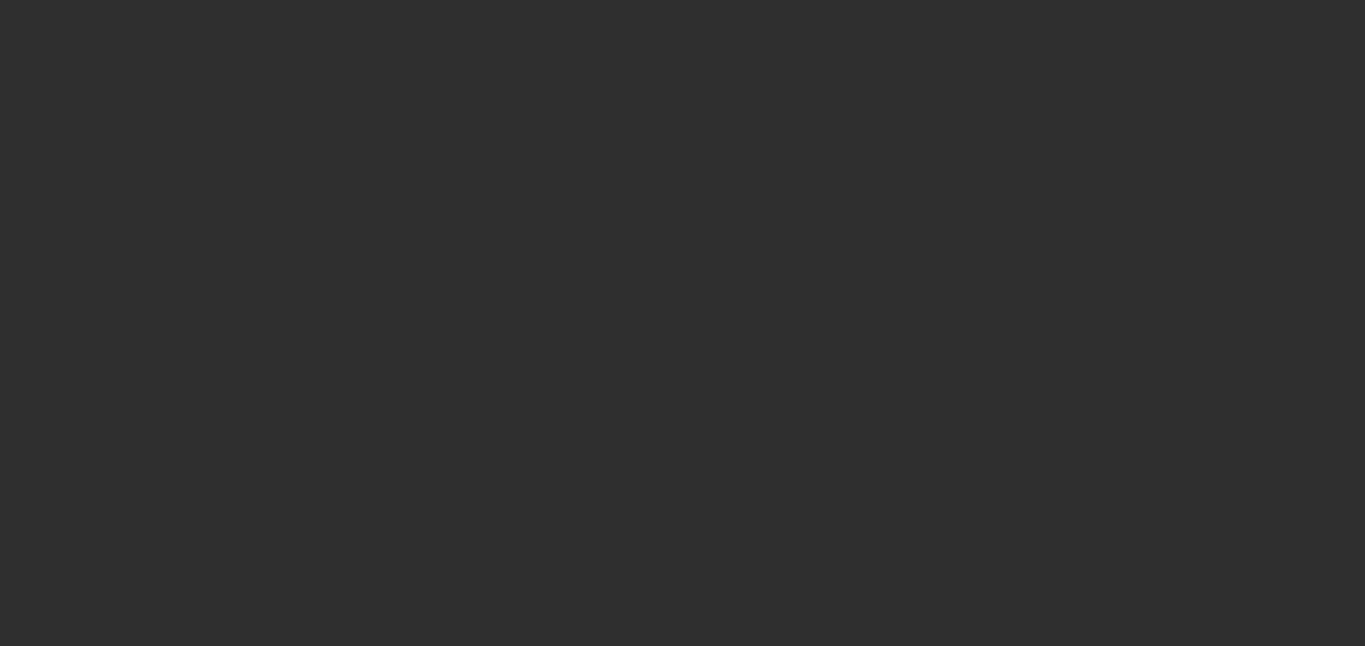 scroll, scrollTop: 0, scrollLeft: 0, axis: both 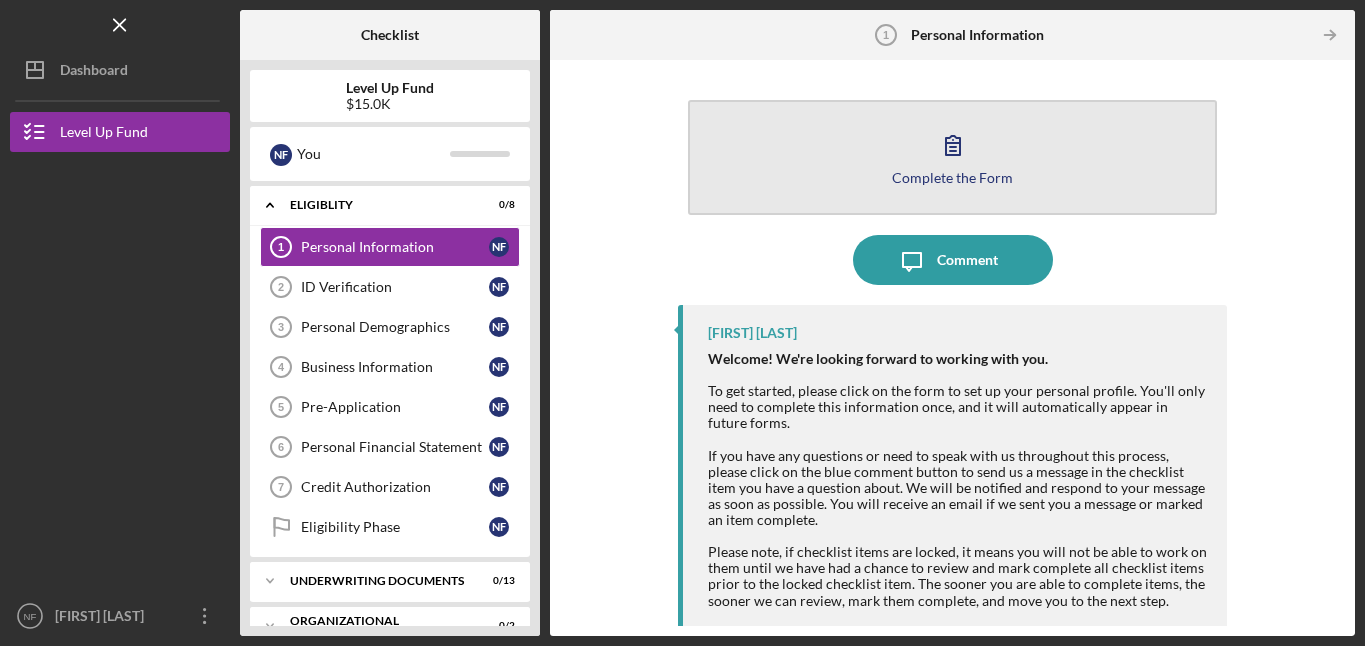 click 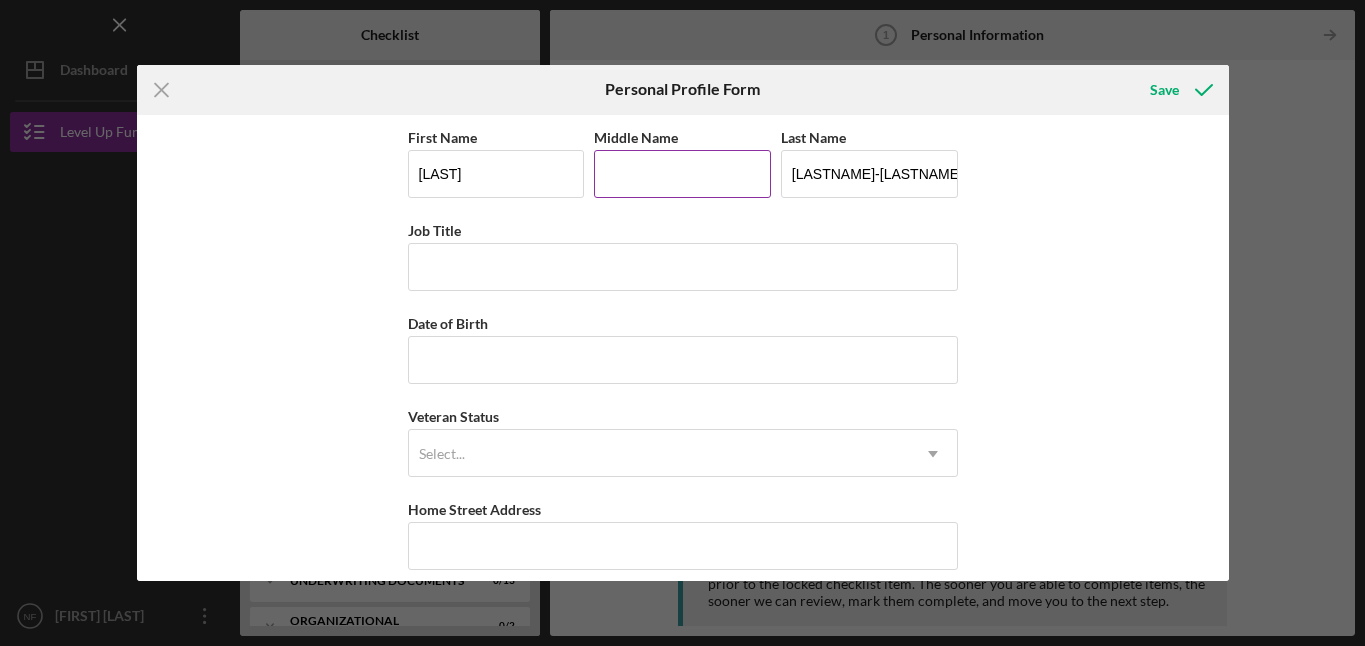 click on "Middle Name" at bounding box center (682, 174) 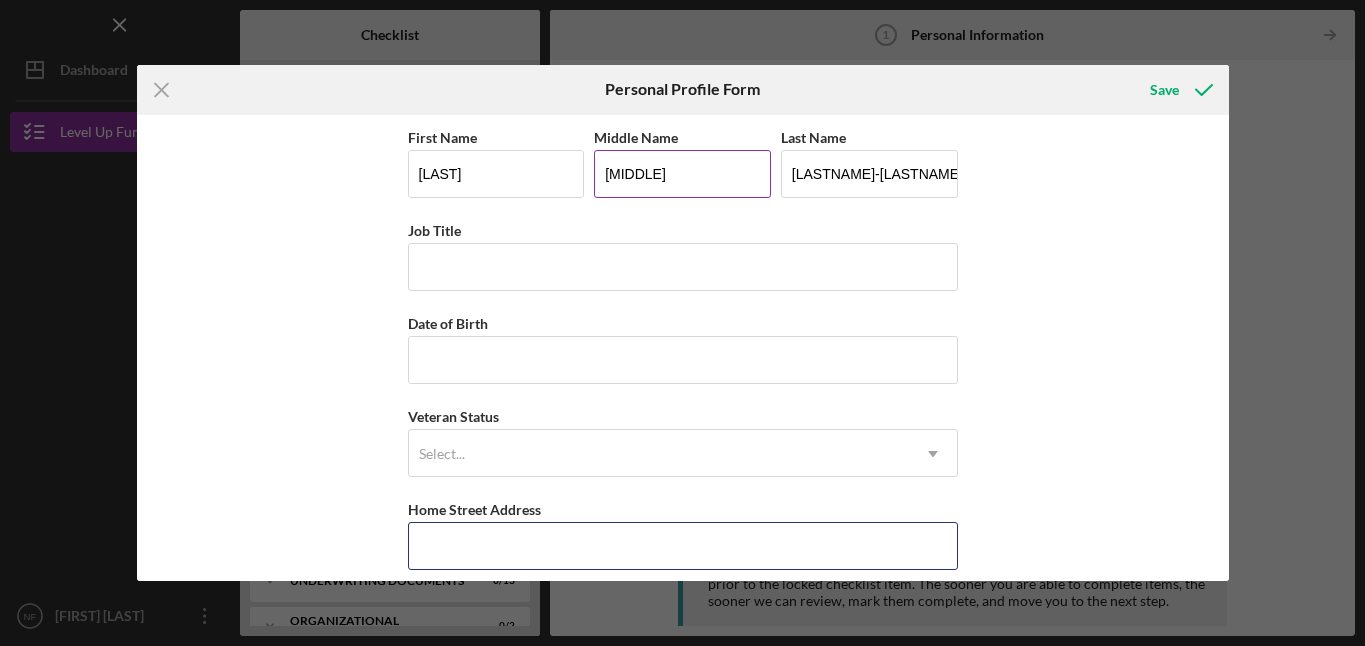 type on "[NUMBER] [STREET], Apt [NUMBER]" 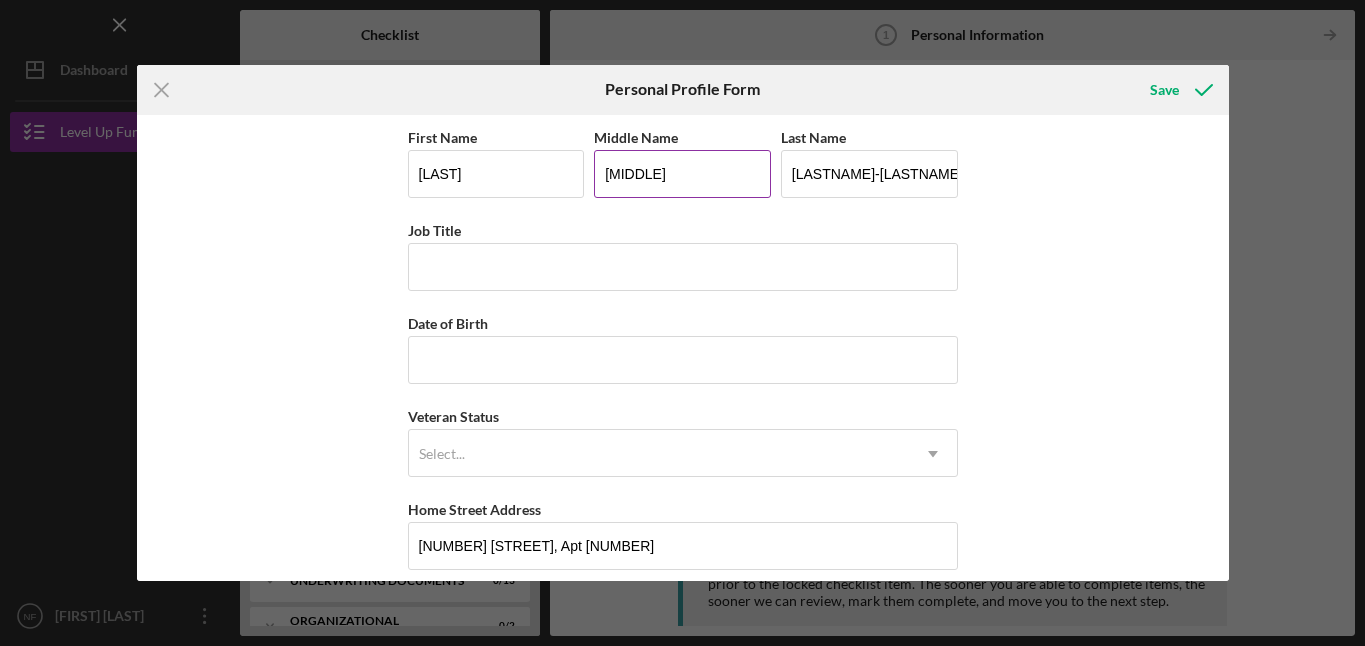 type on "[CITY]" 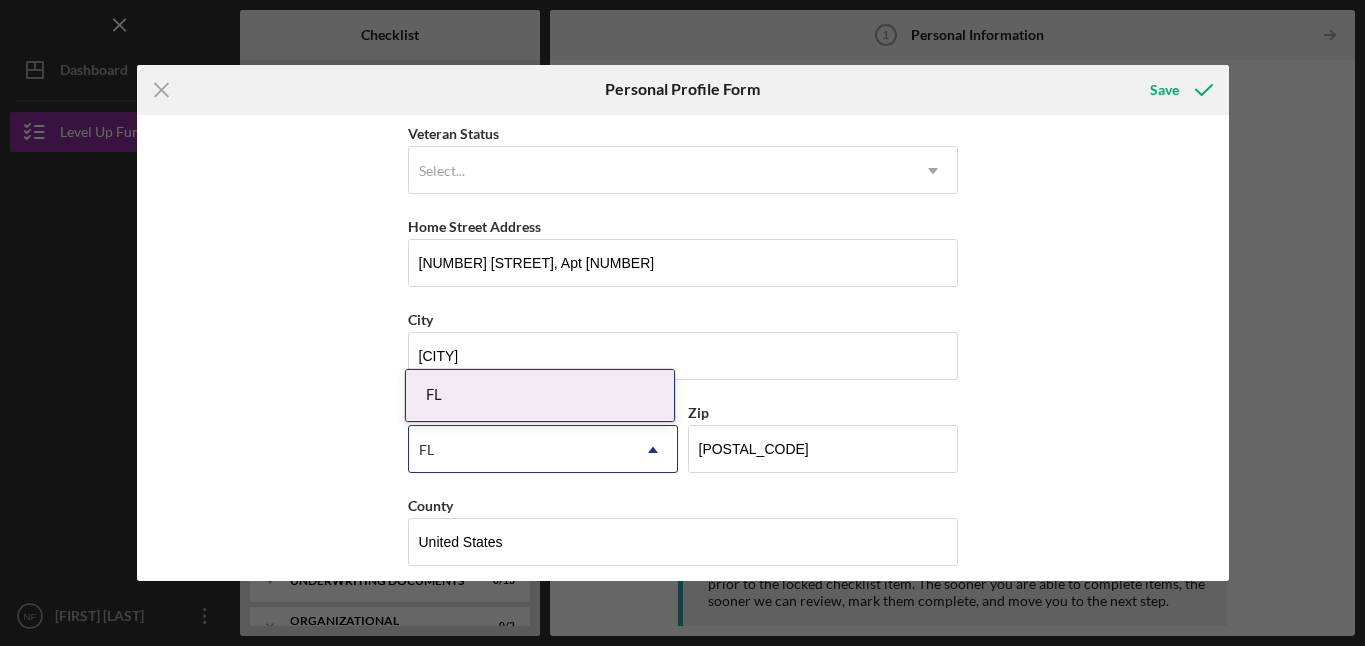 scroll, scrollTop: 298, scrollLeft: 0, axis: vertical 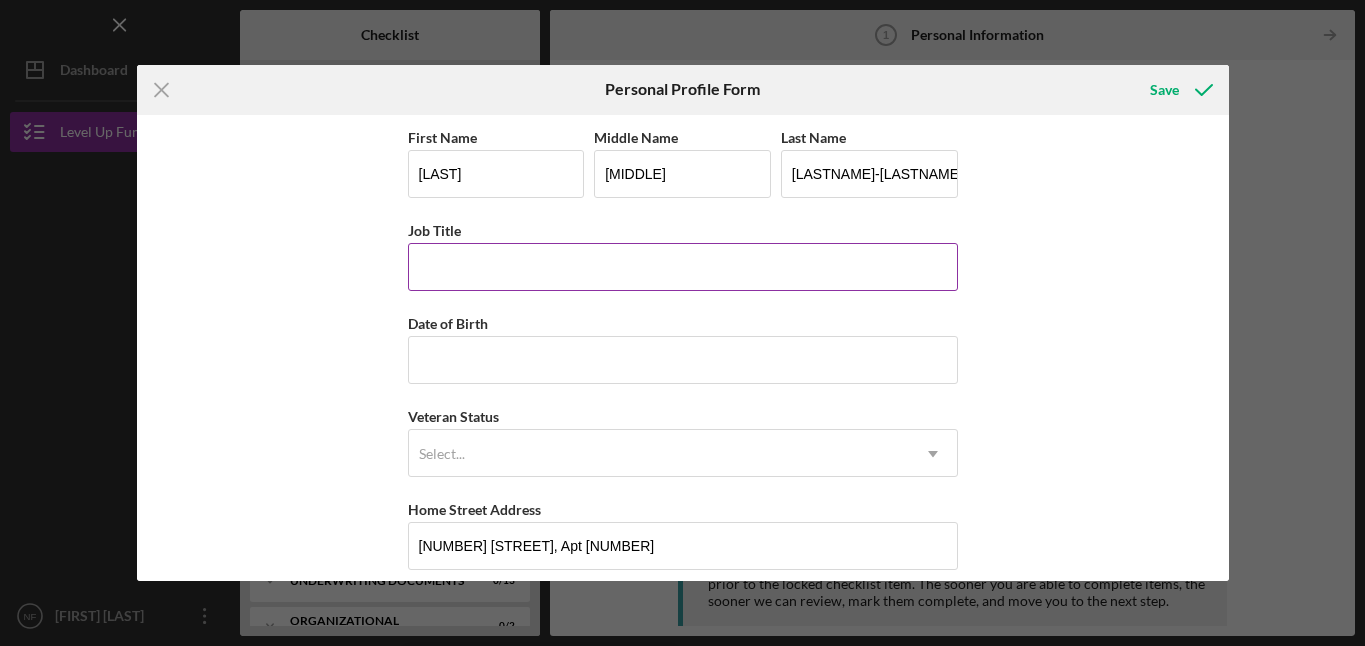 click on "Job Title" at bounding box center (683, 267) 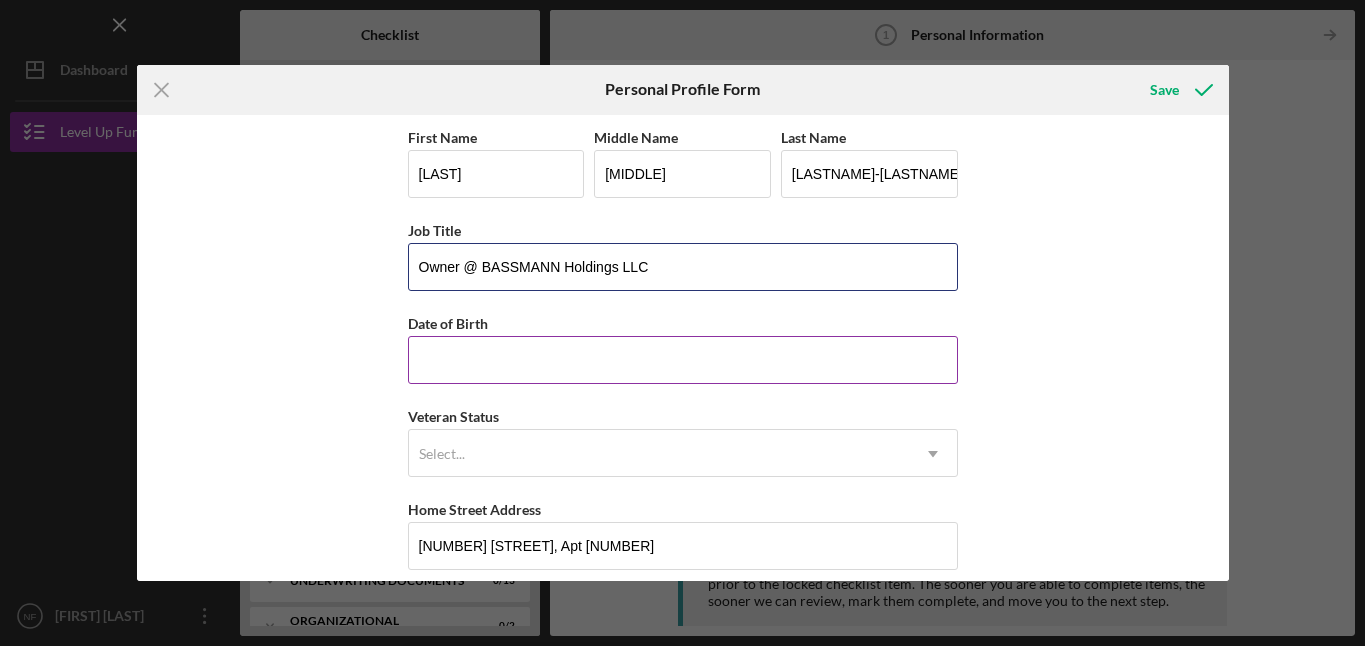type on "Owner @ BASSMANN Holdings LLC" 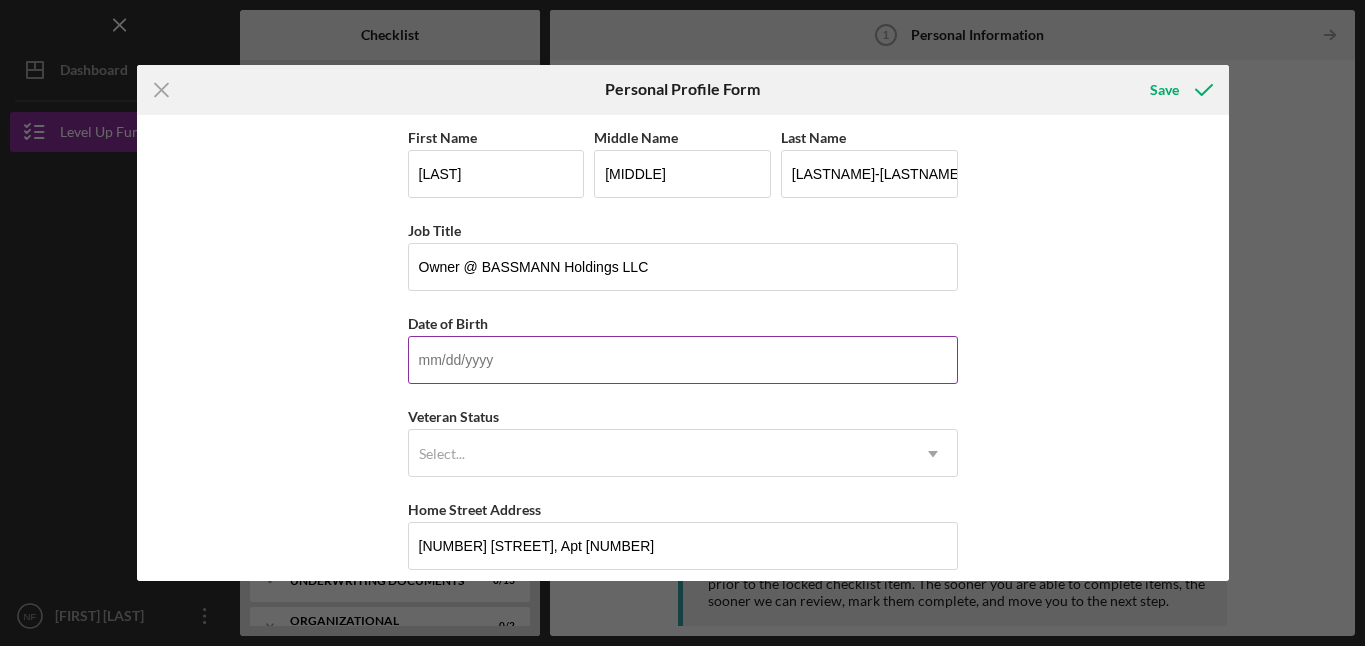 click on "Date of Birth" at bounding box center (683, 360) 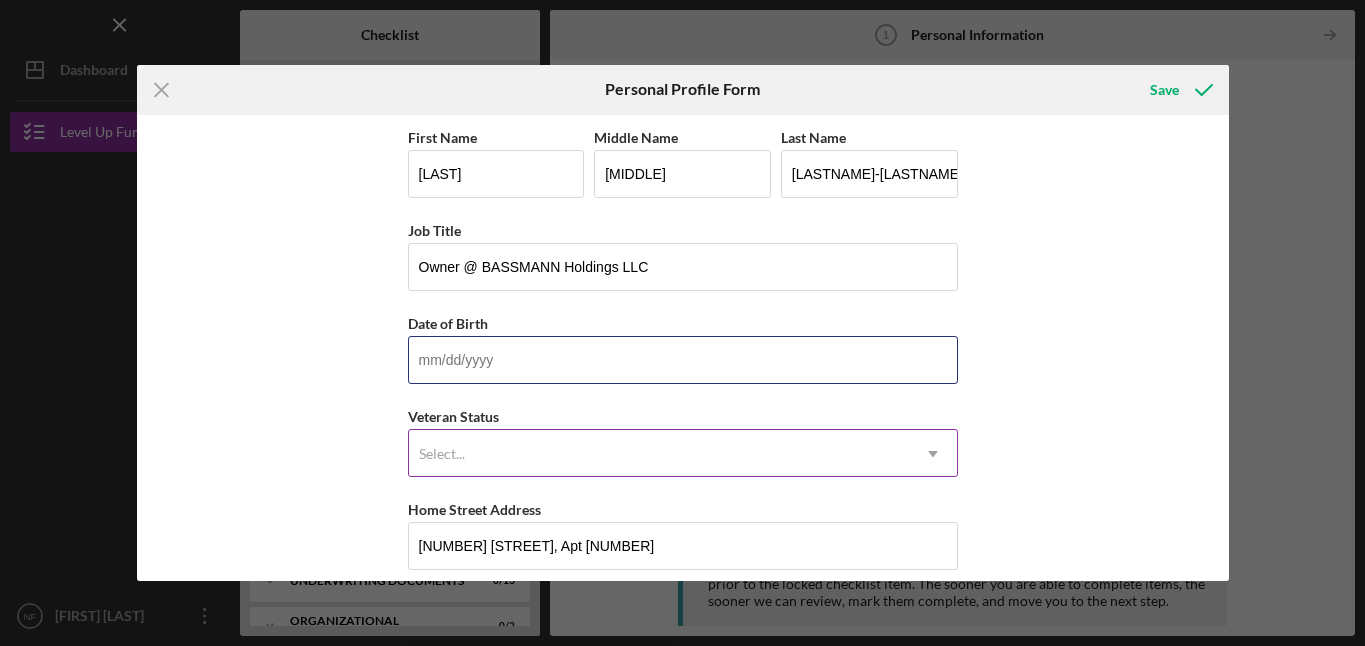 type on "[DATE]" 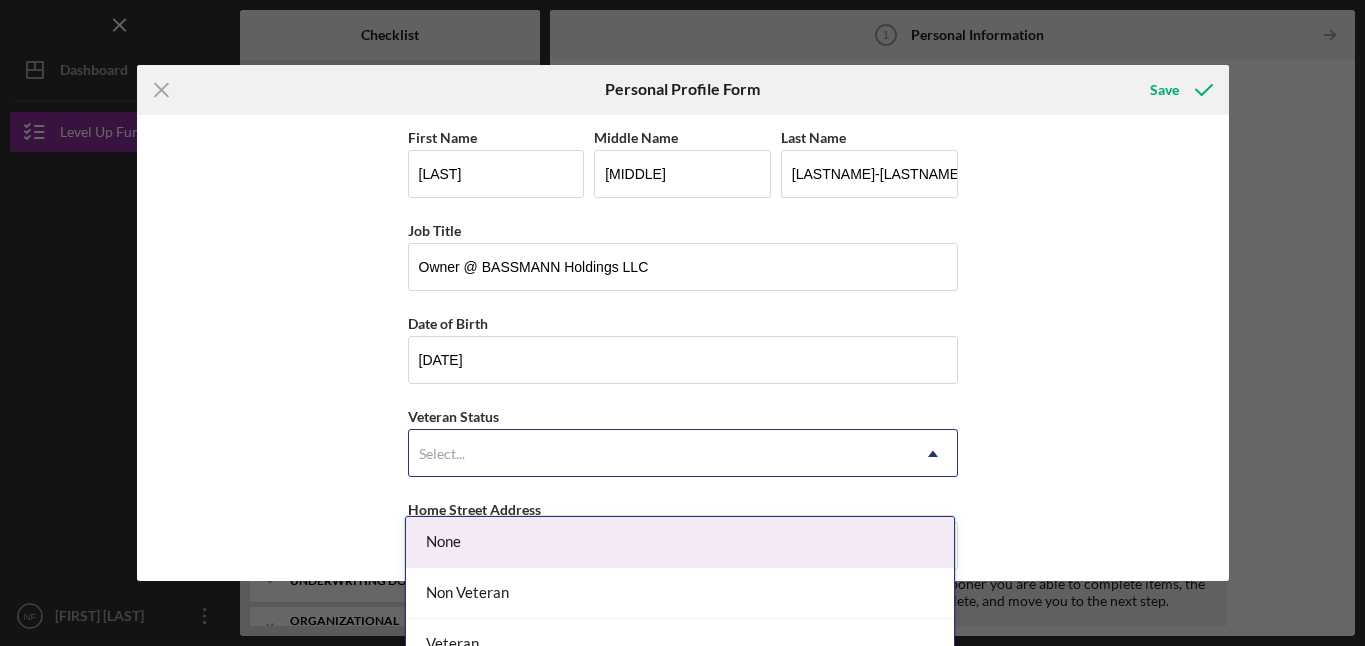 click 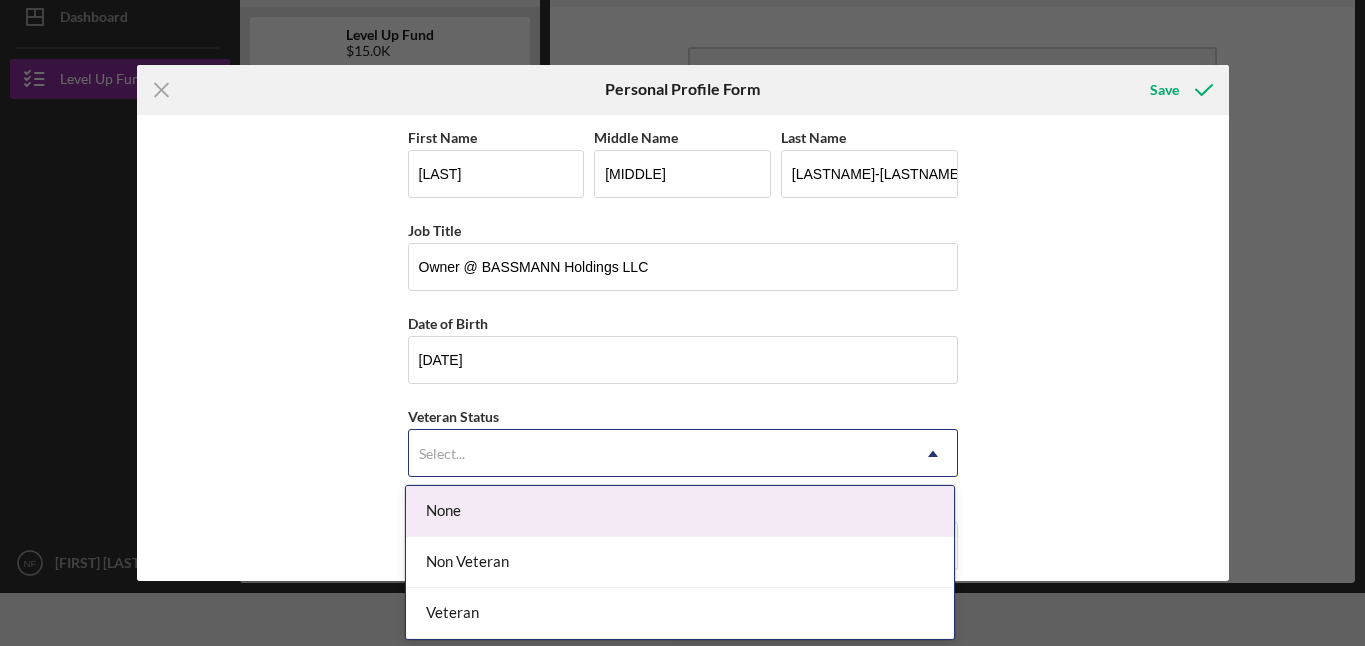 click on "None" at bounding box center (680, 511) 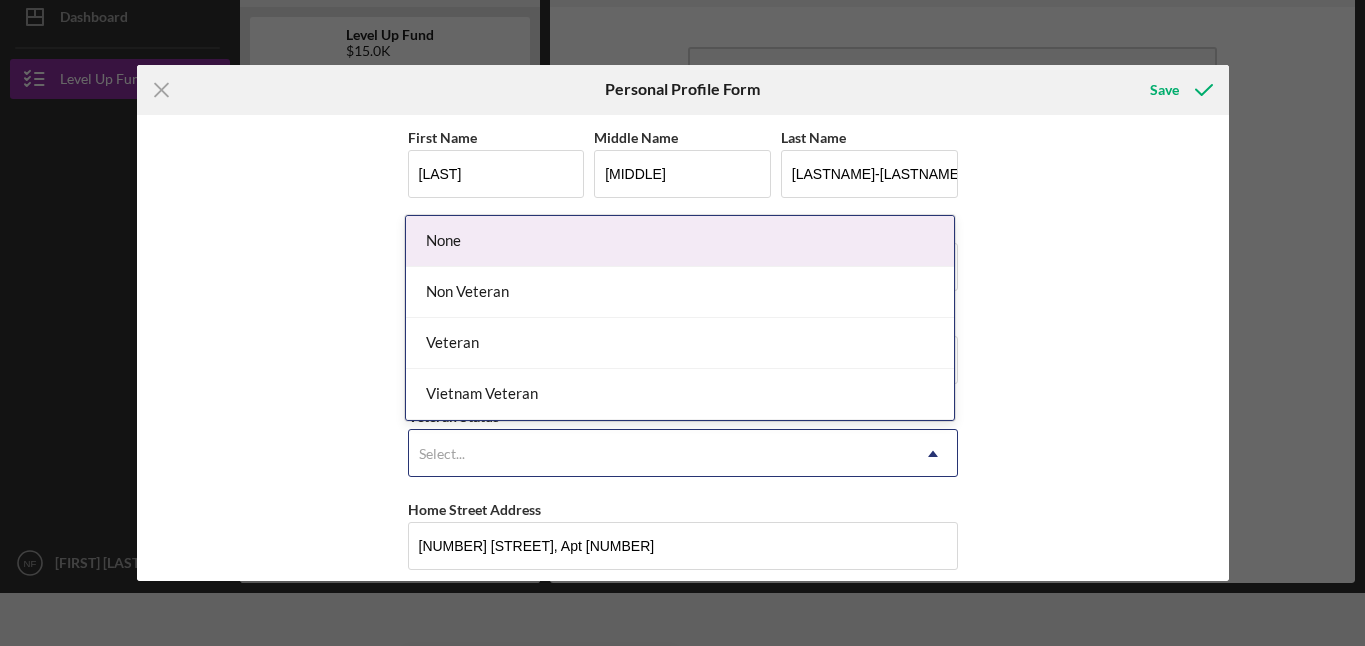 click on "Icon/Dropdown Arrow" 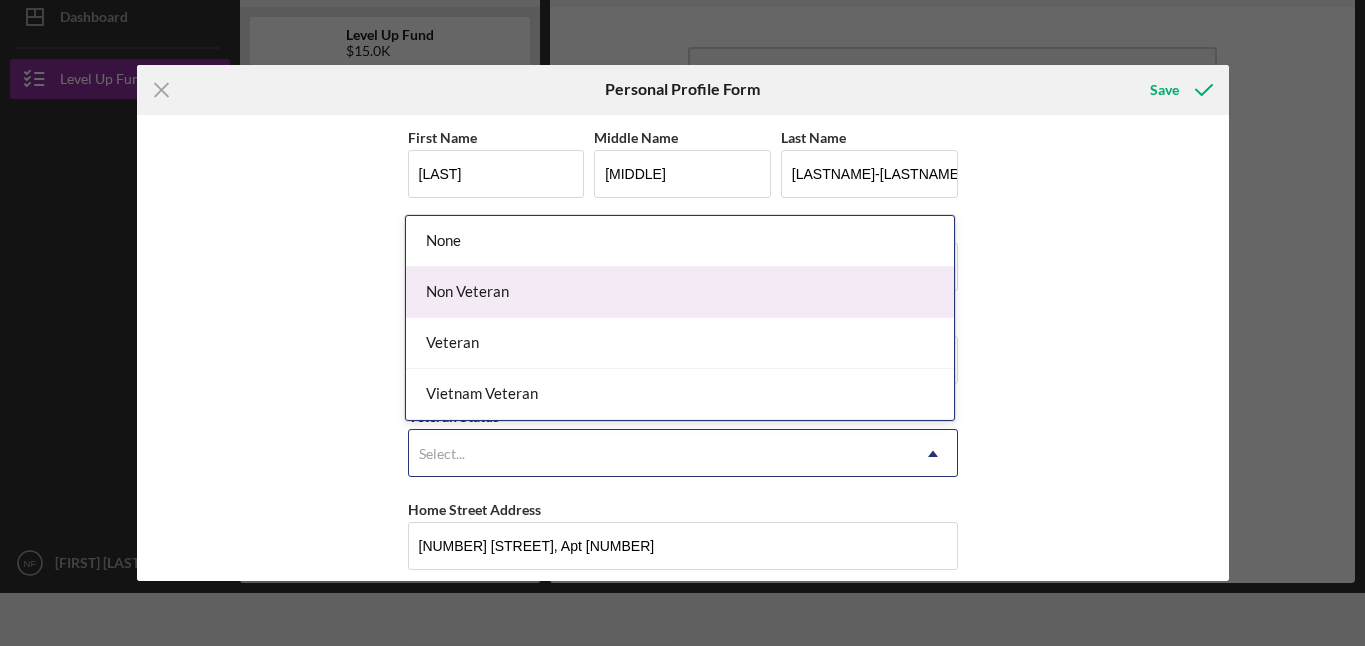 click on "Non Veteran" at bounding box center [680, 292] 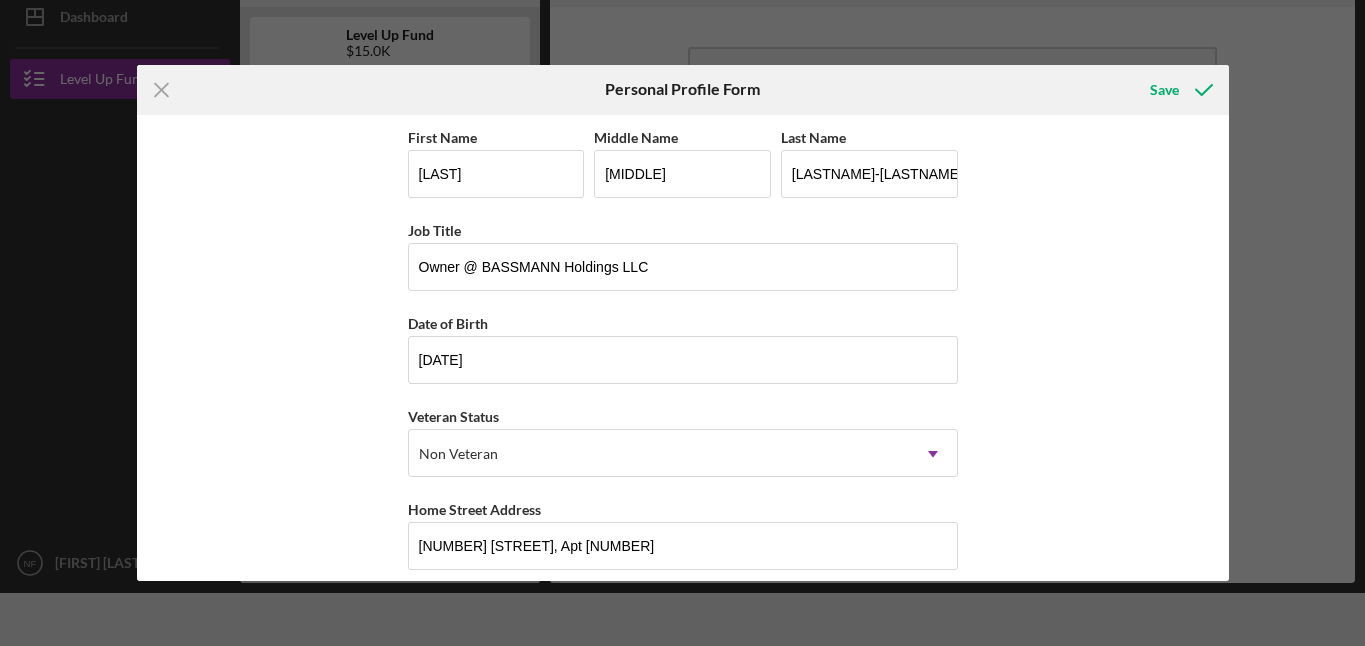 scroll, scrollTop: 110, scrollLeft: 0, axis: vertical 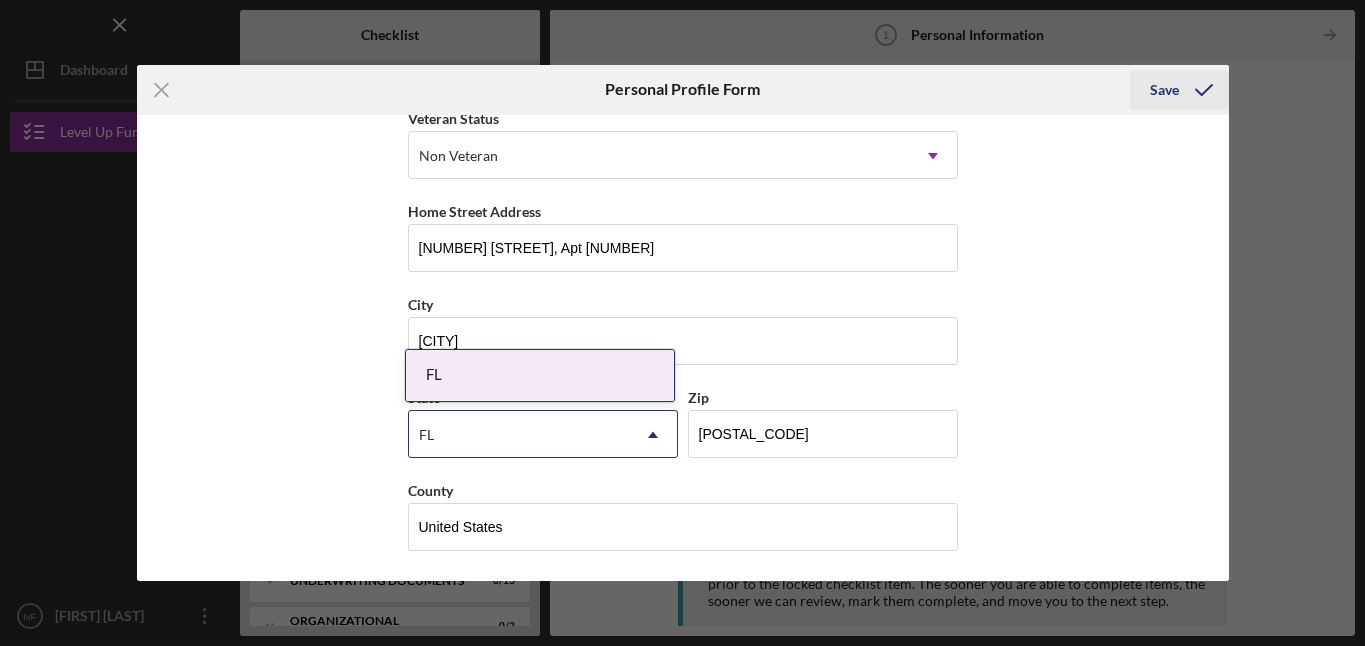 click on "Save" at bounding box center [1164, 90] 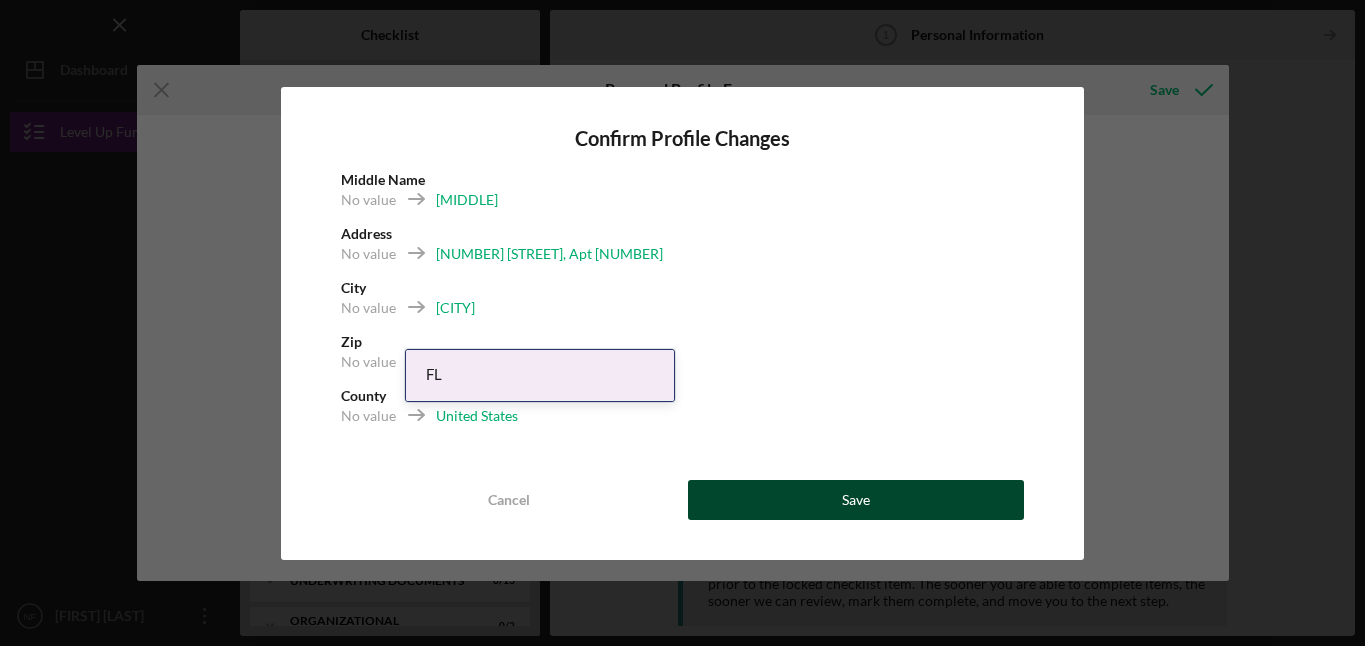 click on "Save" at bounding box center [856, 500] 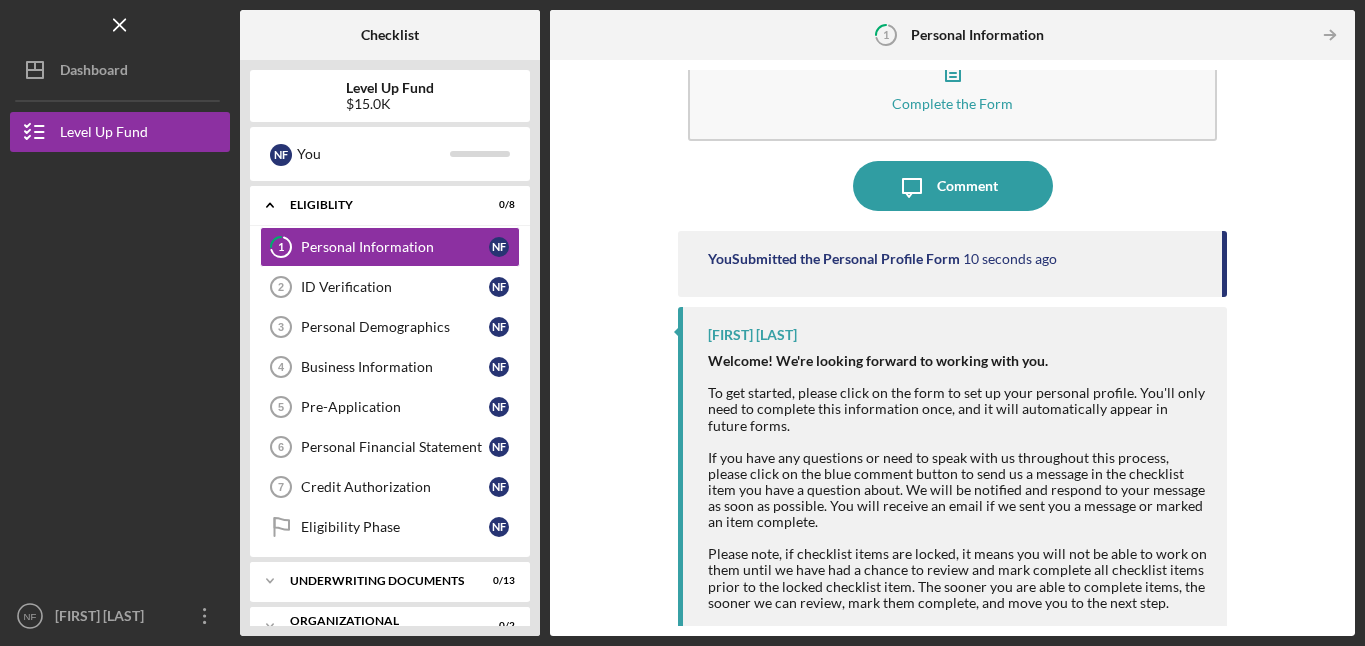 scroll, scrollTop: 79, scrollLeft: 0, axis: vertical 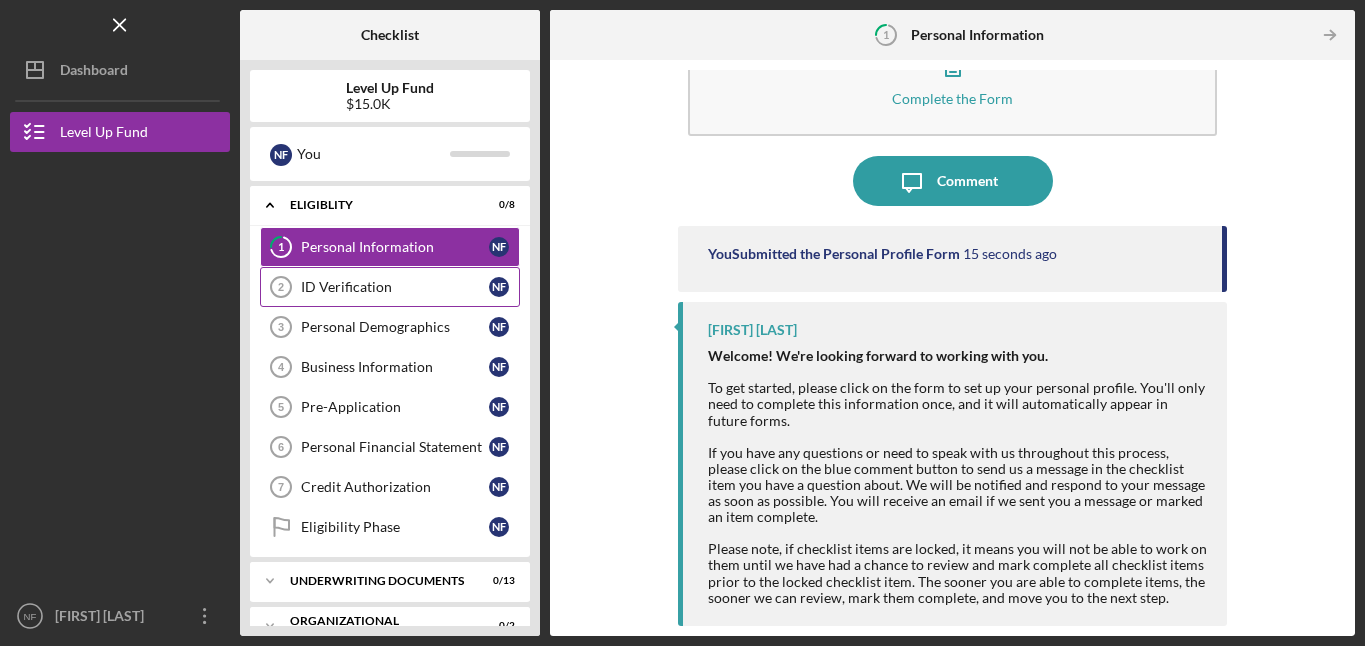 click on "ID Verification" at bounding box center (395, 287) 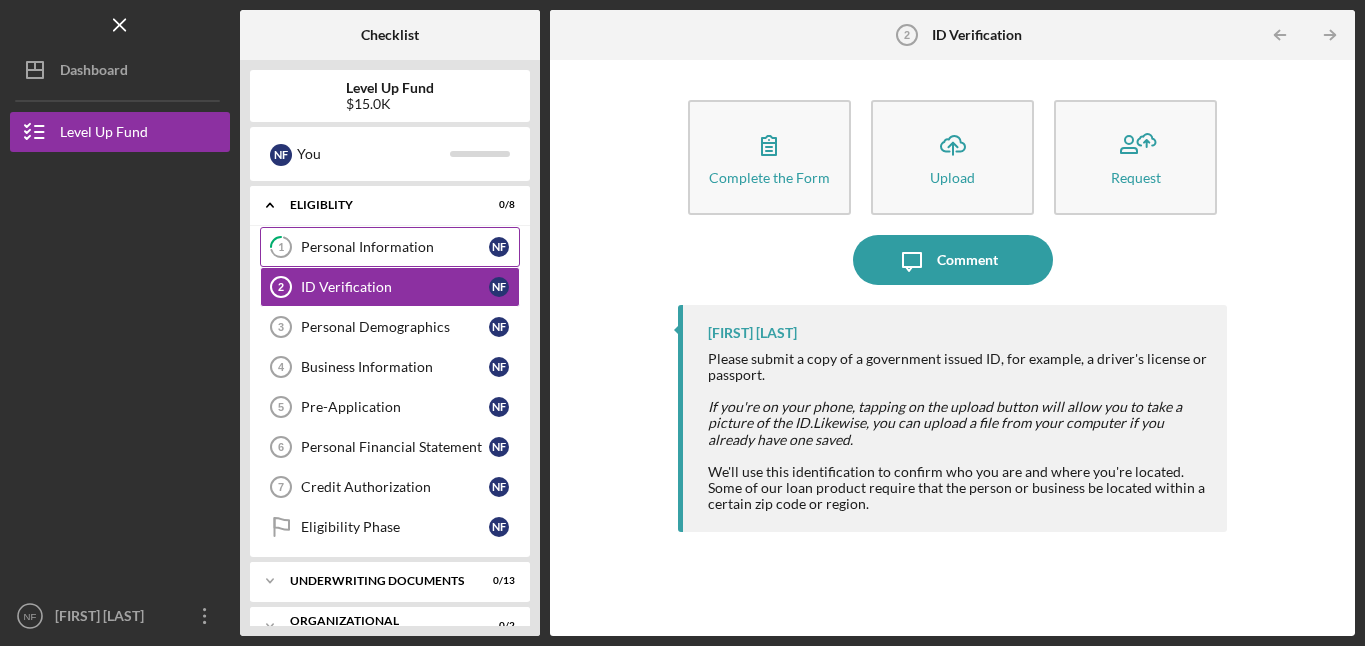 click on "Personal Information" at bounding box center (395, 247) 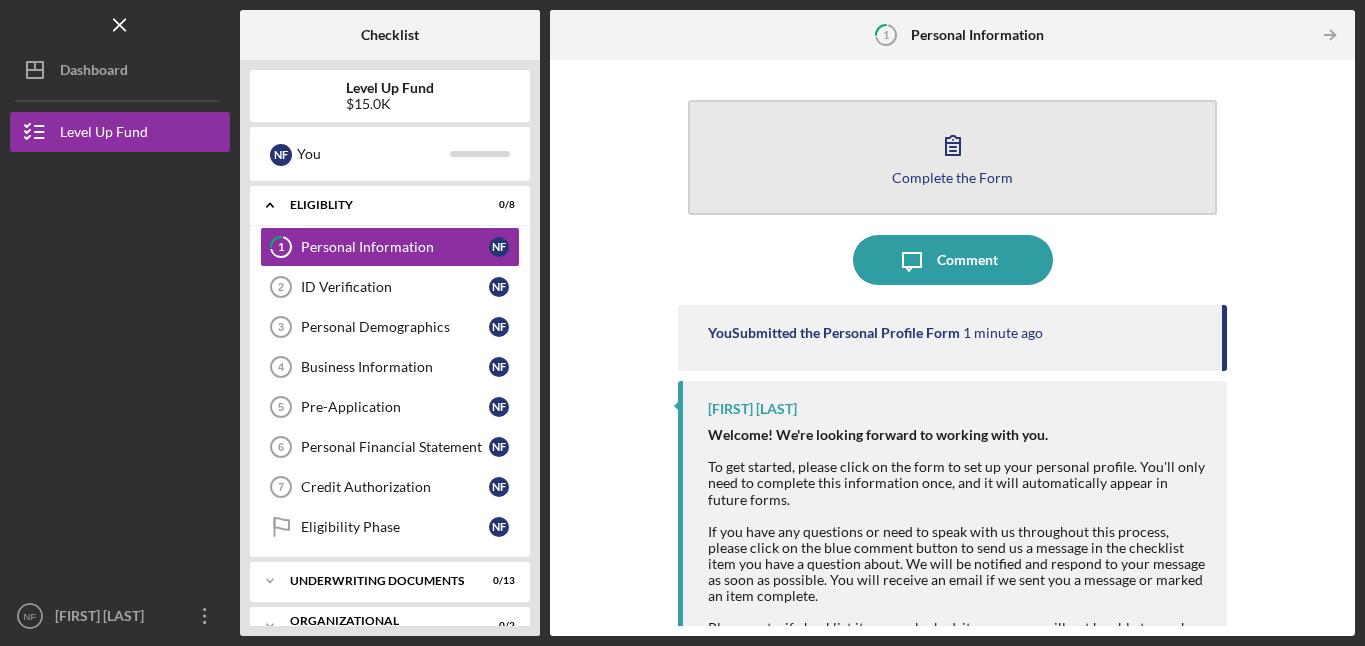click 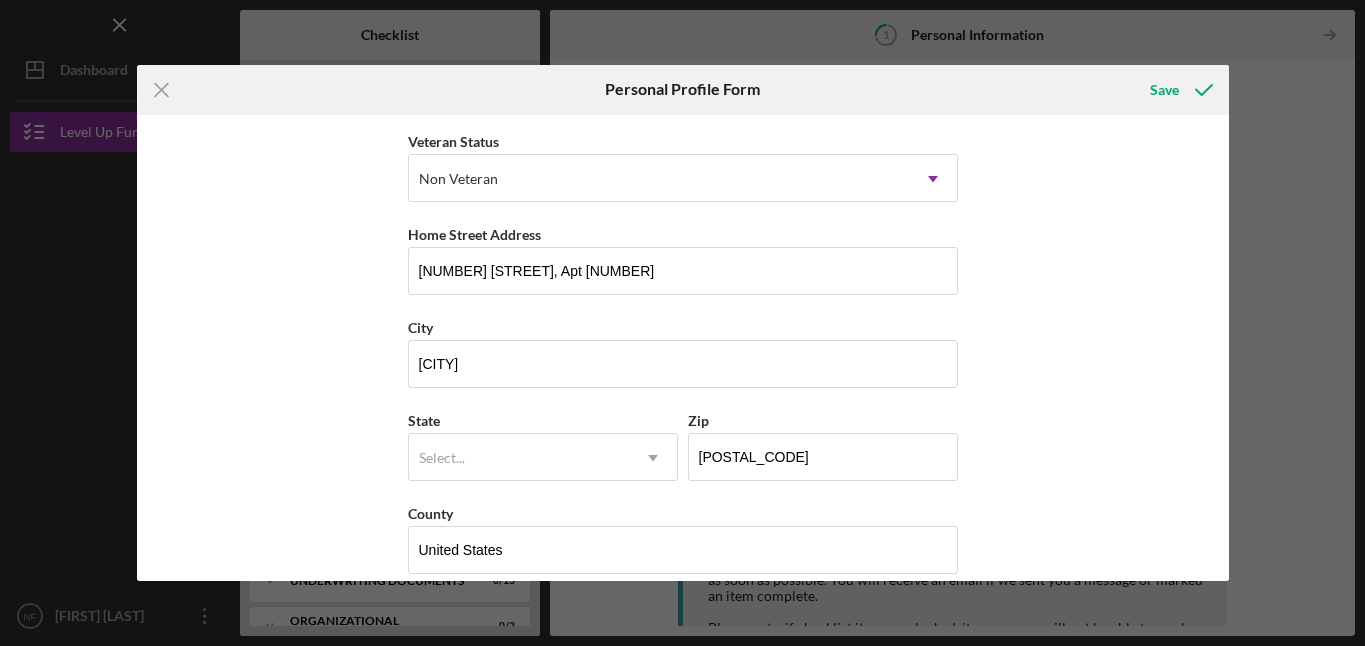 scroll, scrollTop: 298, scrollLeft: 0, axis: vertical 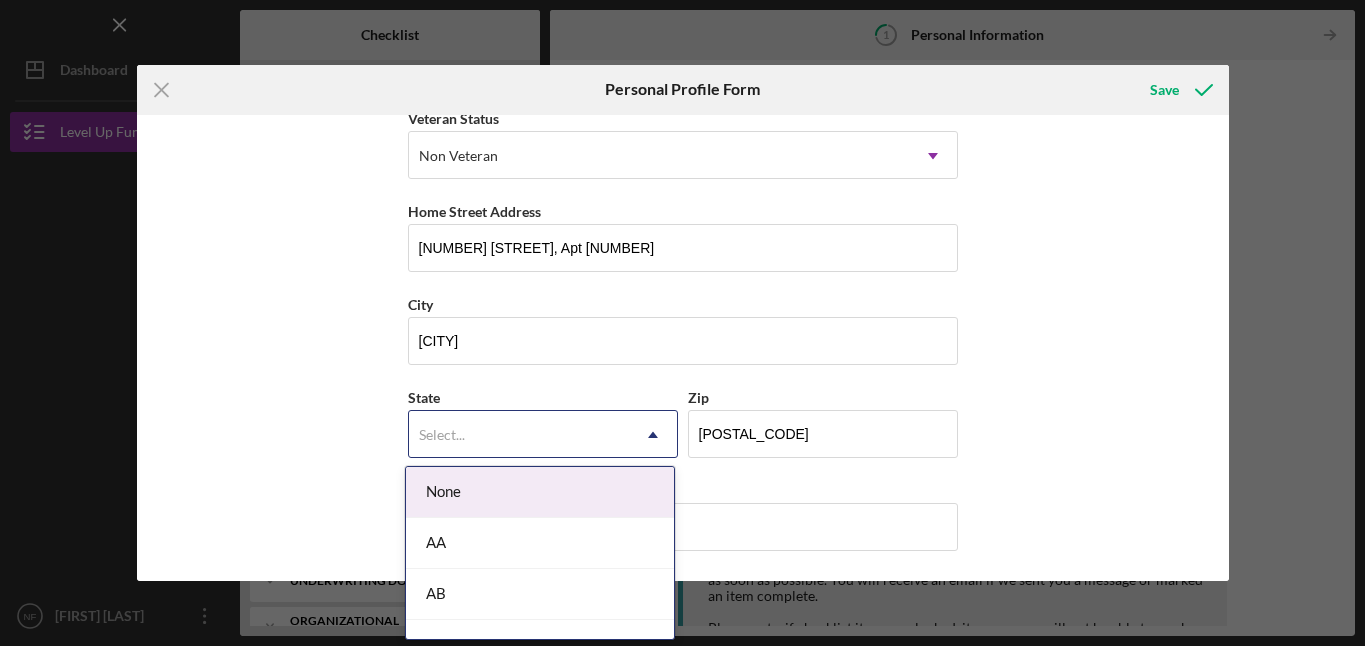 click on "Icon/Dropdown Arrow" 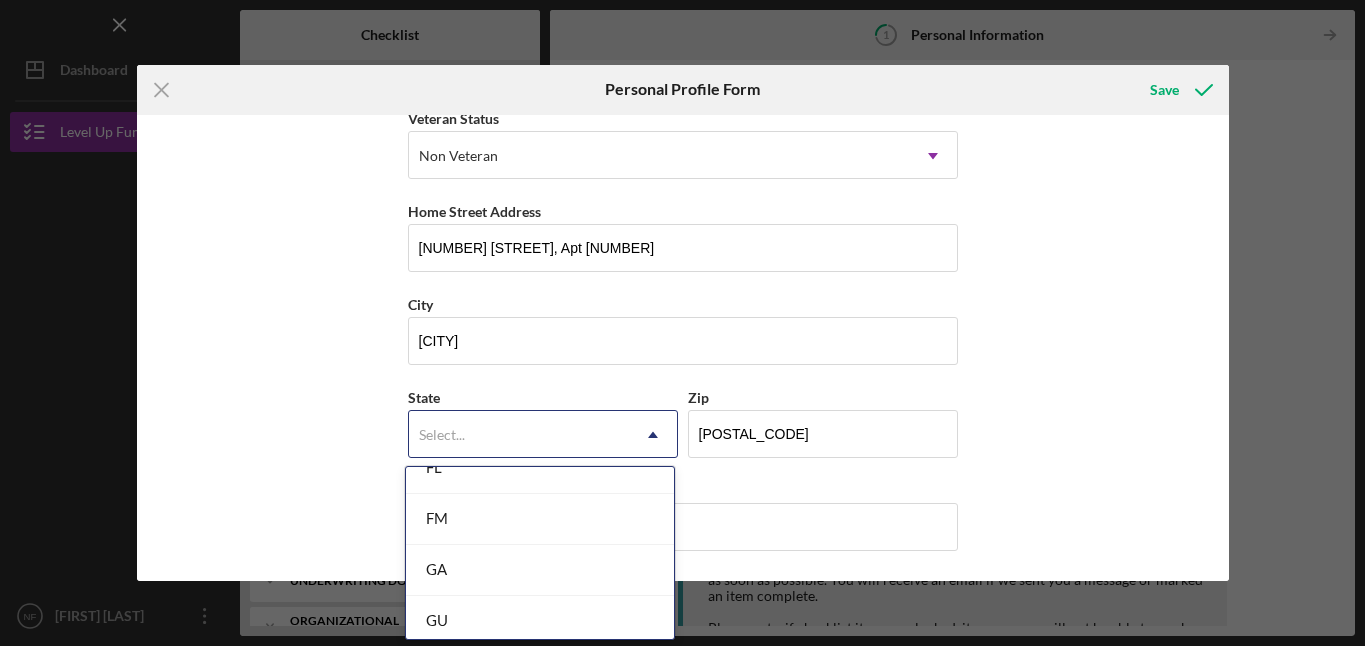 scroll, scrollTop: 809, scrollLeft: 0, axis: vertical 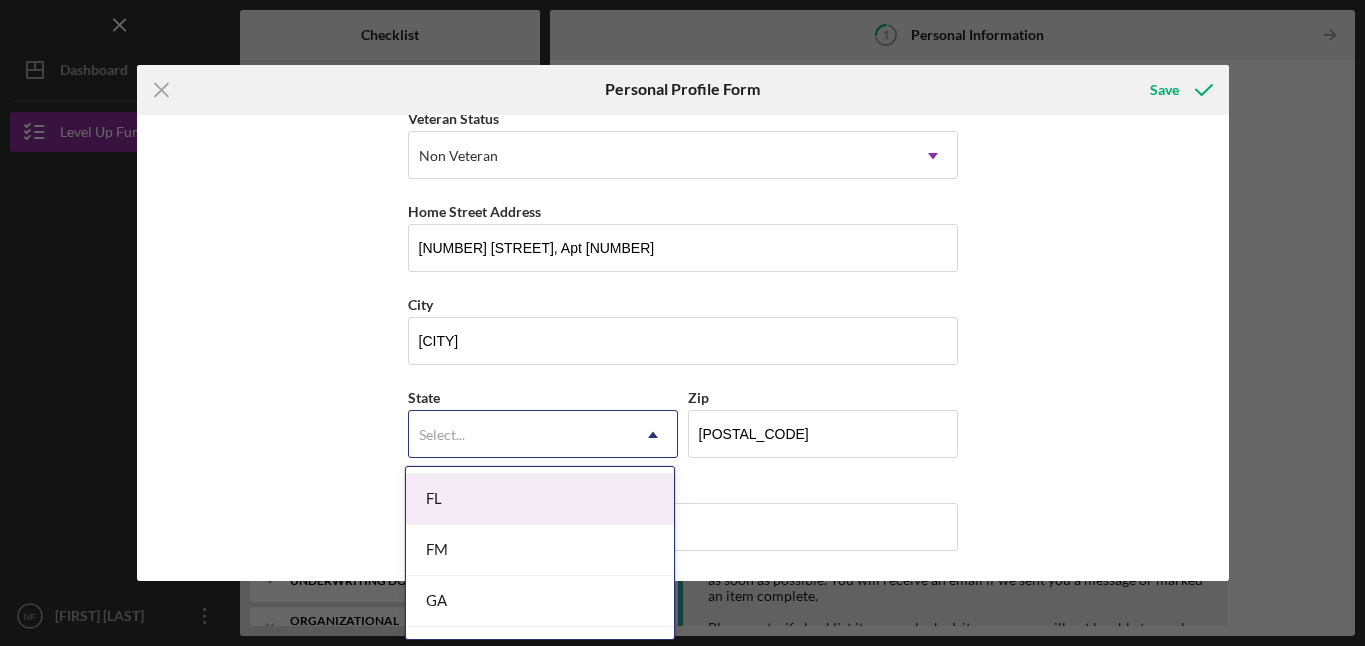 click on "FL" at bounding box center (540, 499) 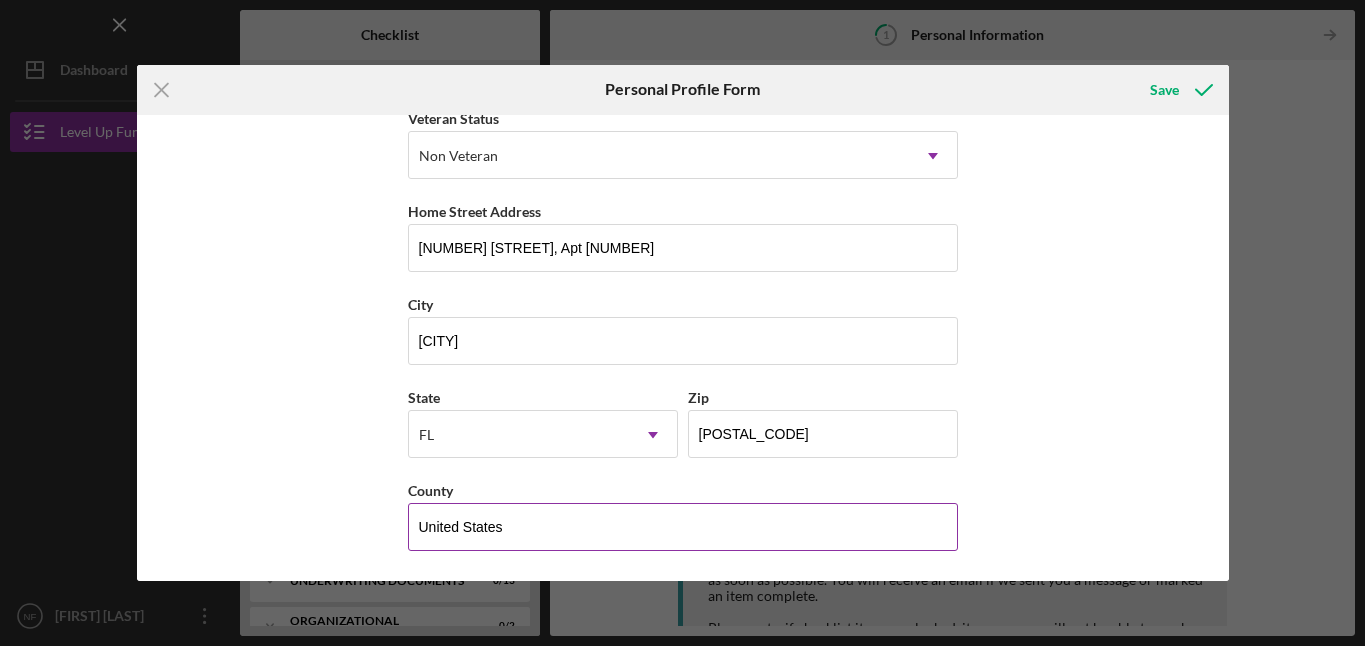 click on "United States" at bounding box center [683, 527] 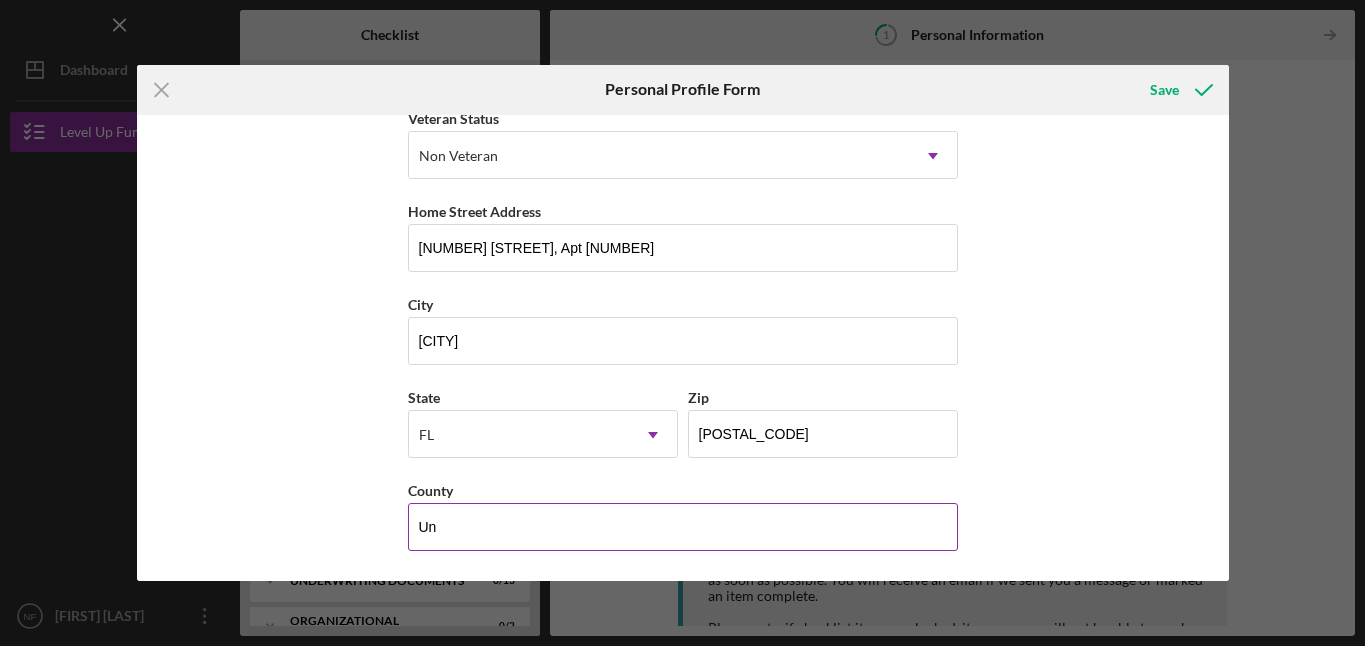 type on "U" 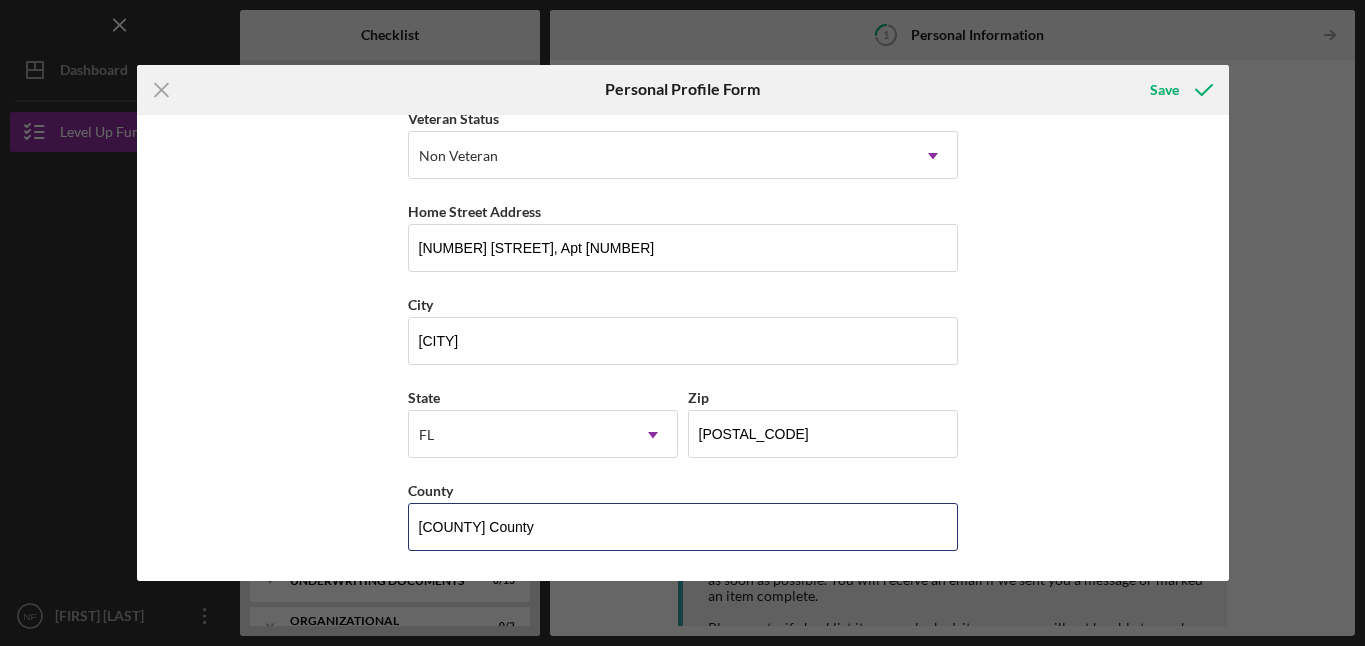 type on "[COUNTY] County" 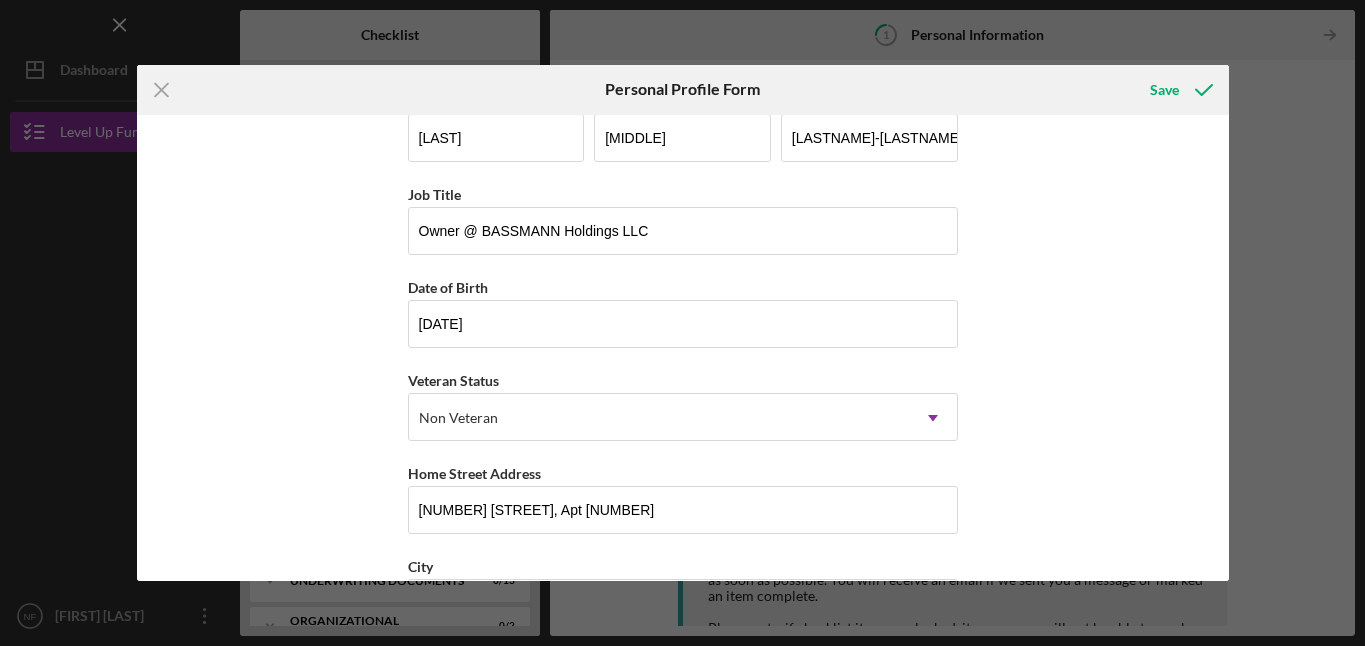 scroll, scrollTop: 0, scrollLeft: 0, axis: both 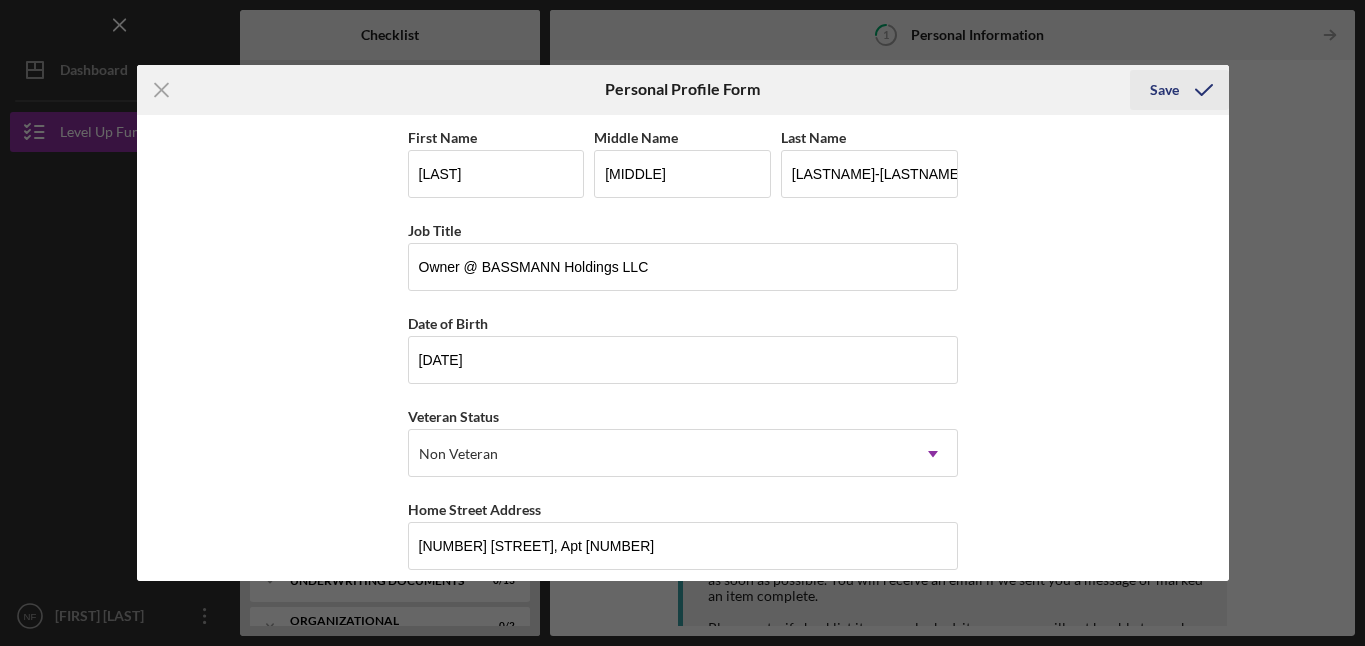 click on "Save" at bounding box center [1164, 90] 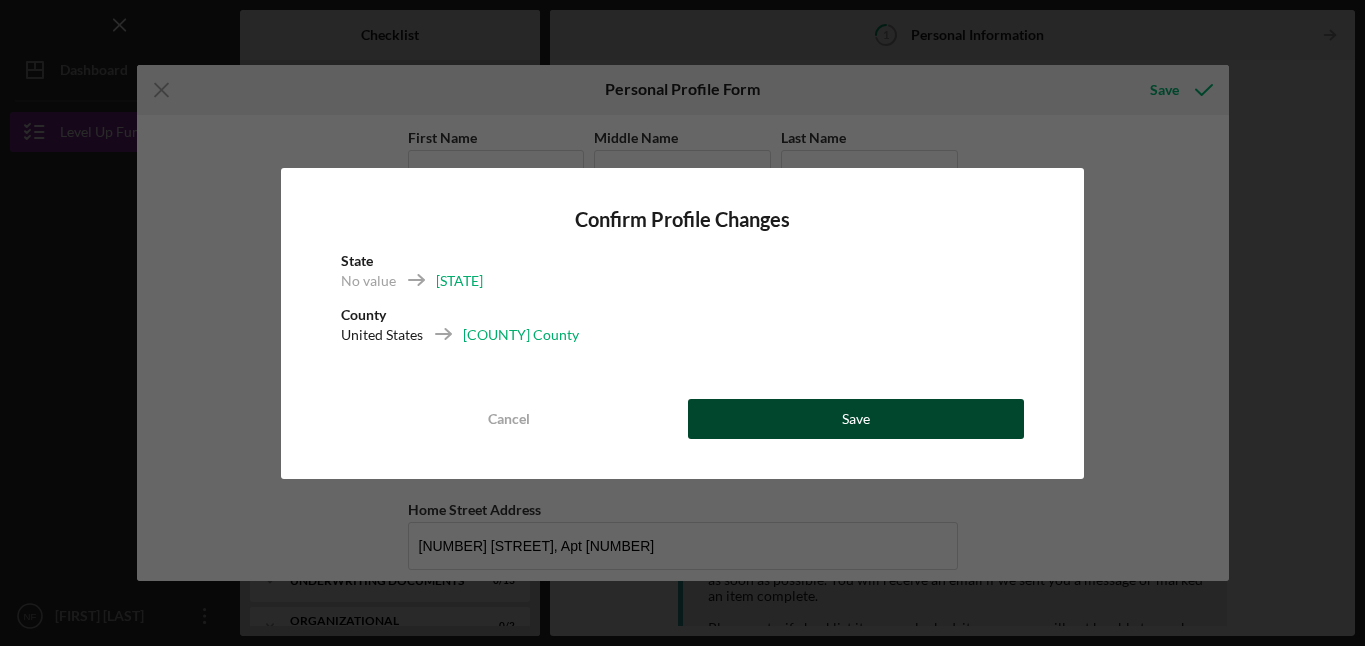 click on "Save" at bounding box center [856, 419] 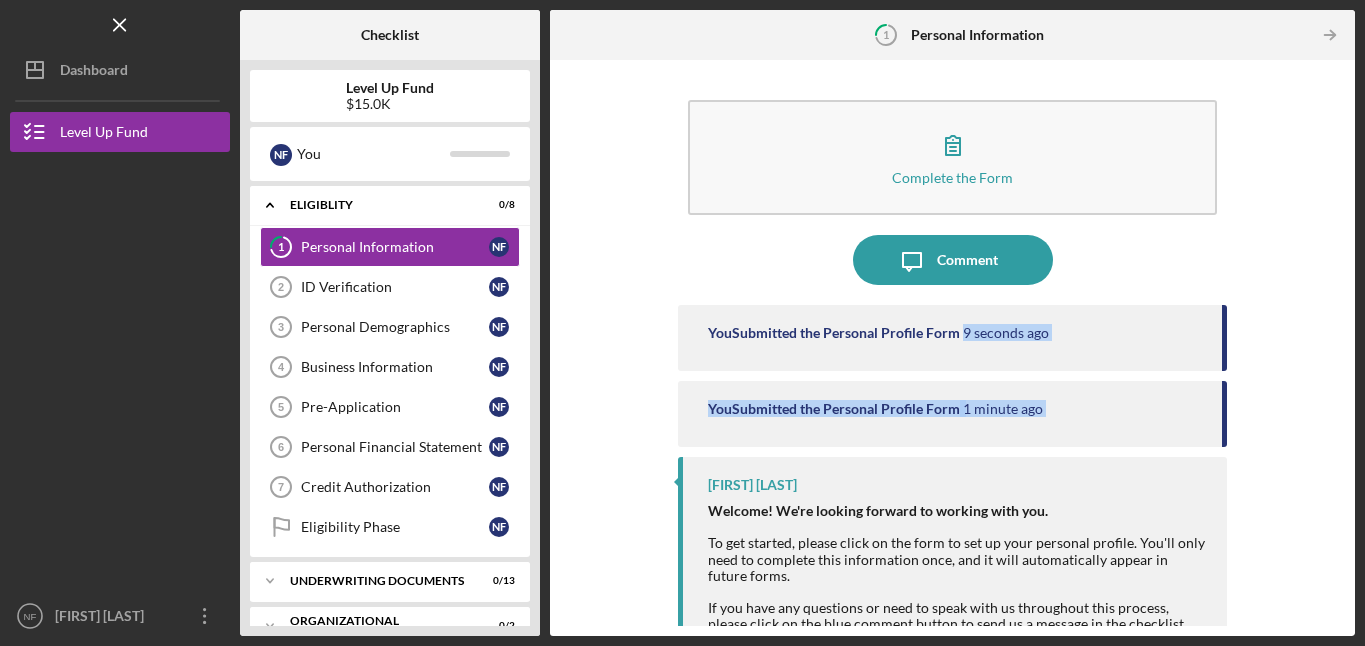drag, startPoint x: 1337, startPoint y: 373, endPoint x: 1337, endPoint y: 470, distance: 97 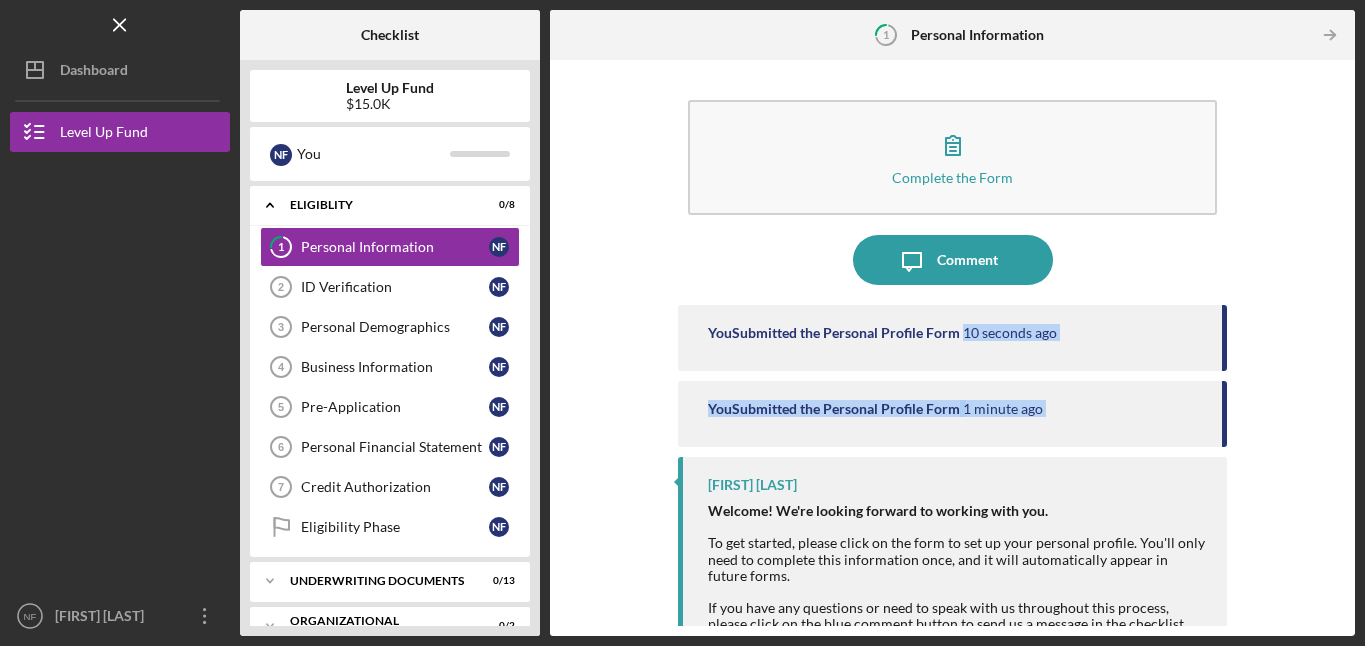 click on "Complete the Form Form Icon/Message Comment You  Submitted the Personal Profile Form  10 seconds ago You  Submitted the Personal Profile Form  1 minute ago [FIRST] [LAST]  Welcome! We're looking forward to working with you. To get started, please click on the form to set up your personal profile. You'll only need to complete this information once, and it will automatically appear in future forms. If you have any questions or need to speak with us throughout this process, please click on the blue comment button to send us a message in the checklist item you have a question about. We will be notified and respond to your message as soon as possible. You will receive an email if we sent you a message or marked an item complete." at bounding box center (952, 348) 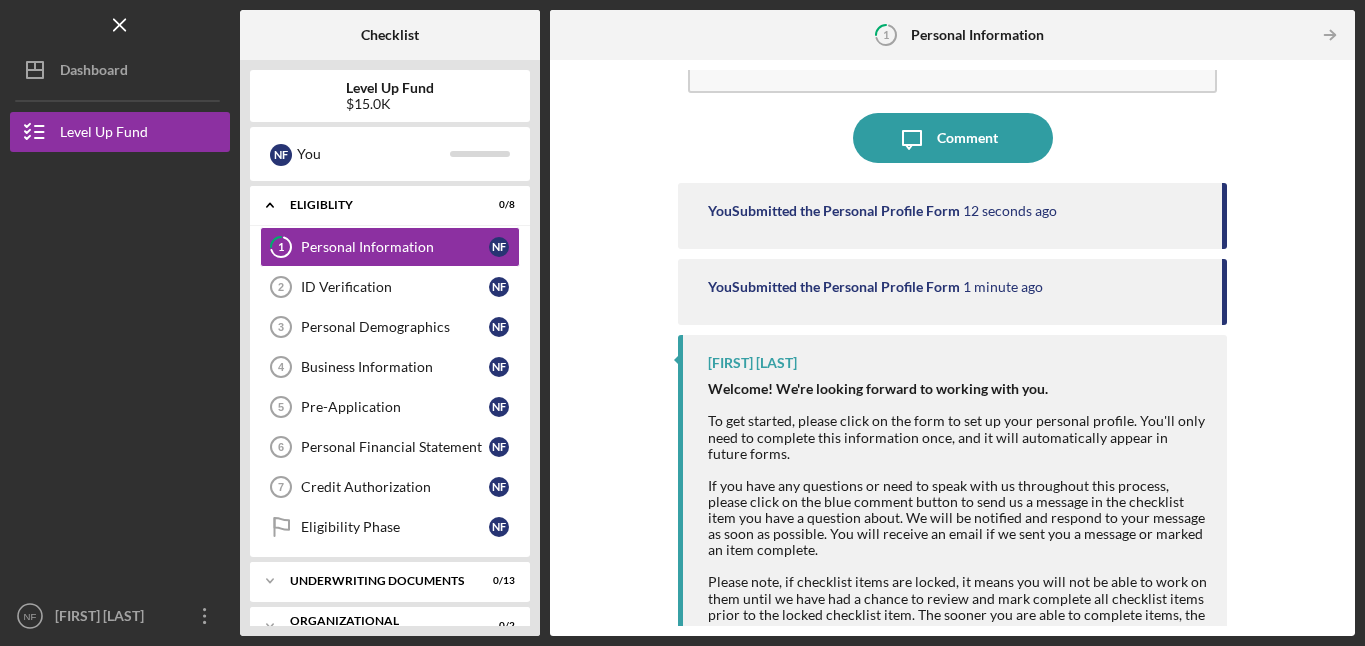 scroll, scrollTop: 155, scrollLeft: 0, axis: vertical 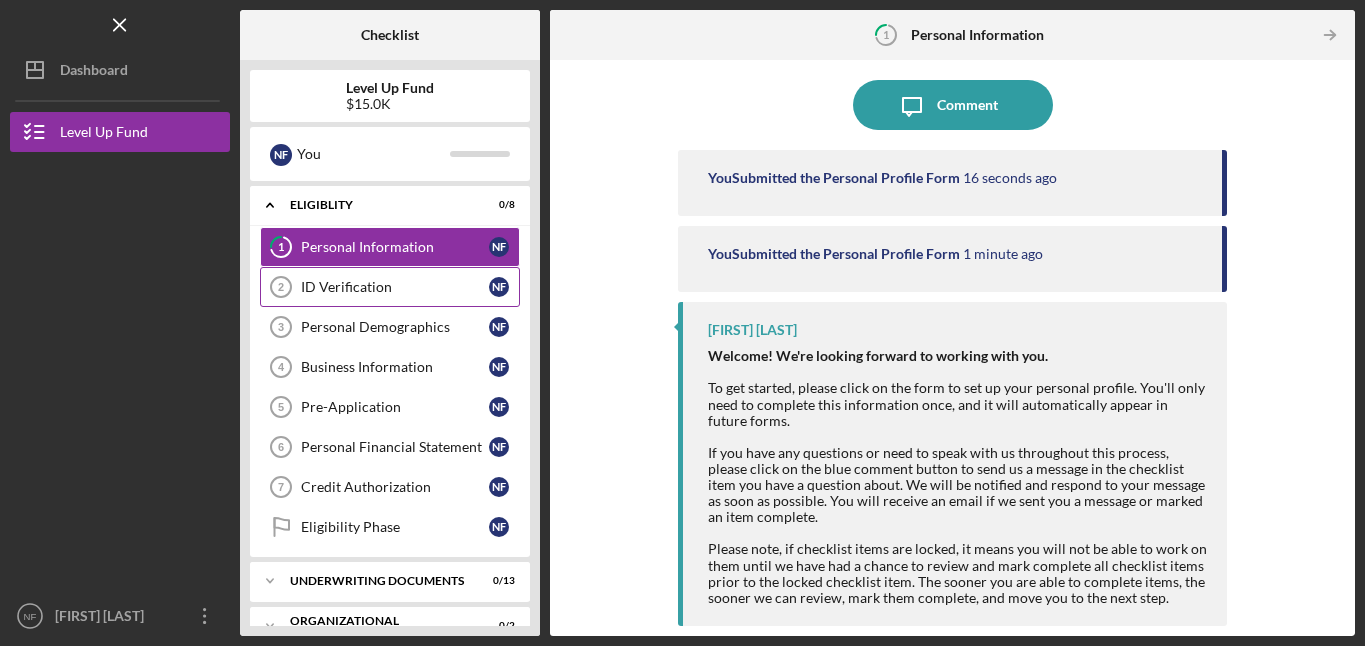 click on "2" 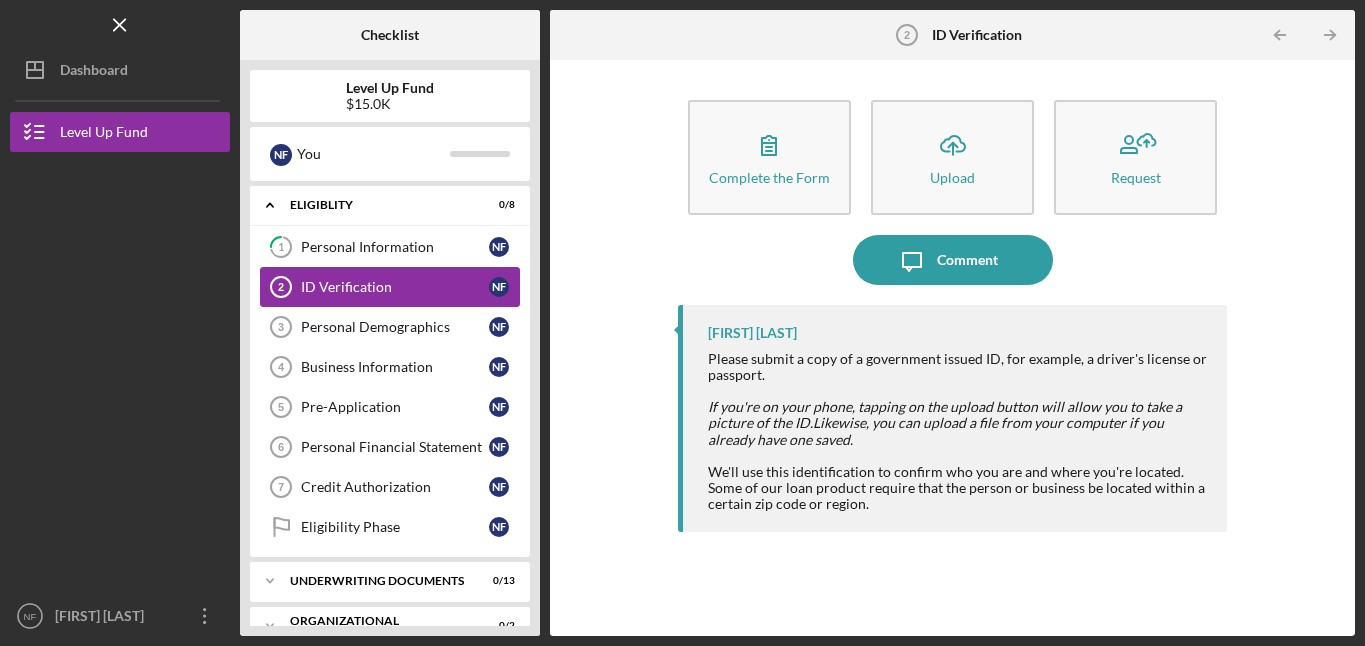 scroll, scrollTop: 0, scrollLeft: 0, axis: both 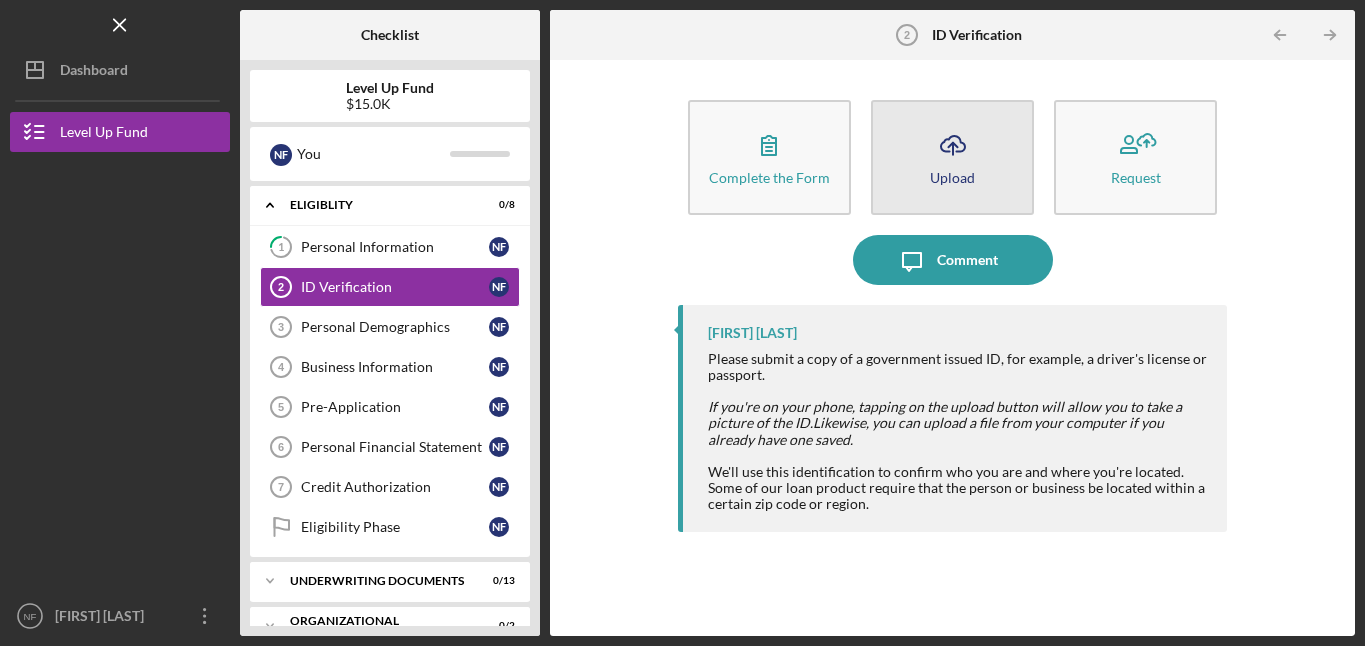 click on "Icon/Upload" 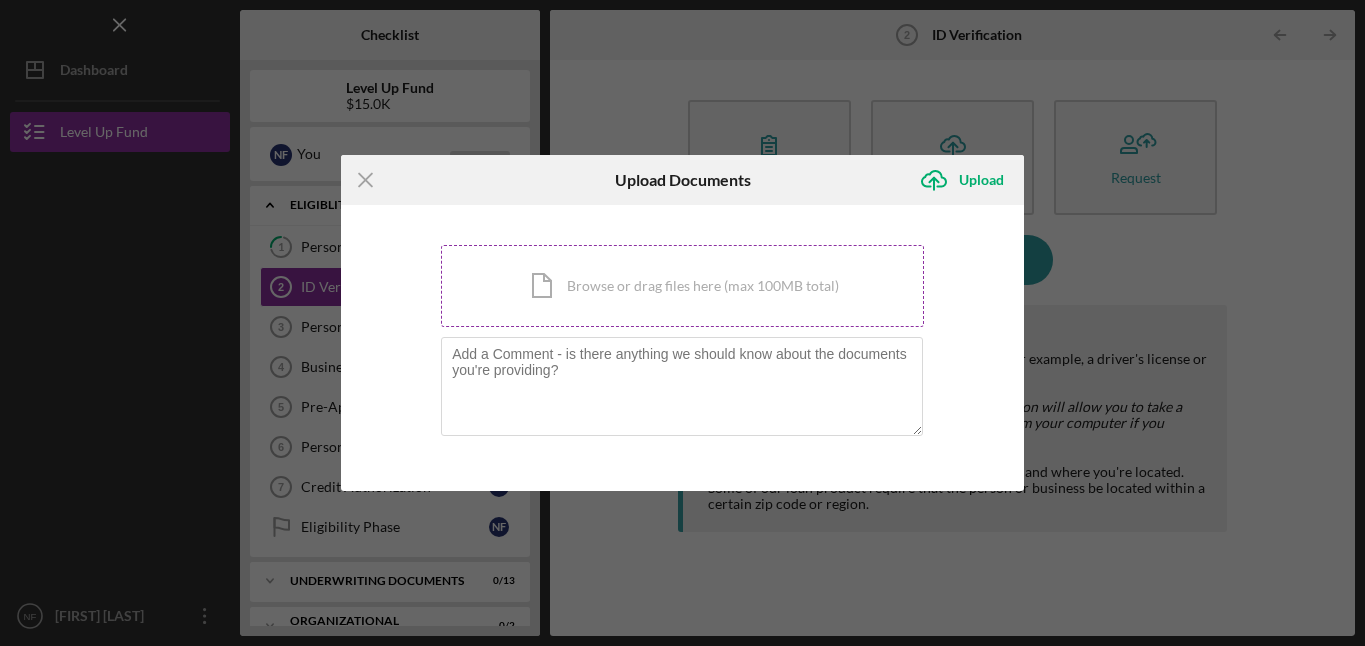click on "Icon/Document Browse or drag files here (max 100MB total) Tap to choose files or take a photo" at bounding box center [682, 286] 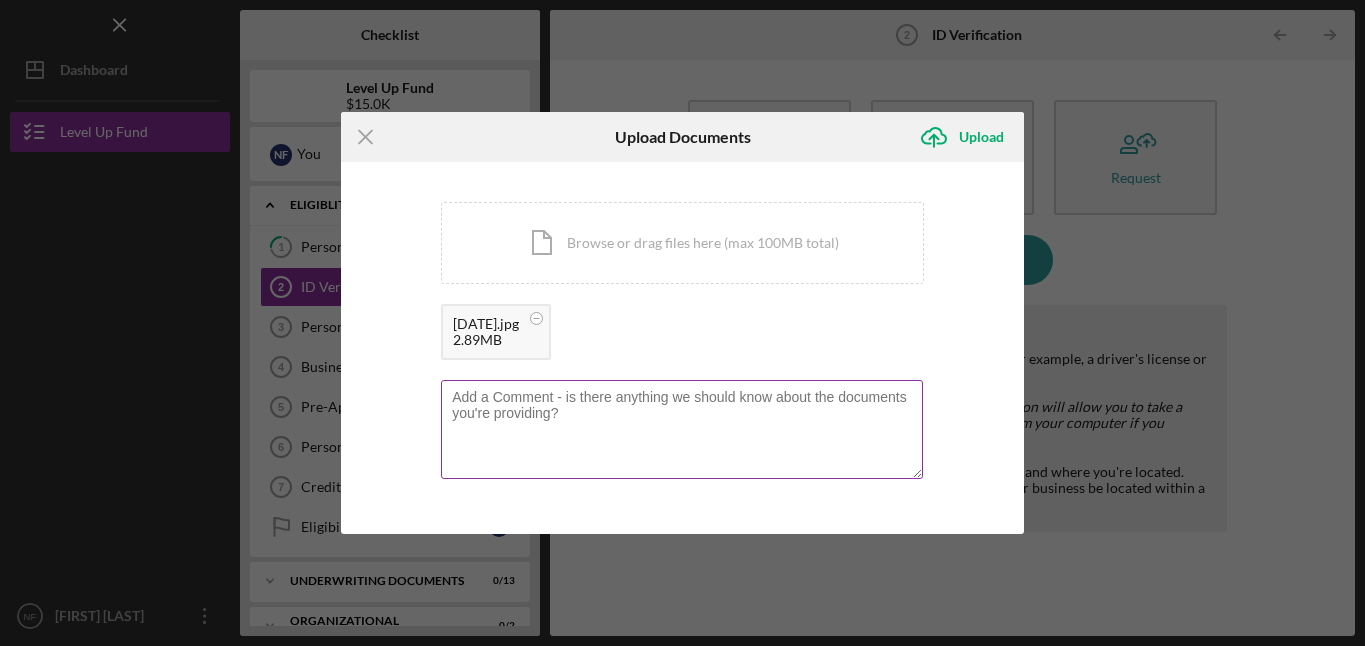 click at bounding box center (682, 429) 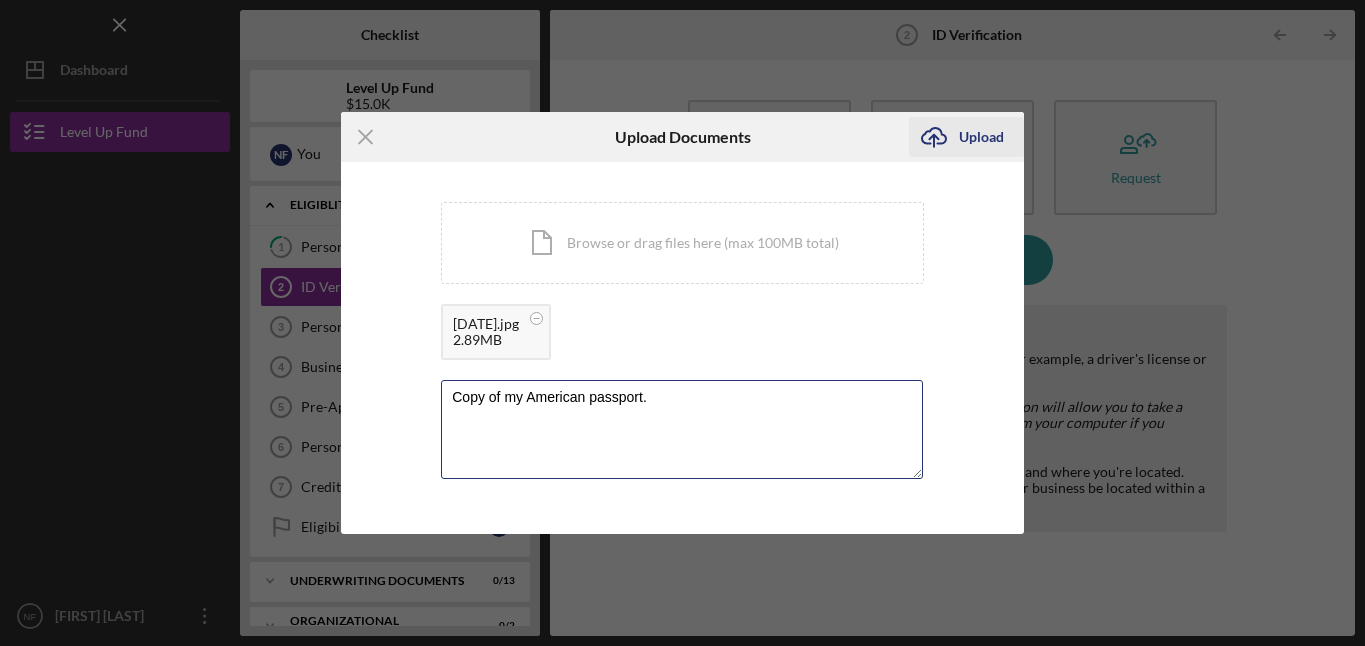type on "Copy of my American passport." 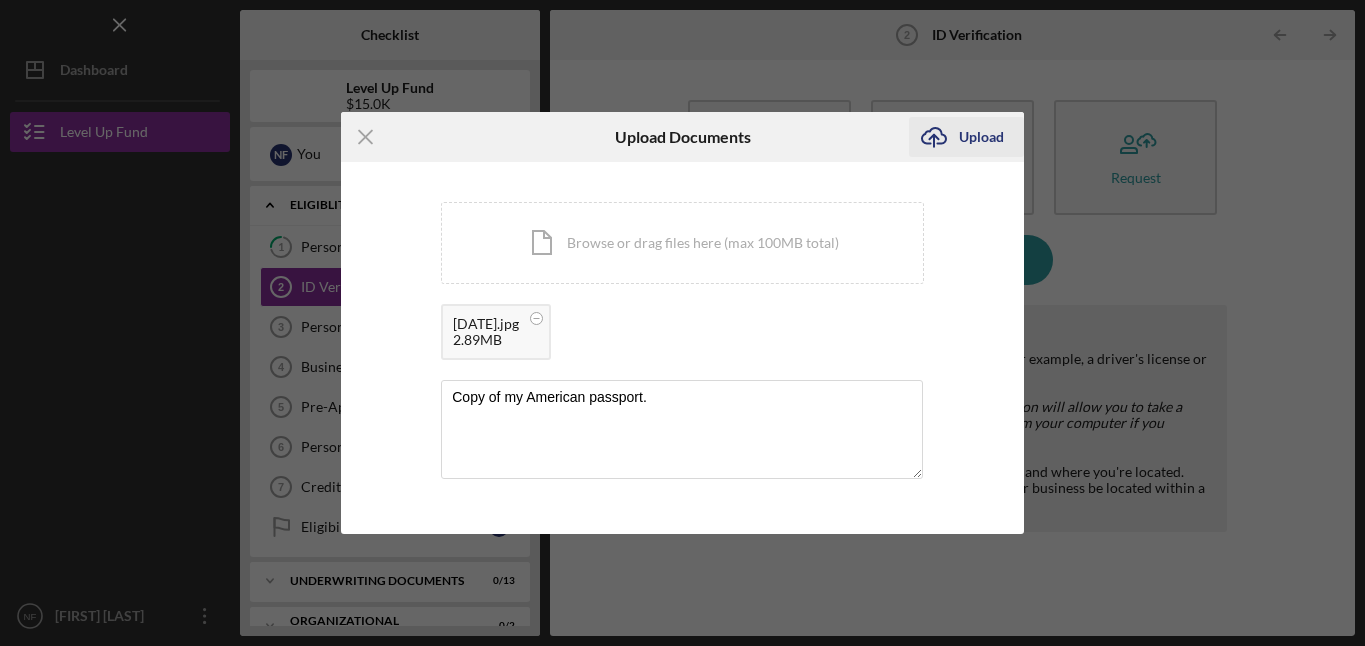 click on "Upload" at bounding box center [981, 137] 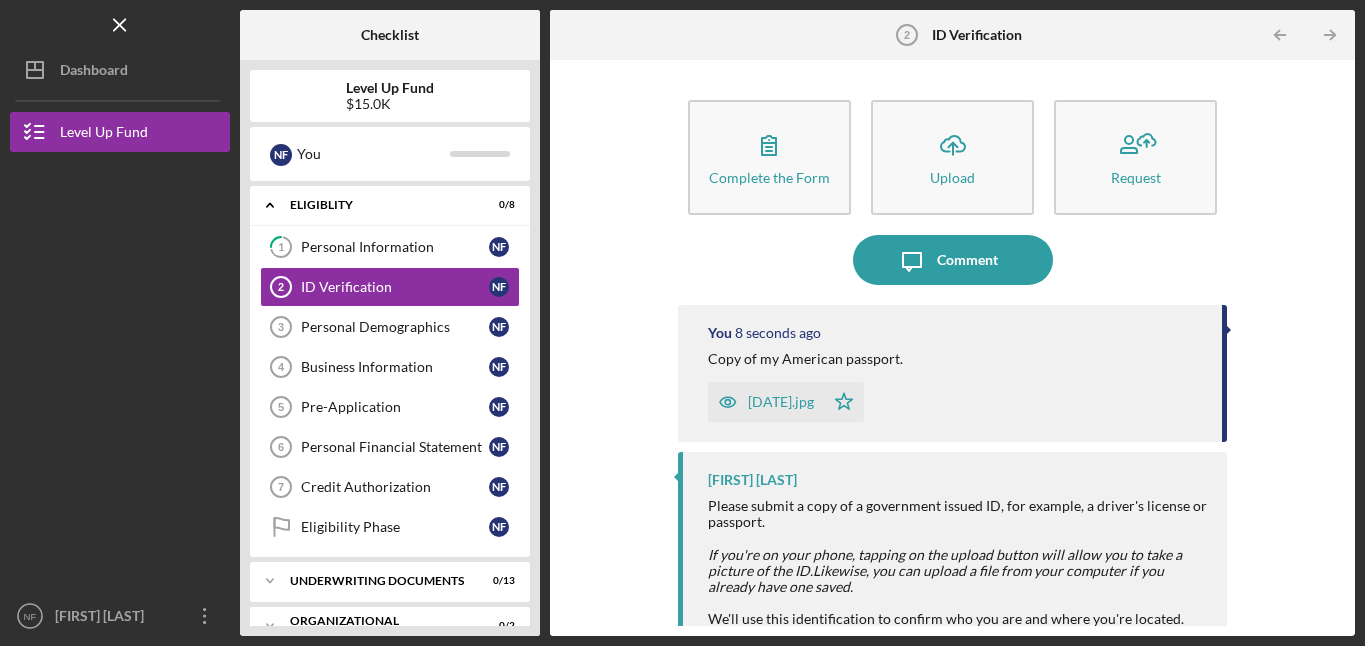click on "[DATE].jpg" at bounding box center [781, 402] 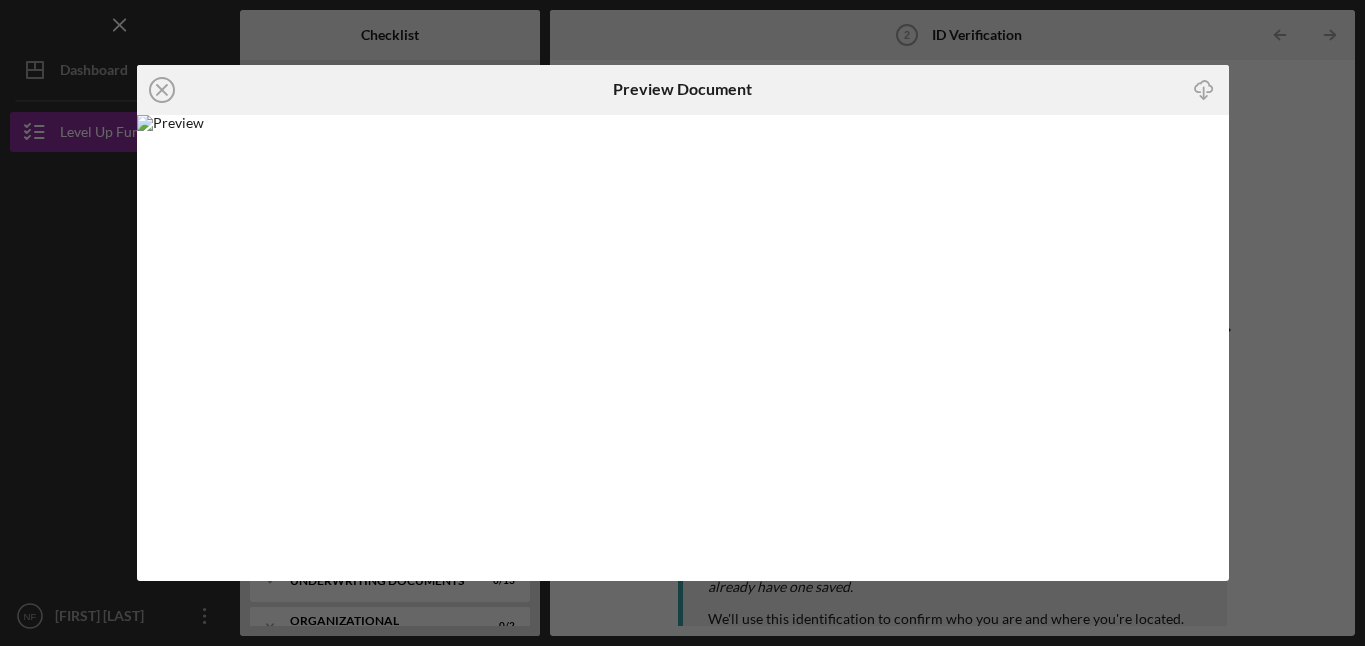 click on "Icon/Close Preview Document Icon/Download" at bounding box center [682, 323] 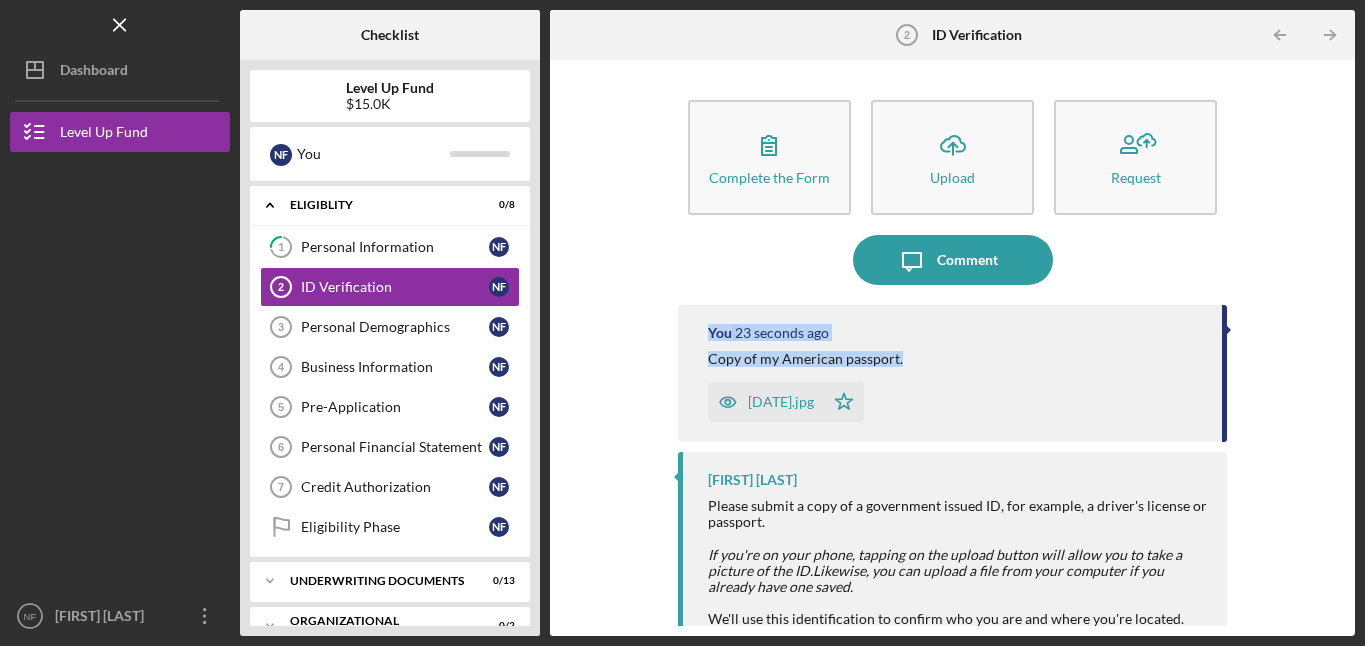 drag, startPoint x: 1337, startPoint y: 247, endPoint x: 1335, endPoint y: 352, distance: 105.01904 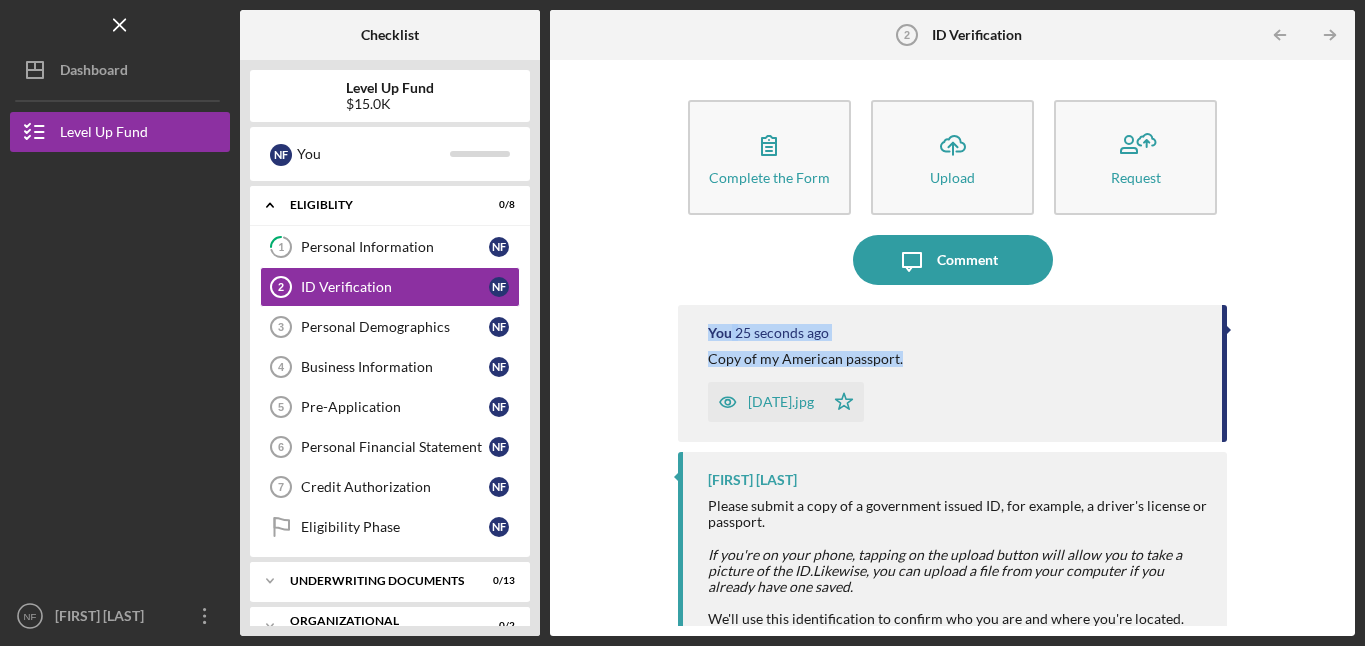 click on "Complete the Form Form Icon/Upload Upload Request Icon/Message Comment You   25 seconds ago Copy of my American passport. 20250801_201651.jpg Icon/Star [FIRST] [LAST]   Please submit a copy of a government issued ID, for example, a driver's license or passport. If you're on your phone, tapping on the upload button will allow you to take a picture of the ID.  Likewise, you can upload a file from your computer if you already have one saved. We'll use this identification to confirm who you are and where you're located. Some of our loan product require that the person or business be located within a certain zip code or region." at bounding box center (952, 348) 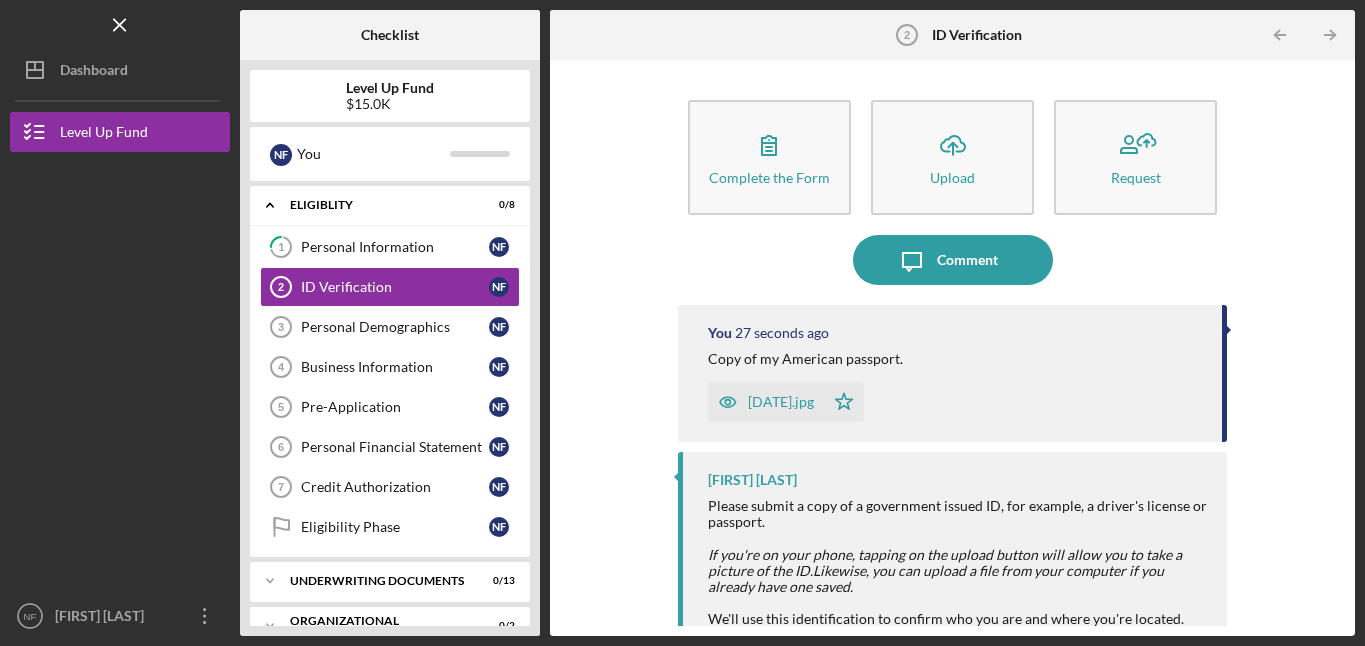 scroll, scrollTop: 53, scrollLeft: 0, axis: vertical 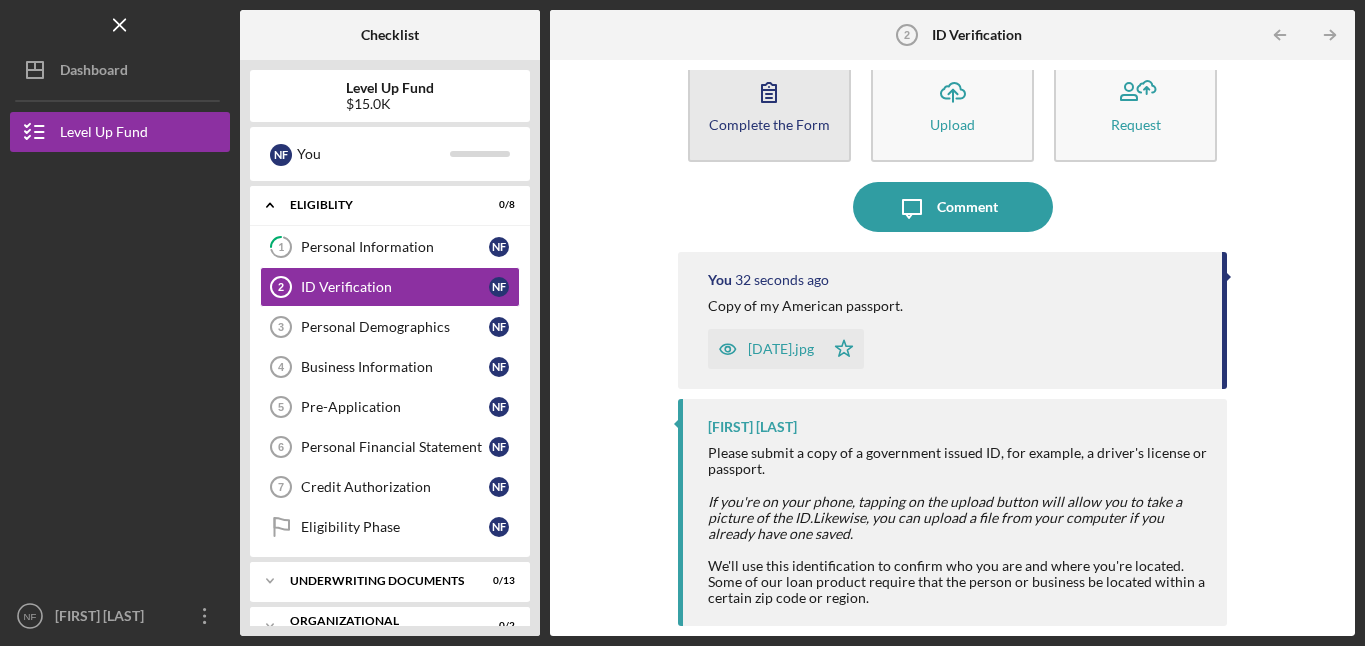 click 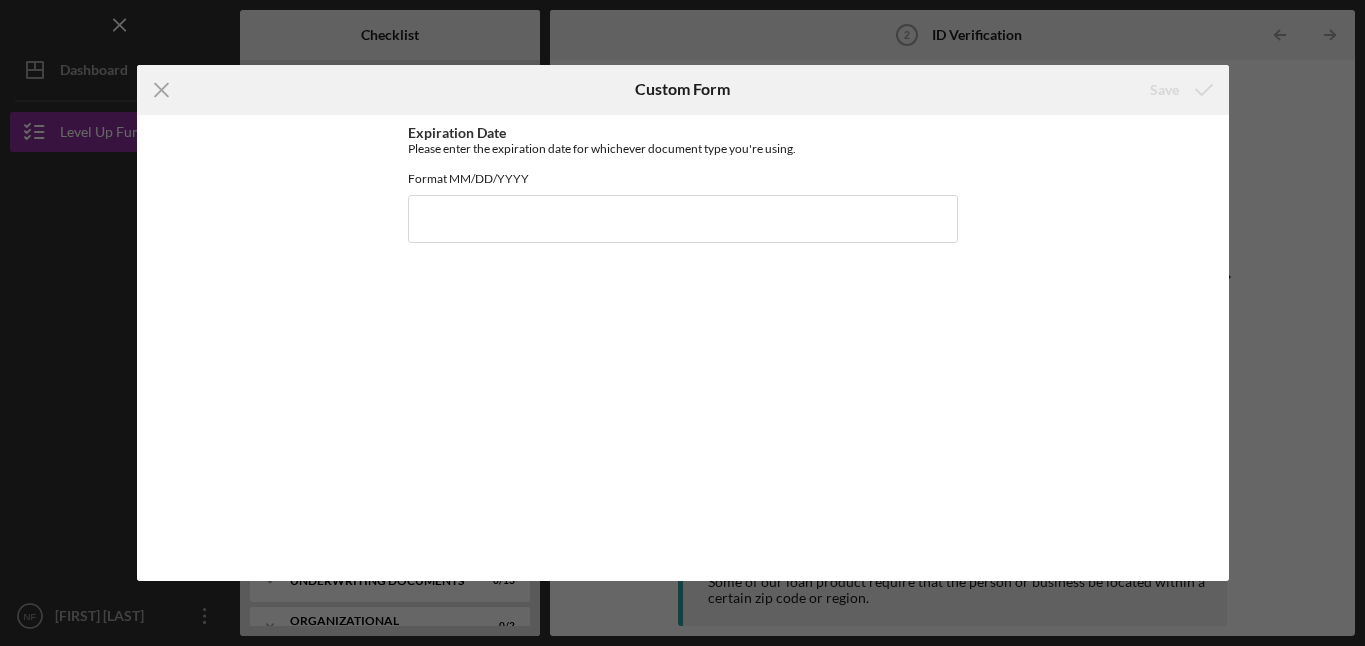 scroll, scrollTop: 0, scrollLeft: 0, axis: both 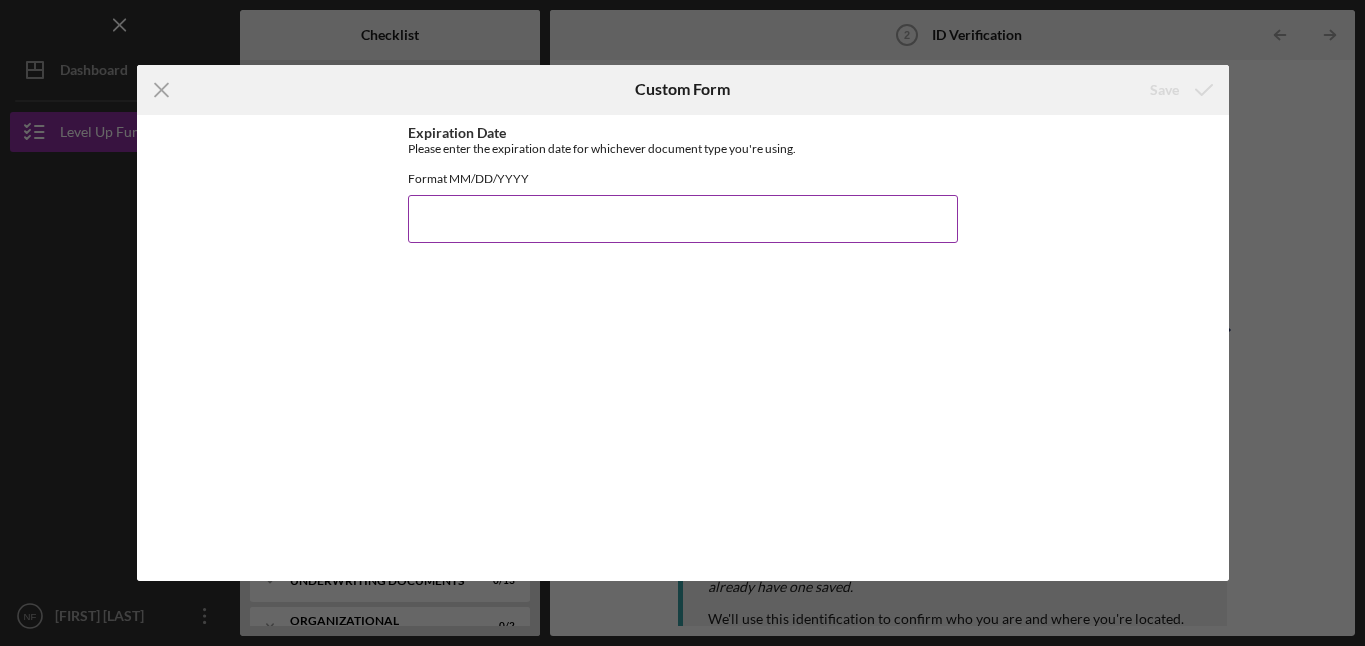 click on "Expiration Date" at bounding box center (683, 219) 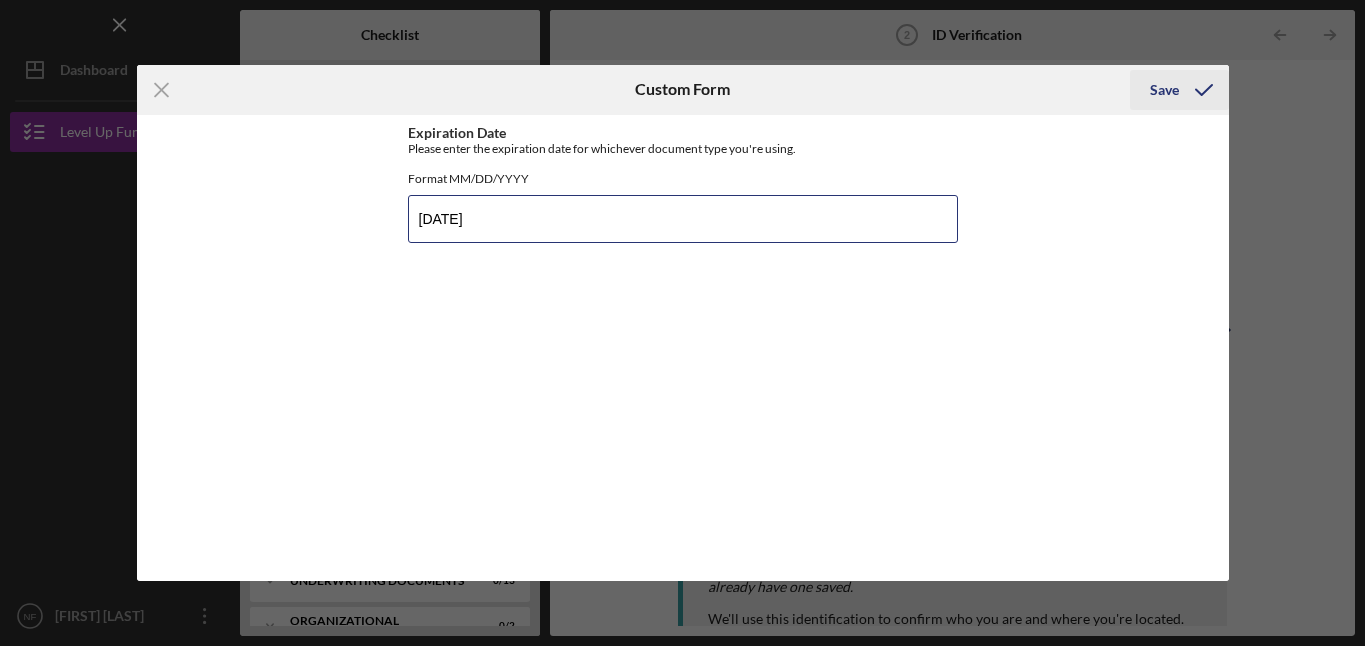 type on "[DATE]" 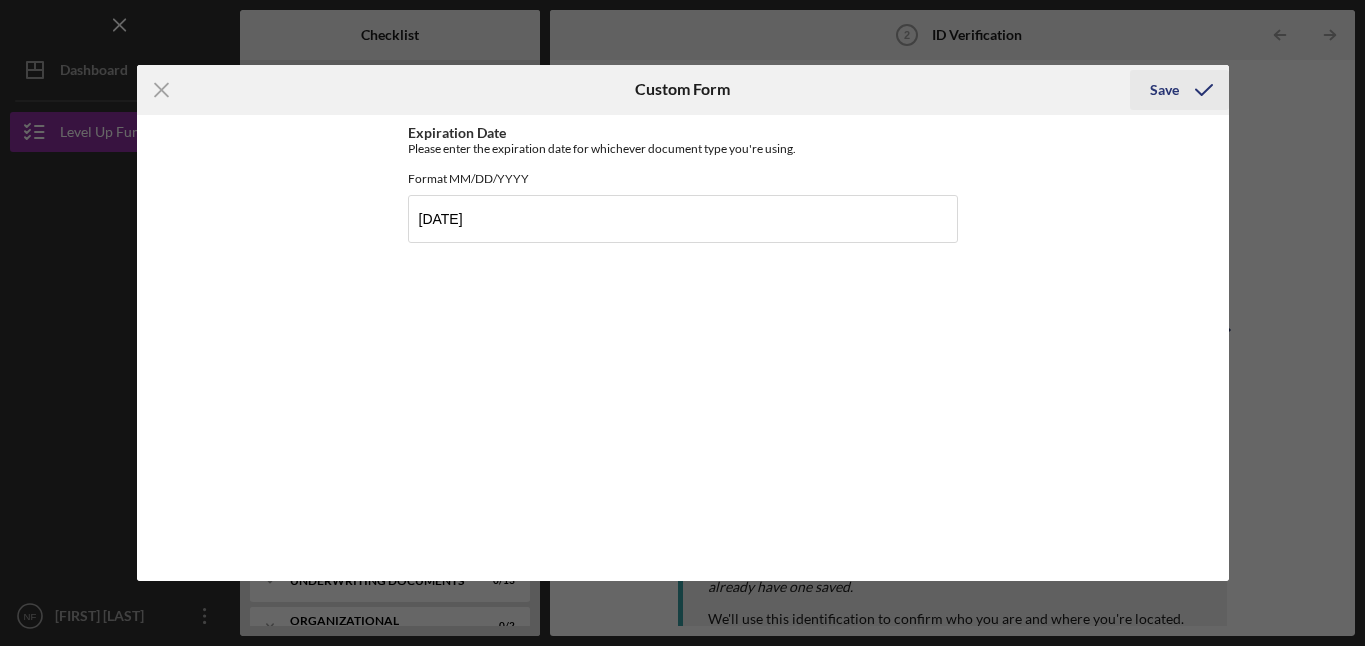 click on "Save" at bounding box center [1164, 90] 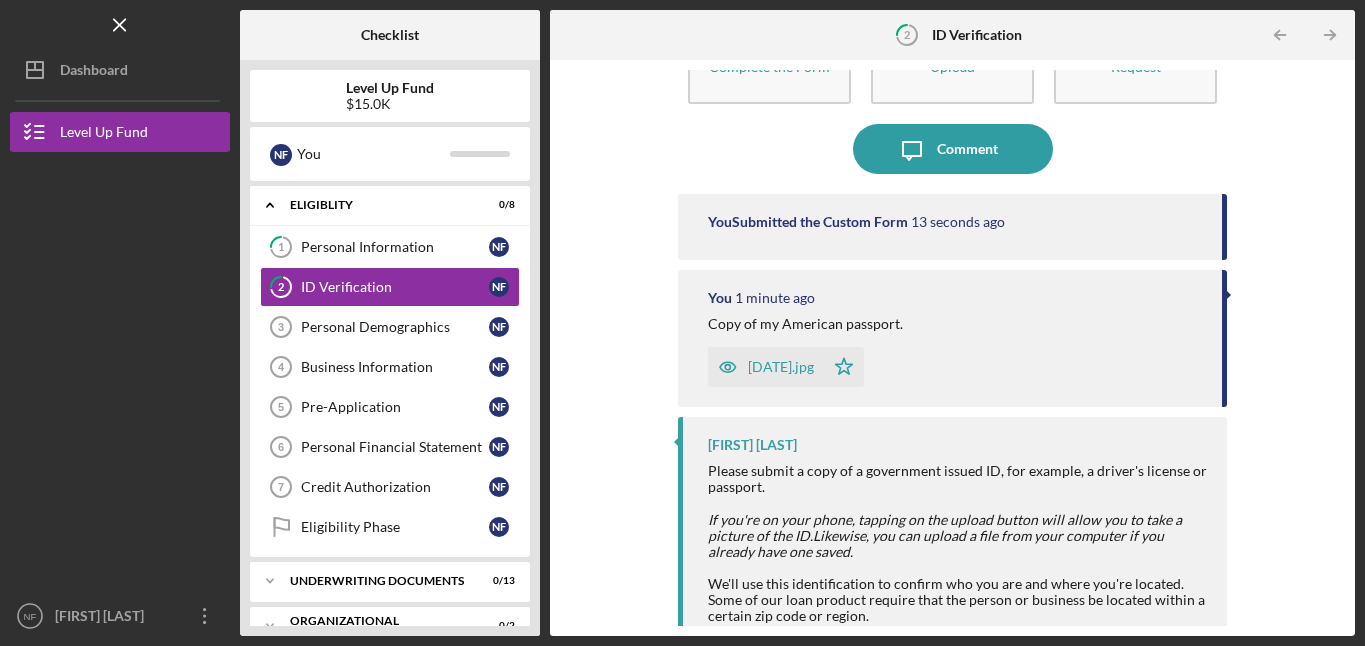scroll, scrollTop: 129, scrollLeft: 0, axis: vertical 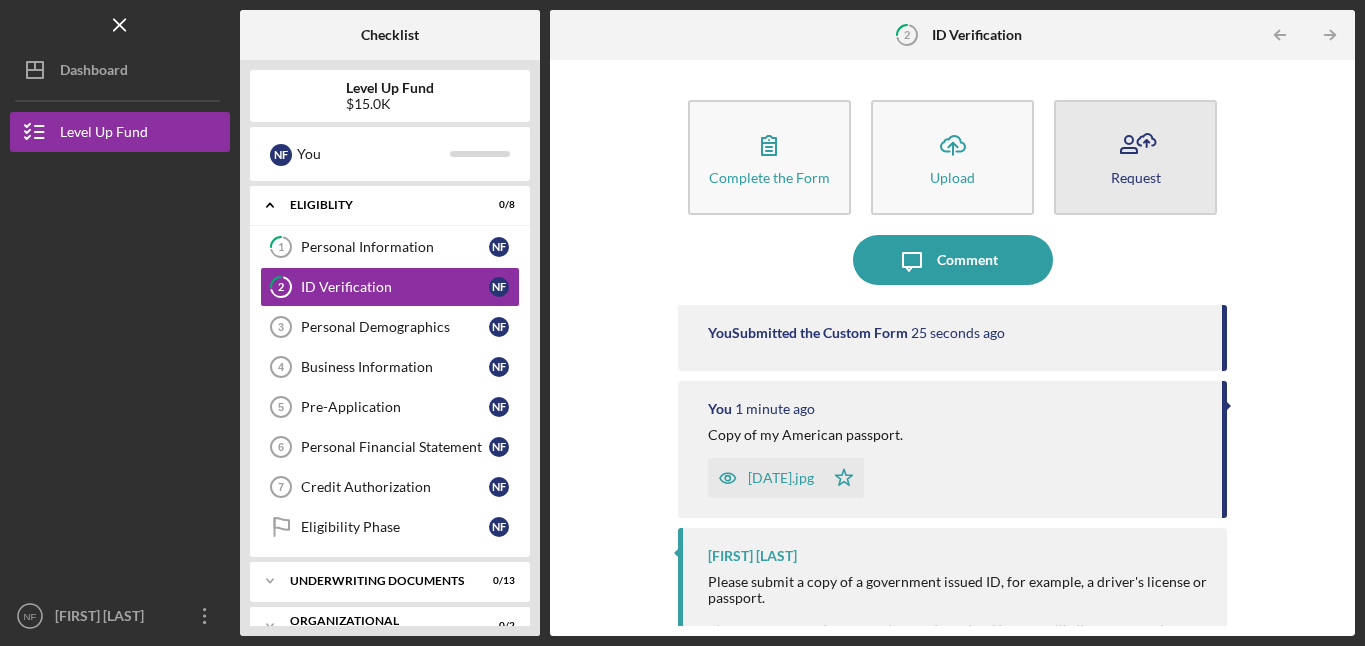 click on "Request" at bounding box center (1136, 177) 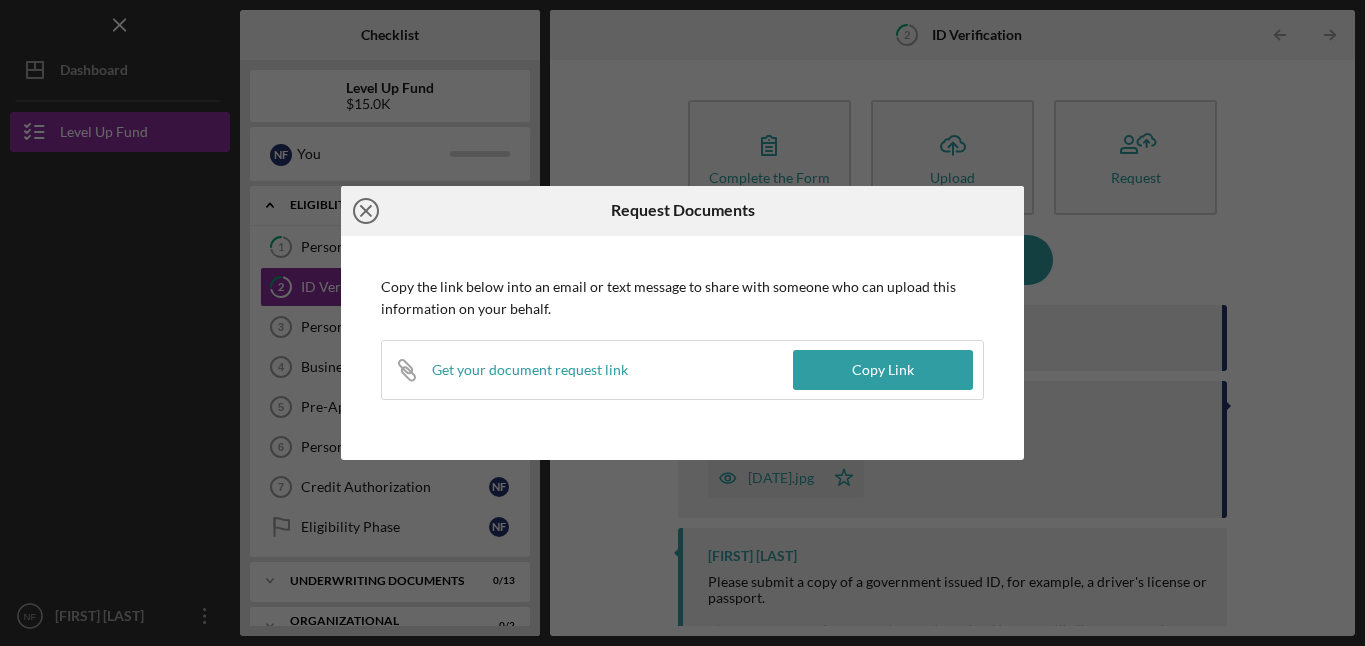 click on "Icon/Close" 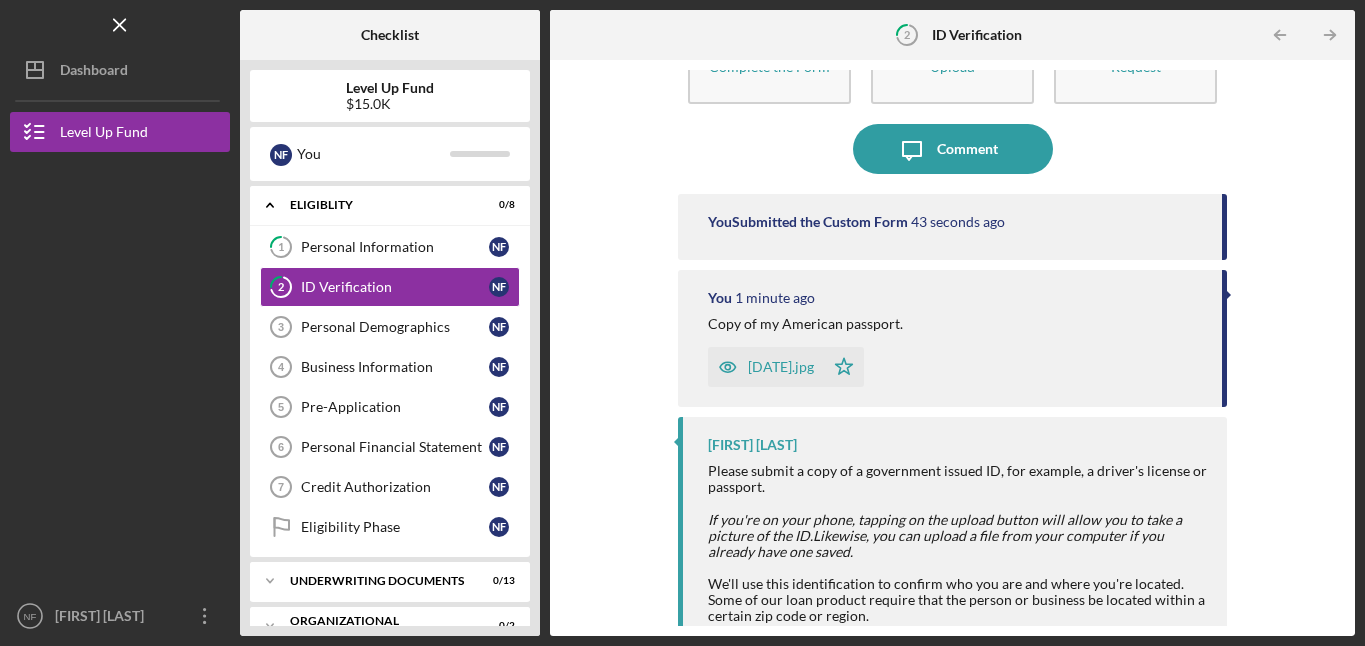 scroll, scrollTop: 129, scrollLeft: 0, axis: vertical 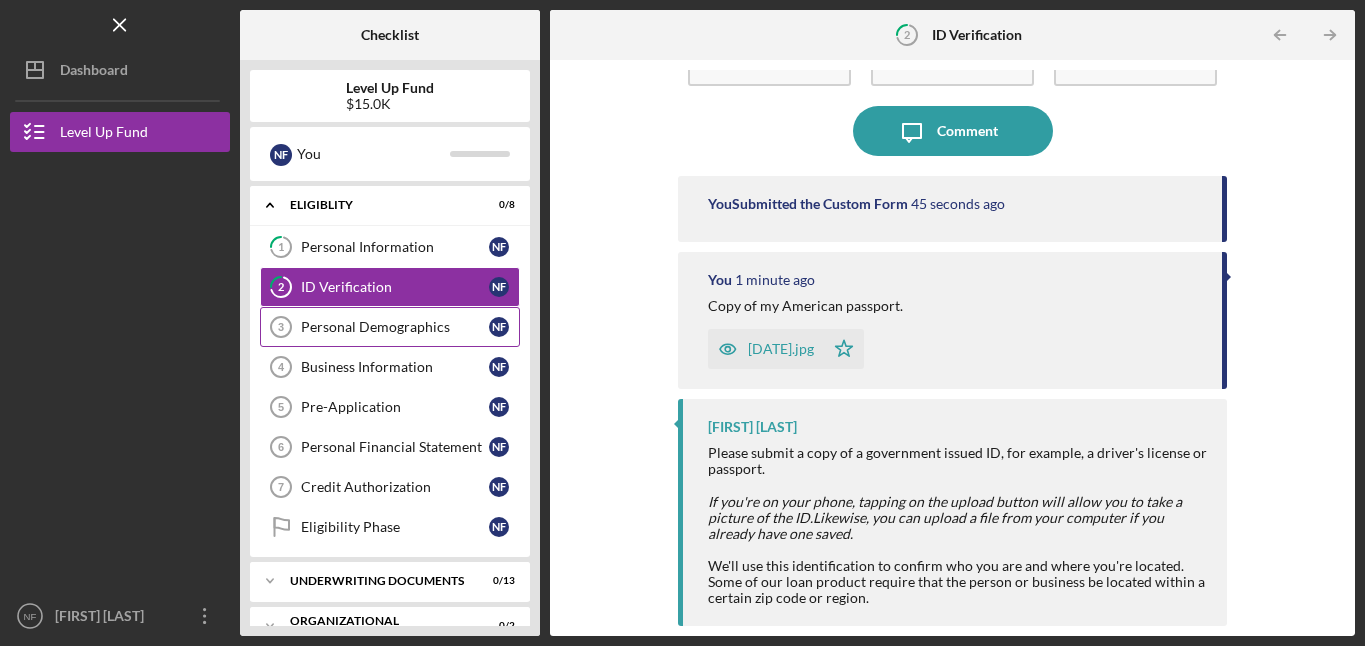 click on "Personal Demographics" at bounding box center [395, 327] 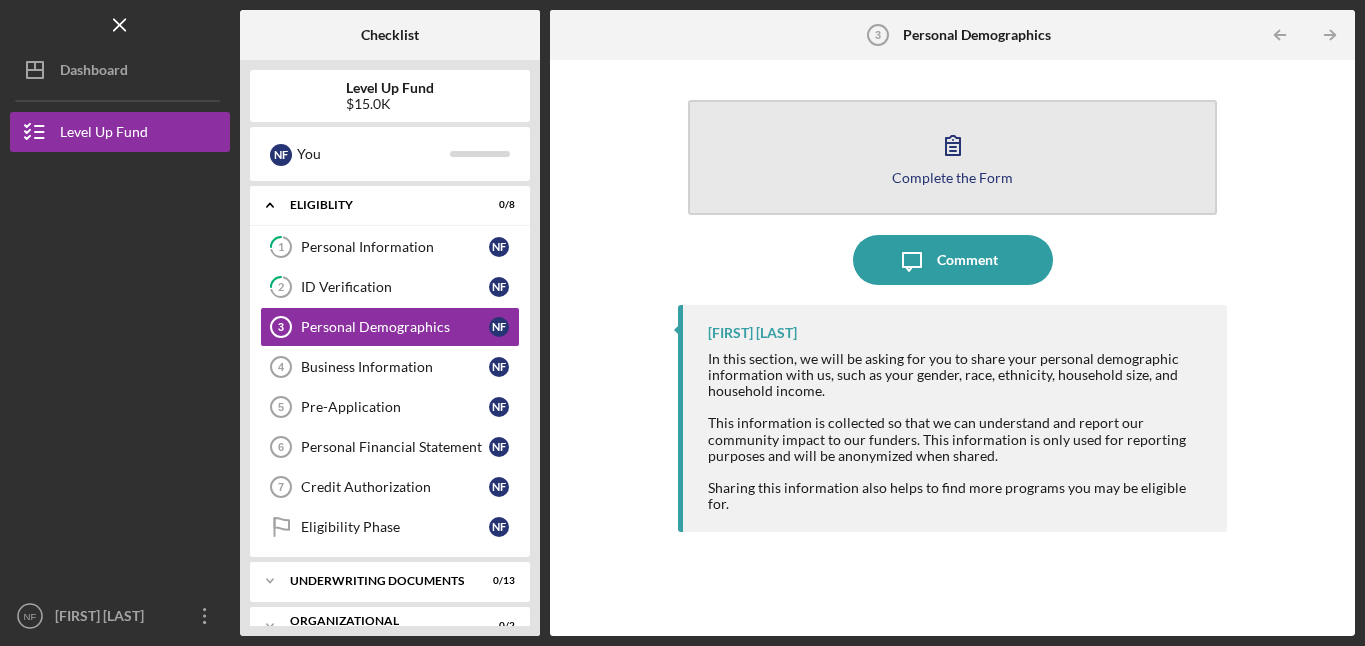 click on "Complete the Form" at bounding box center [952, 177] 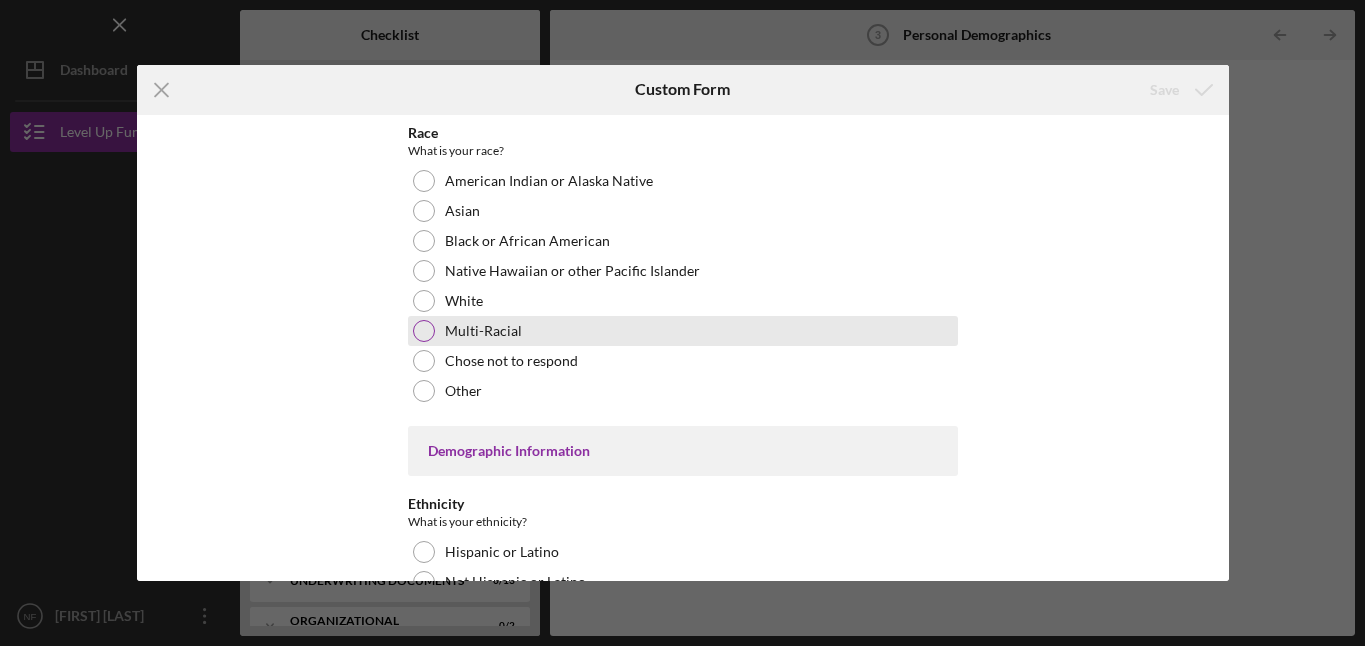 click at bounding box center [424, 331] 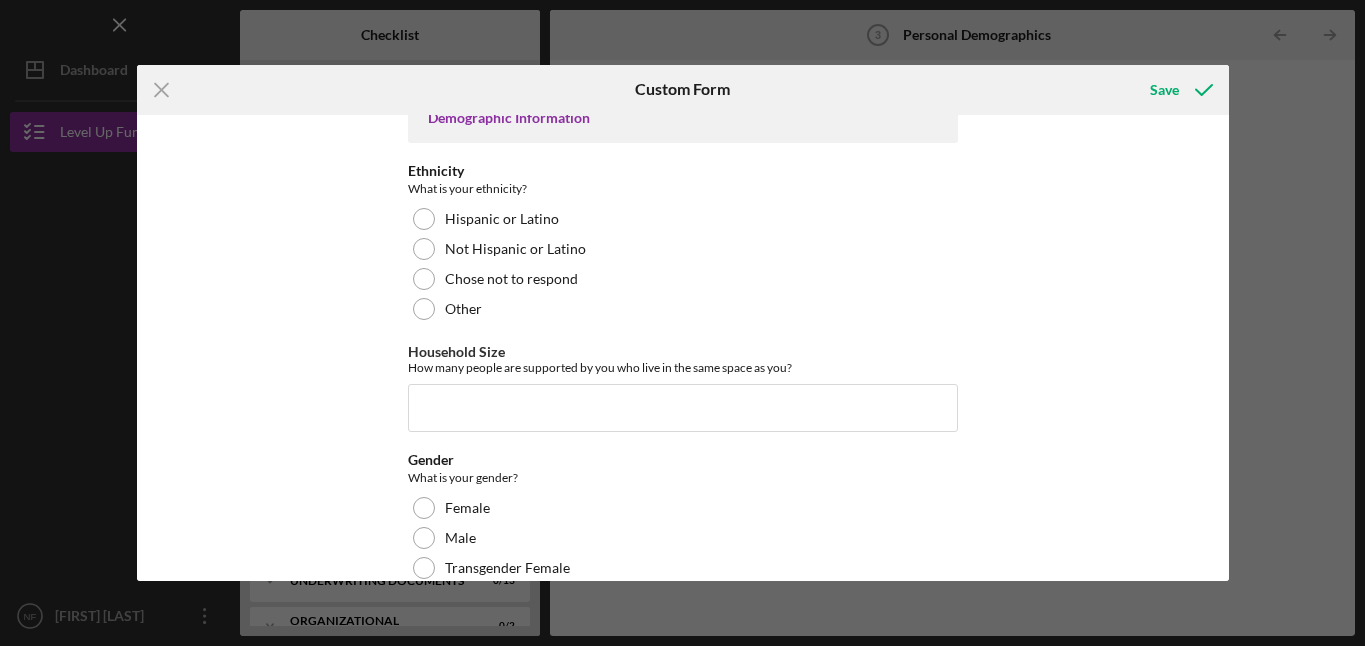 scroll, scrollTop: 325, scrollLeft: 0, axis: vertical 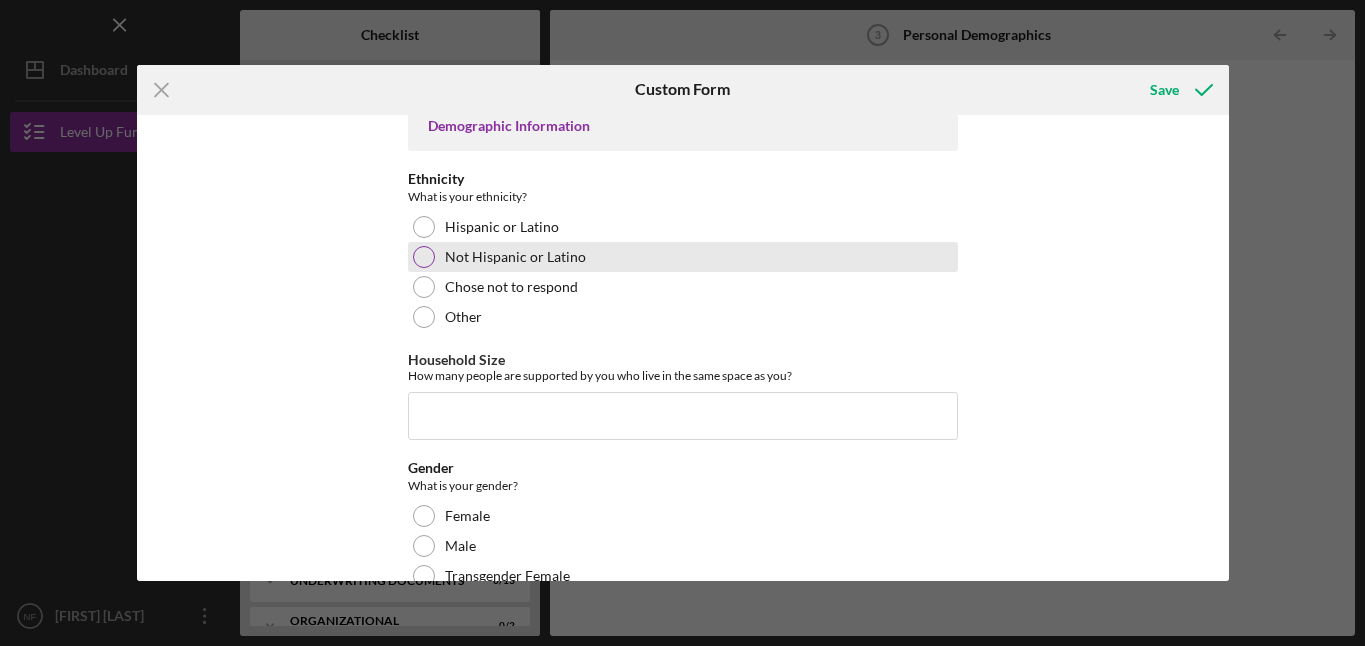 click at bounding box center [424, 257] 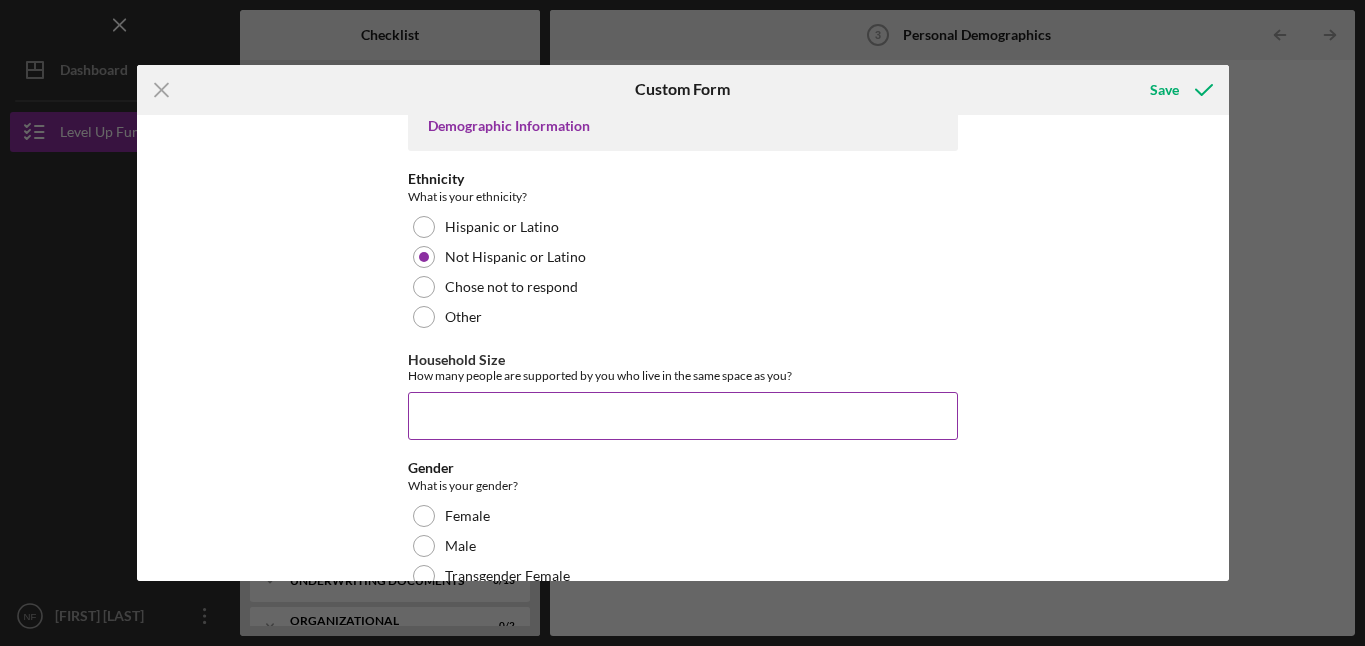 click on "Household Size" at bounding box center (683, 416) 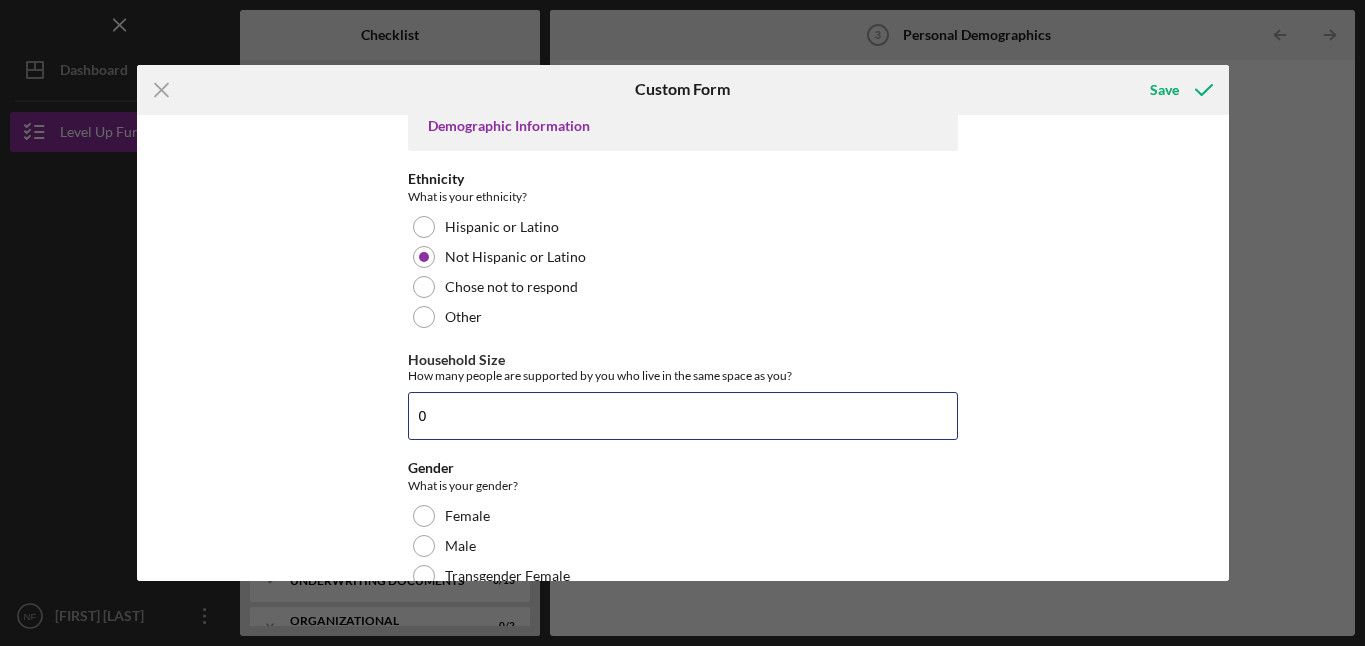 type on "0" 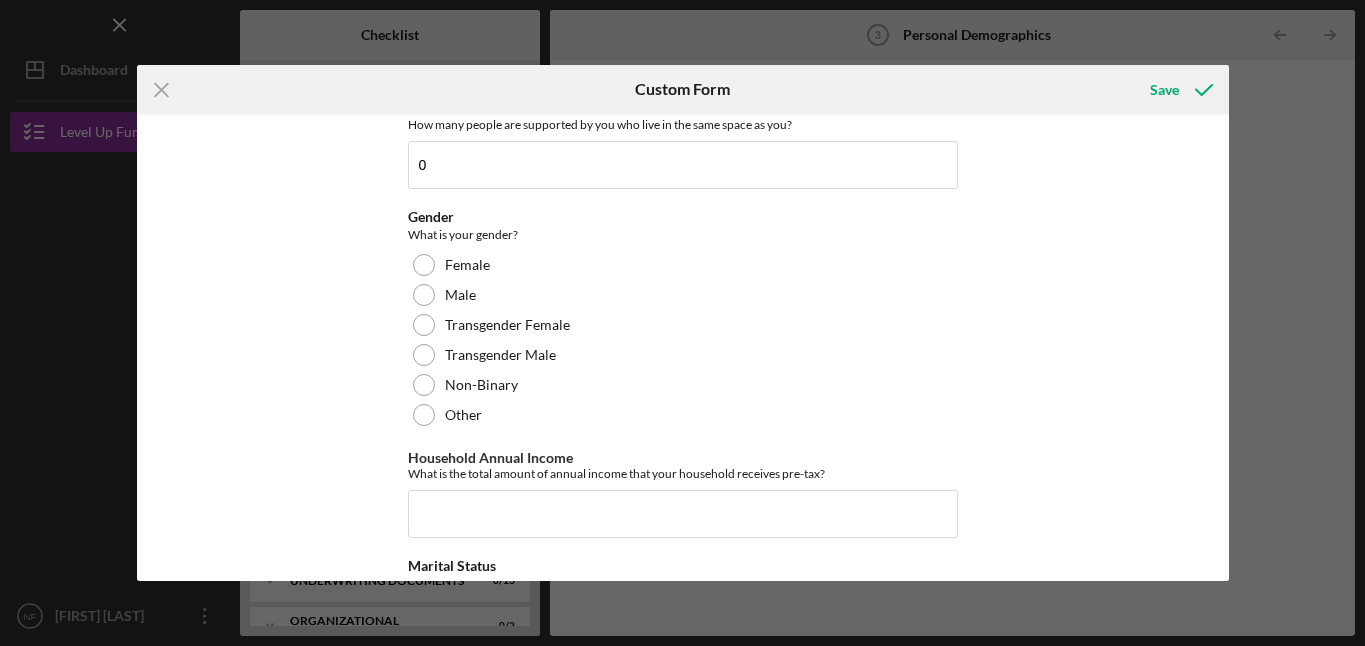 scroll, scrollTop: 578, scrollLeft: 0, axis: vertical 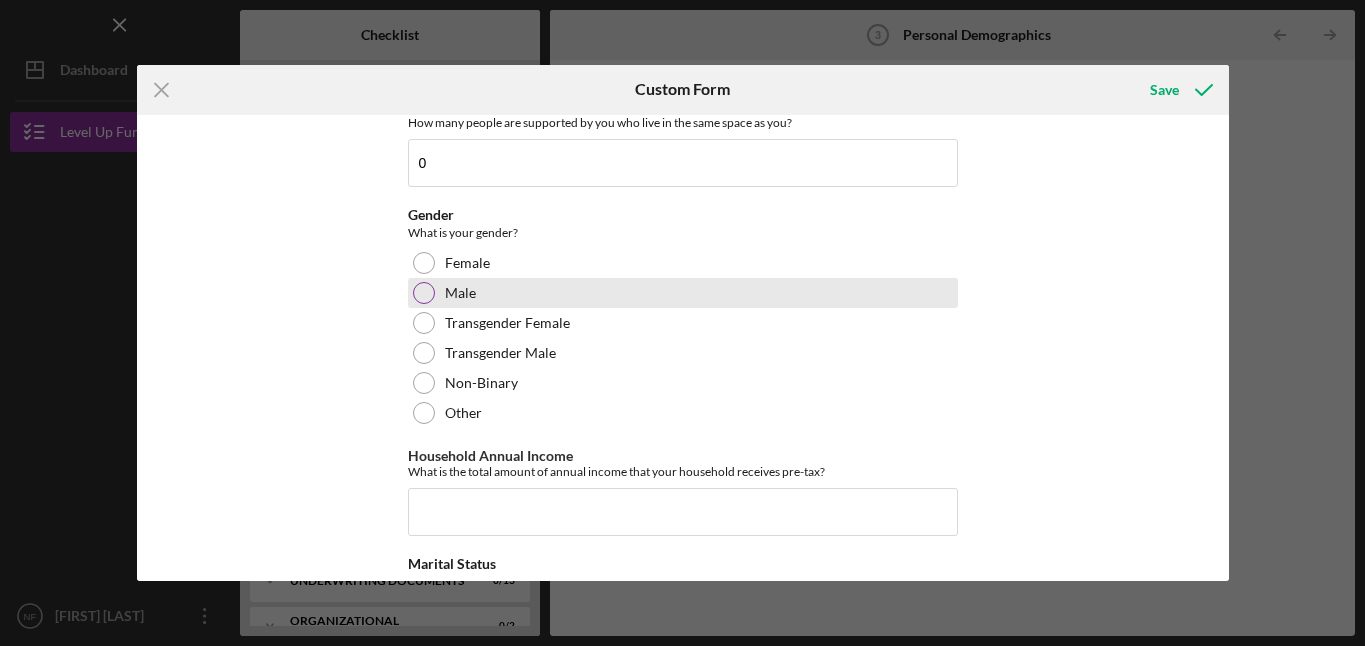 click at bounding box center [424, 293] 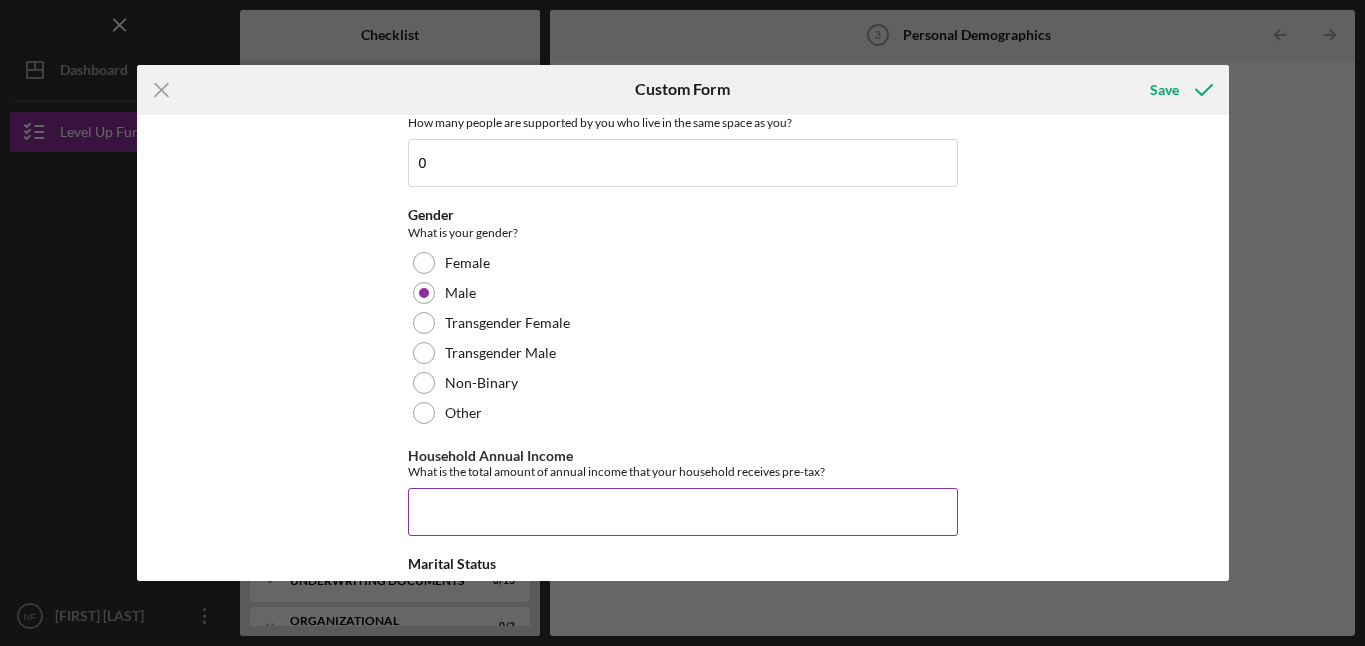 click on "Household Annual Income" at bounding box center (683, 512) 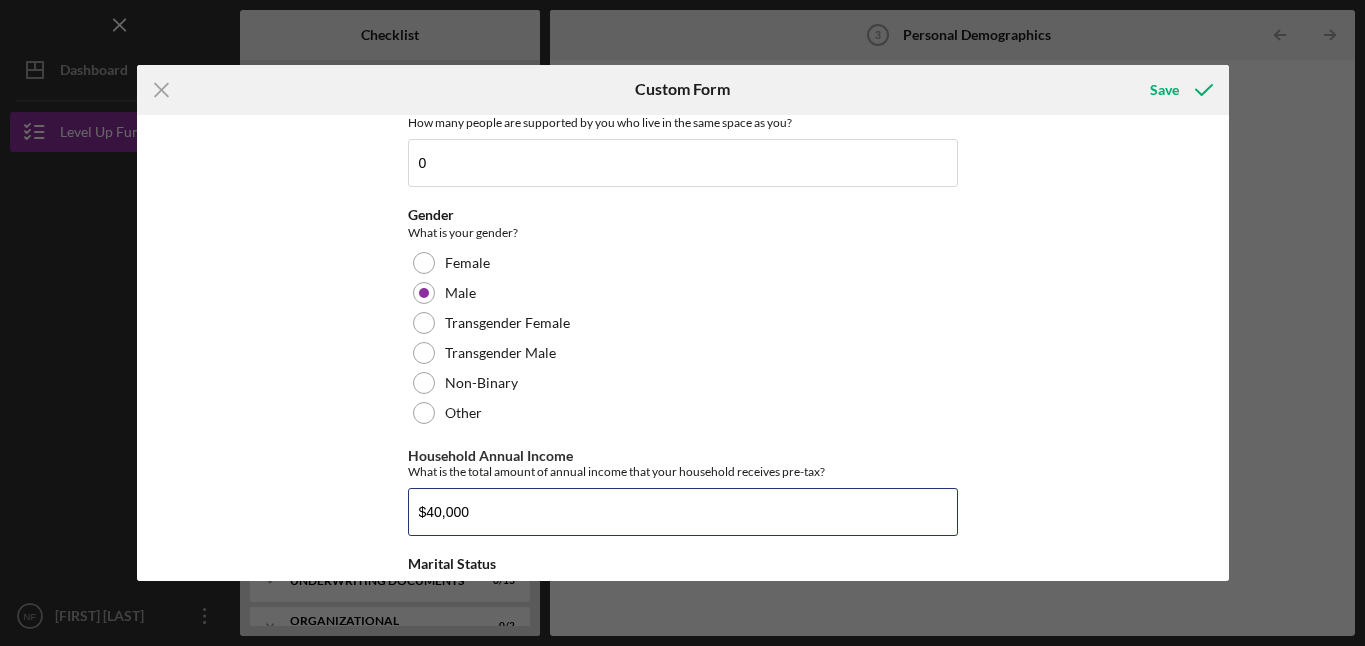 type on "$40,000" 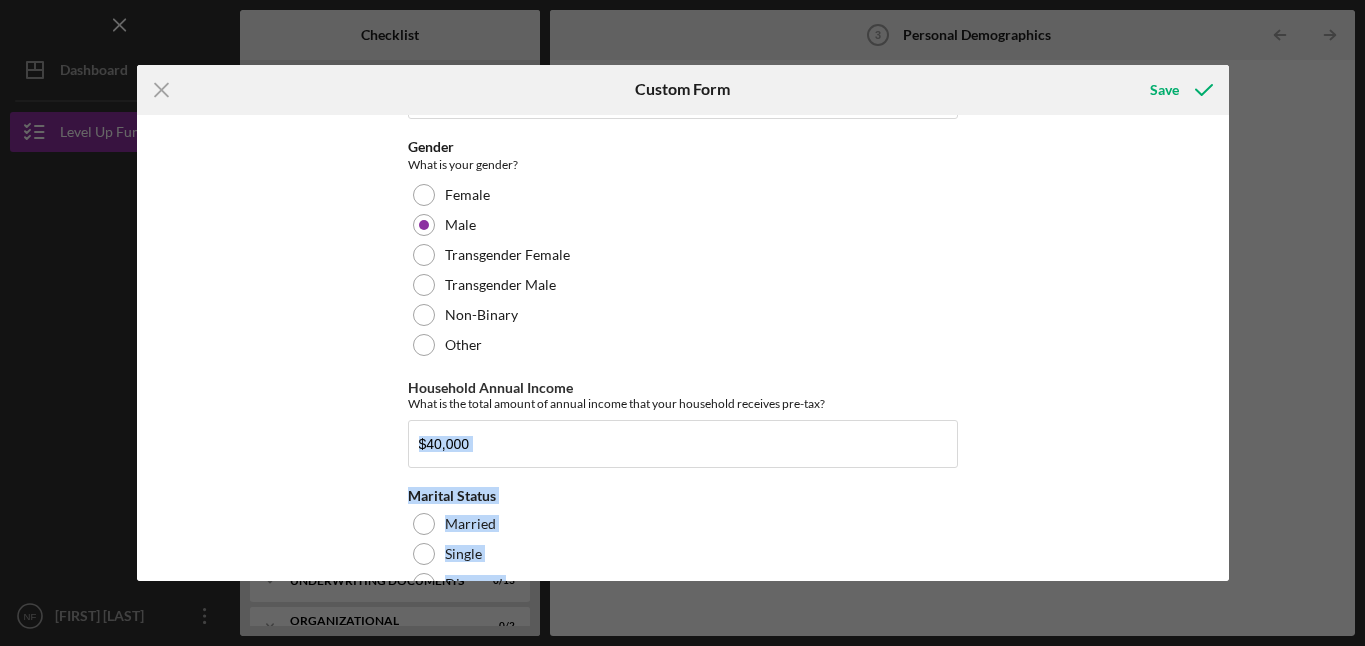 scroll, scrollTop: 724, scrollLeft: 0, axis: vertical 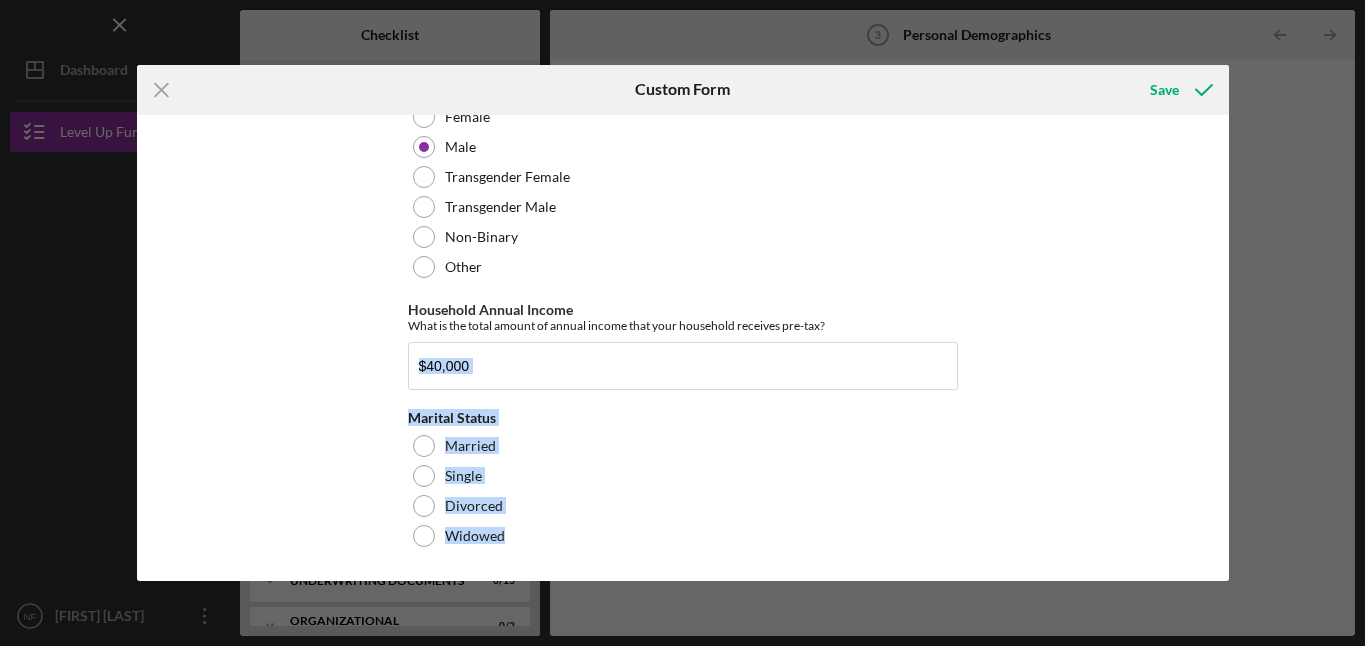 drag, startPoint x: 1221, startPoint y: 514, endPoint x: 1223, endPoint y: 587, distance: 73.02739 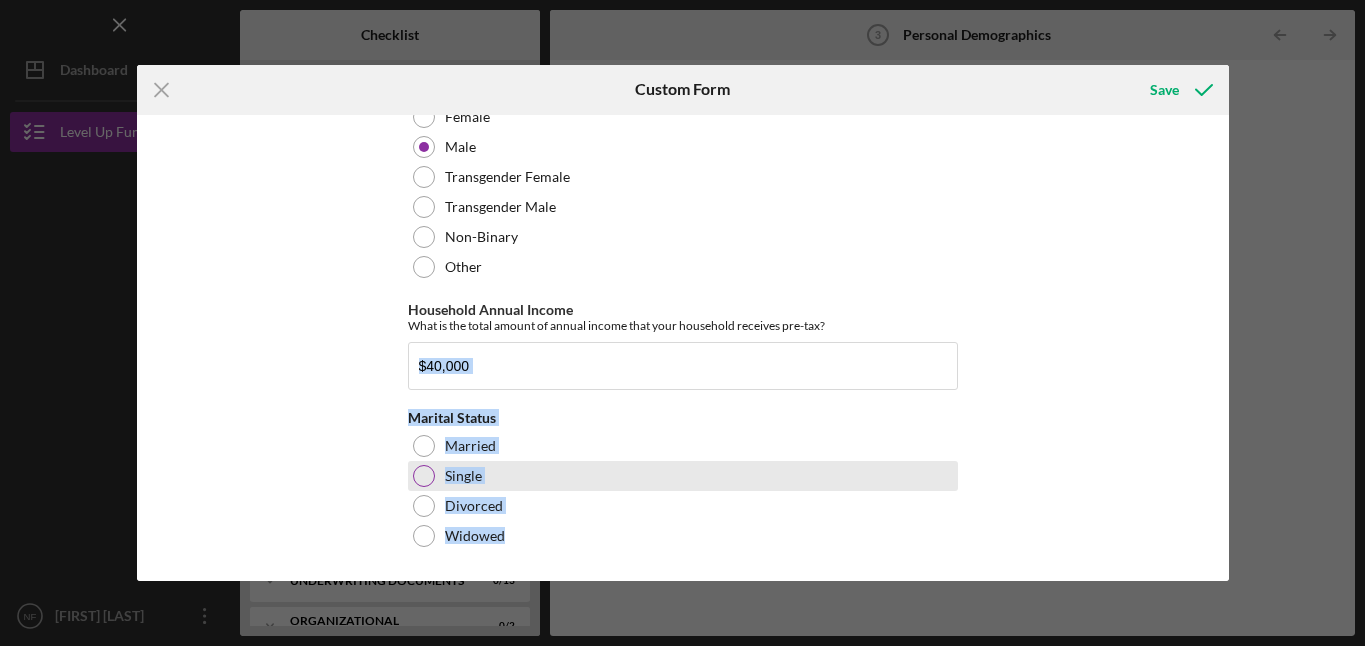 click at bounding box center (424, 476) 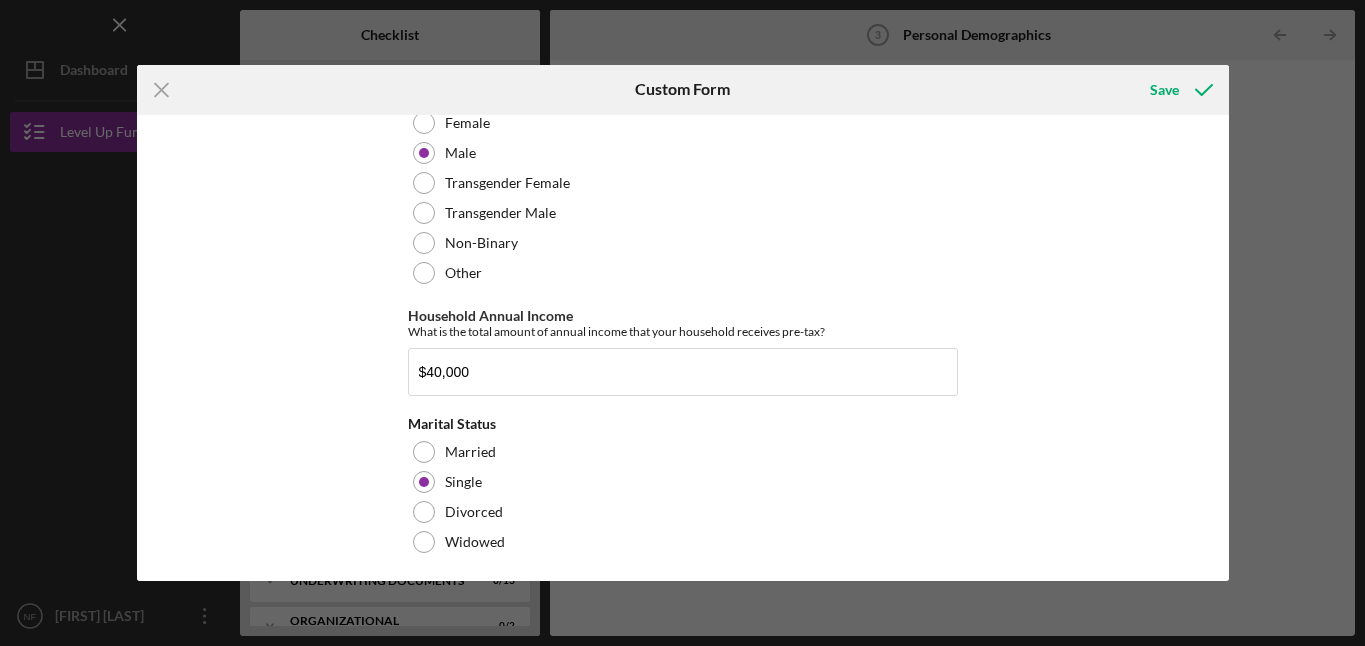 scroll, scrollTop: 724, scrollLeft: 0, axis: vertical 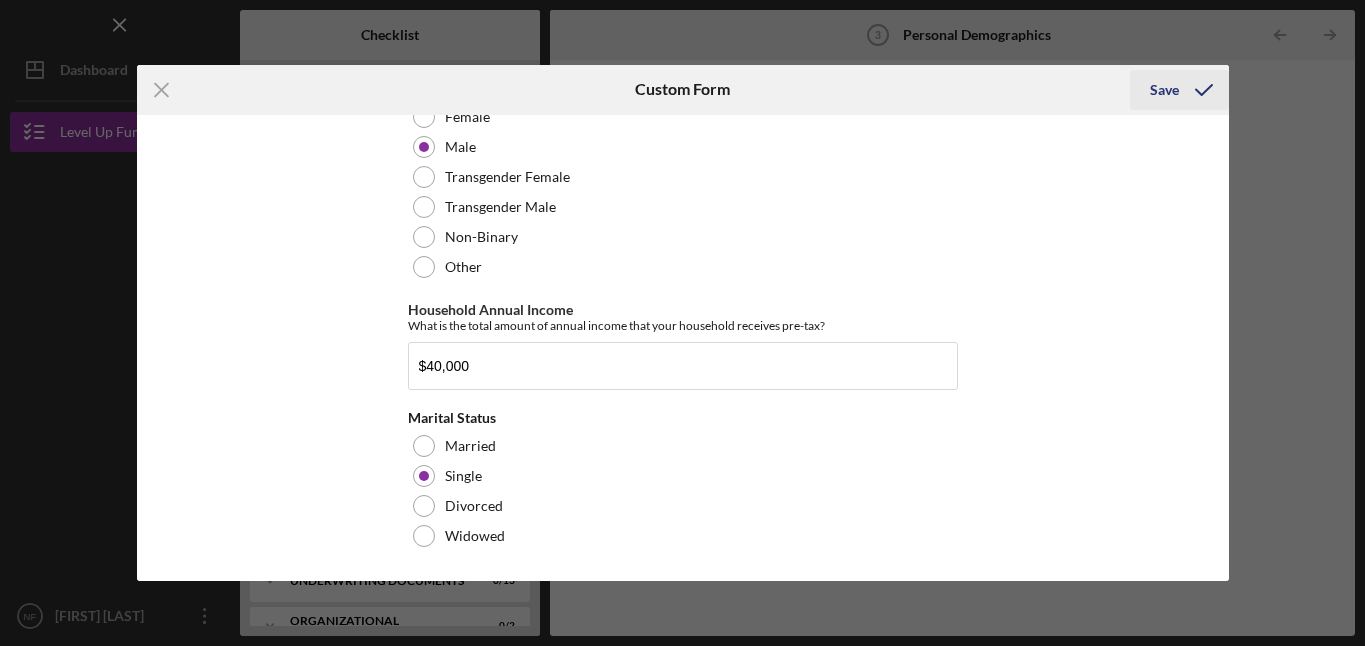 click on "Save" at bounding box center (1164, 90) 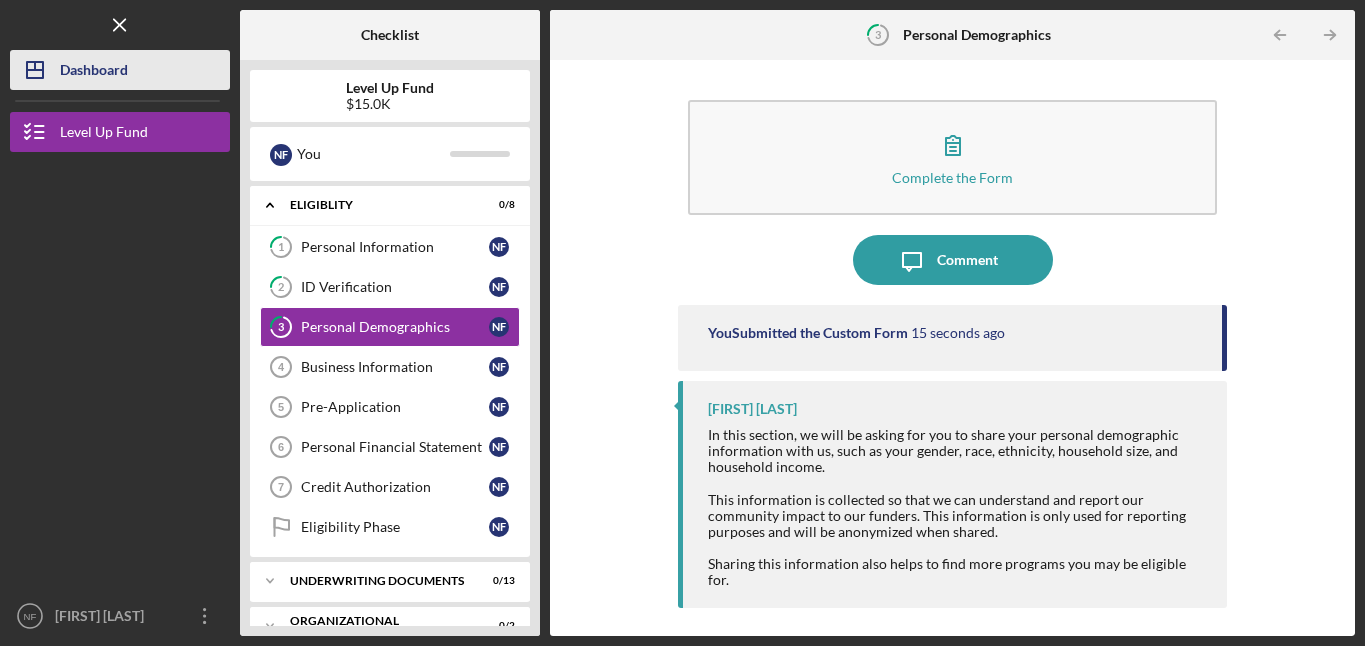 click on "Dashboard" at bounding box center (94, 72) 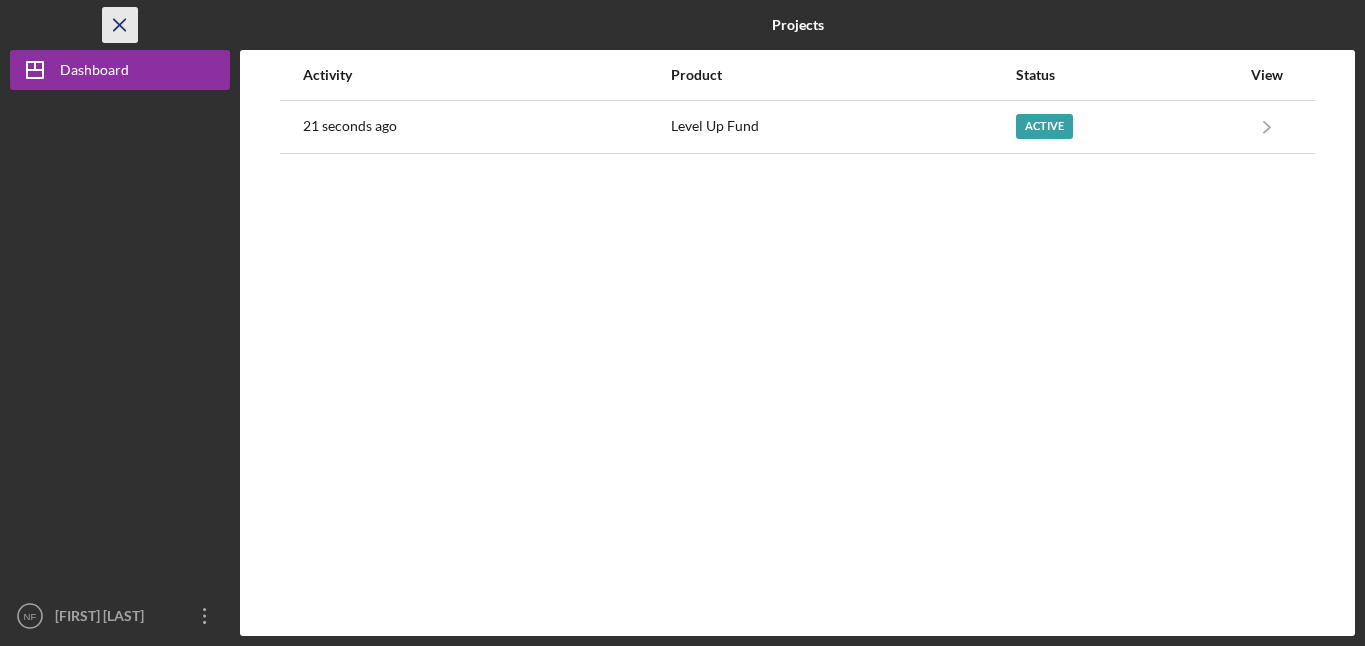 click on "Icon/Menu Close" 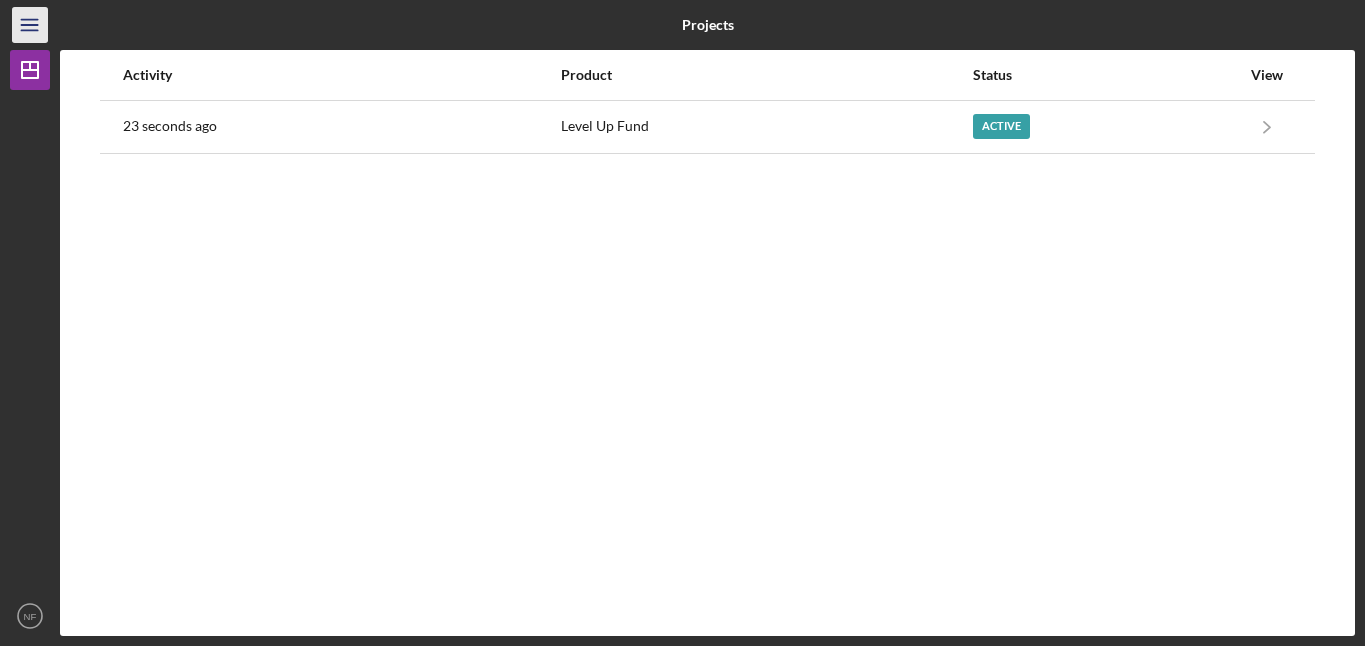 click on "Icon/Menu" 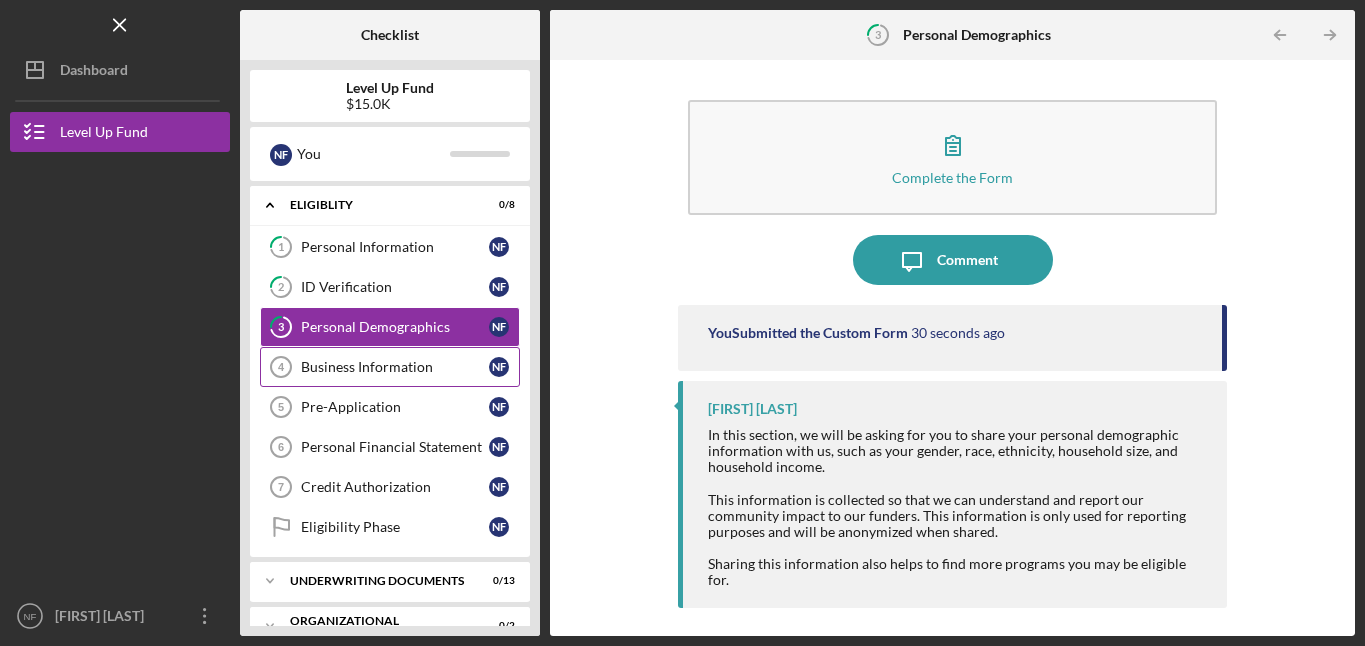 click on "Business Information" at bounding box center (395, 367) 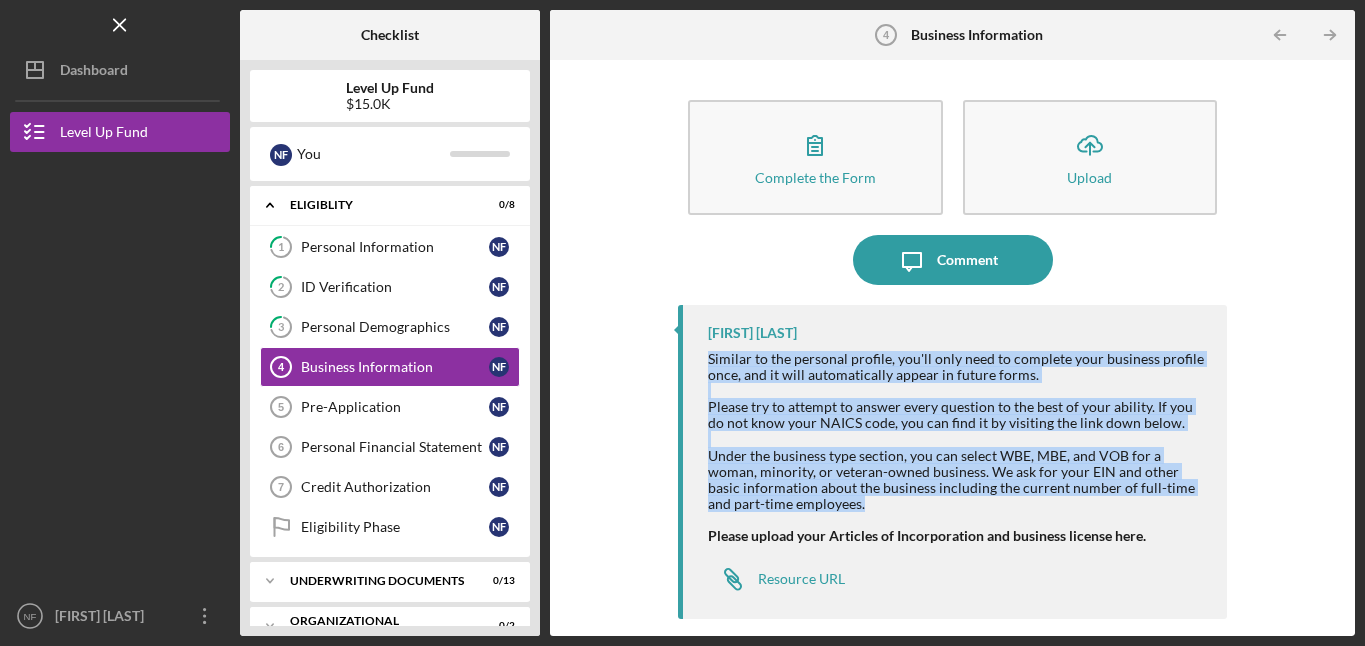 drag, startPoint x: 1364, startPoint y: 397, endPoint x: 1358, endPoint y: 506, distance: 109.165016 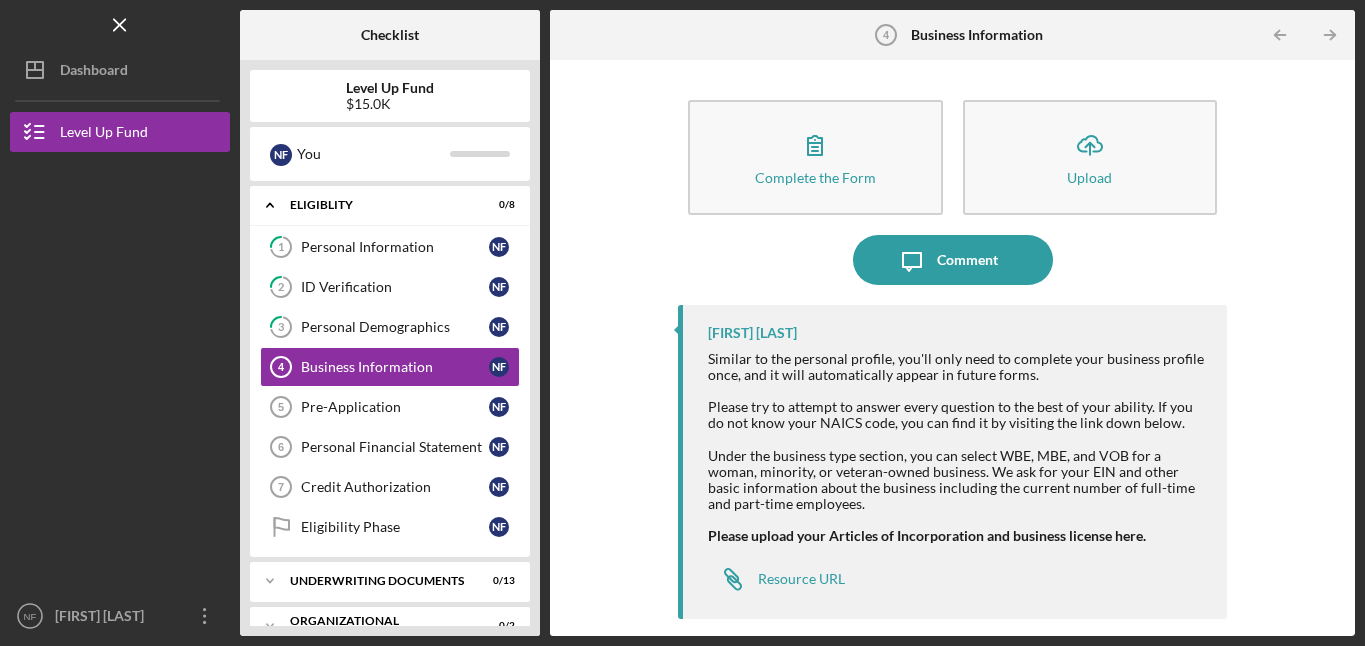 click on "Complete the Form Form Icon/Upload Upload Icon/Message Comment Charlene Helne Similar to the personal profile, you'll only need to complete your business profile once, and it will automatically appear in future forms. Please try to attempt to answer every question to the best of your ability. If you do not know your NAICS code, you can find it by visiting the link down below. Under the business type section, you can select WBE, MBE, and VOB for a woman, minority, or veteran-owned business. We ask for your EIN and other basic information about the business including the current number of full-time and part-time employees. Please upload your Articles of Incorporation and business license here. Icon/Link Resource URL" at bounding box center (952, 348) 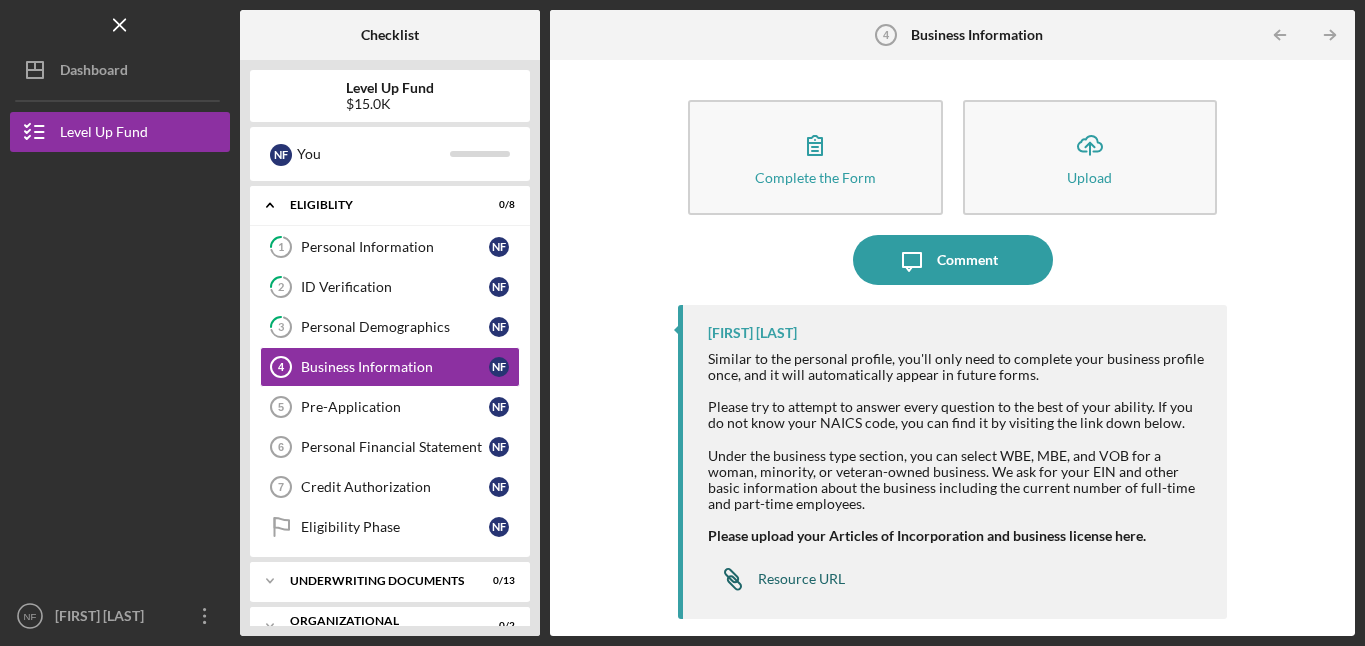 click on "Icon/Link Resource URL" at bounding box center [776, 579] 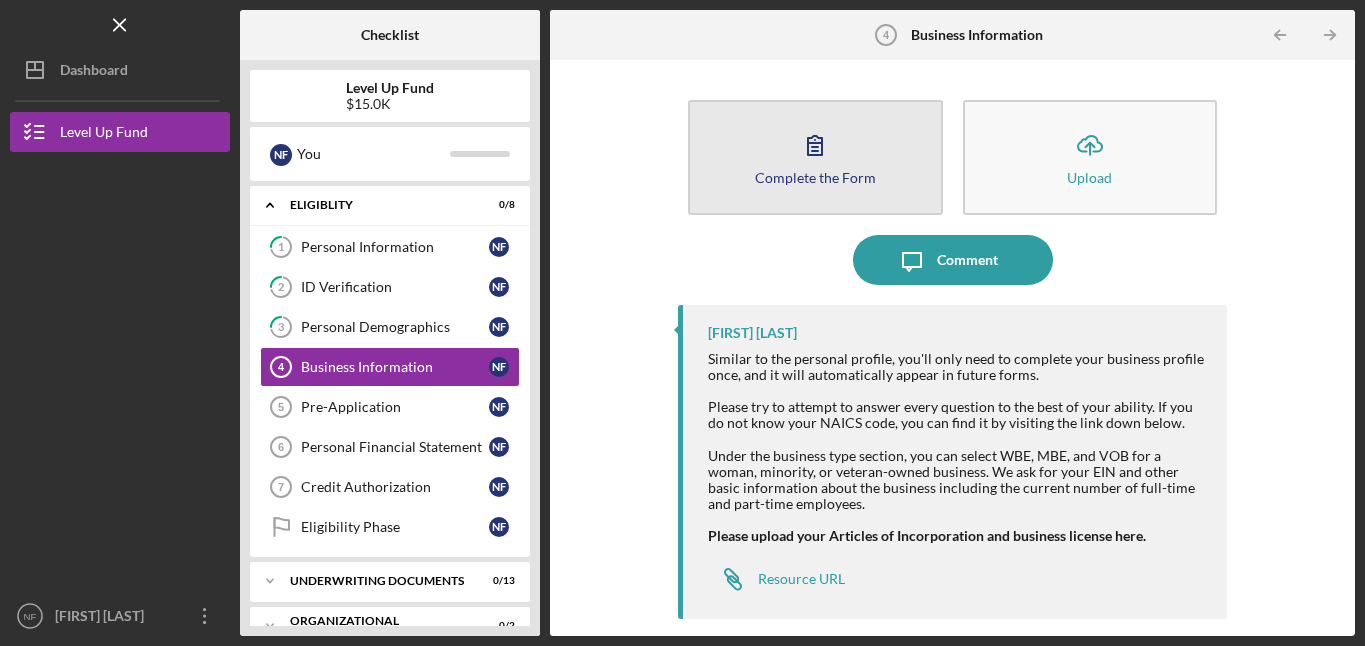 click on "Complete the Form Form" at bounding box center [815, 157] 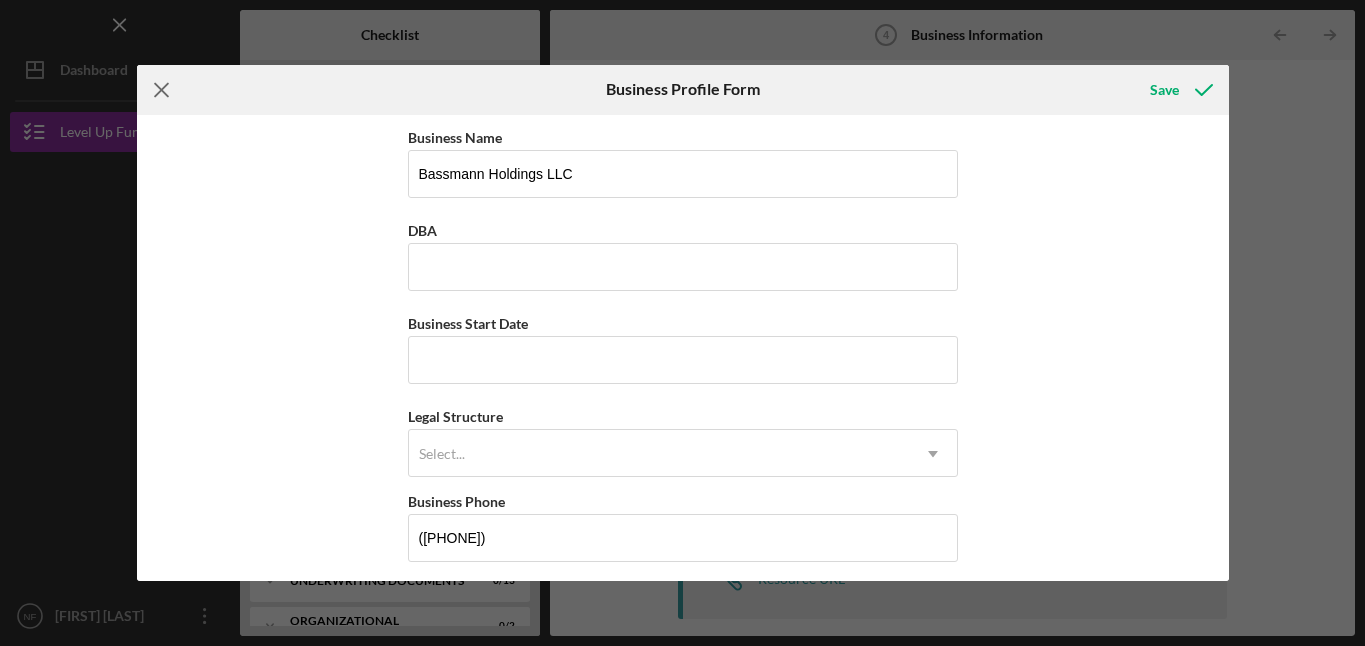 click on "Icon/Menu Close" 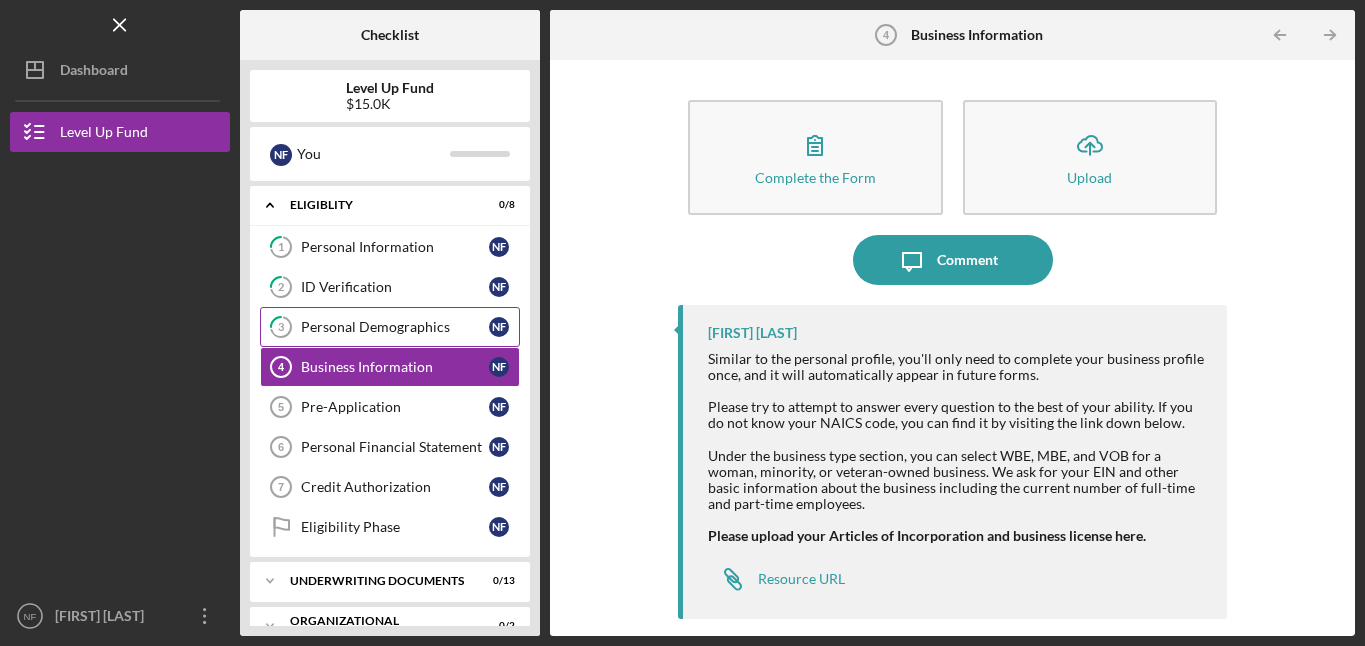 click on "Personal Demographics" at bounding box center (395, 327) 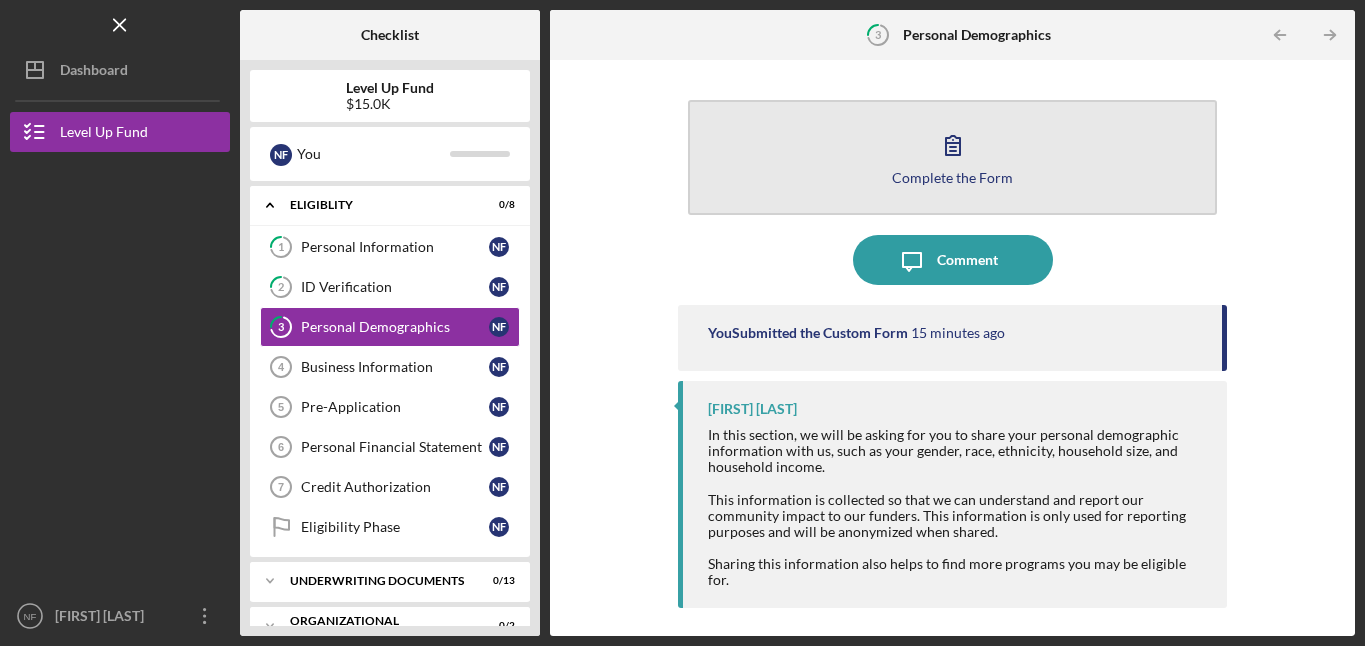 click on "Complete the Form Form" at bounding box center (953, 157) 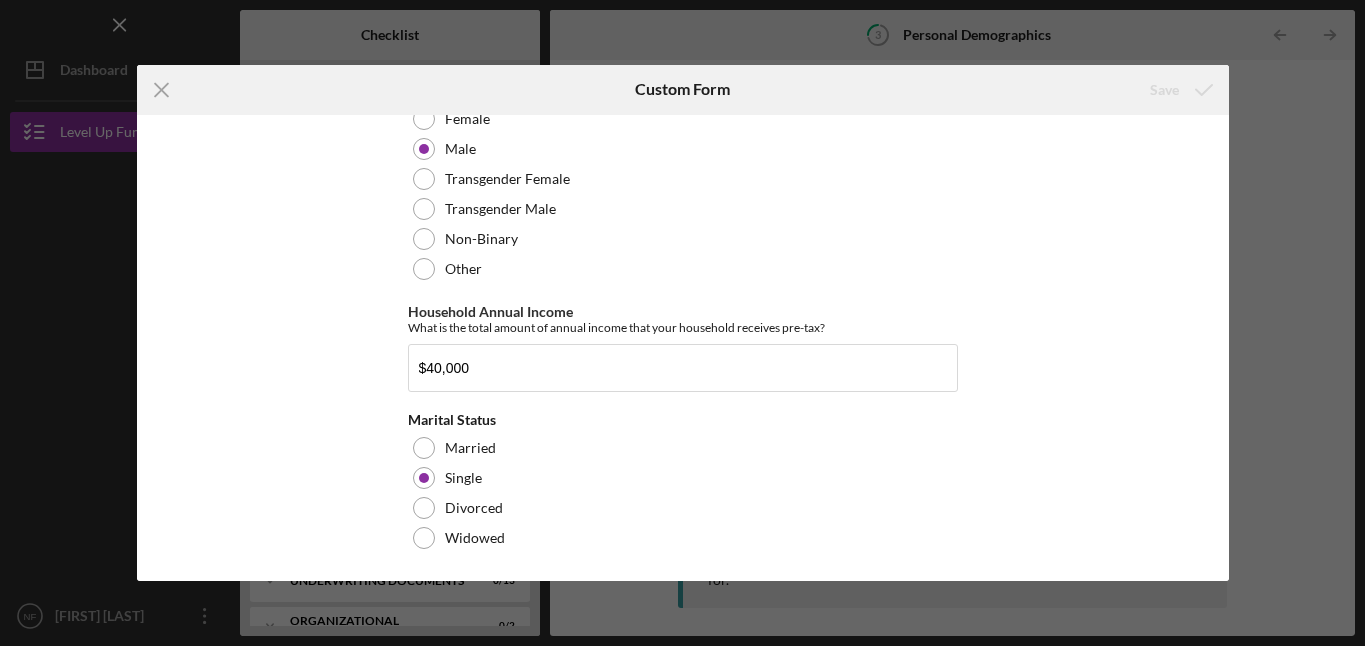 scroll, scrollTop: 724, scrollLeft: 0, axis: vertical 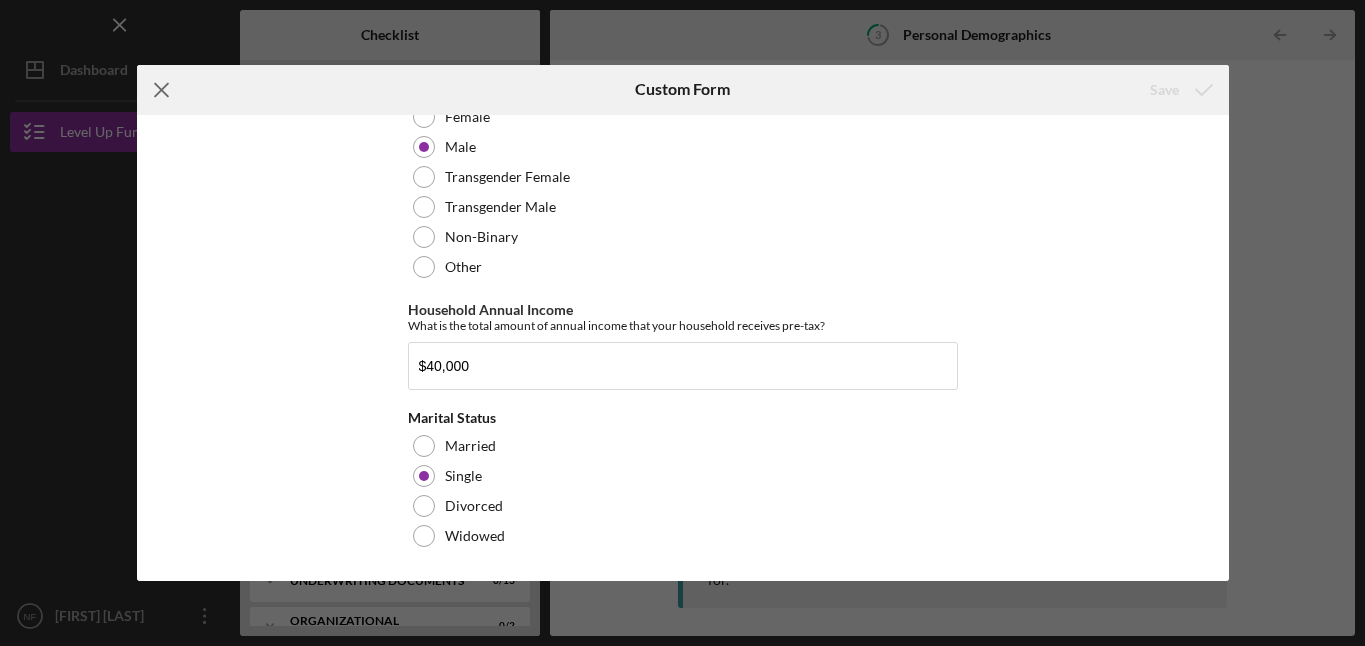 click 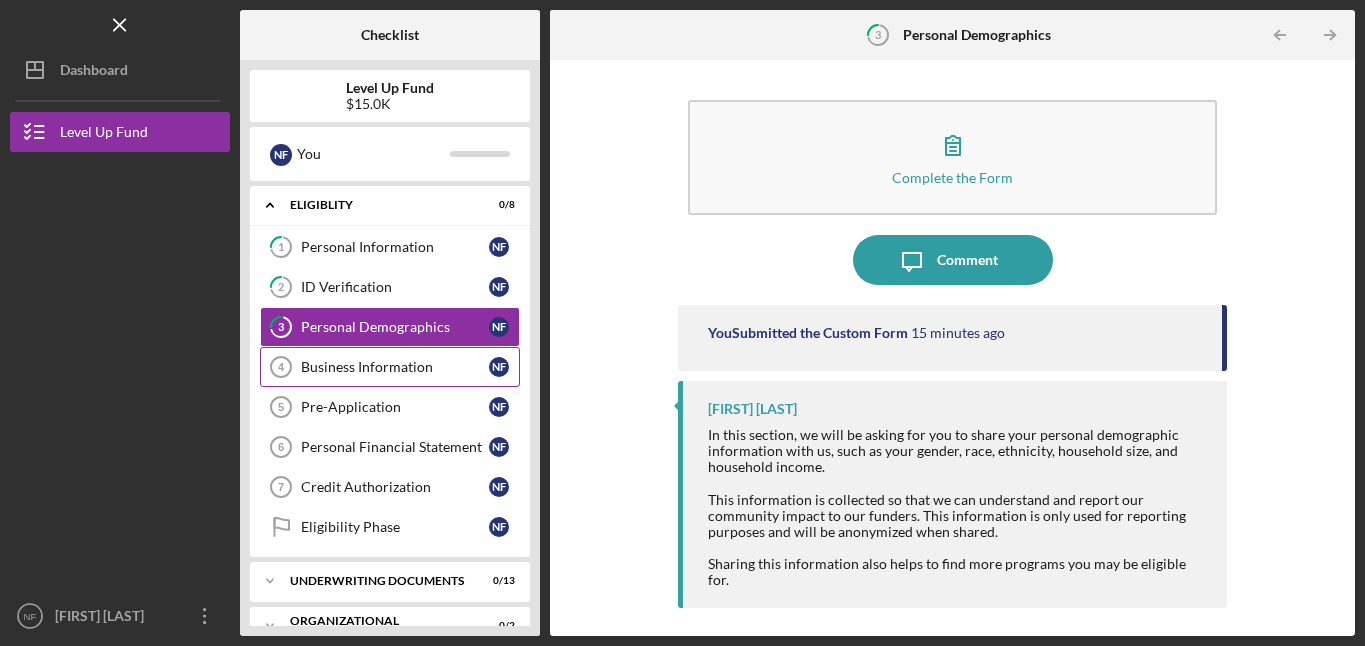 click on "Business Information" at bounding box center (395, 367) 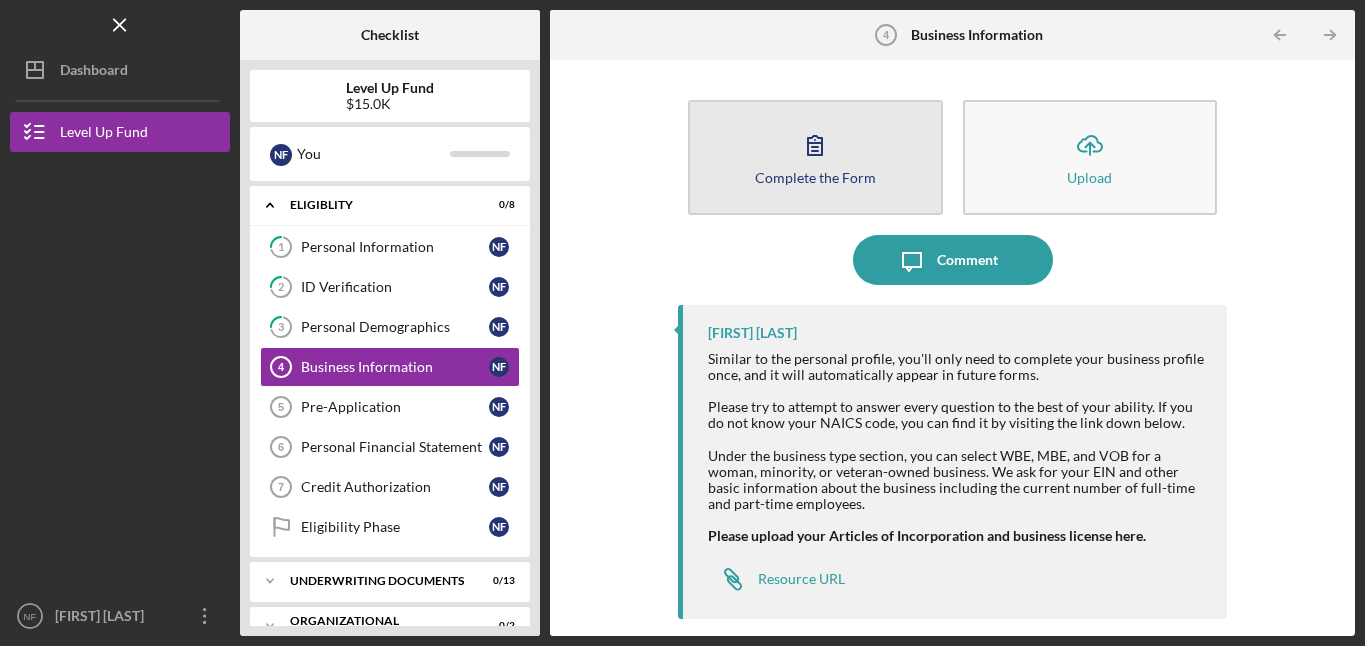 click 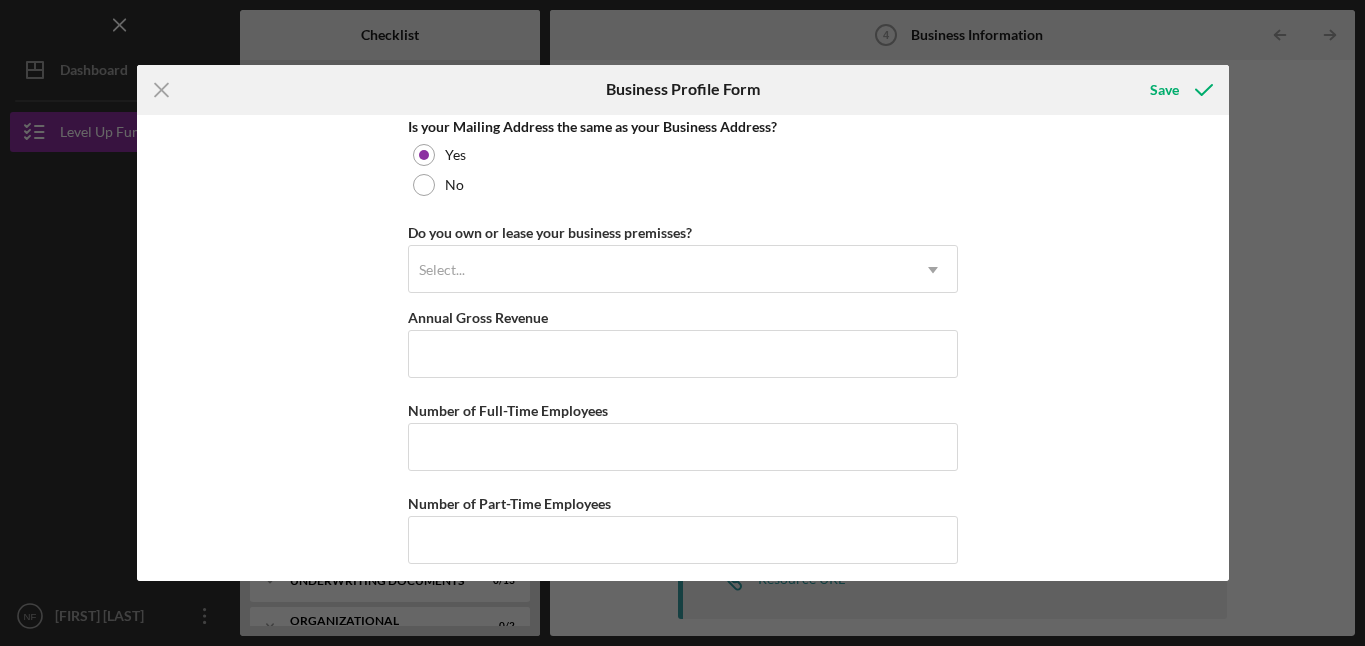 scroll, scrollTop: 1569, scrollLeft: 0, axis: vertical 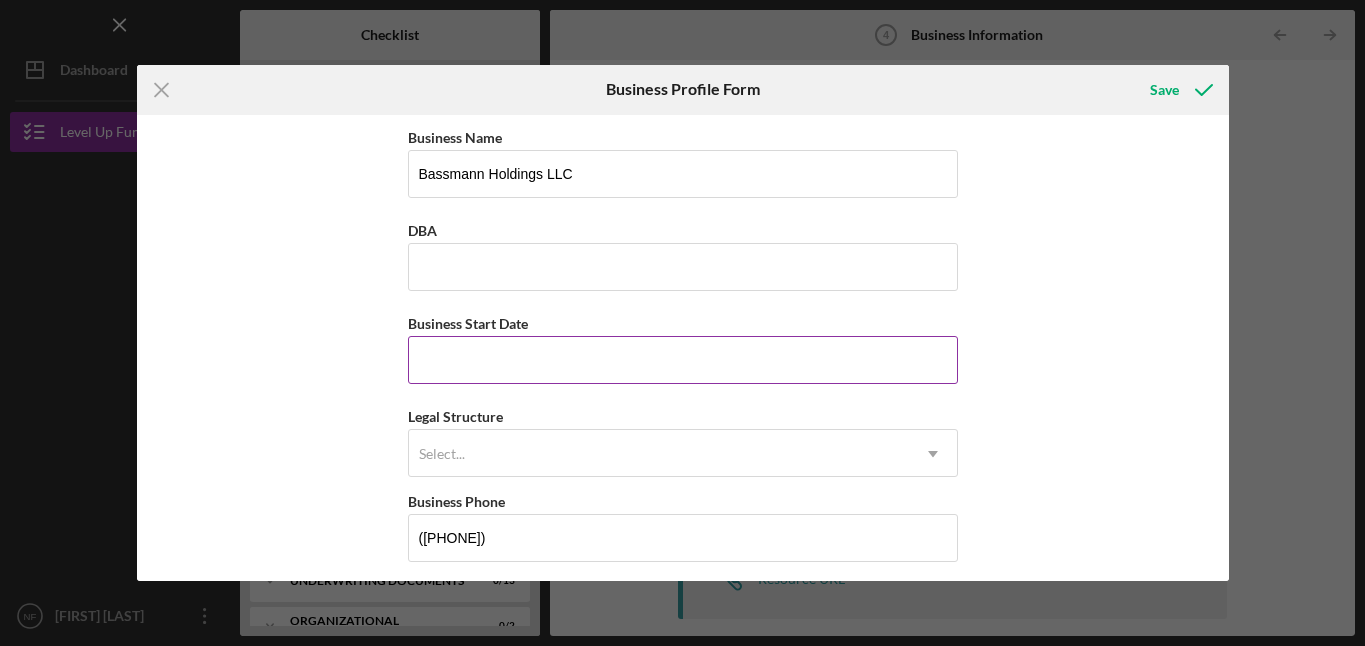 click on "Business Start Date" at bounding box center (683, 360) 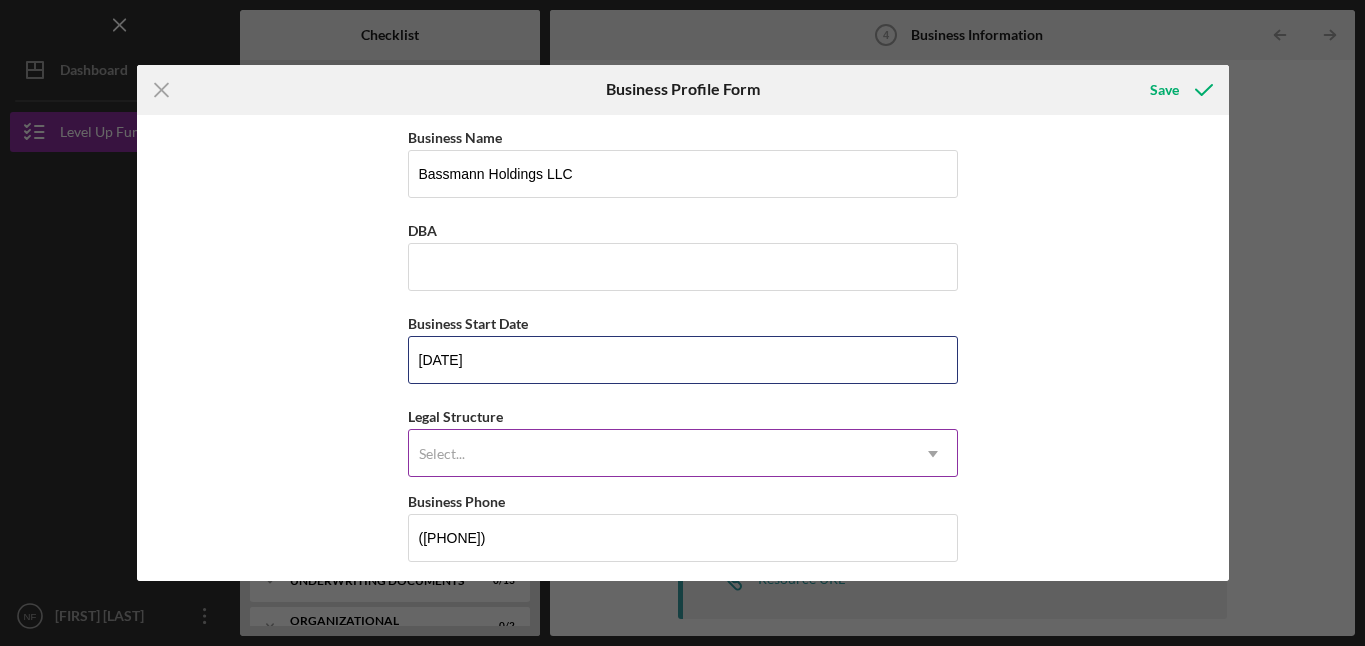 type on "[DATE]" 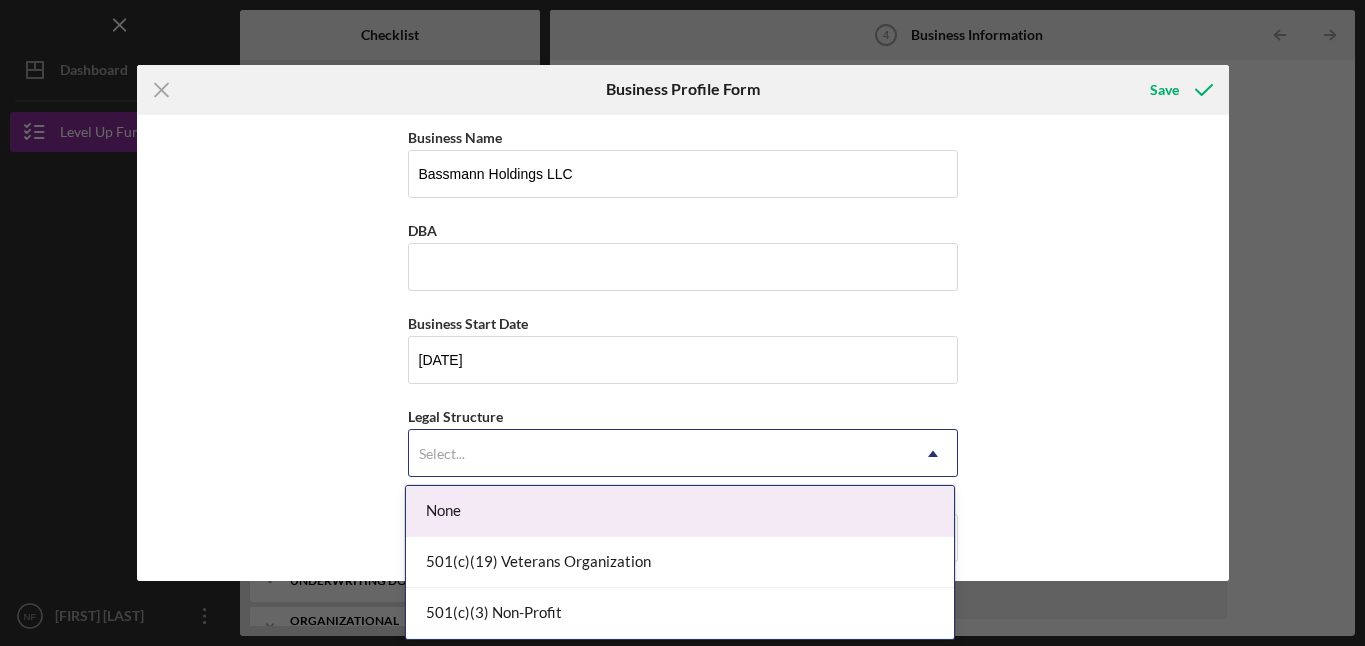 click 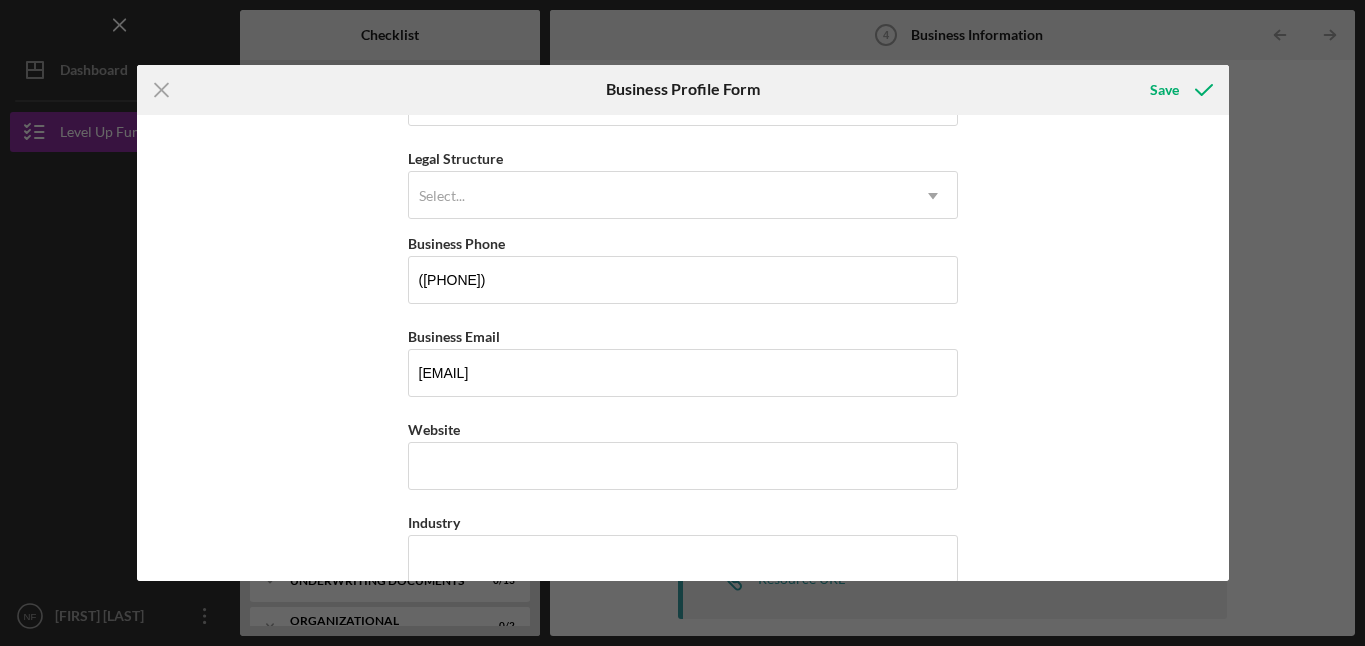 scroll, scrollTop: 250, scrollLeft: 0, axis: vertical 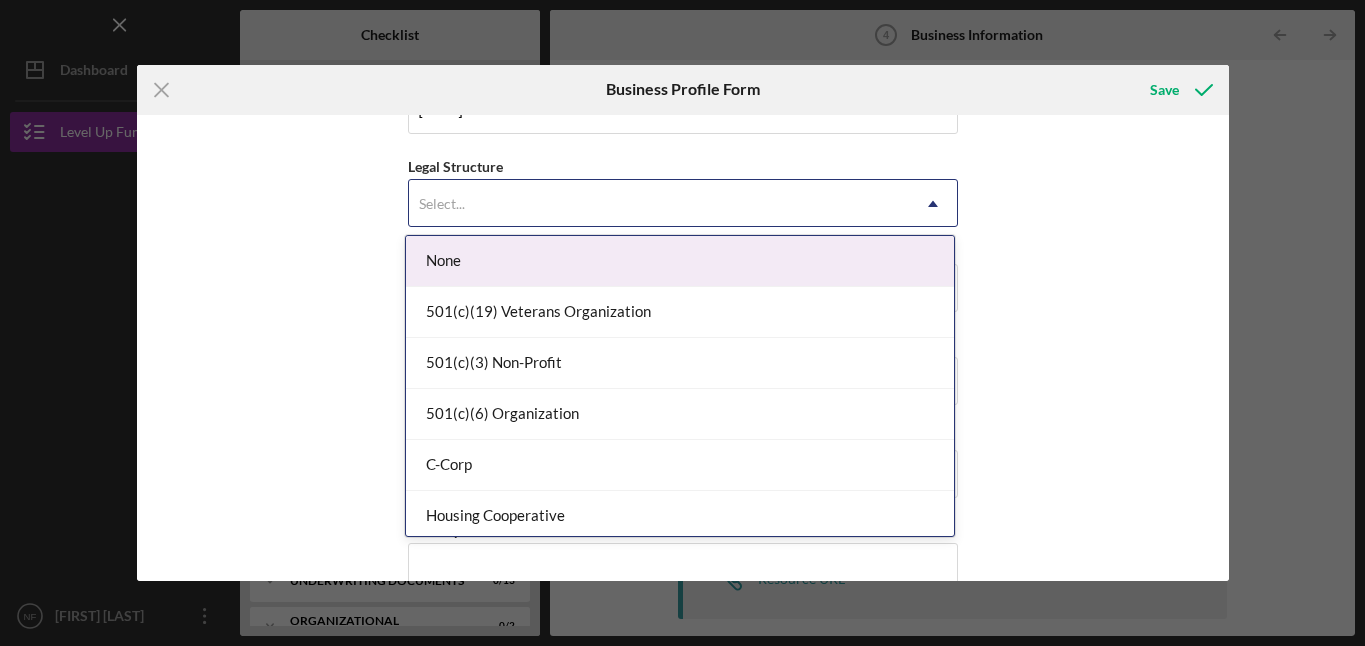 click on "Icon/Dropdown Arrow" 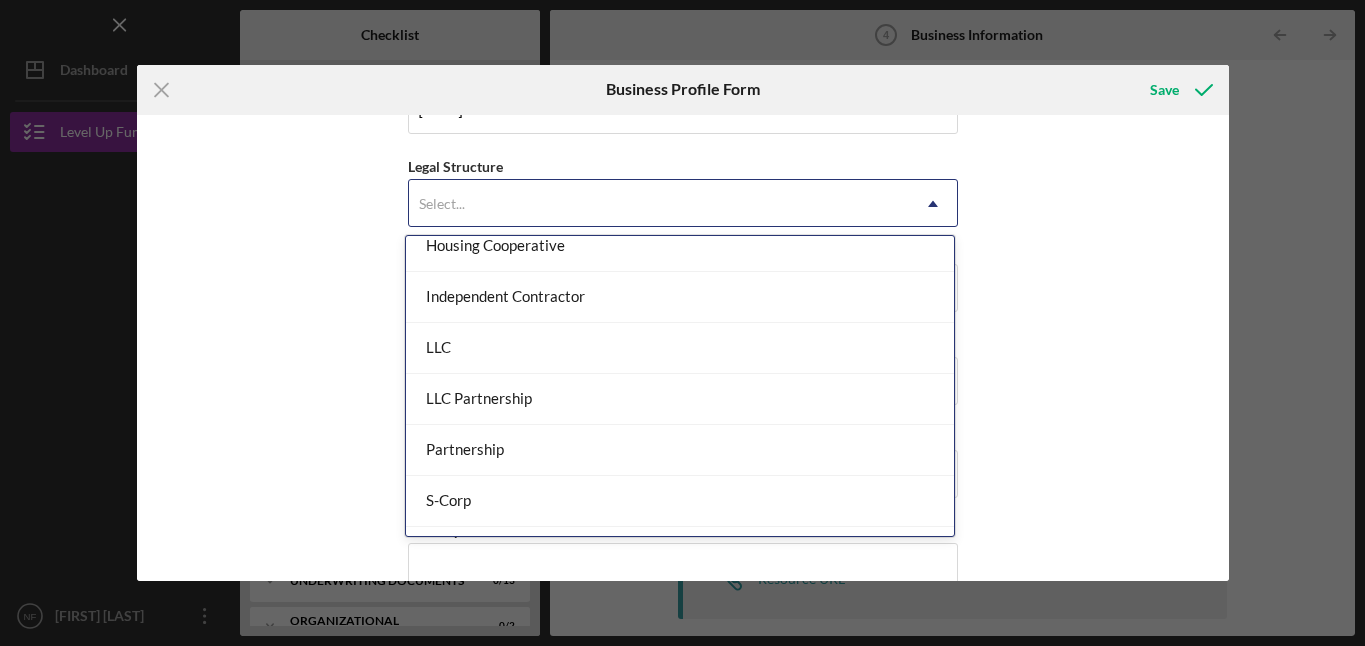 scroll, scrollTop: 267, scrollLeft: 0, axis: vertical 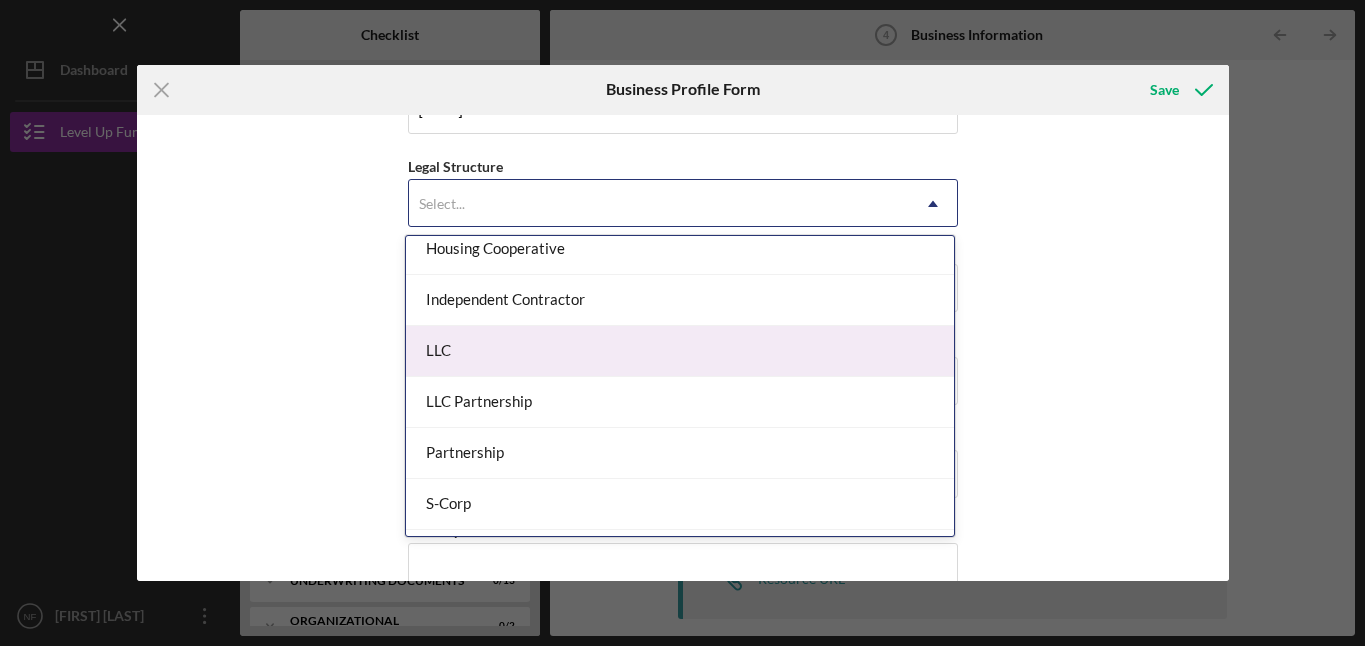 click on "LLC" at bounding box center (680, 351) 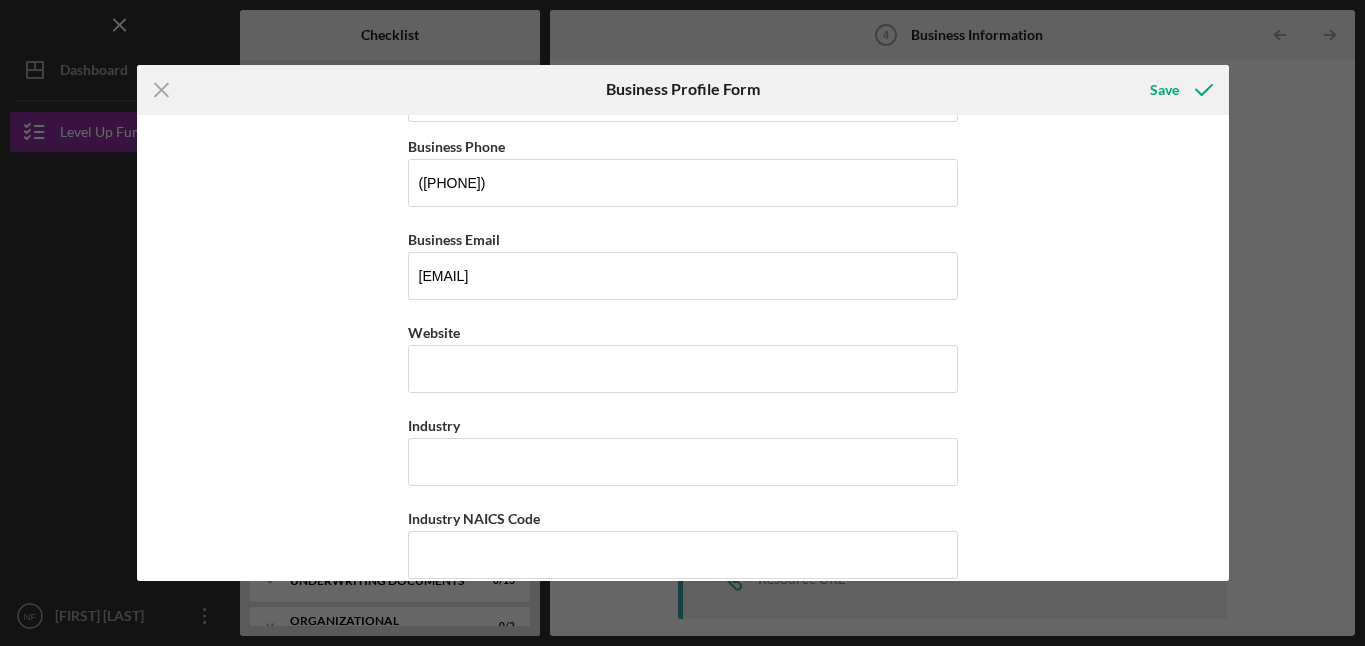 scroll, scrollTop: 359, scrollLeft: 0, axis: vertical 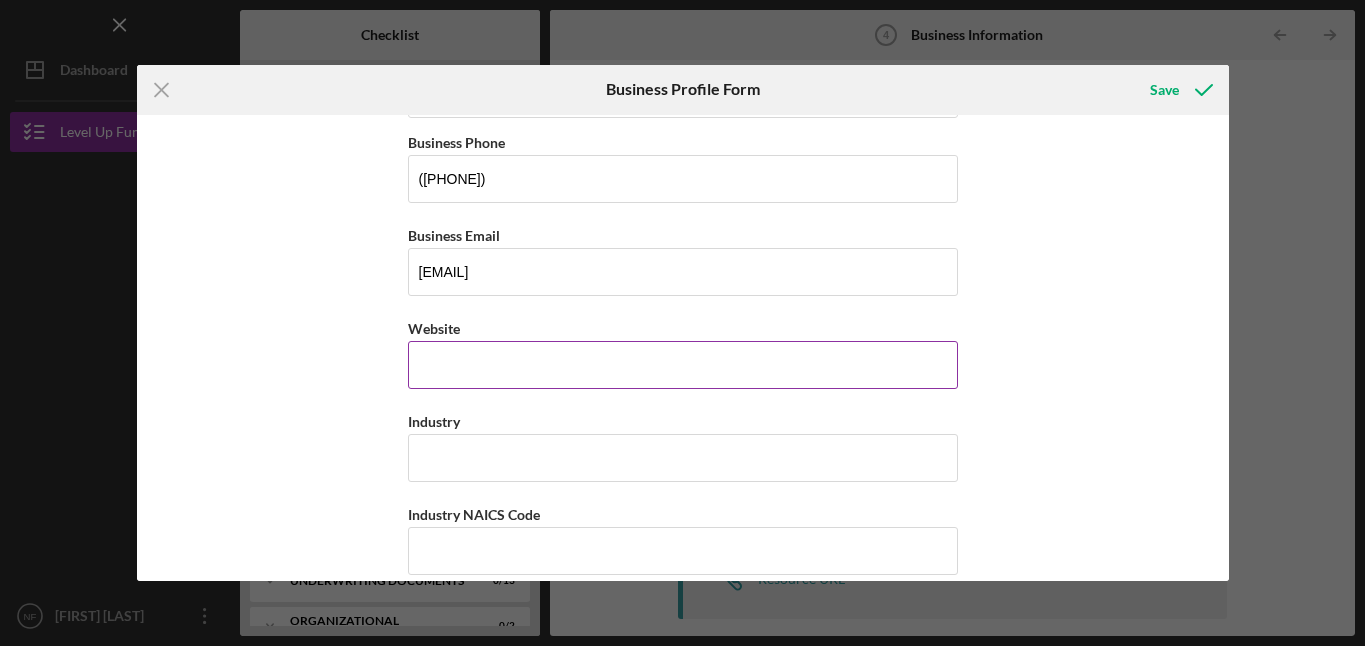 click on "Website" at bounding box center (683, 352) 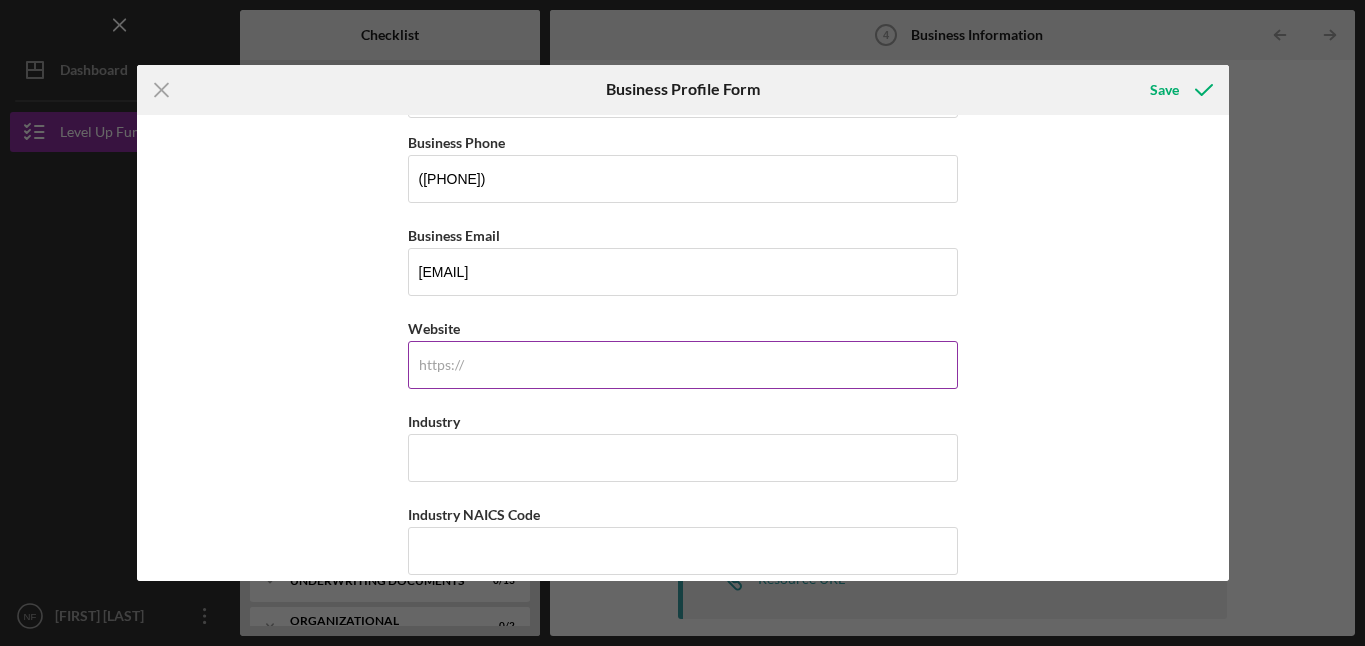click on "Save" at bounding box center (1179, 90) 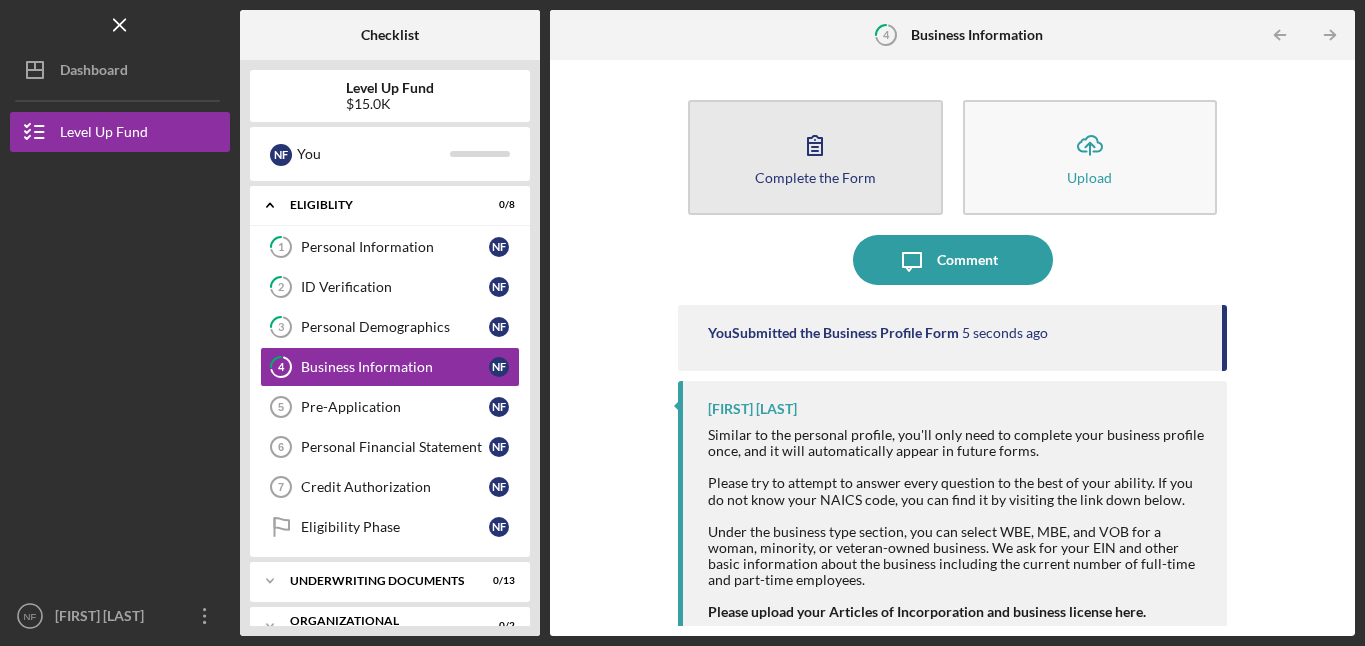 click 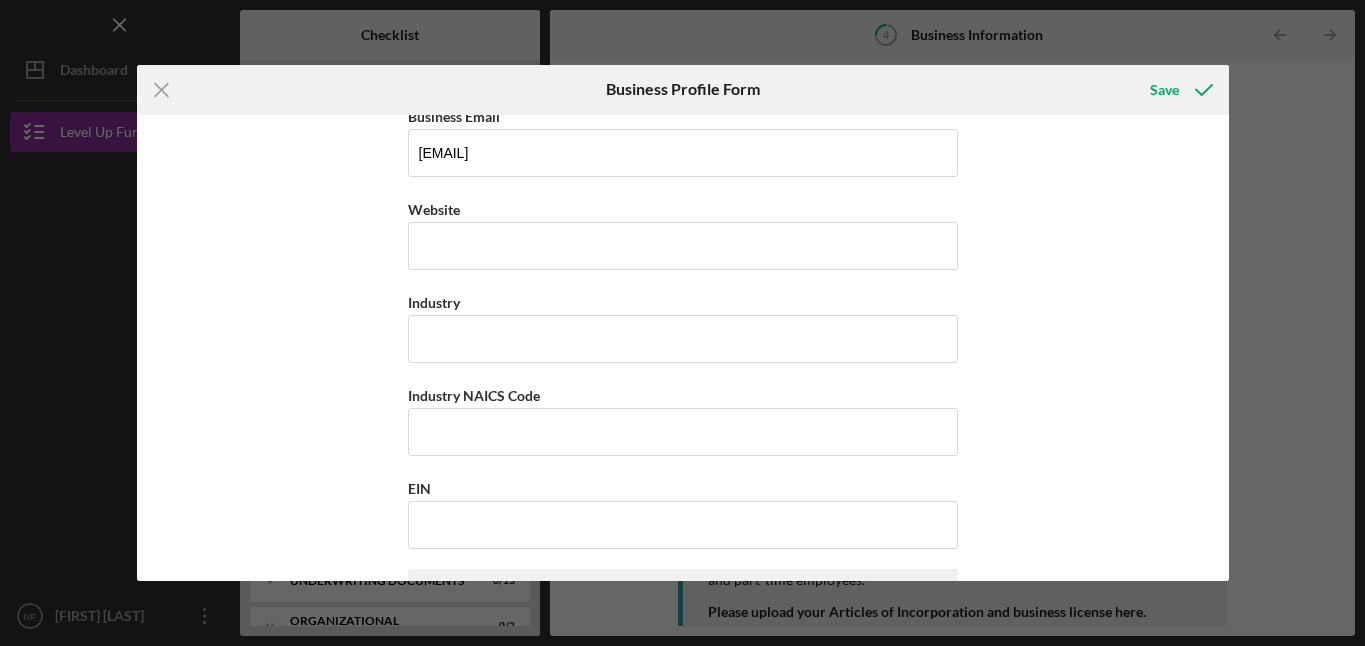scroll, scrollTop: 487, scrollLeft: 0, axis: vertical 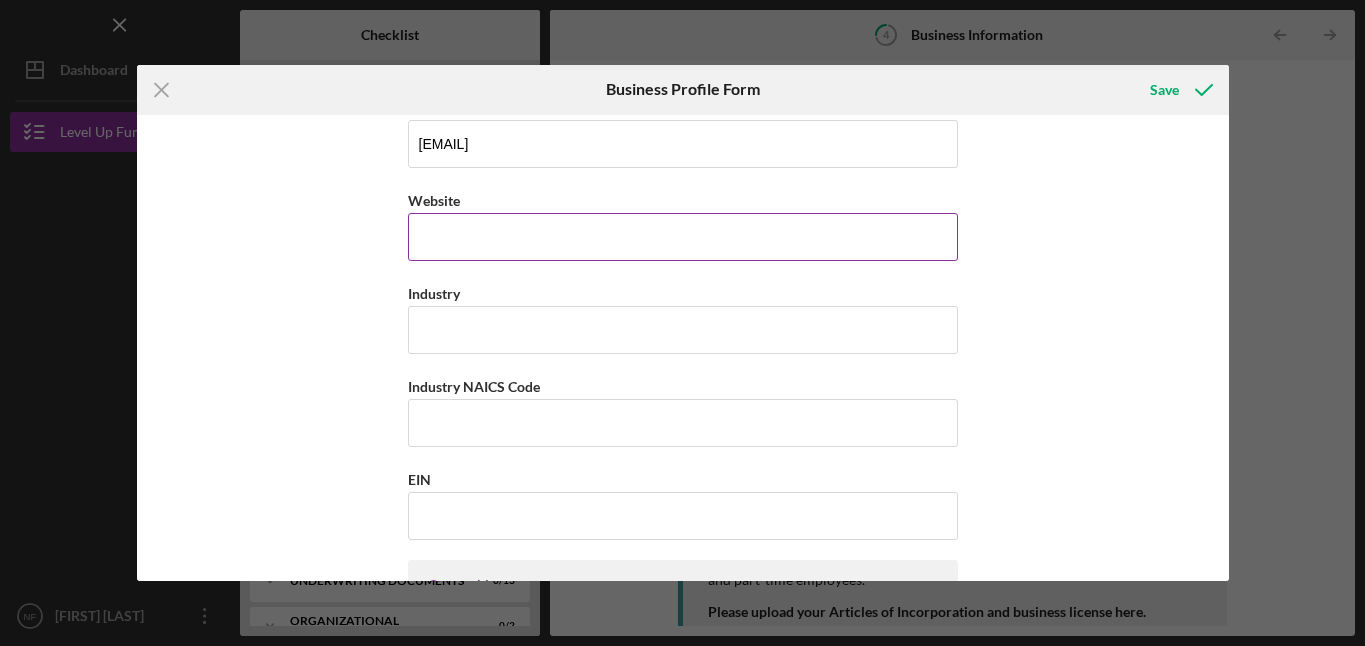 click on "Website" at bounding box center [683, 224] 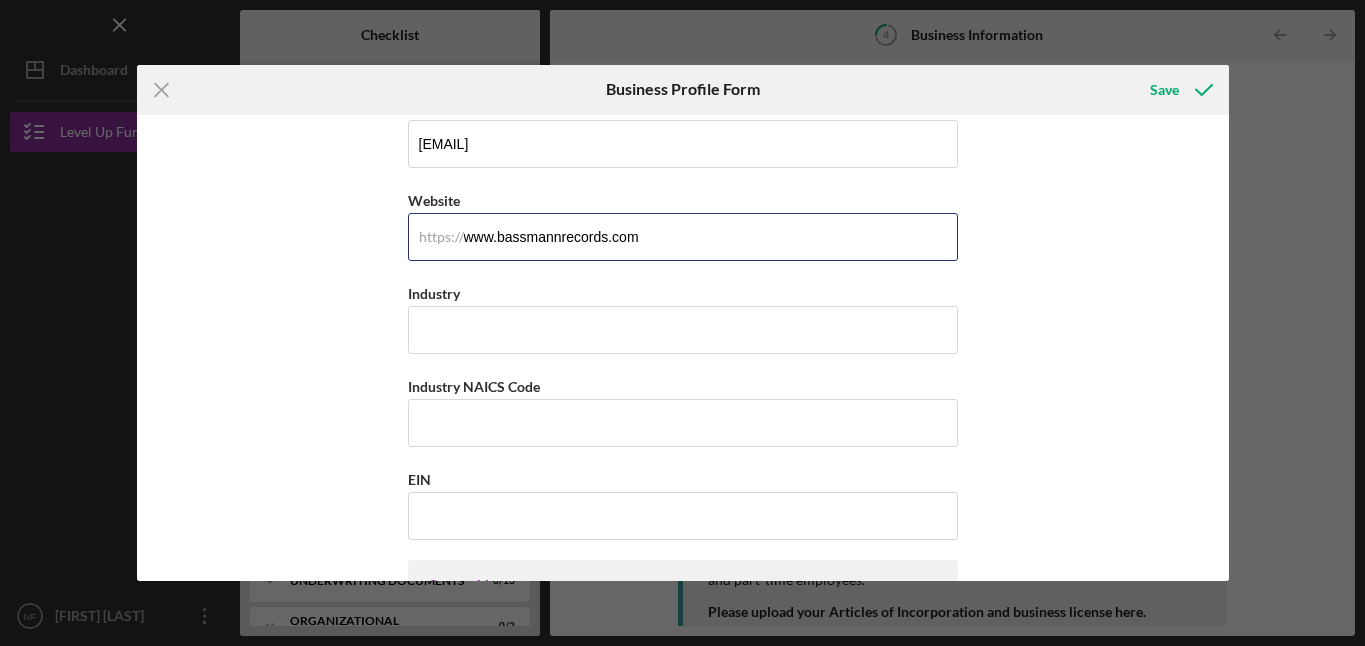 type on "www.bassmannrecords.com" 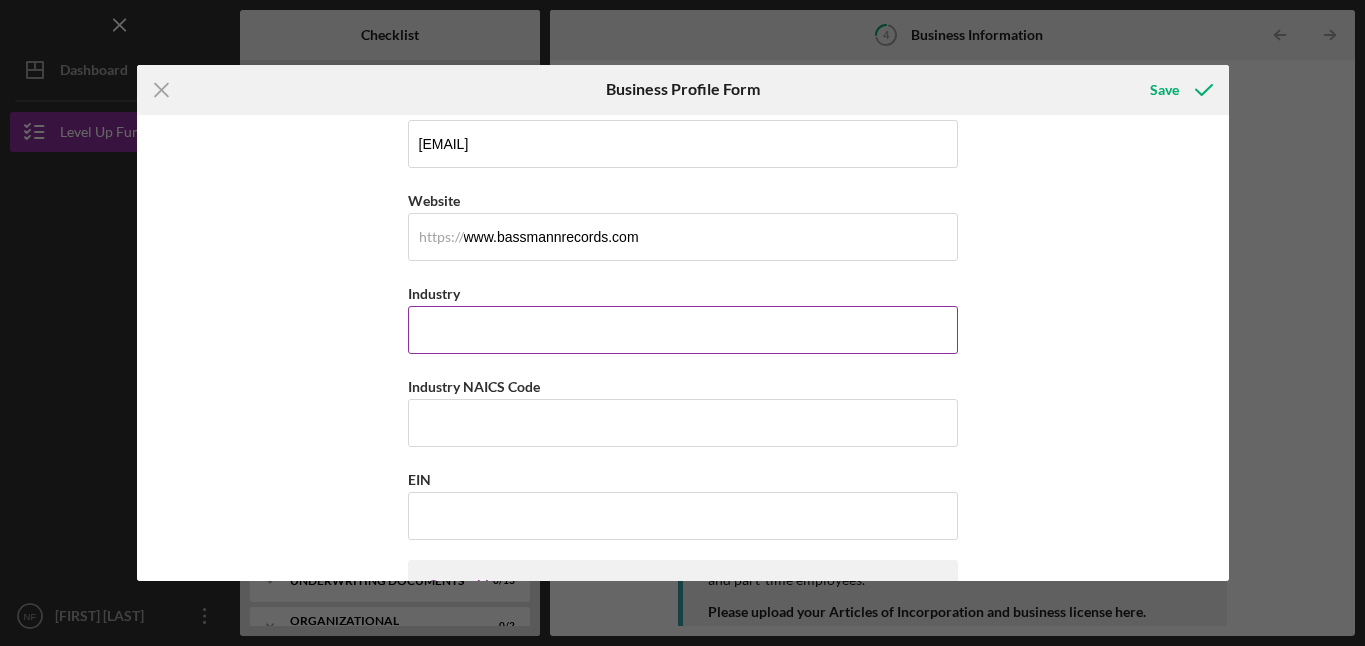 click on "Industry" at bounding box center [683, 330] 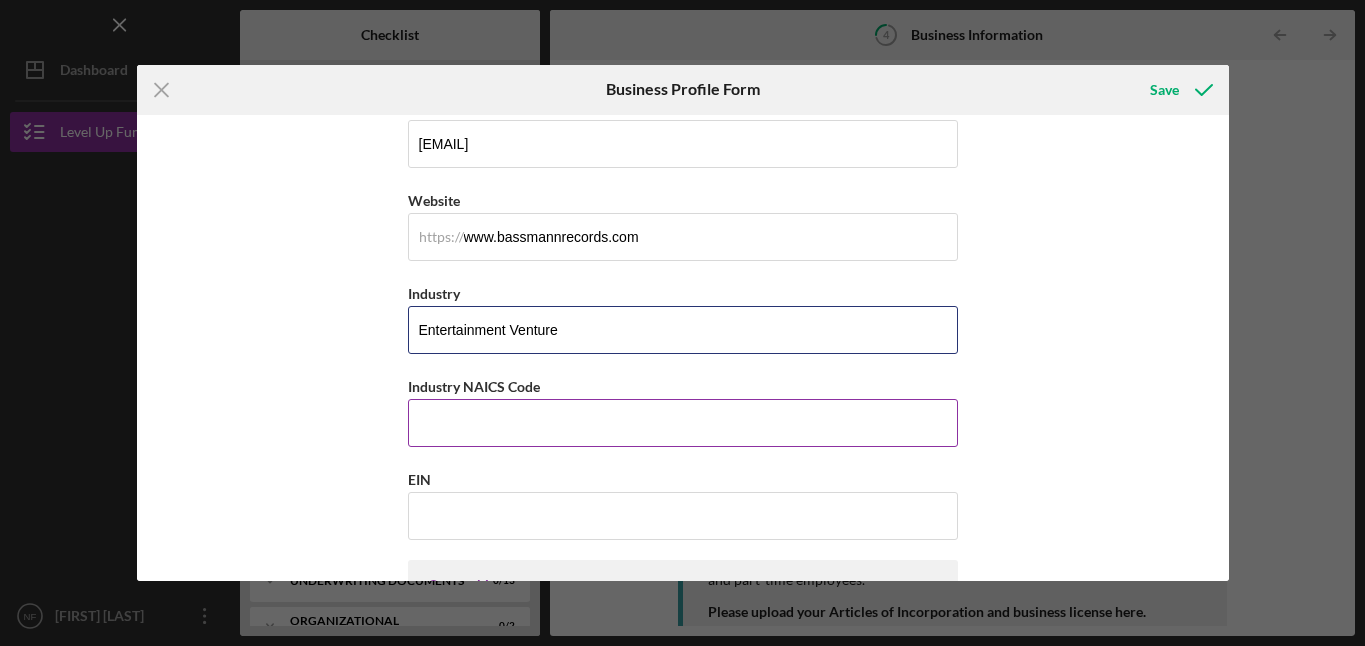 type on "Entertainment Venture" 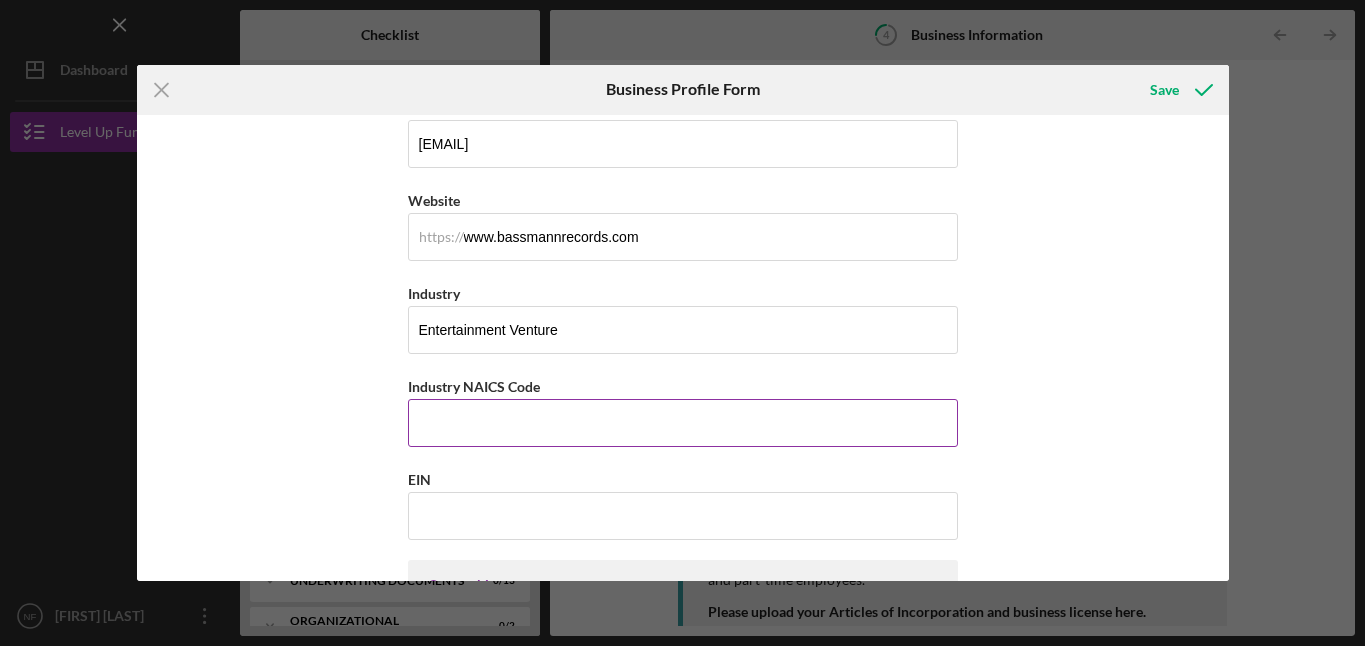 click on "Industry NAICS Code" at bounding box center [683, 423] 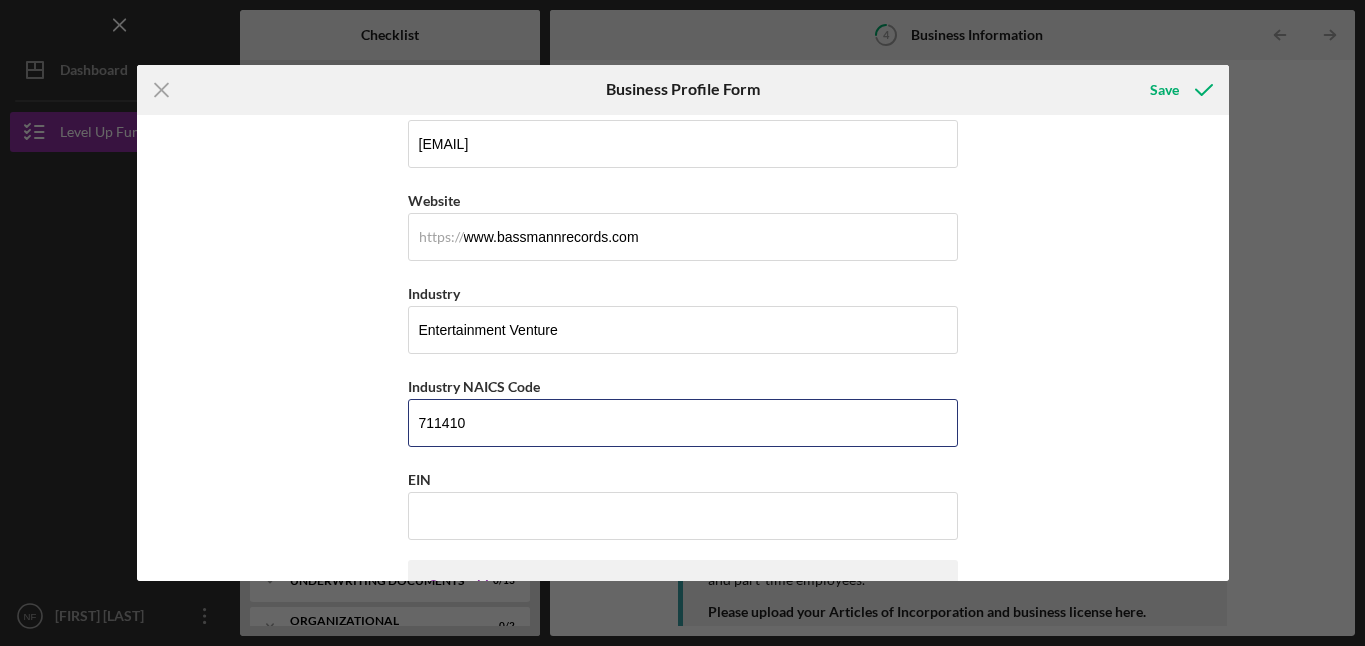 type on "711410" 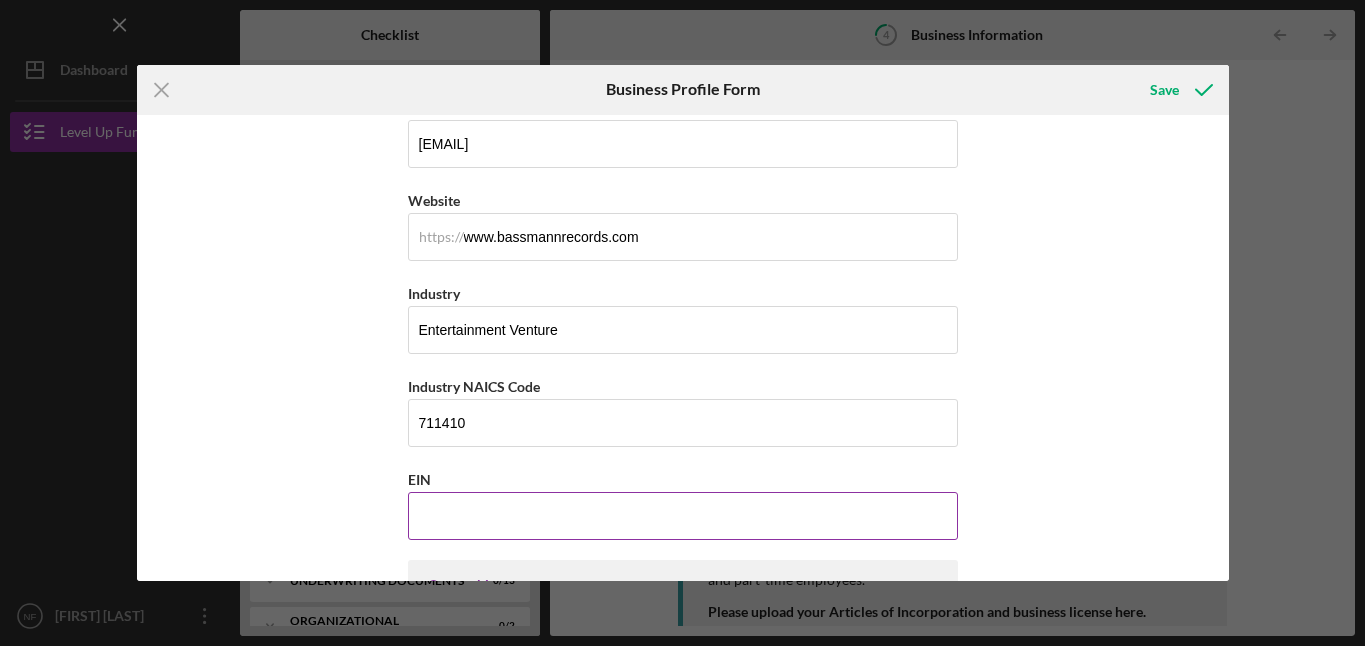 click on "EIN" at bounding box center (683, 516) 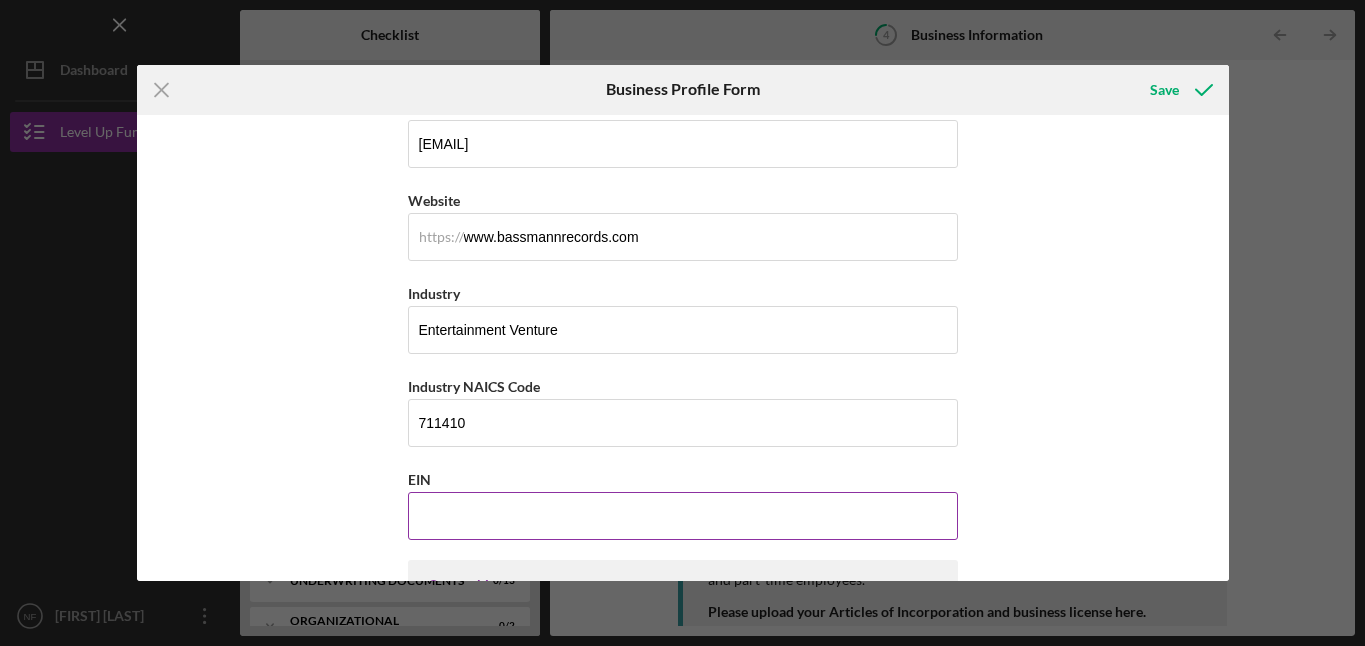 paste on "[ACCOUNT_NUMBER]" 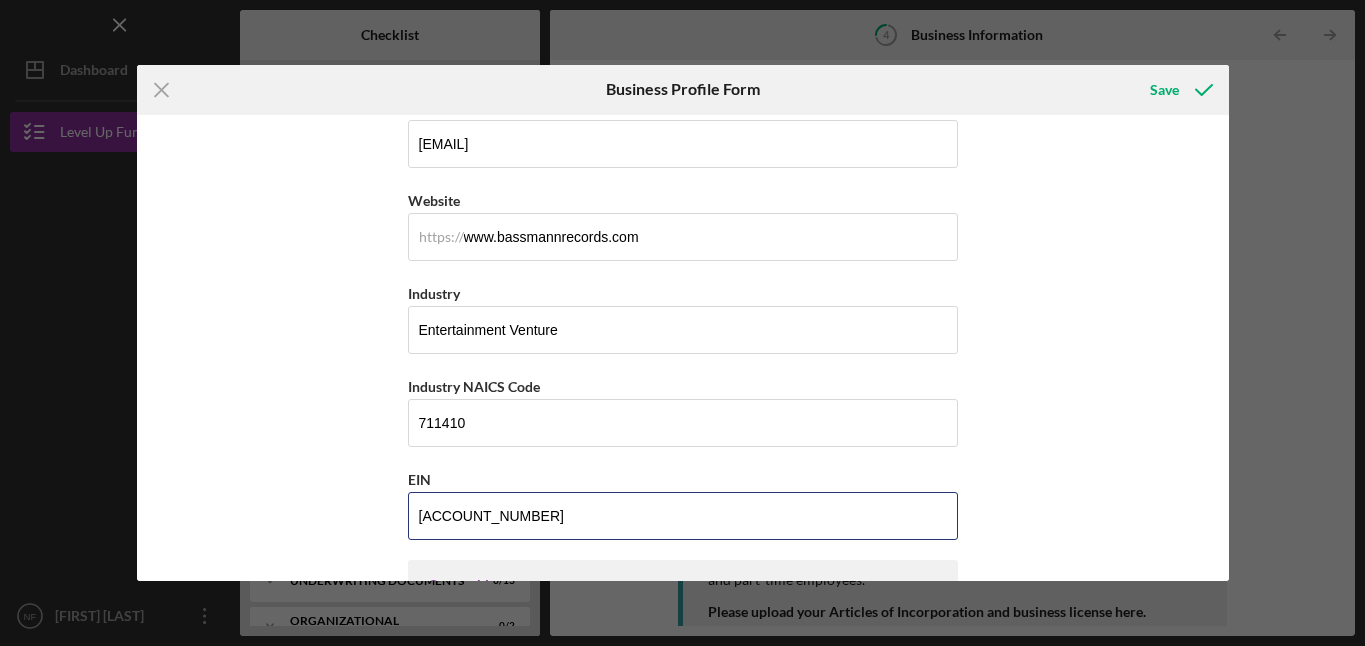 type on "[ACCOUNT_NUMBER]" 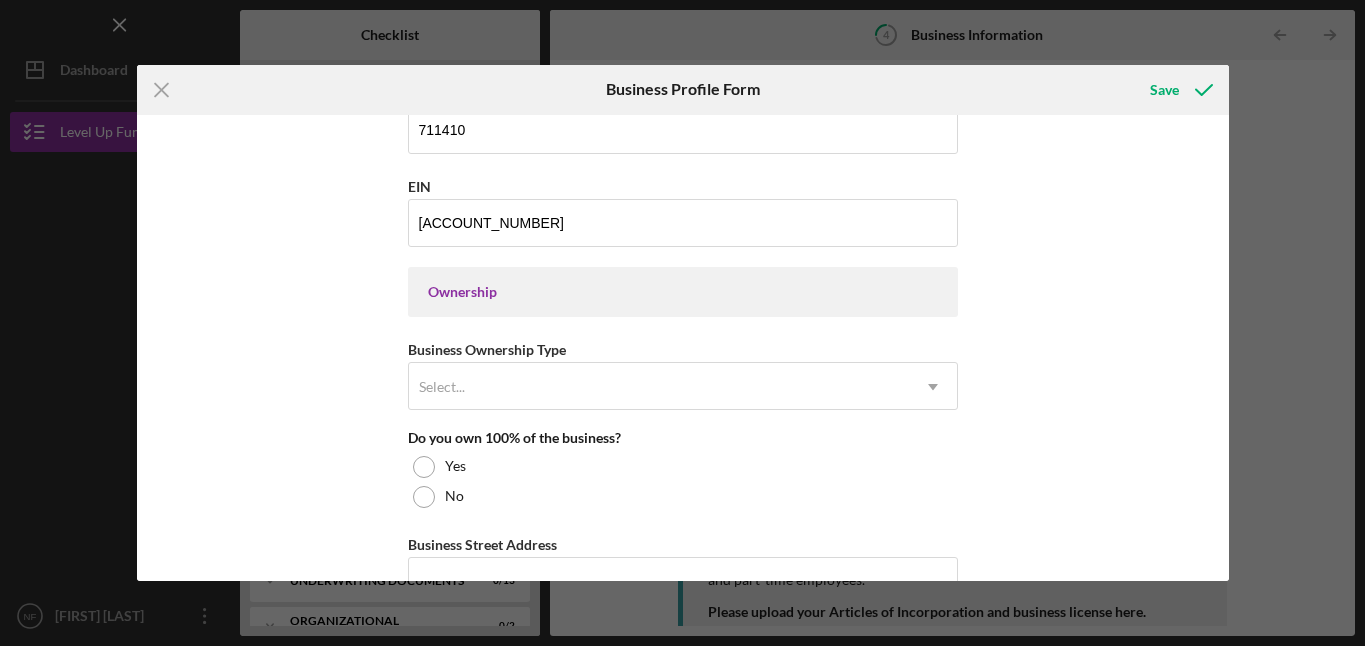 scroll, scrollTop: 789, scrollLeft: 0, axis: vertical 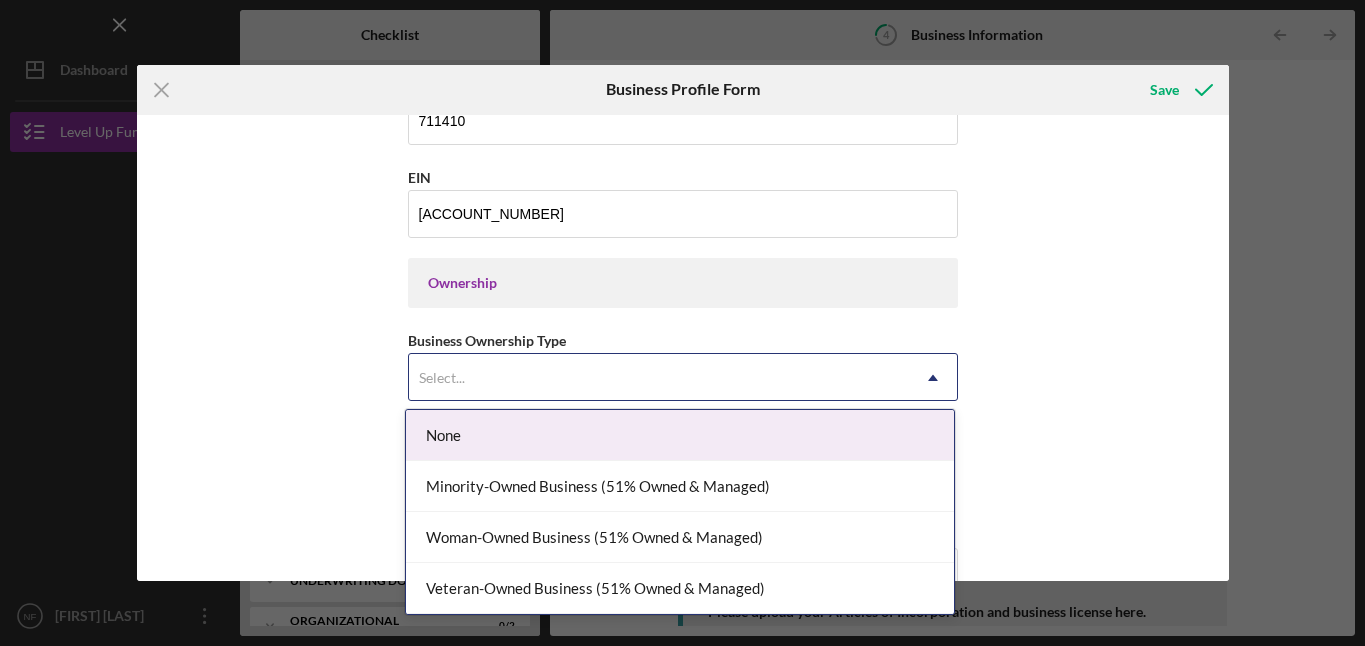 click 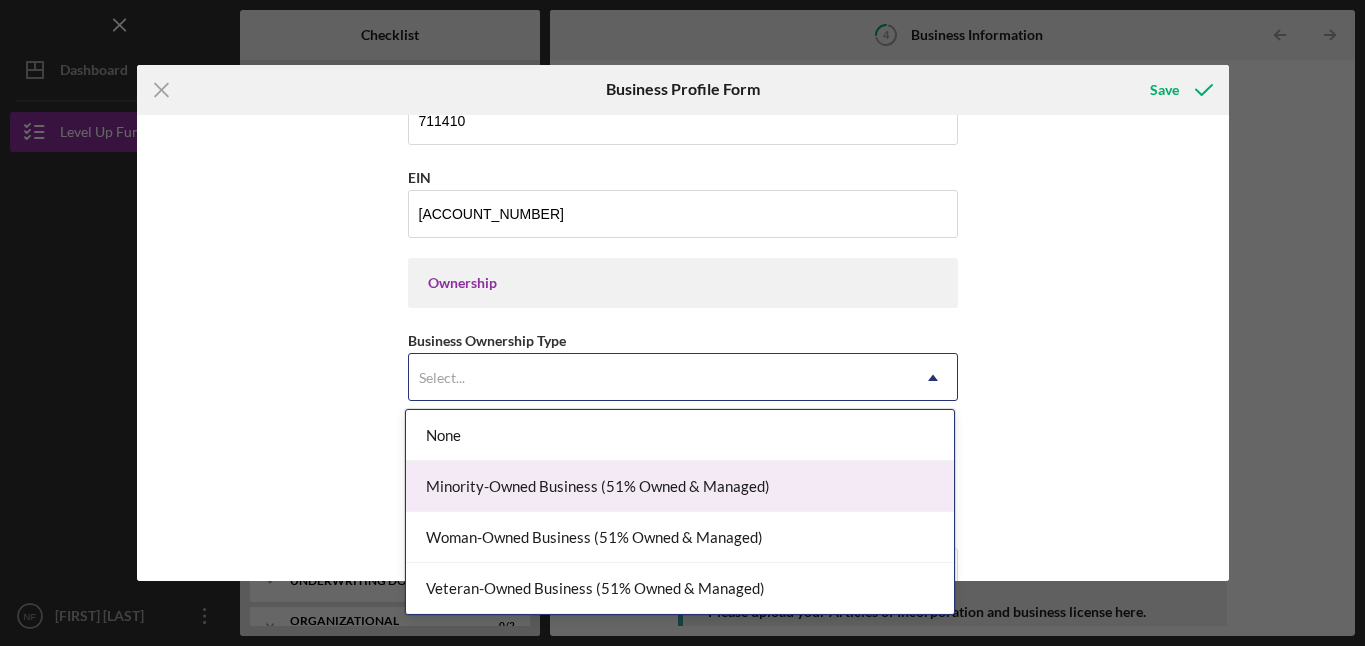 click on "Minority-Owned Business (51% Owned & Managed)" at bounding box center [680, 486] 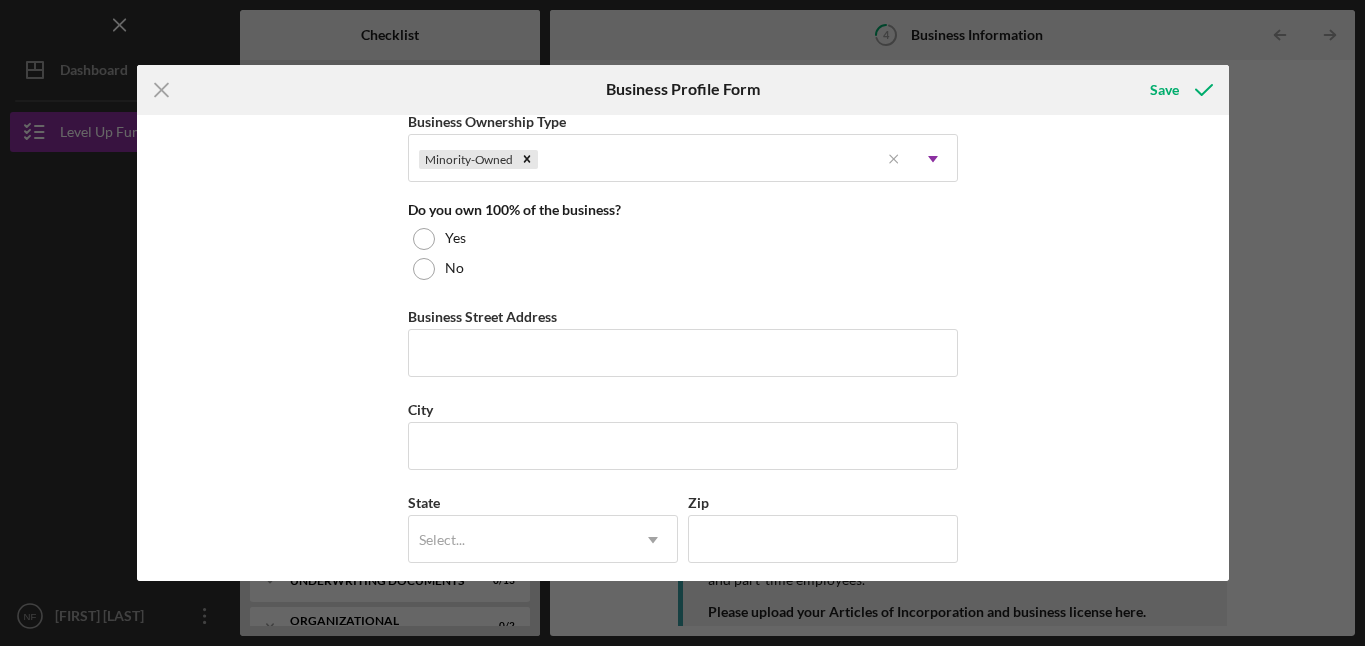 scroll, scrollTop: 1013, scrollLeft: 0, axis: vertical 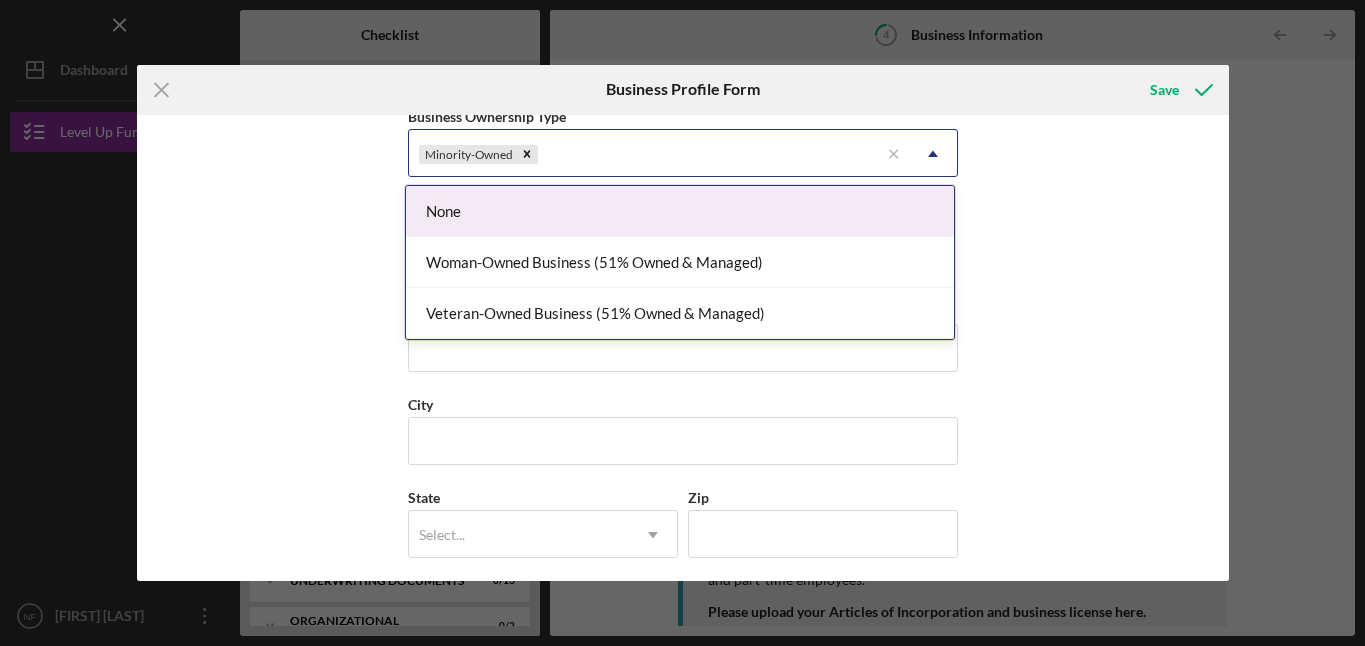 click on "Icon/Dropdown Arrow" 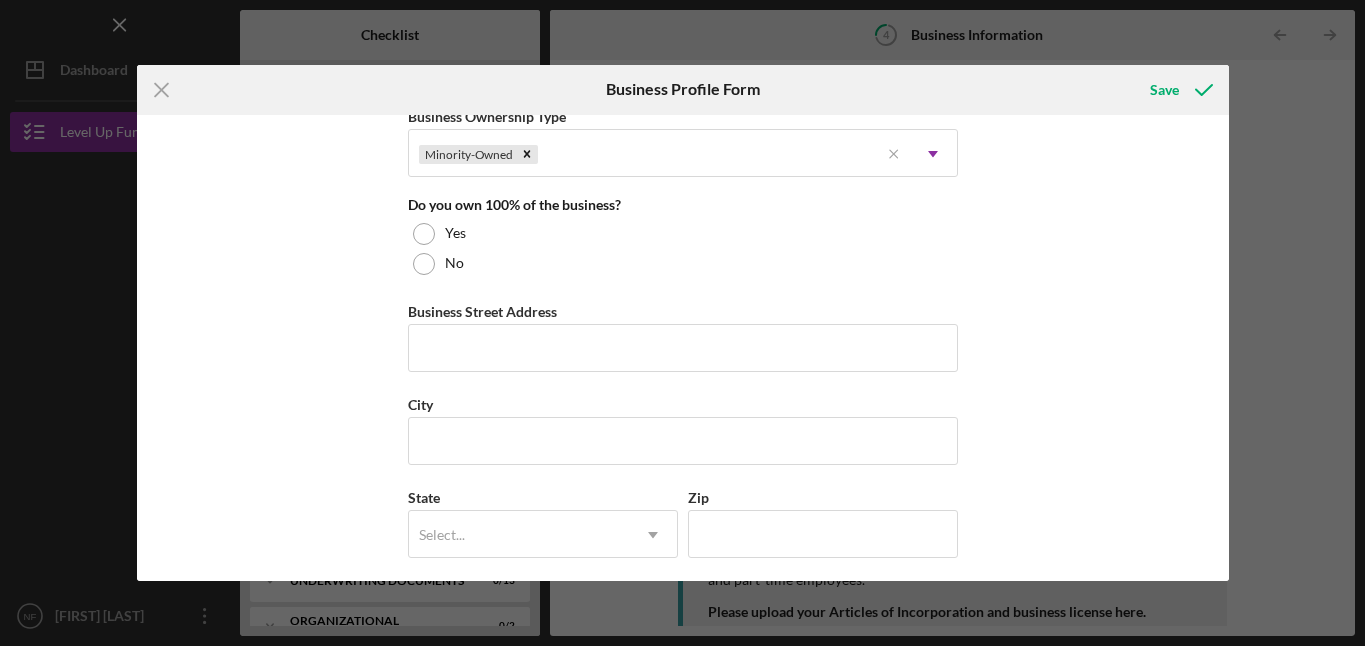 click on "Business Name Bassmann Holdings LLC DBA Business Start Date 09/27/2023 Legal Structure LLC Icon/Dropdown Arrow Business Phone ([PHONE]) Business Email [EMAIL] https:// Website www.bassmannrecords.com Industry Entertainment Venture Industry NAICS Code 711410 EIN 93-3670056 Ownership Business Ownership Type Minority-Owned Icon/Menu Close Icon/Dropdown Arrow Do you own 100% of the business? Yes No Business Street Address City State Select... Icon/Dropdown Arrow Zip County Is your Mailing Address the same as your Business Address? Yes No Do you own or lease your business premisses? Select... Icon/Dropdown Arrow Annual Gross Revenue Number of Full-Time Employees Number of Part-Time Employees" at bounding box center [683, 348] 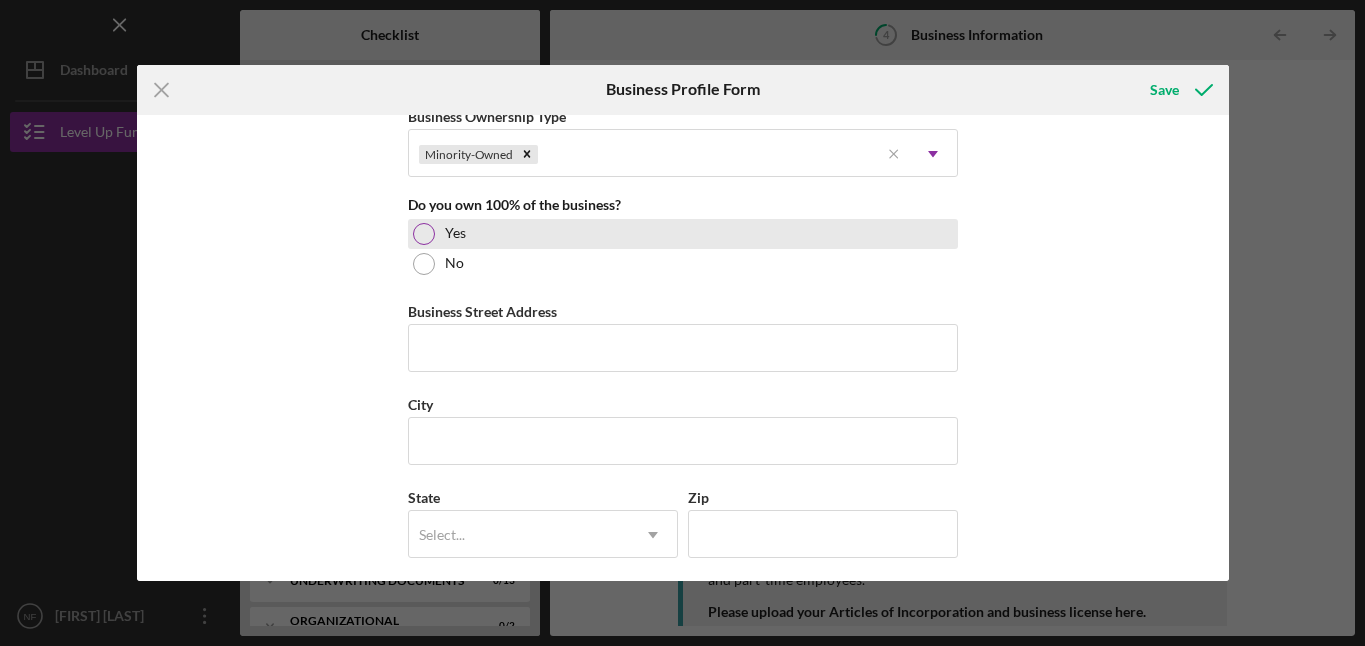 click at bounding box center (424, 234) 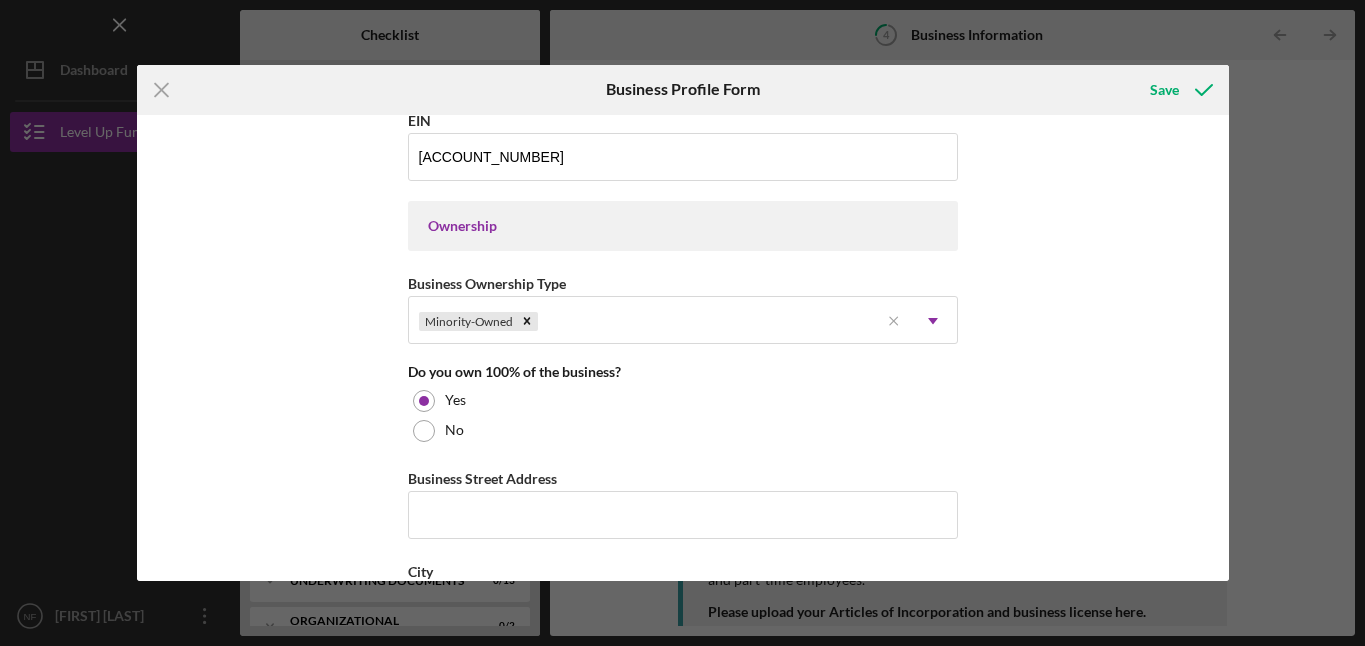 scroll, scrollTop: 855, scrollLeft: 0, axis: vertical 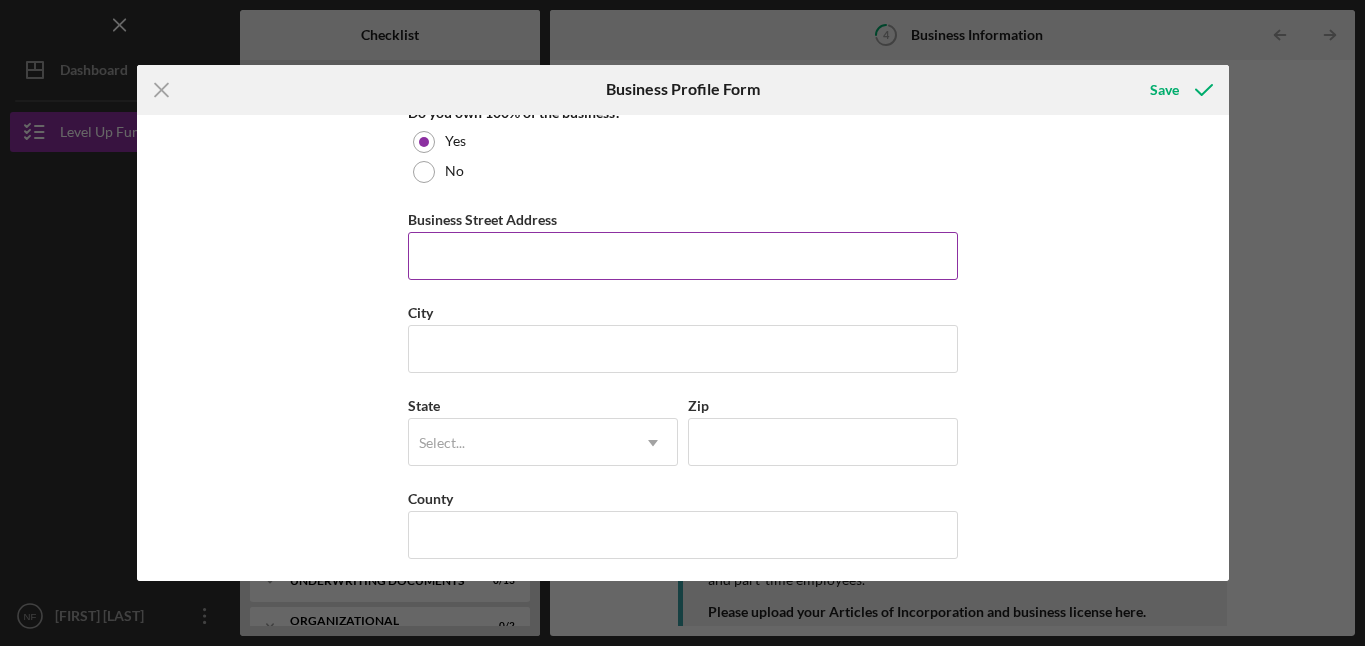 click on "Business Street Address" at bounding box center (683, 256) 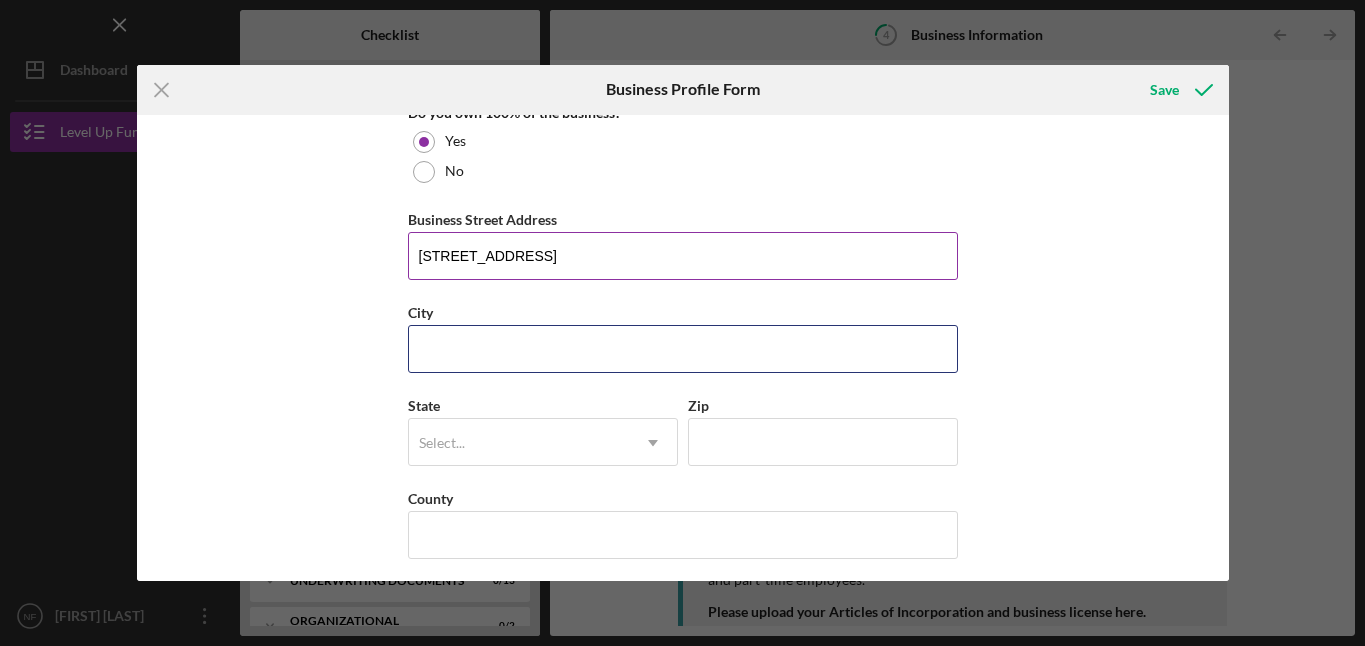 type on "Tamarac" 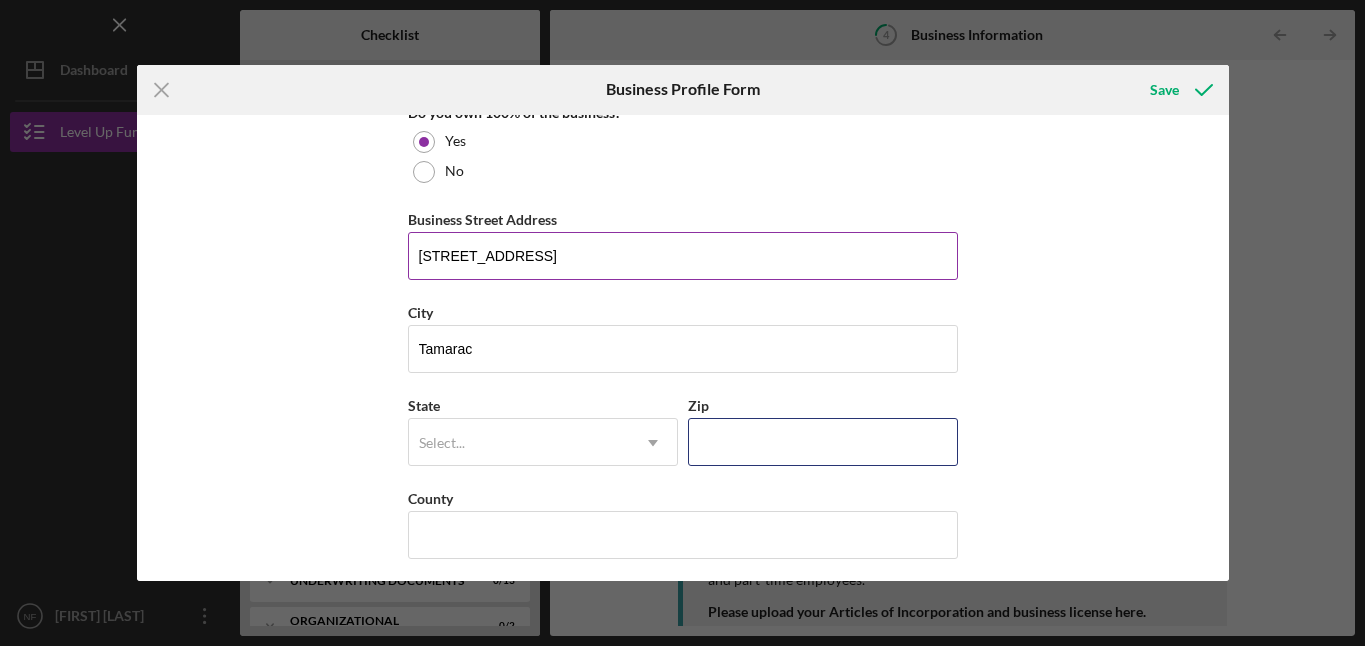 type on "[ZIP CODE]" 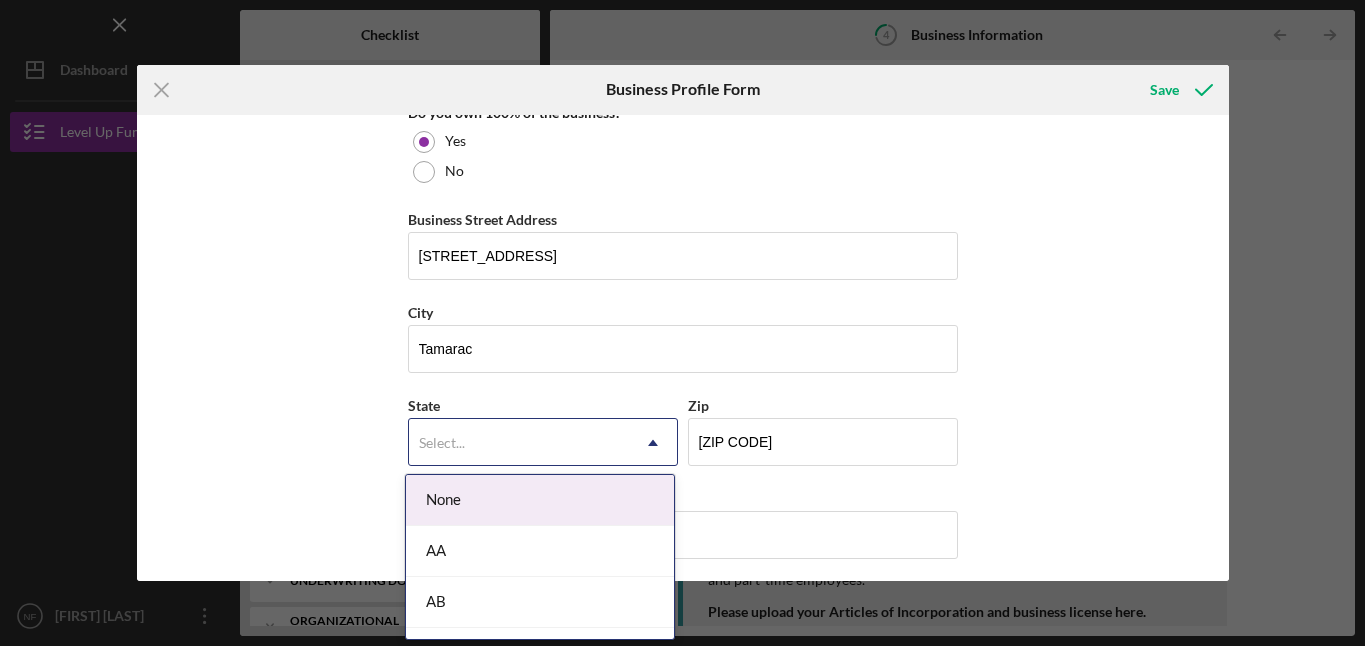 click on "Icon/Dropdown Arrow" 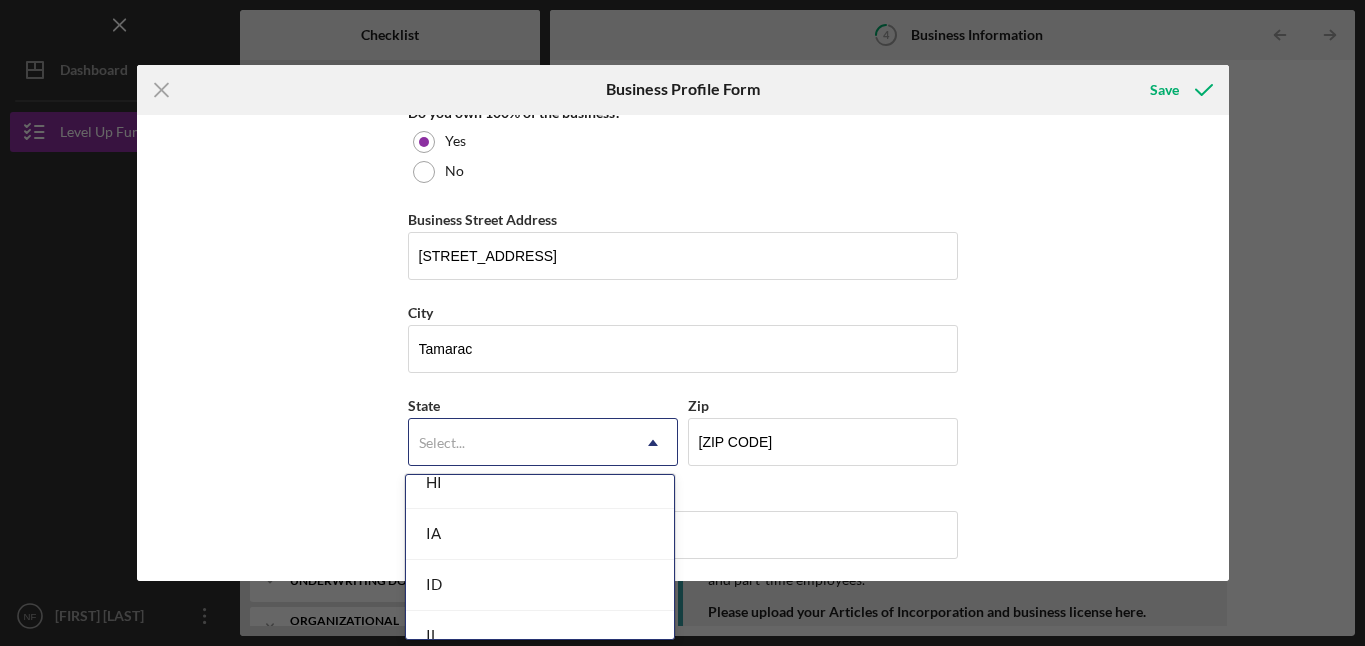 scroll, scrollTop: 836, scrollLeft: 0, axis: vertical 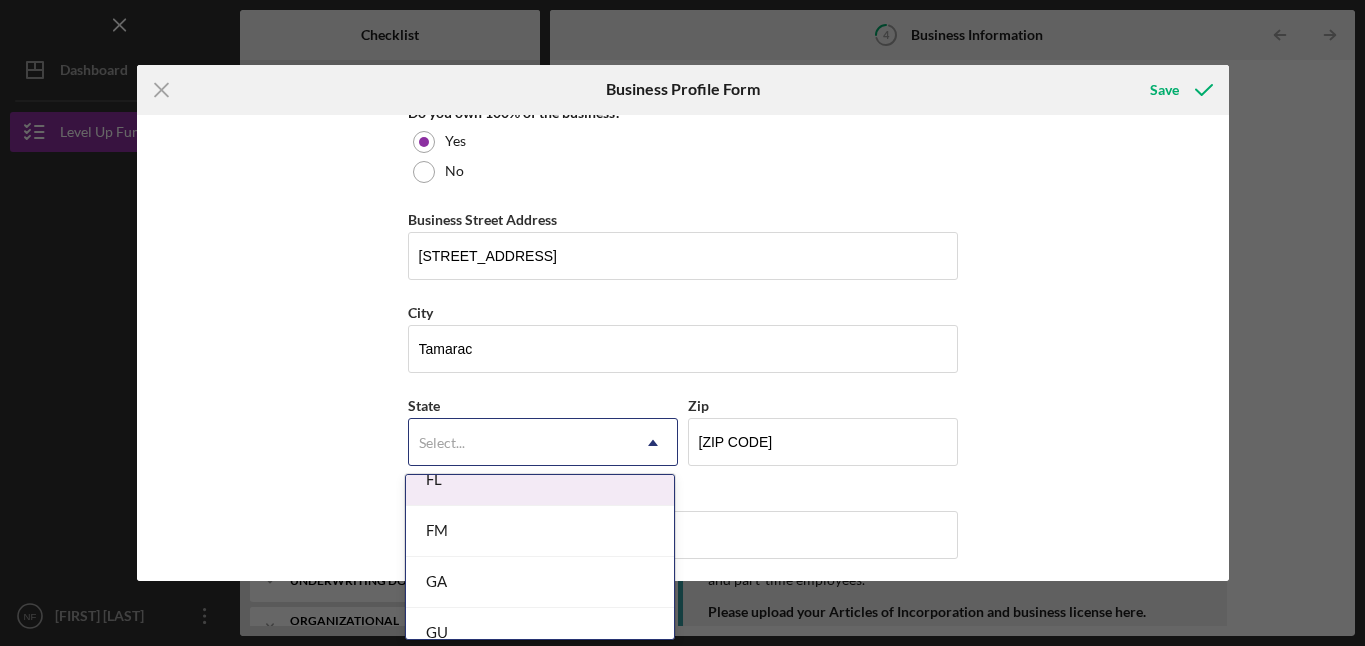 click on "FL" at bounding box center [540, 480] 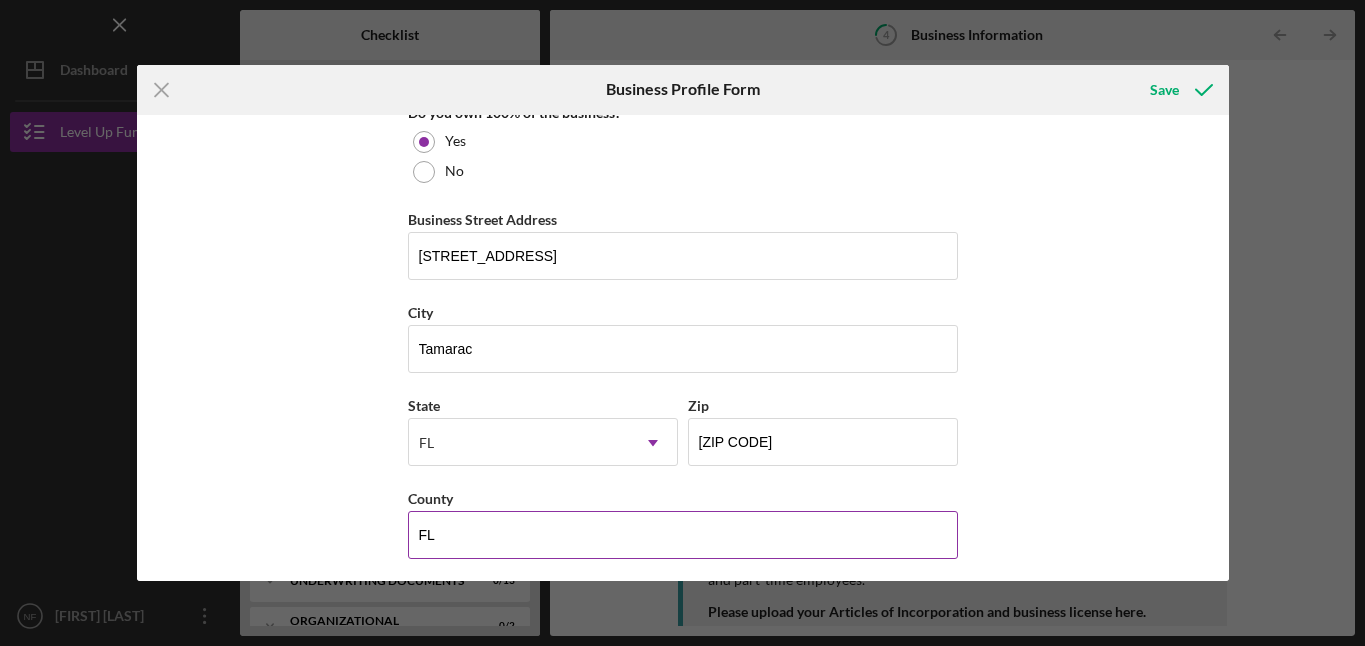 click on "FL" at bounding box center (683, 535) 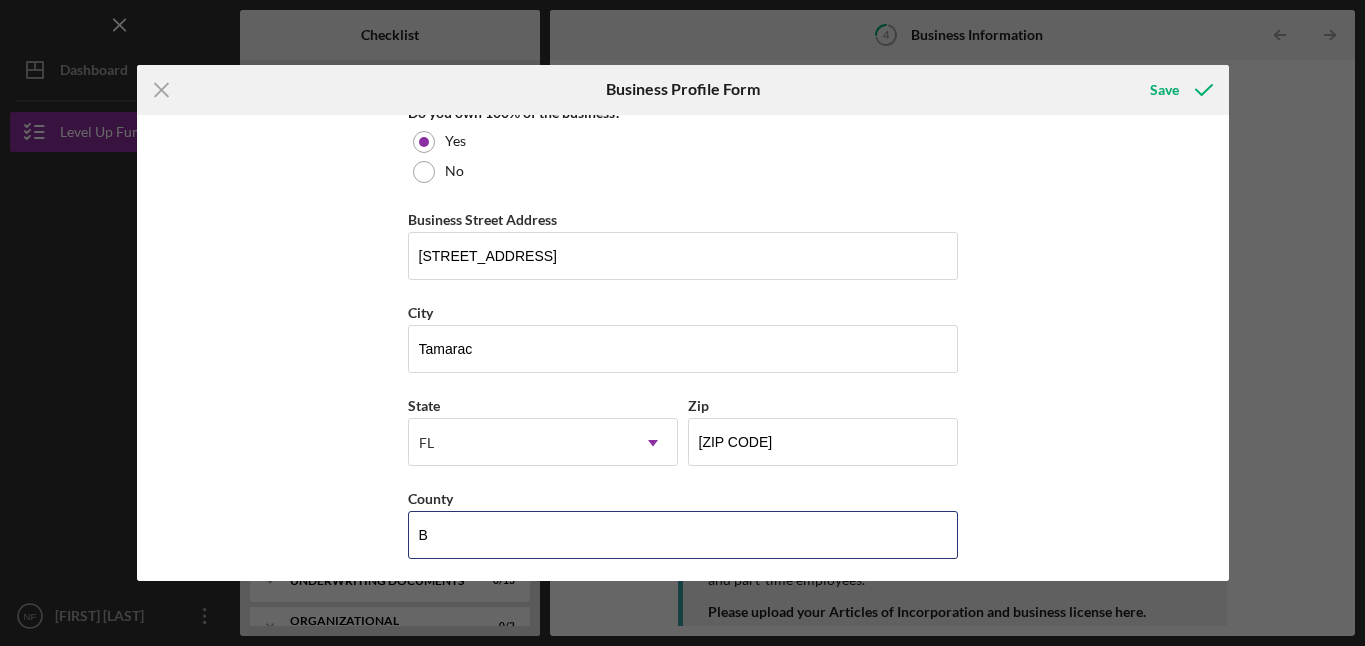 type on "[COUNTY] County" 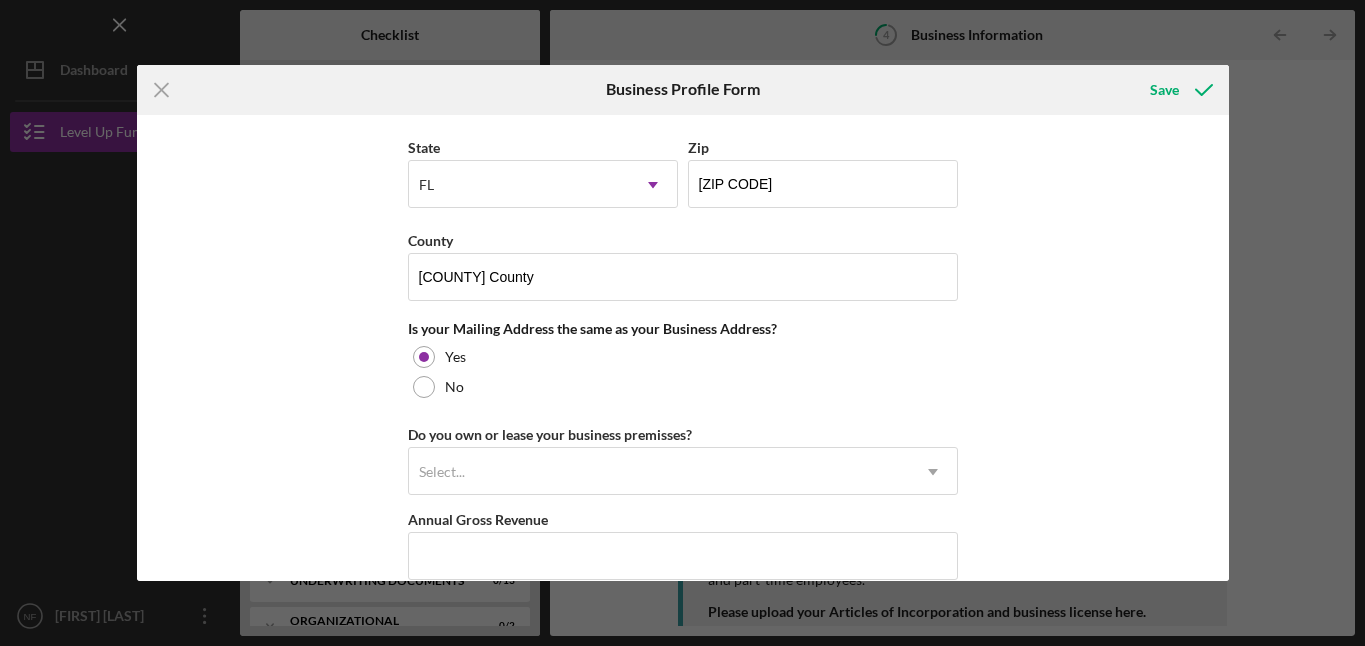 scroll, scrollTop: 1368, scrollLeft: 0, axis: vertical 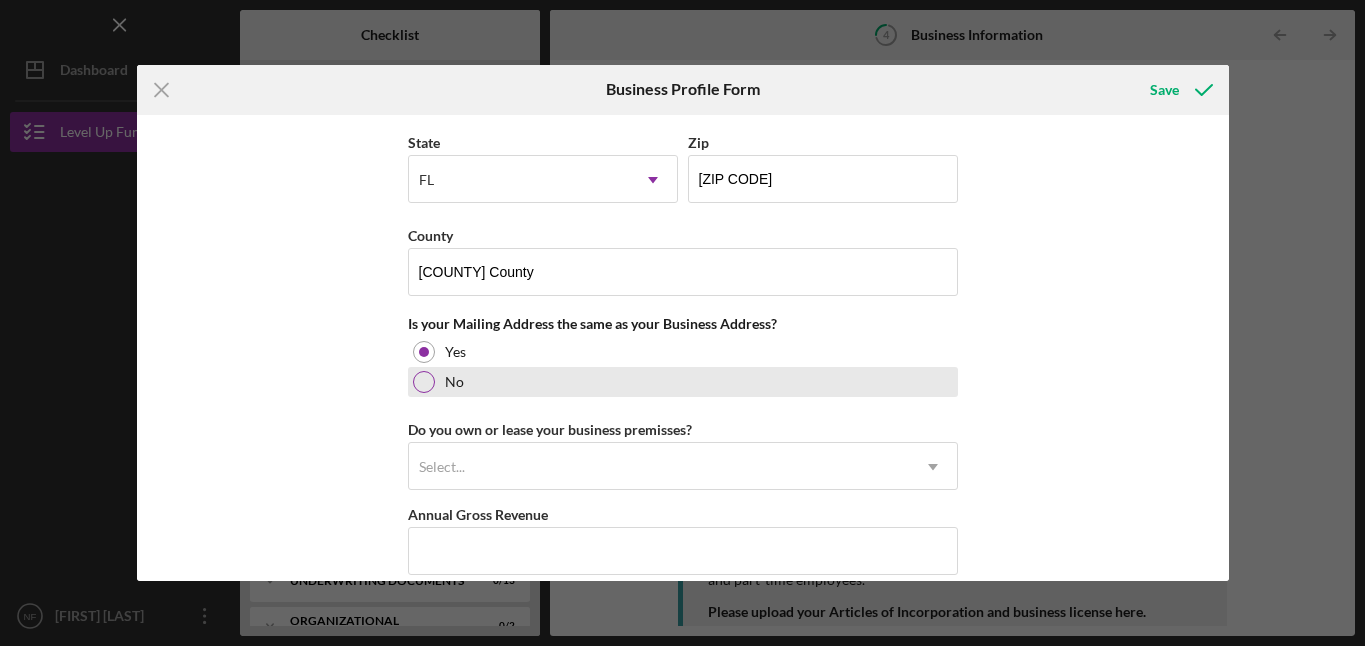 click at bounding box center [424, 382] 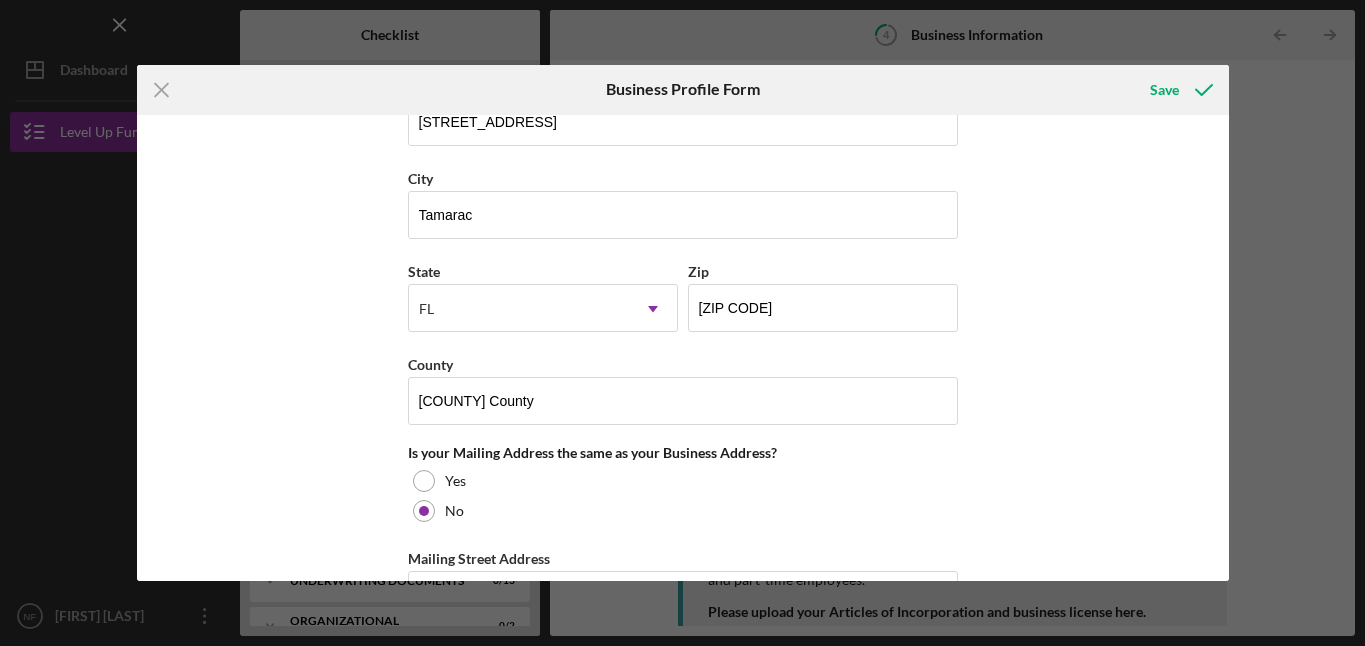 scroll, scrollTop: 1276, scrollLeft: 0, axis: vertical 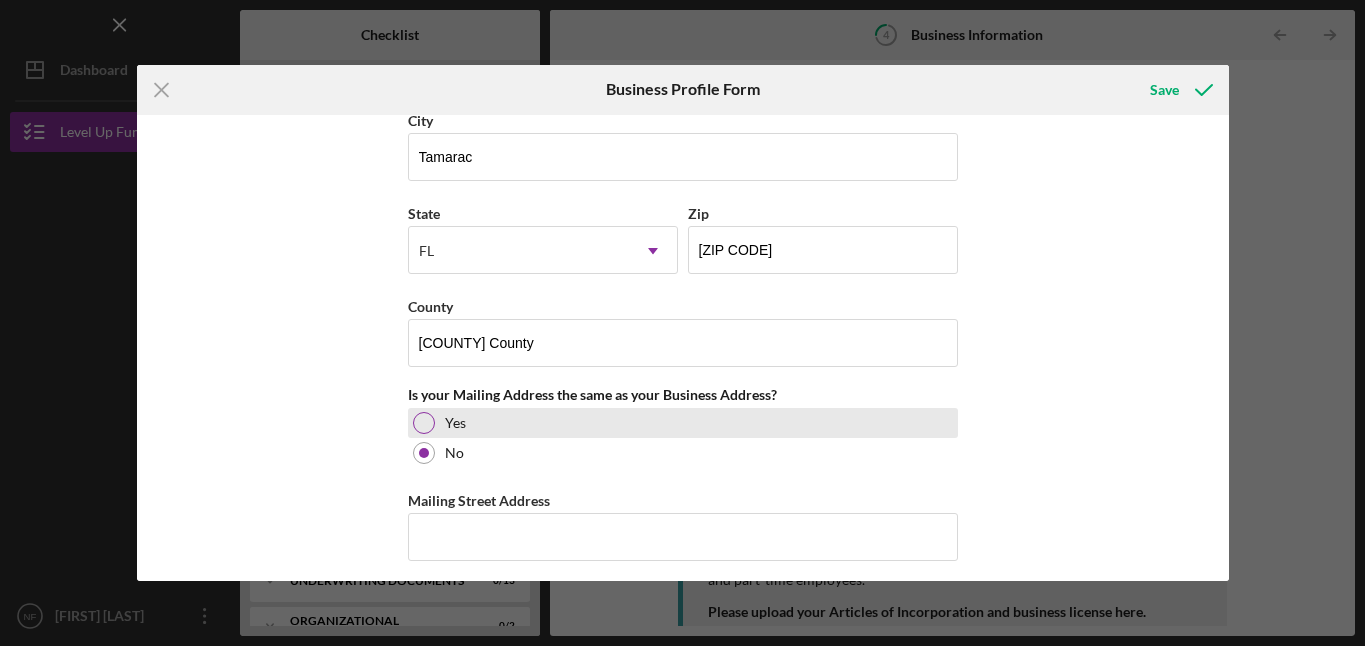 click at bounding box center (424, 423) 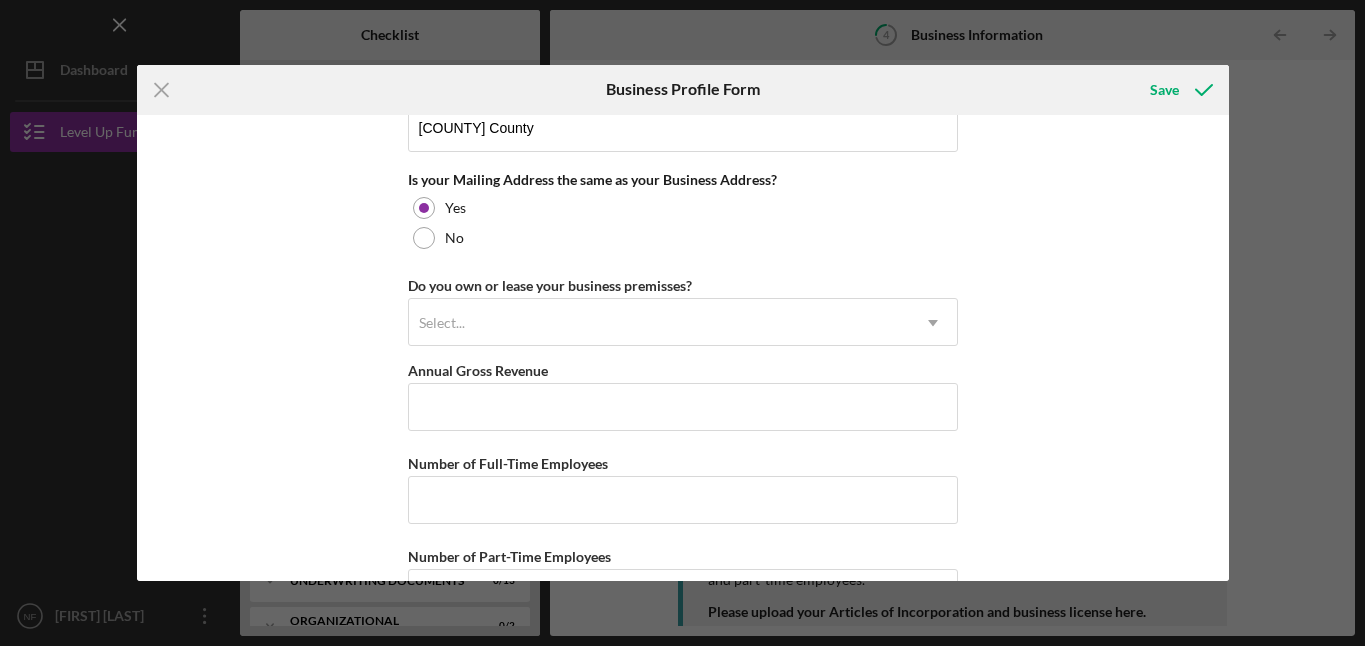 scroll, scrollTop: 1521, scrollLeft: 0, axis: vertical 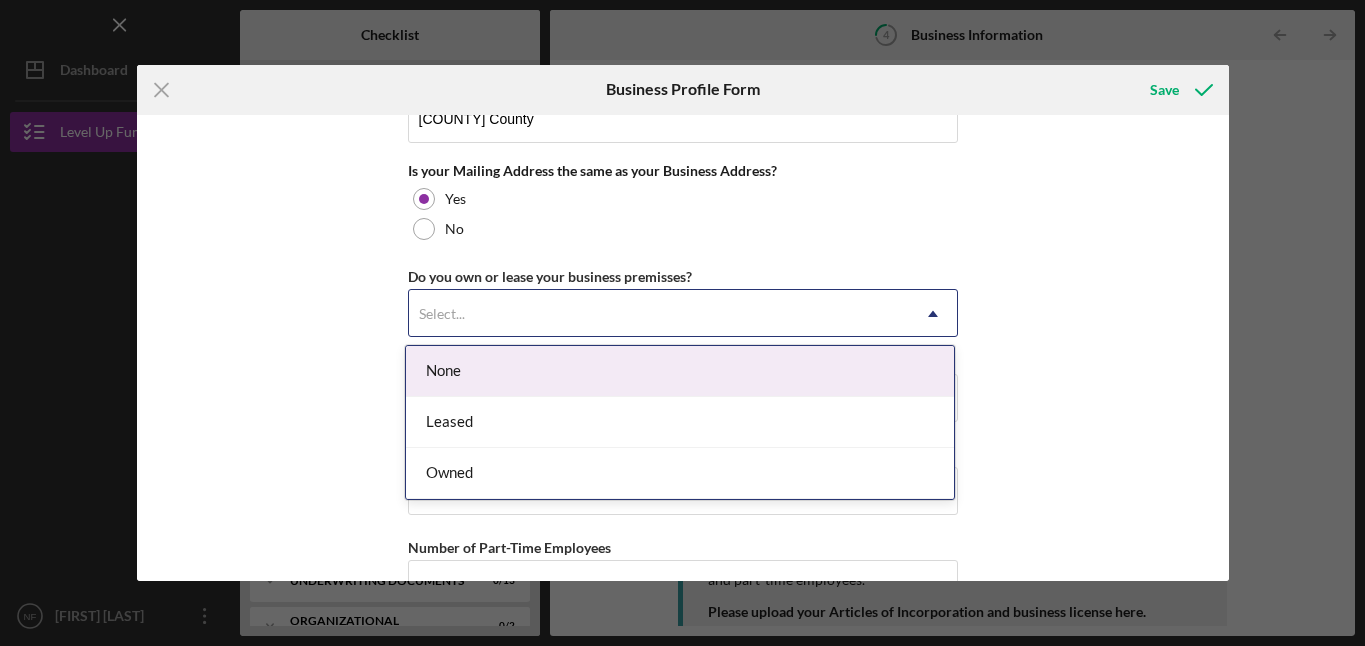 click on "Icon/Dropdown Arrow" 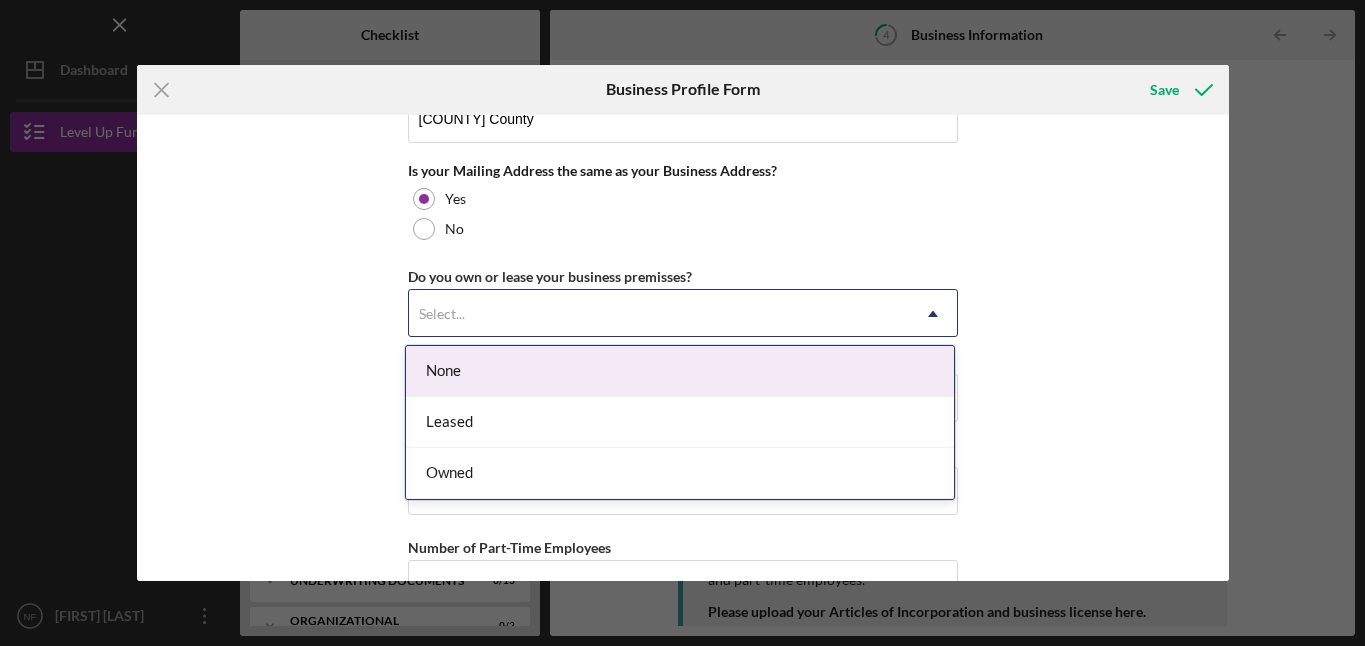 click on "None" at bounding box center [680, 371] 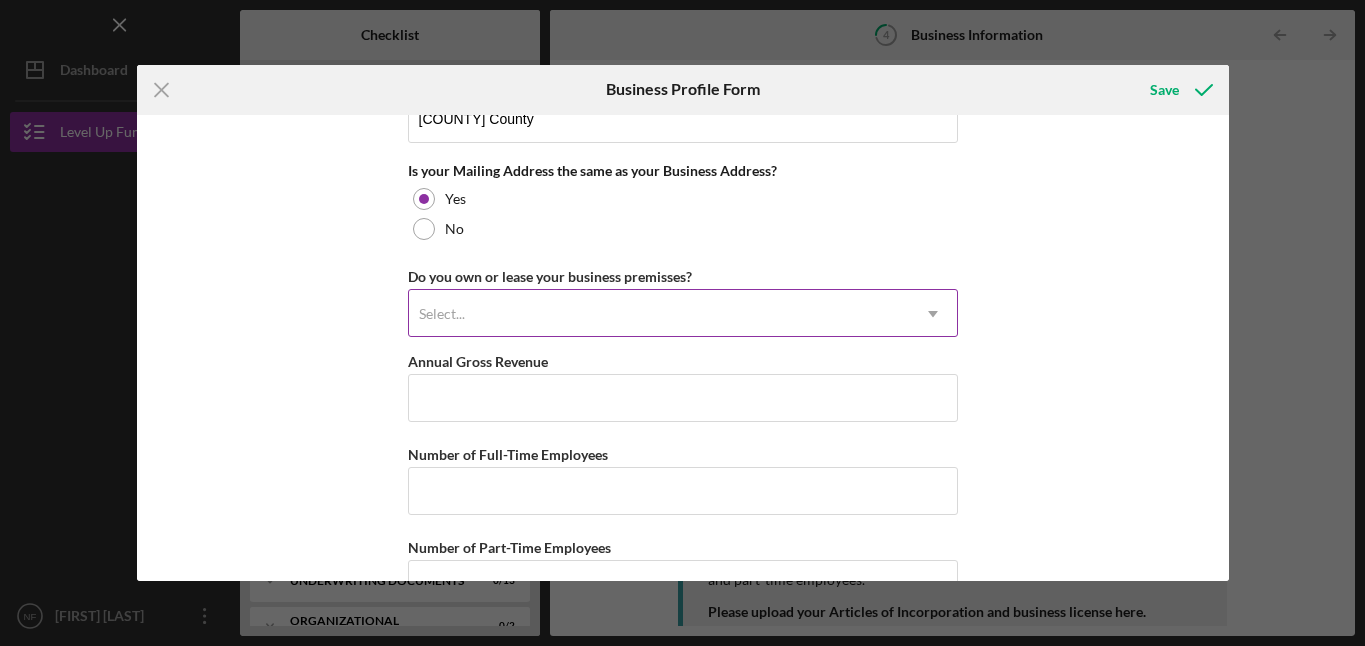 click 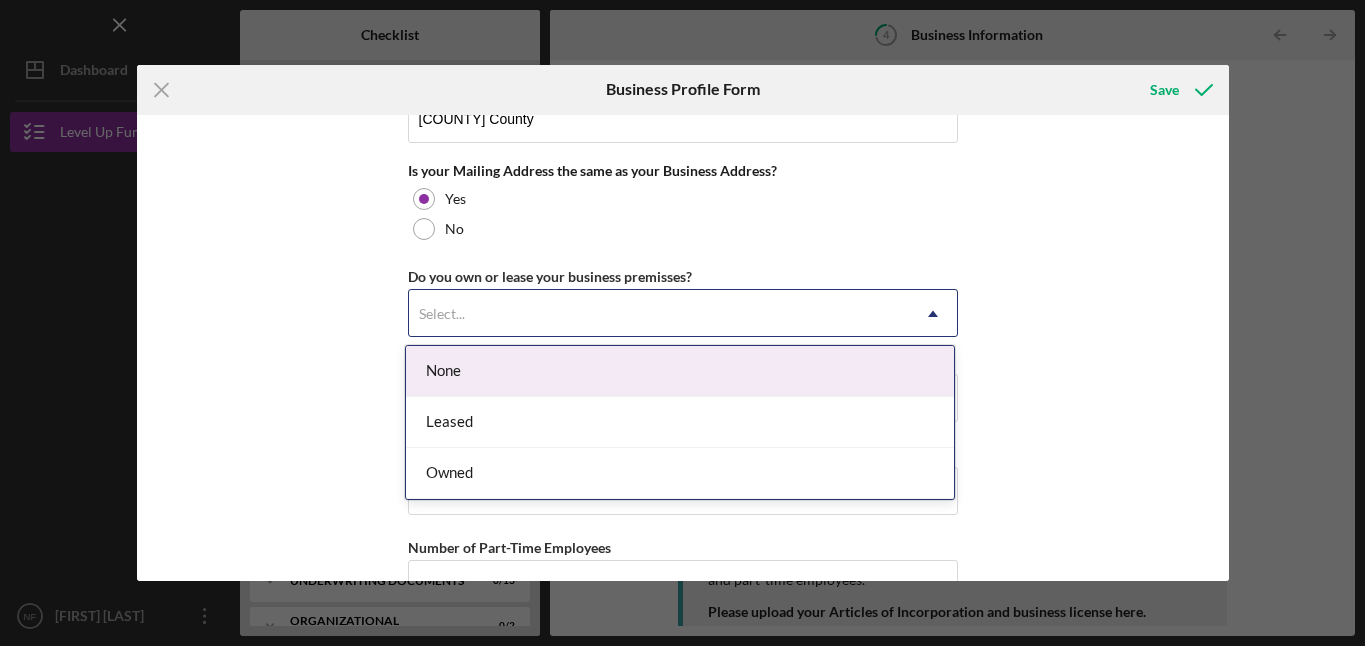 click on "None" at bounding box center (680, 371) 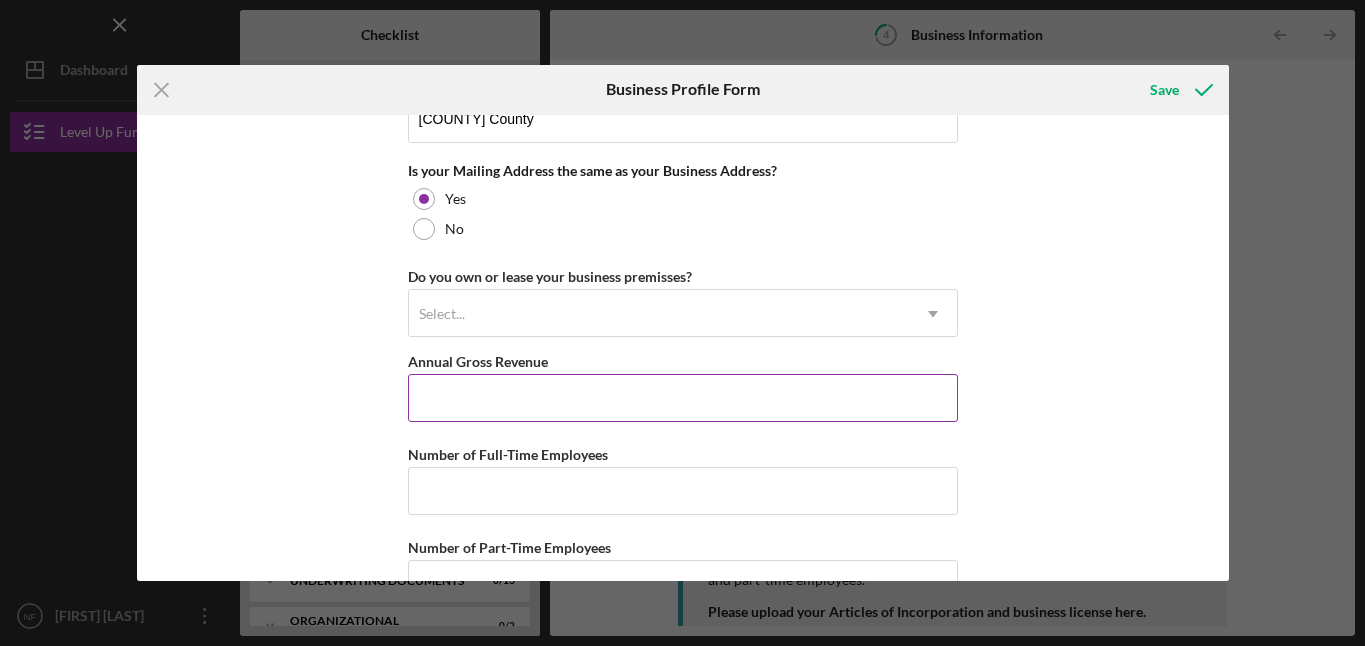 click on "Annual Gross Revenue" at bounding box center [683, 398] 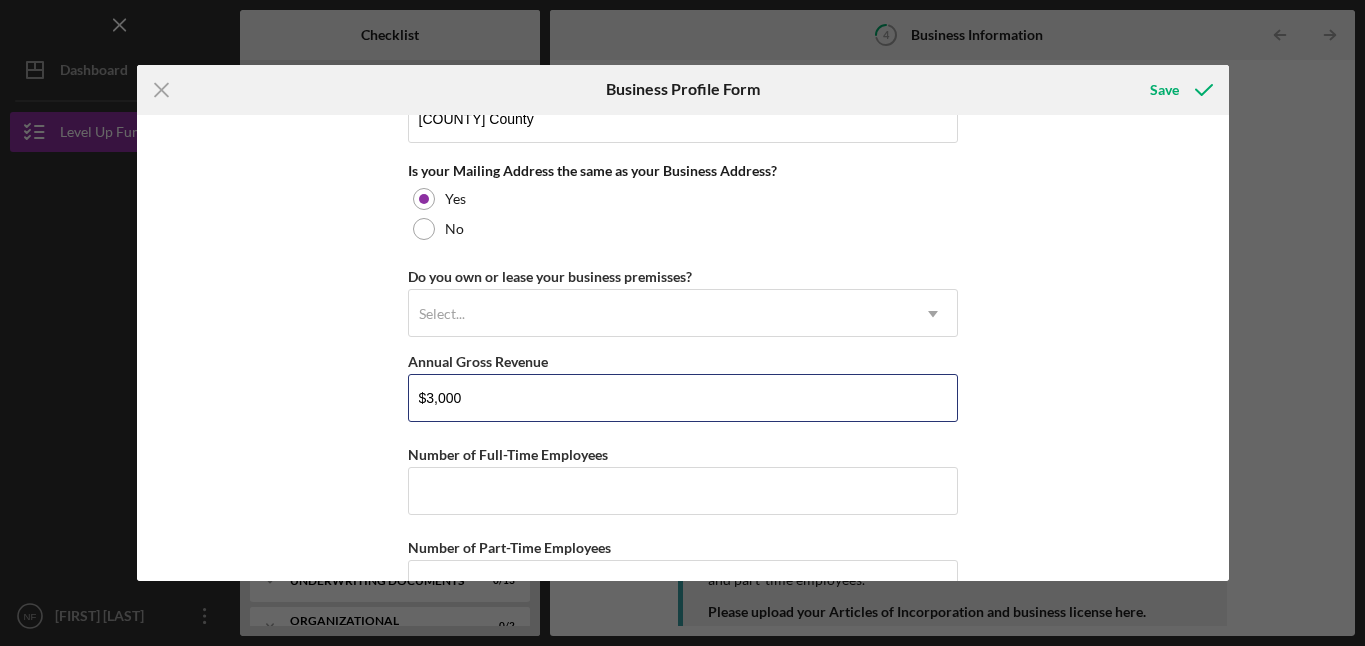 type on "$3,000" 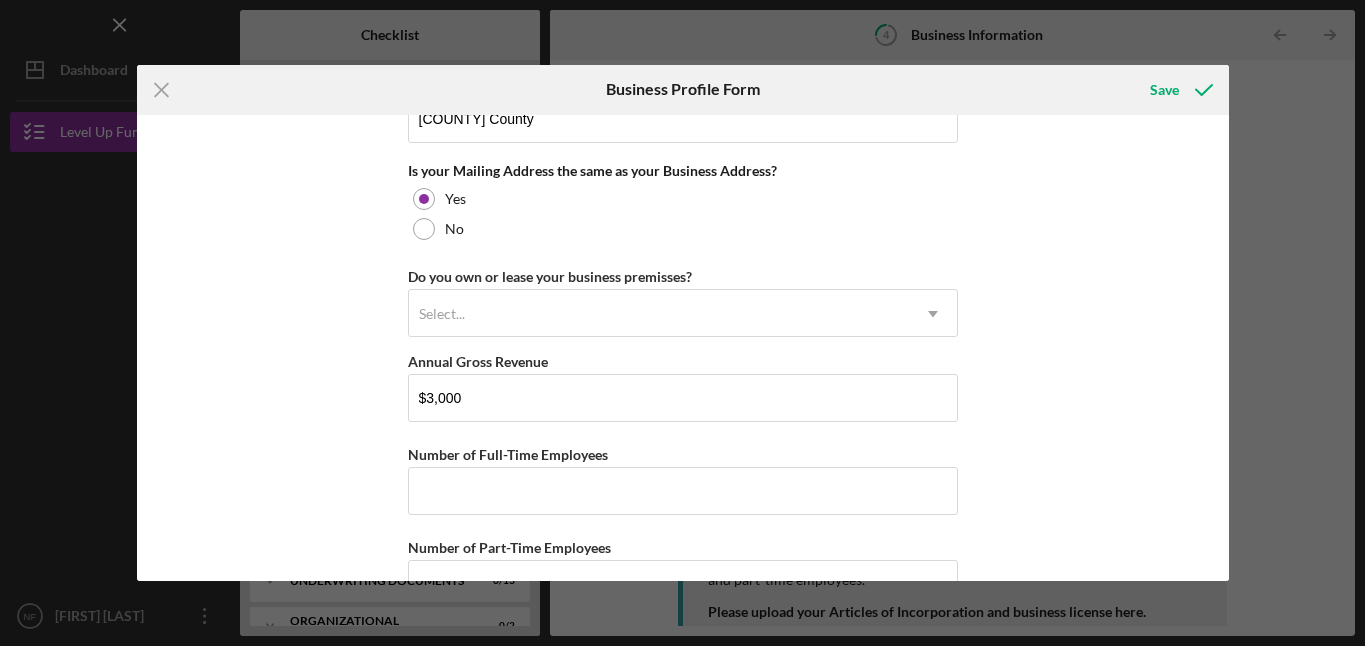 scroll, scrollTop: 1578, scrollLeft: 0, axis: vertical 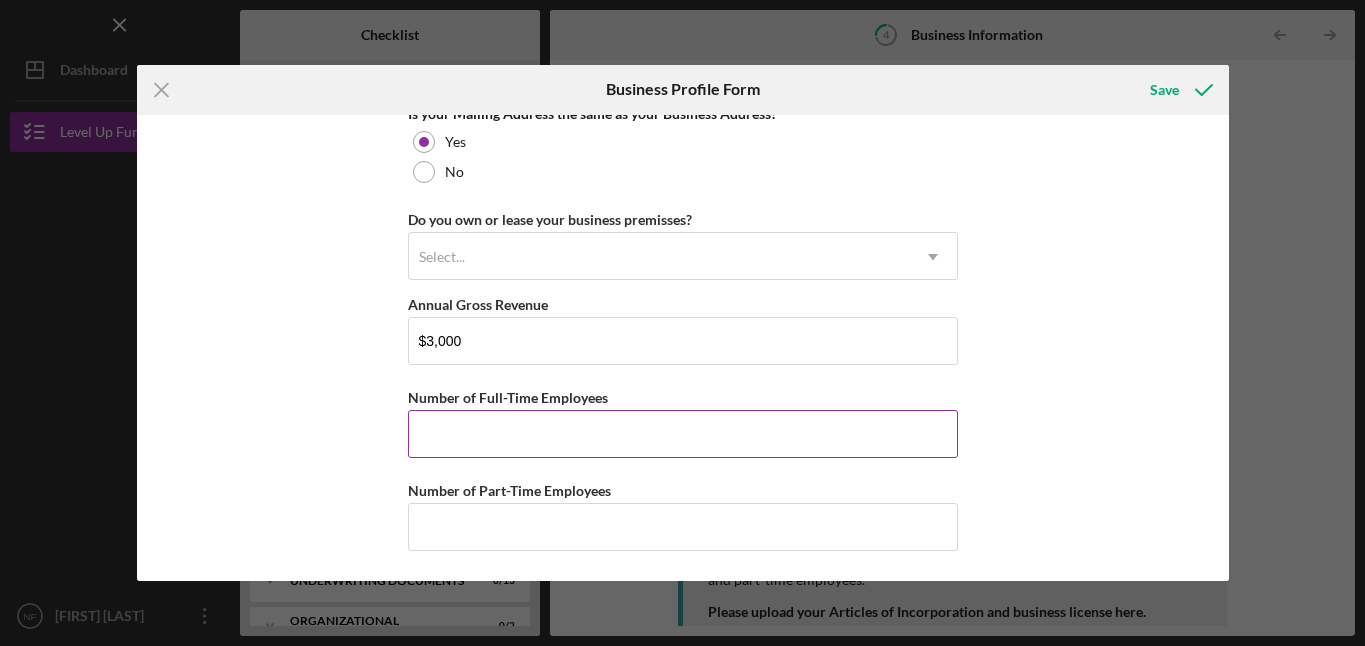 click on "Number of Full-Time Employees" at bounding box center (683, 434) 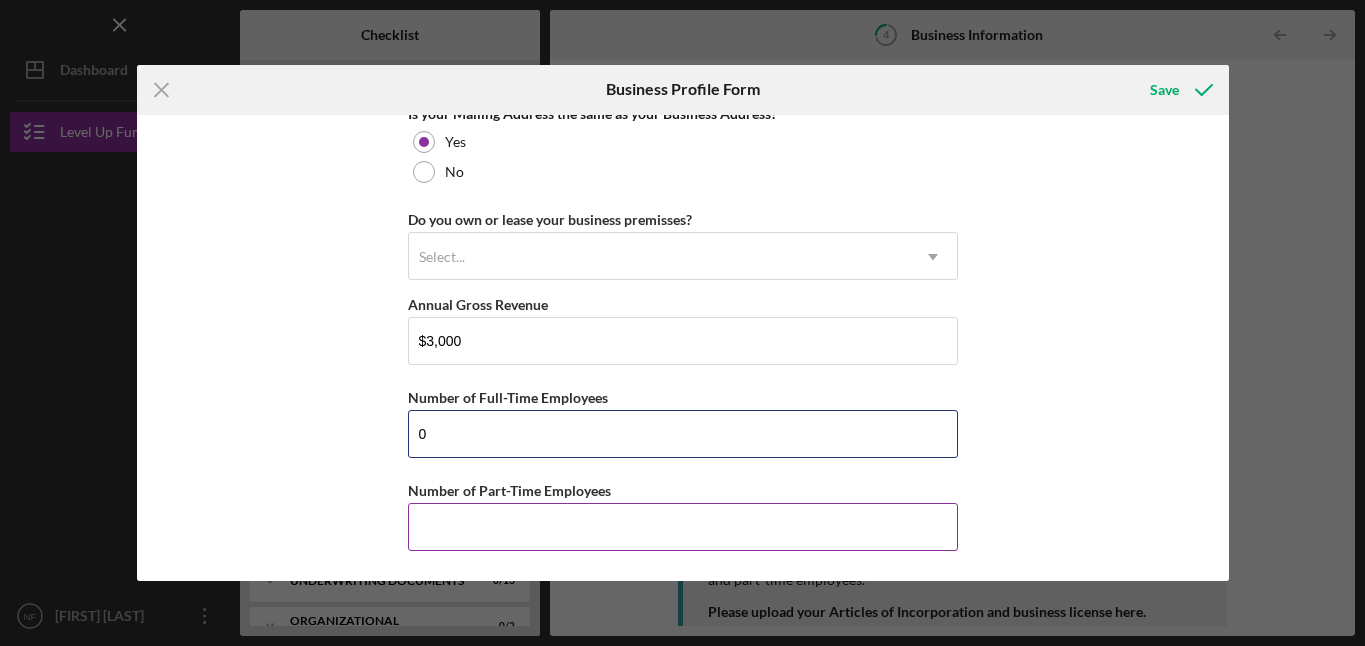 type on "0" 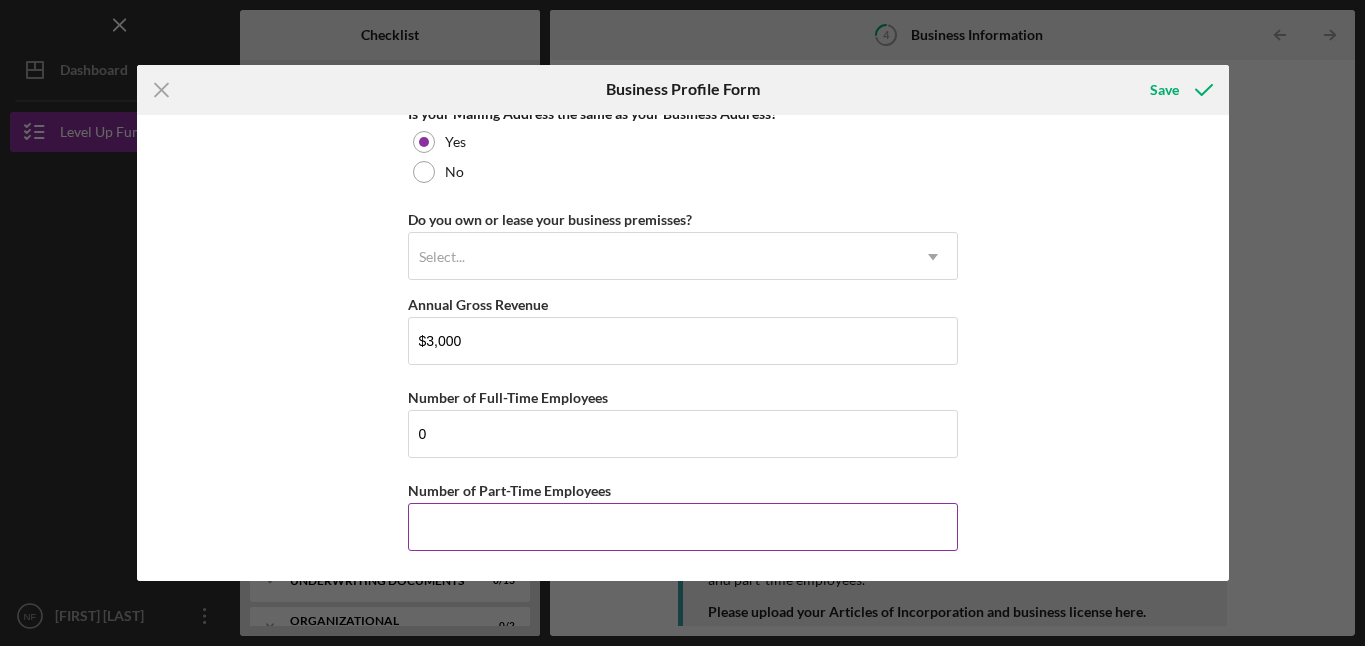 click on "Number of Part-Time Employees" at bounding box center [683, 527] 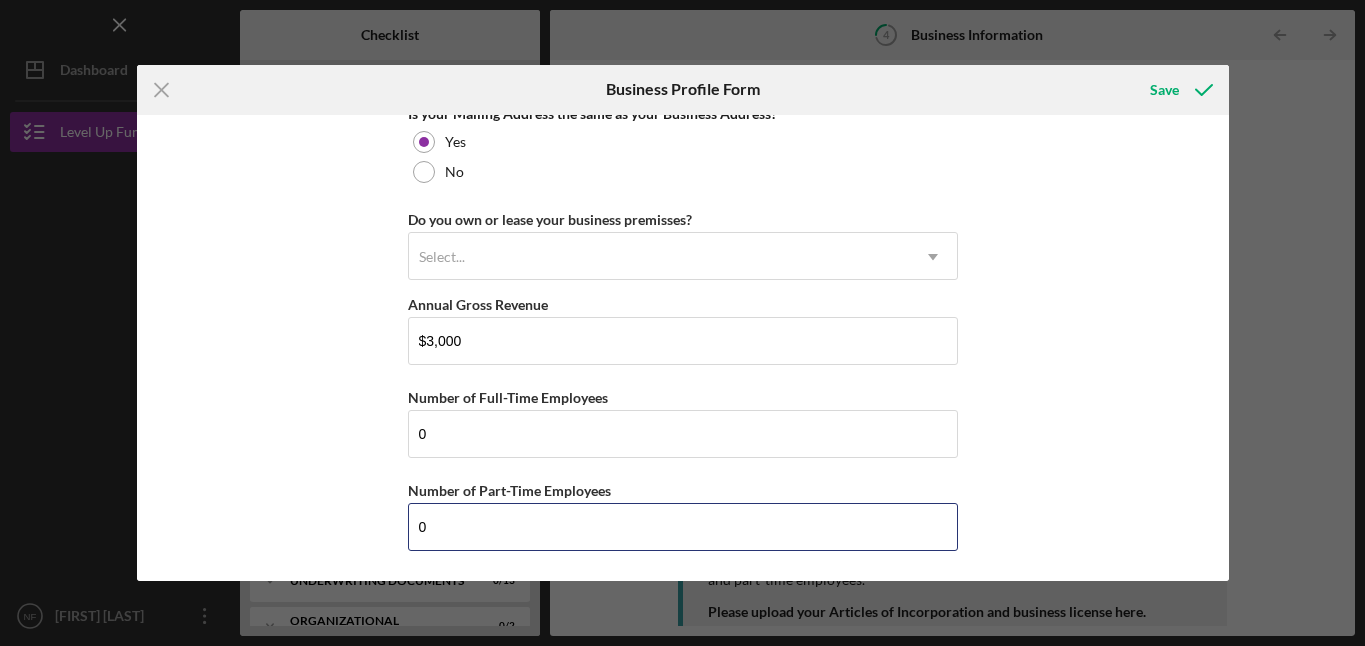 type on "0" 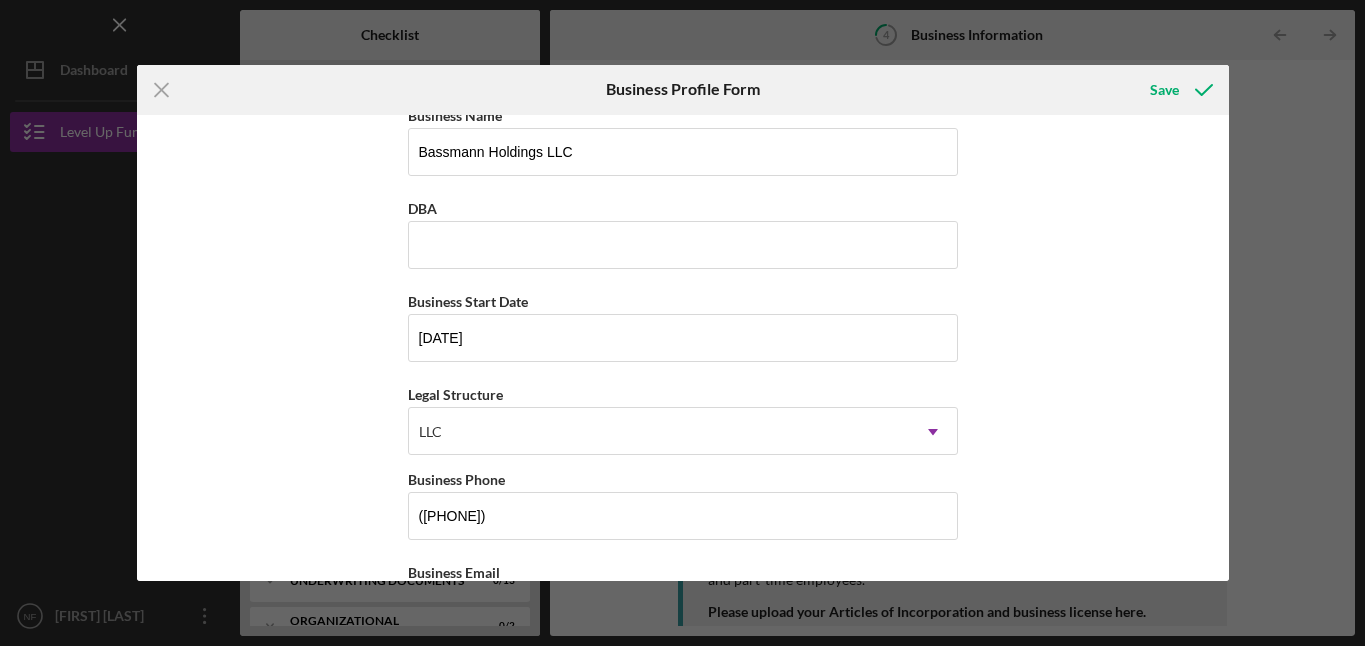 scroll, scrollTop: 0, scrollLeft: 0, axis: both 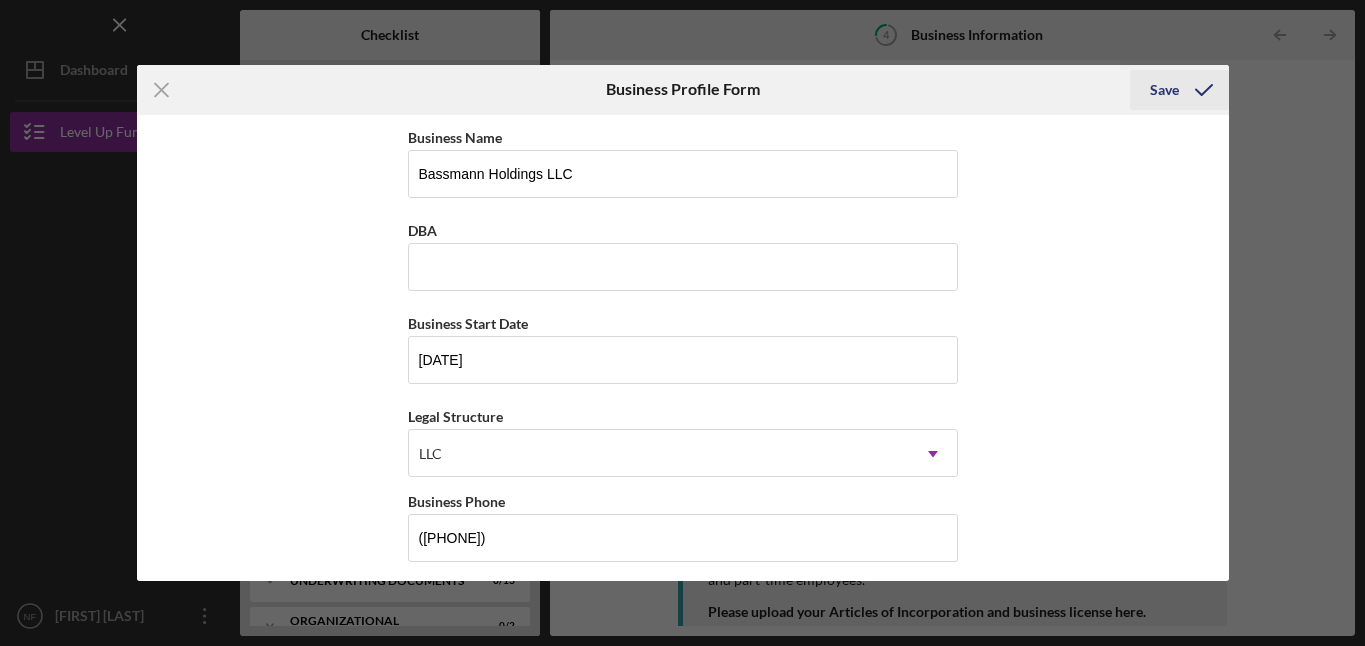 click on "Save" at bounding box center (1164, 90) 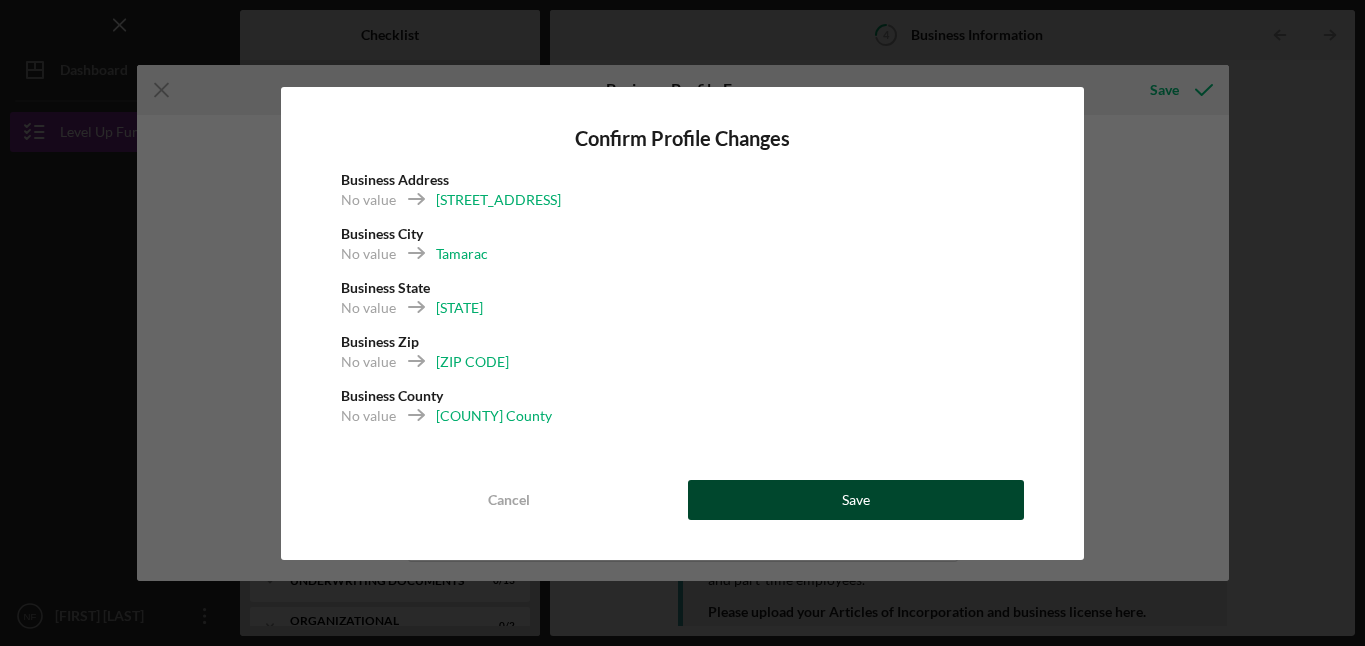 click on "Save" at bounding box center [856, 500] 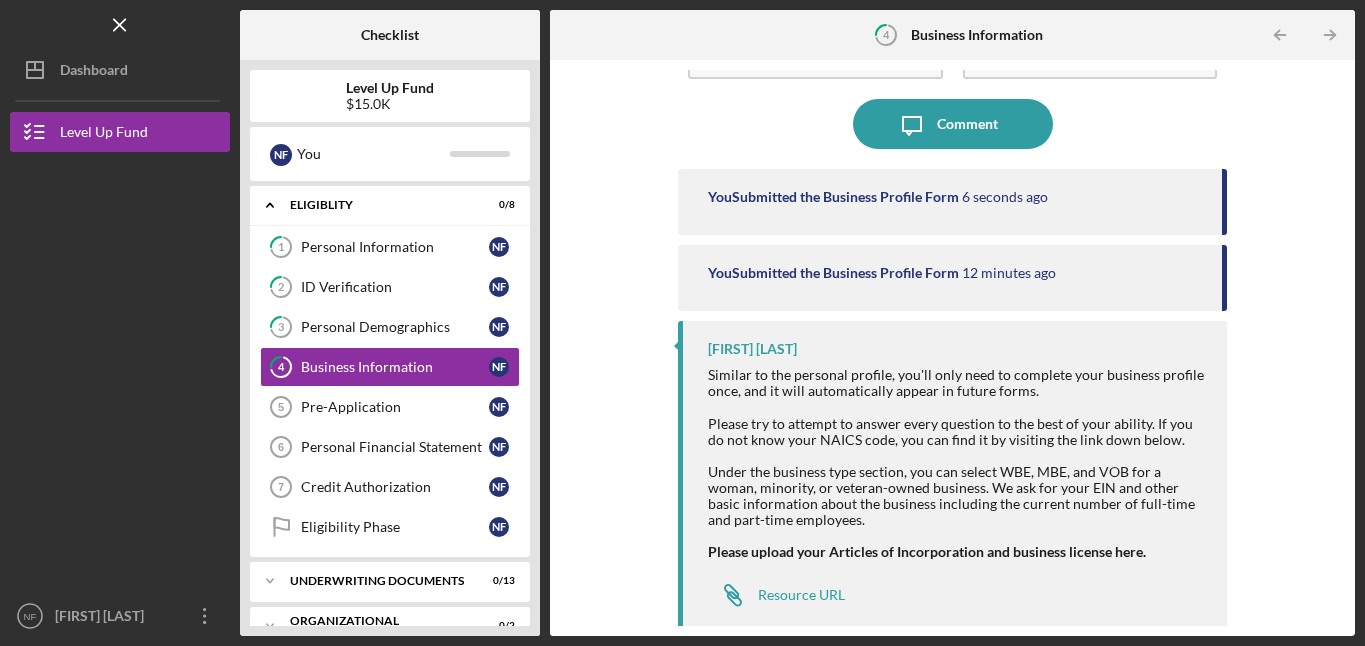 scroll, scrollTop: 145, scrollLeft: 0, axis: vertical 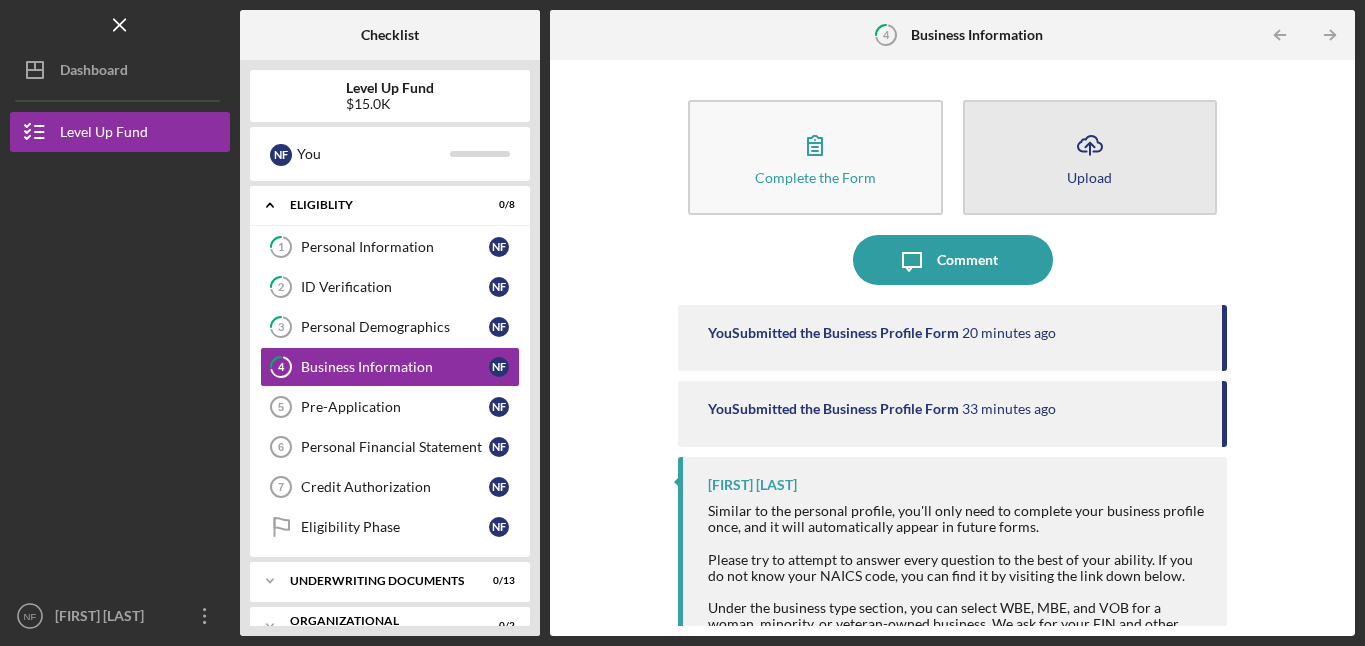 click on "Icon/Upload Upload" at bounding box center [1090, 157] 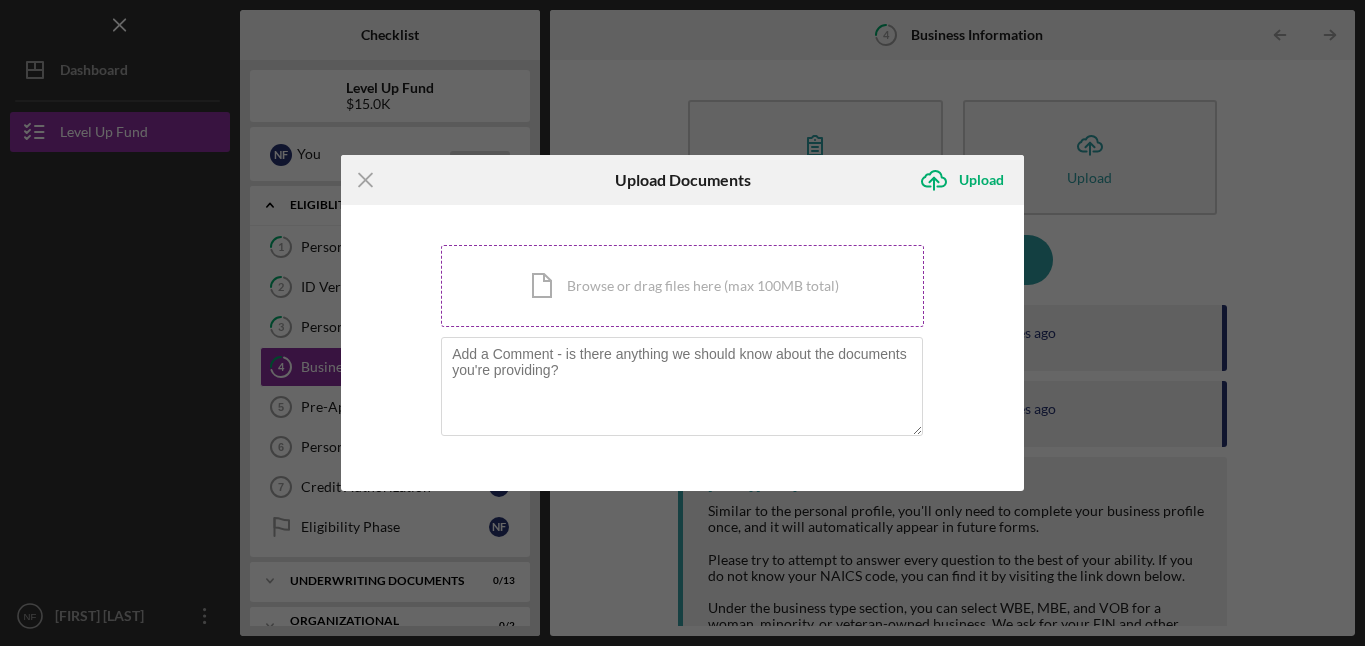click on "Icon/Document Browse or drag files here (max 100MB total) Tap to choose files or take a photo" at bounding box center [682, 286] 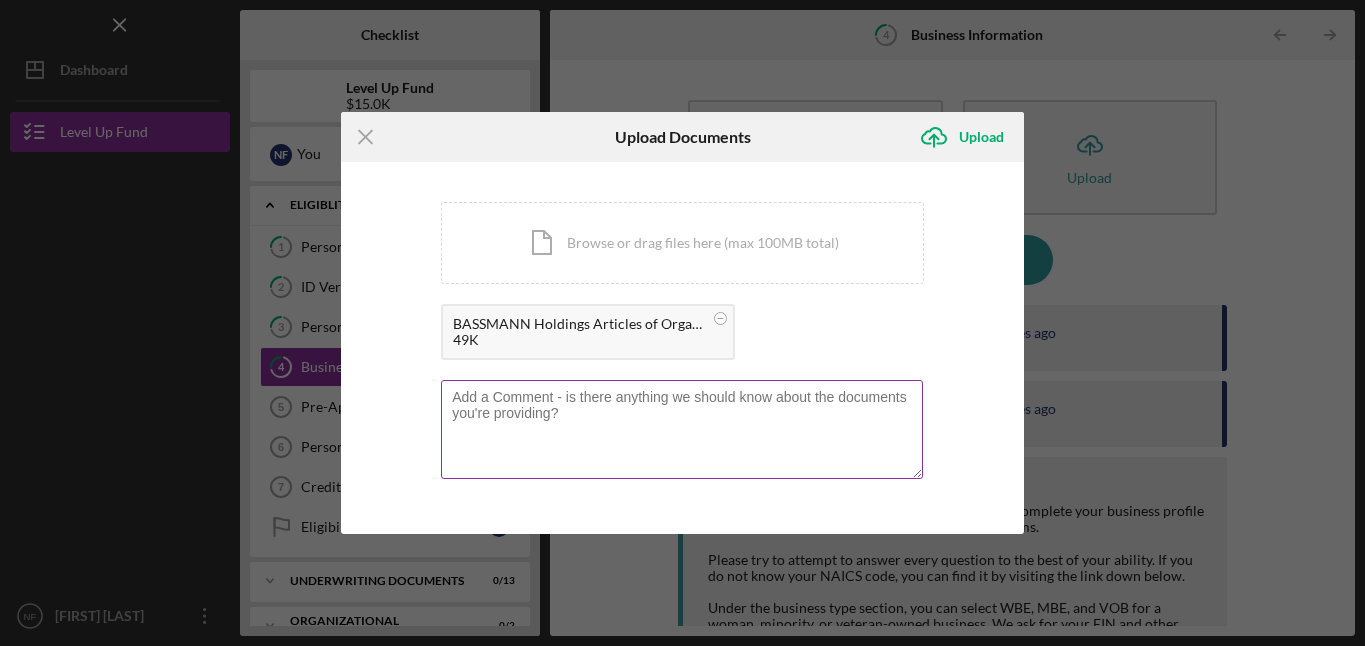 click at bounding box center (682, 429) 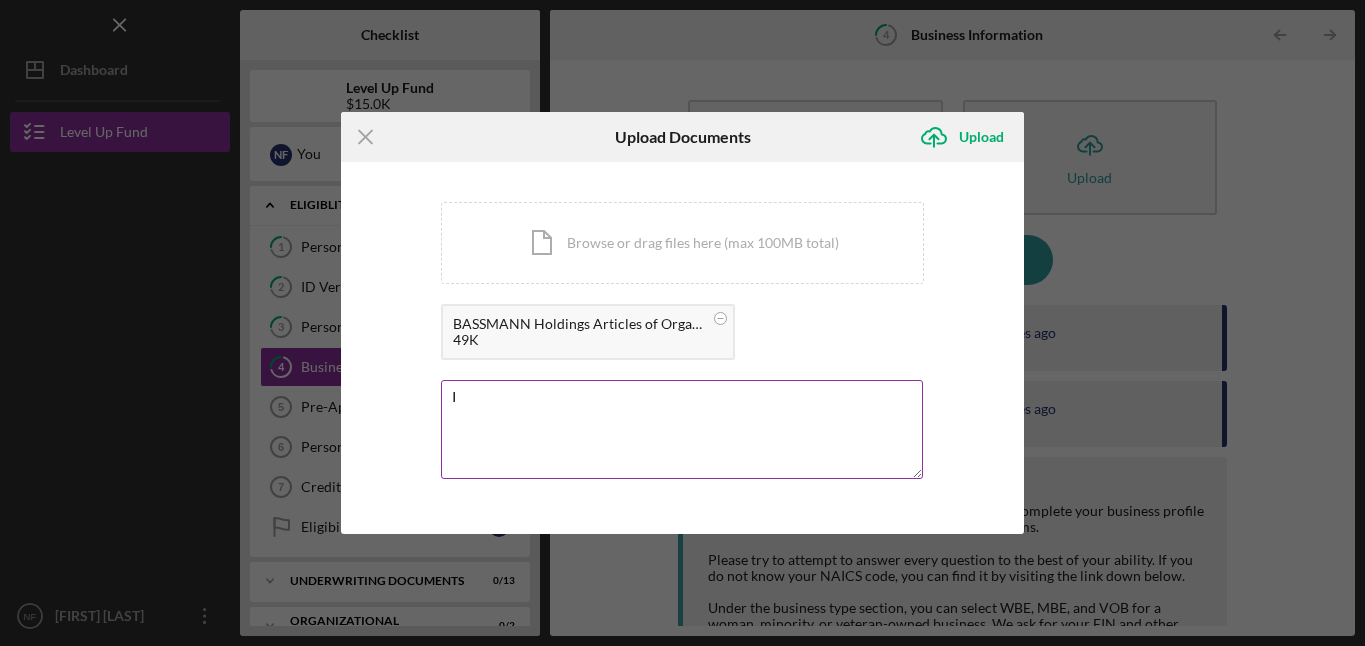 type on "I" 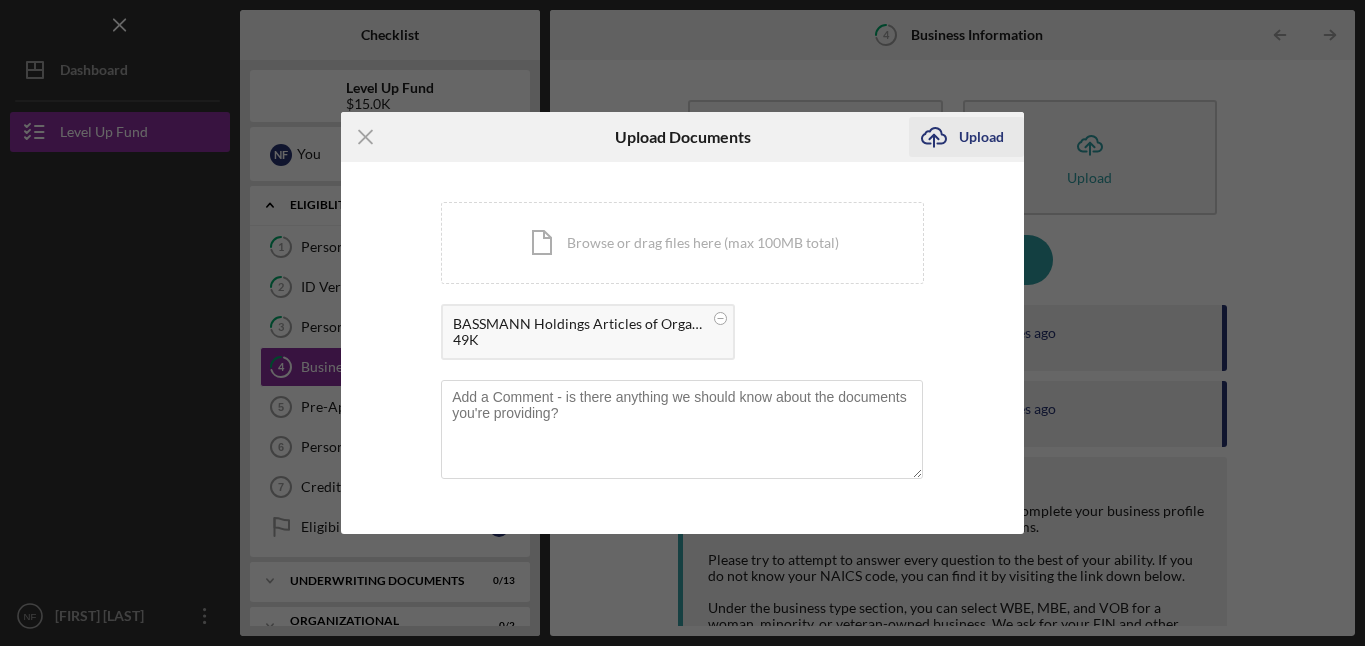 click on "Upload" at bounding box center [981, 137] 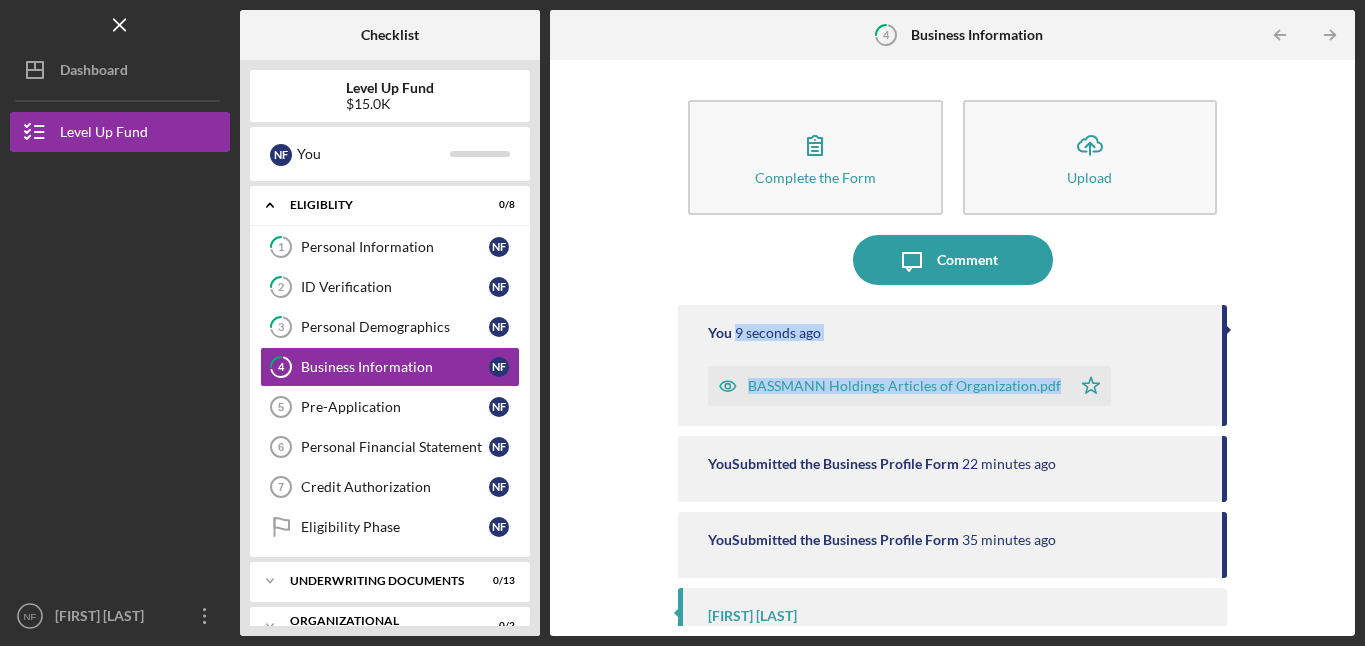 drag, startPoint x: 1337, startPoint y: 301, endPoint x: 1334, endPoint y: 385, distance: 84.05355 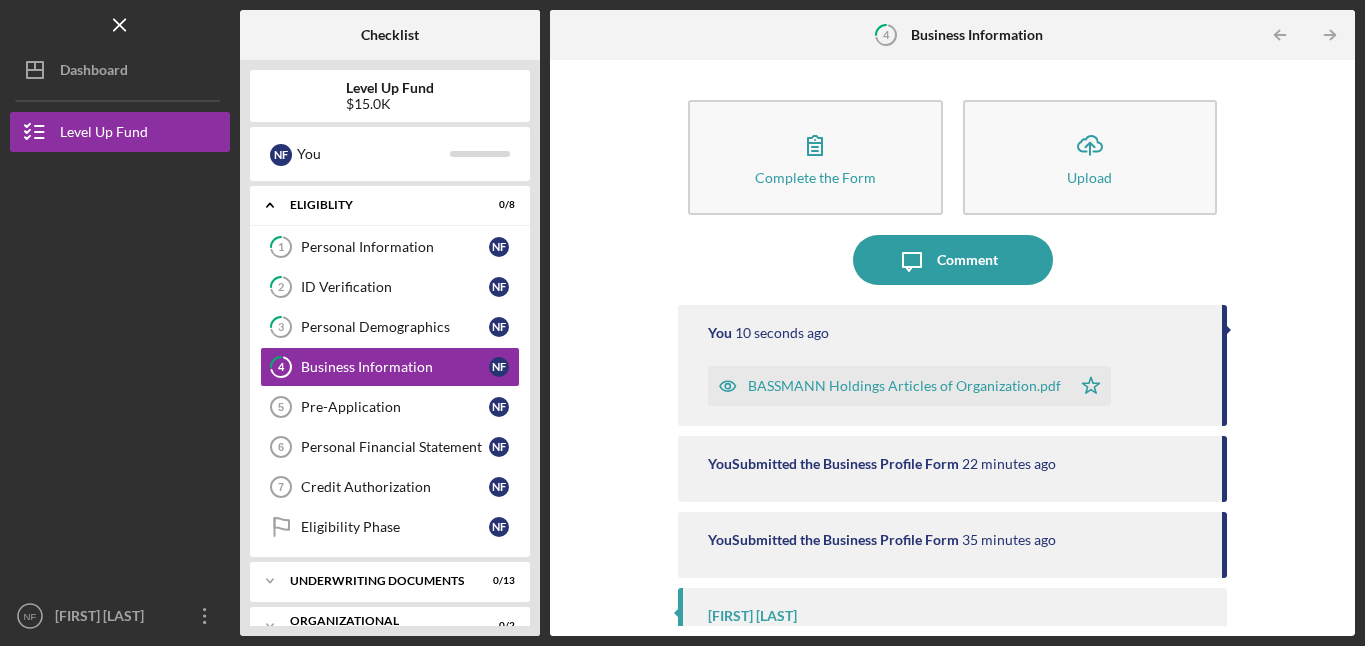 click on "Complete the Form Form Icon/Upload Upload Icon/Message Comment You  10 seconds ago BASSMANN Holdings Articles of Organization.pdf Icon/Star You  Submitted the Business Profile Form  22 minutes ago You  Submitted the Business Profile Form  35 minutes ago [FIRST] [LAST]  Similar to the personal profile, you'll only need to complete your business profile once, and it will automatically appear in future forms. Please try to attempt to answer every question to the best of your ability. If you do not know your NAICS code, you can find it by visiting the link down below. Under the business type section, you can select WBE, MBE, and VOB for a woman, minority, or veteran-owned business. We ask for your EIN and other basic information about the business including the current number of full-time and part-time employees.
Please upload your Articles of Incorporation and business license here. Icon/Link Resource URL" at bounding box center [952, 348] 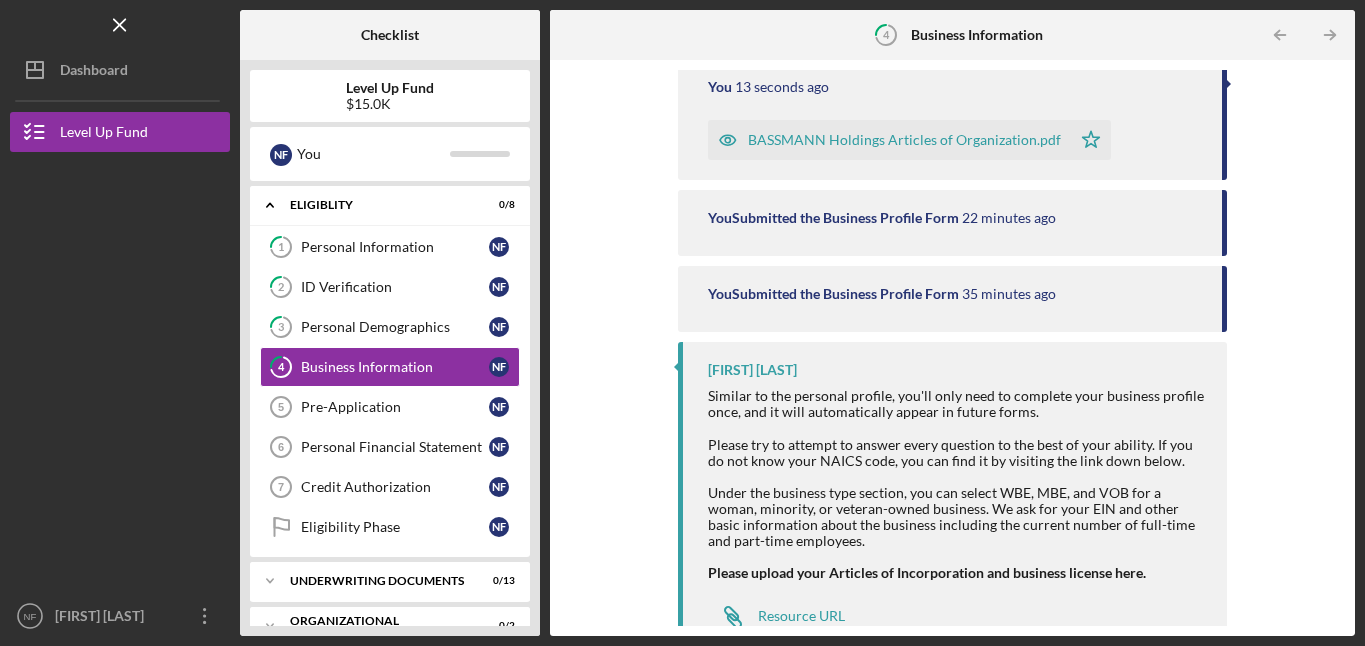 scroll, scrollTop: 277, scrollLeft: 0, axis: vertical 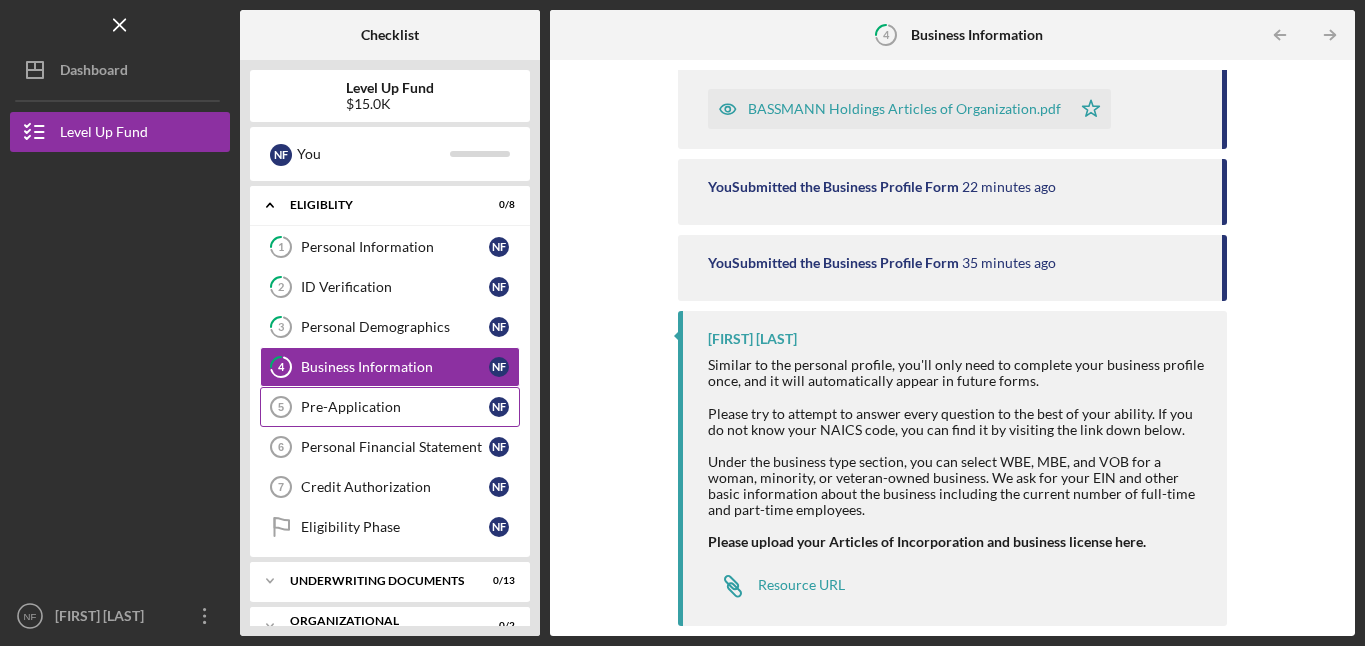 click on "Pre-Application 5" 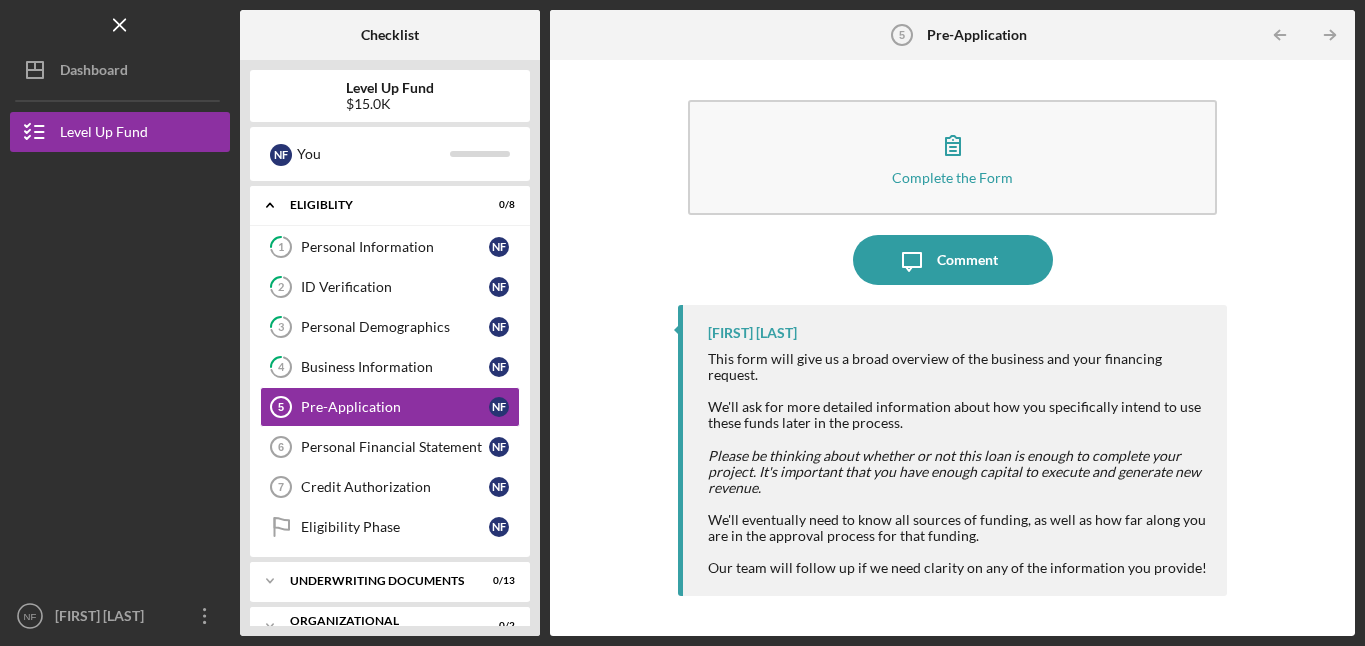 drag, startPoint x: 544, startPoint y: 270, endPoint x: 539, endPoint y: 323, distance: 53.235325 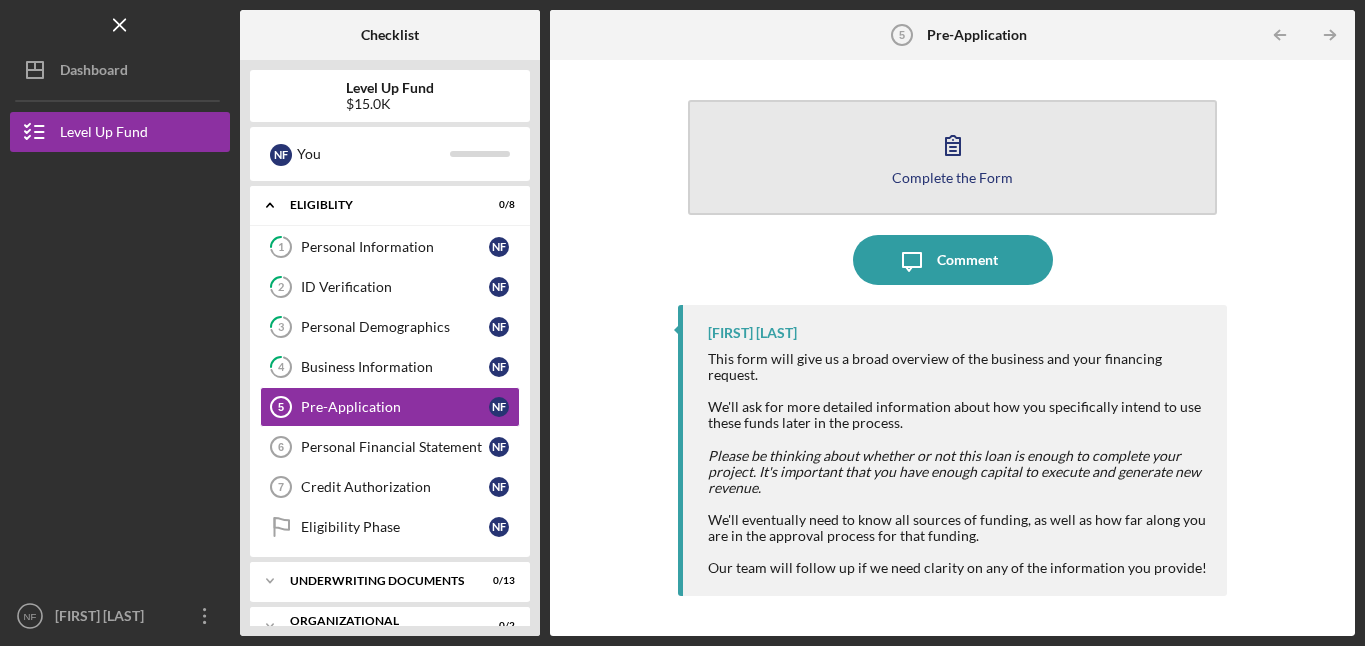 click 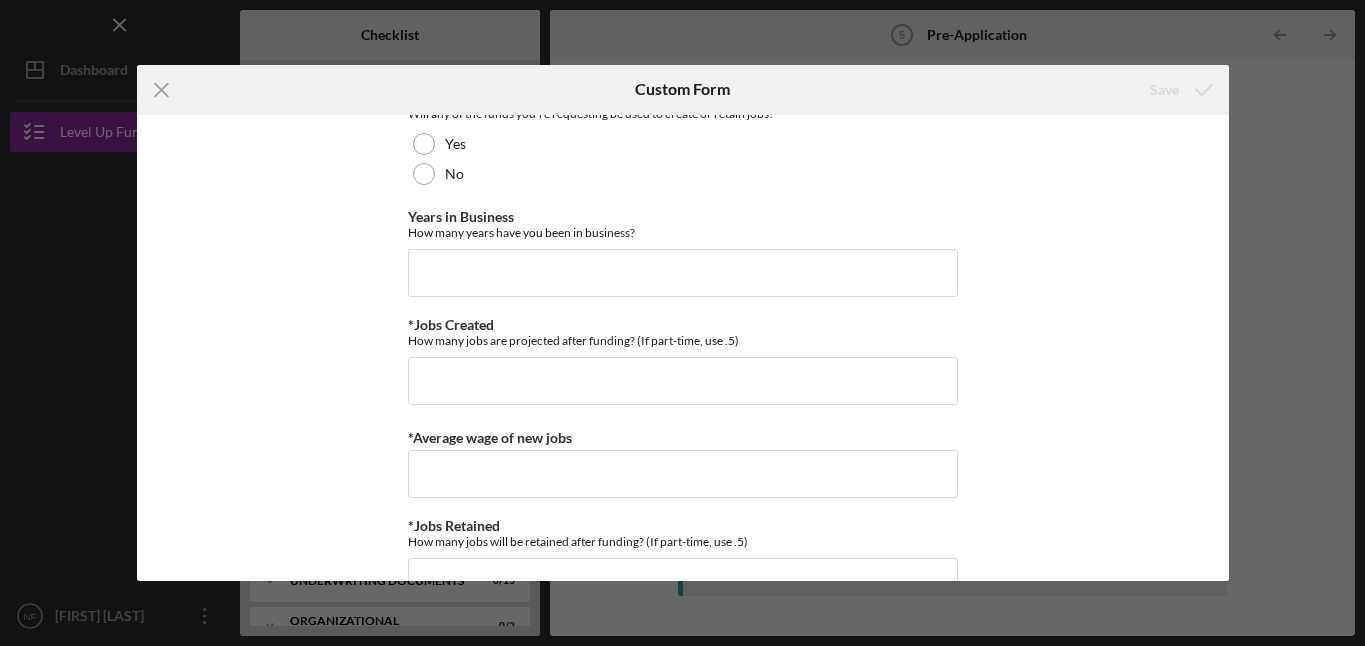 scroll, scrollTop: 967, scrollLeft: 0, axis: vertical 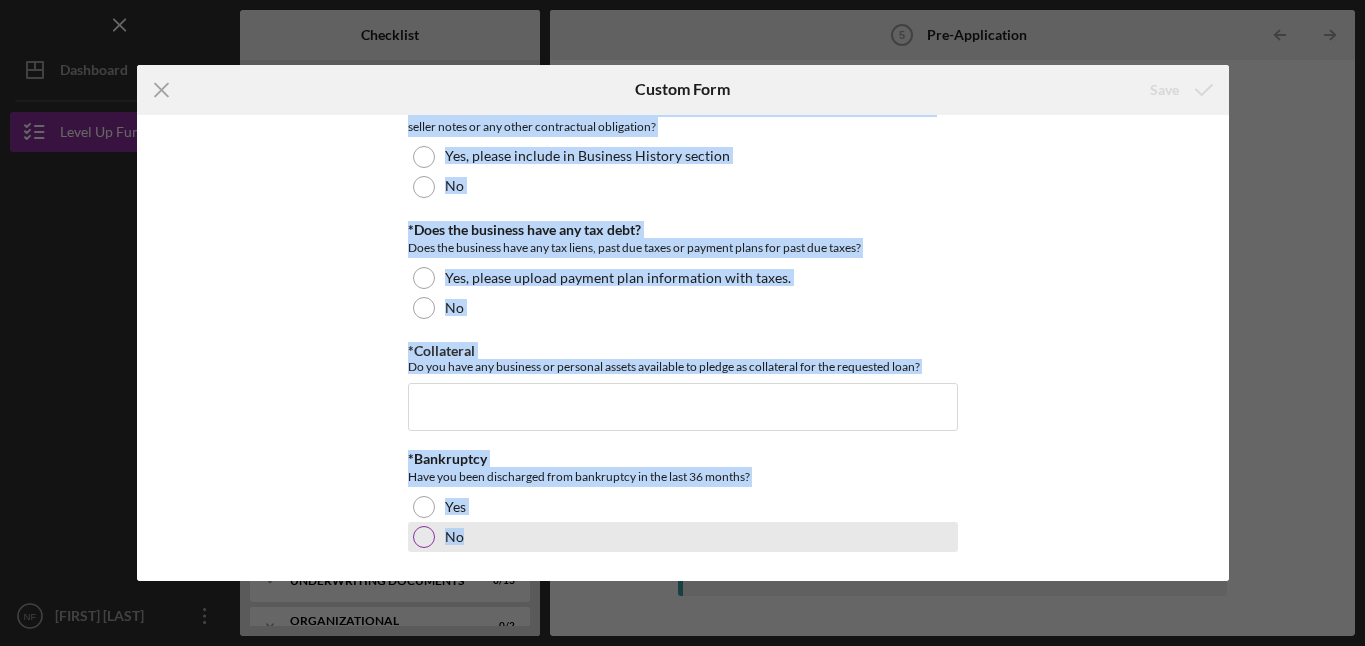 drag, startPoint x: 403, startPoint y: 130, endPoint x: 477, endPoint y: 550, distance: 426.46924 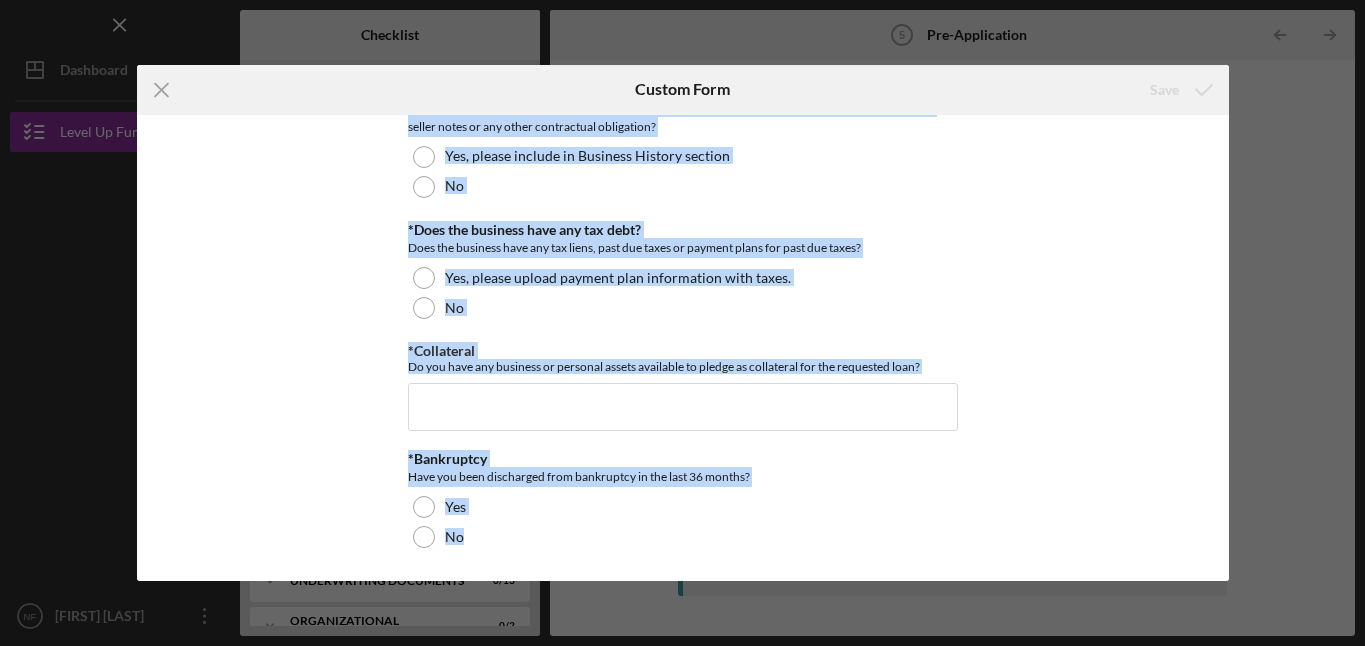 click on "How did you hear about us? *Reason for Applying Why are you coming to us for a loan? Business Locations Please let us know how many locations your business has. 1 2 3 4 Other Business Ownership Do you have ownership interest in any other businesses? *
Yes No *Number of Owners If it is just you, please enter "Single Owner." If there are others, please list their name, title, and percentage ownership. Don't forget to list your name and percentage owned as well. Business Description What products or services do you sell, who are your customers, and why do they buy from you? *Job Creation/Retention Will any of the funds you're requesting be used to create or retain jobs? Yes No Years in Business How many years have you been in business? *Jobs Created How many jobs are projected after funding? (If part-time, use .5) *Average wage of new jobs *Jobs Retained How many jobs will be retained after funding? (If part-time, use .5) *Average wage of retained jobs Your Why Primary use of funds No No *Collateral *Bankruptcy" at bounding box center (683, 348) 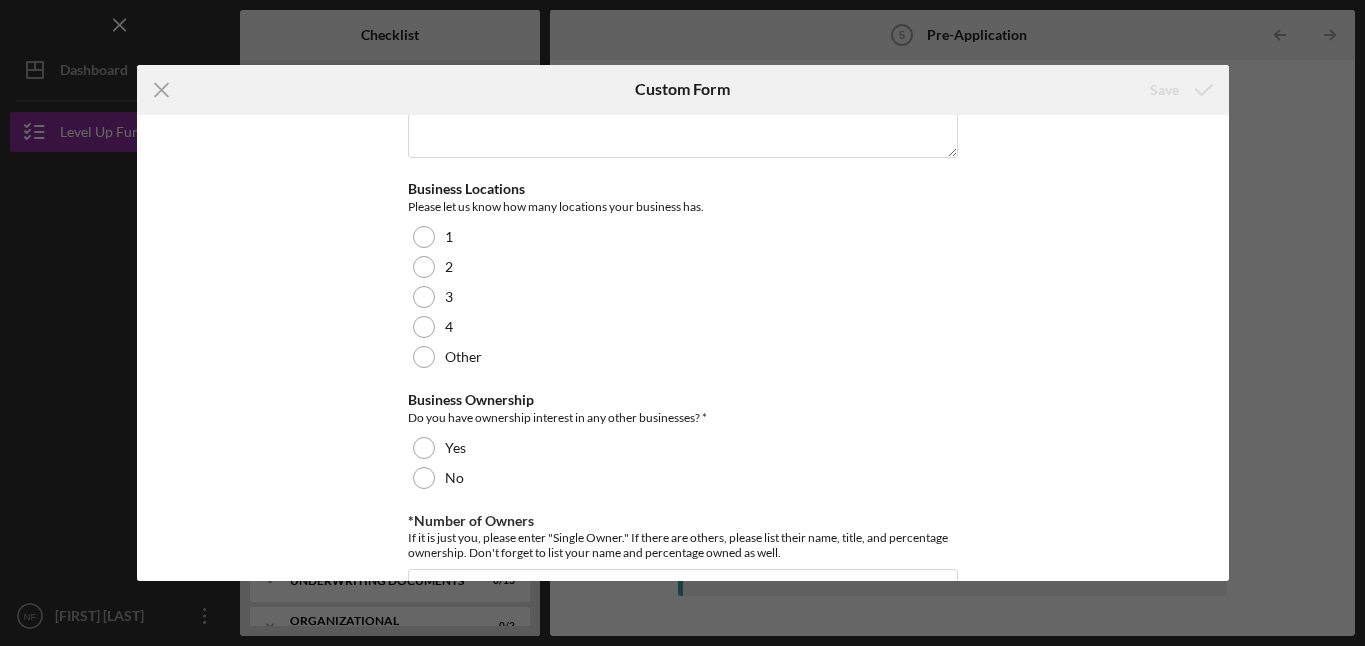 scroll, scrollTop: 0, scrollLeft: 0, axis: both 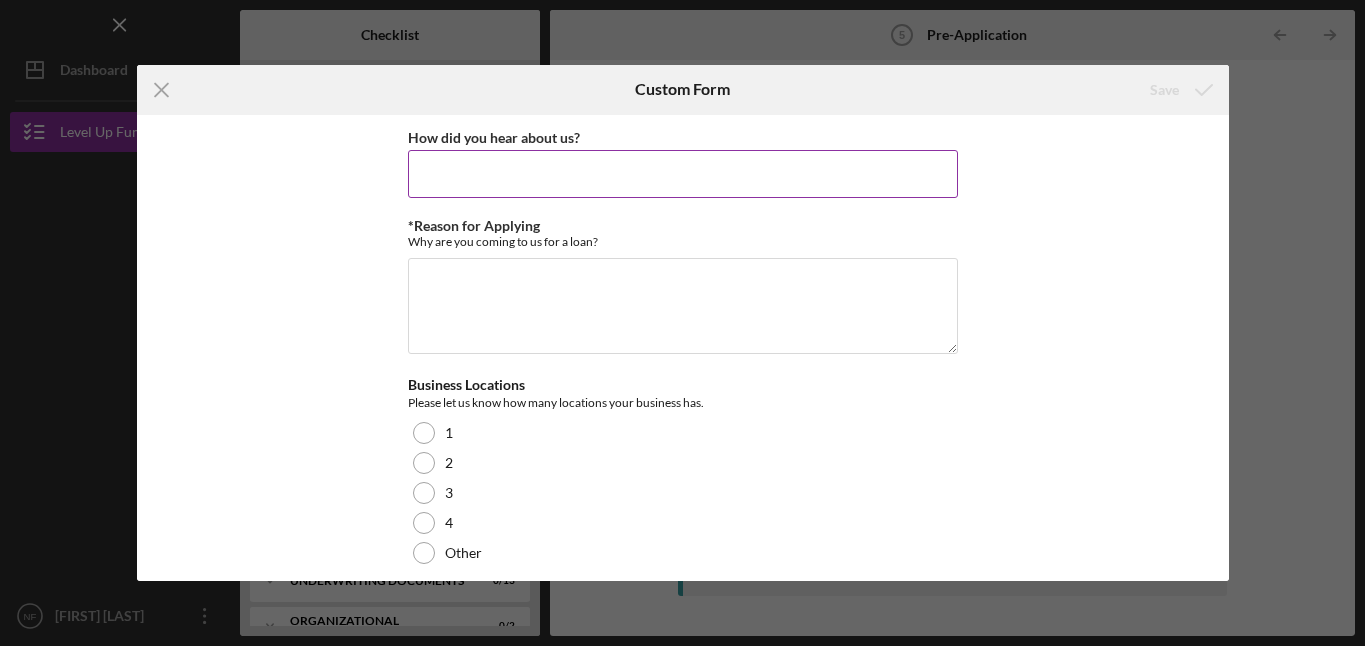 click on "How did you hear about us?" at bounding box center [683, 174] 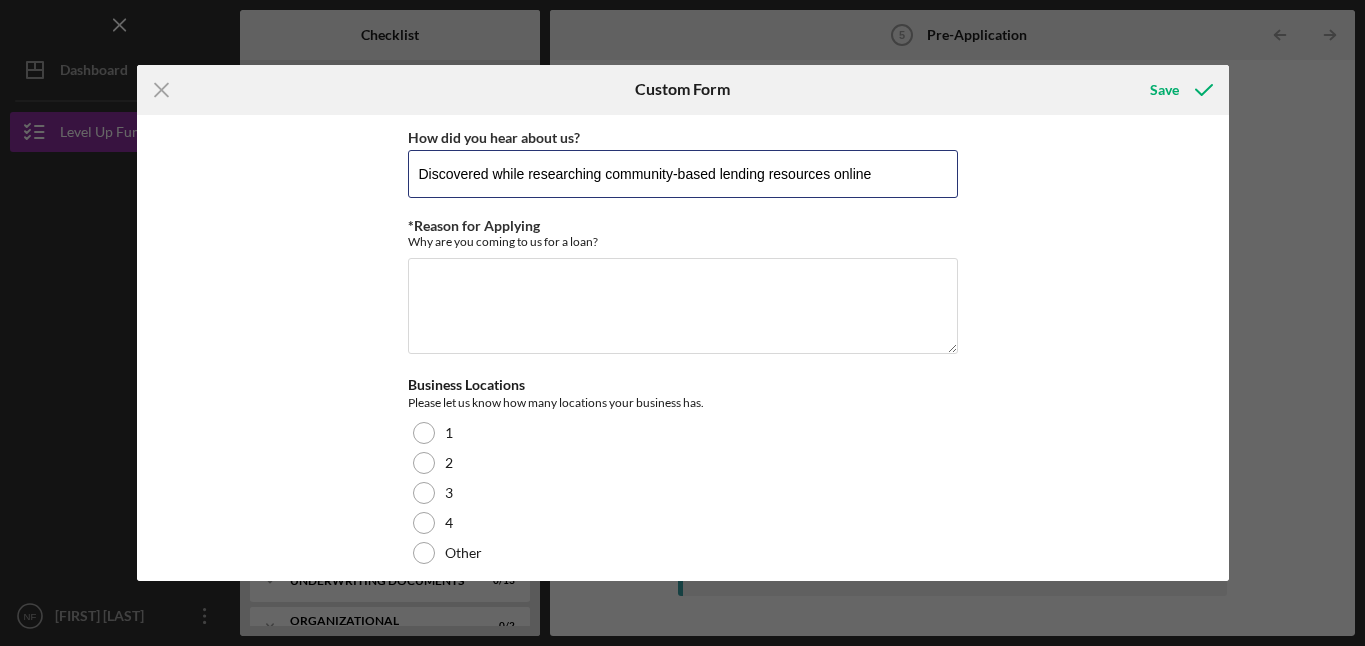 type on "Discovered while researching community-based lending resources online" 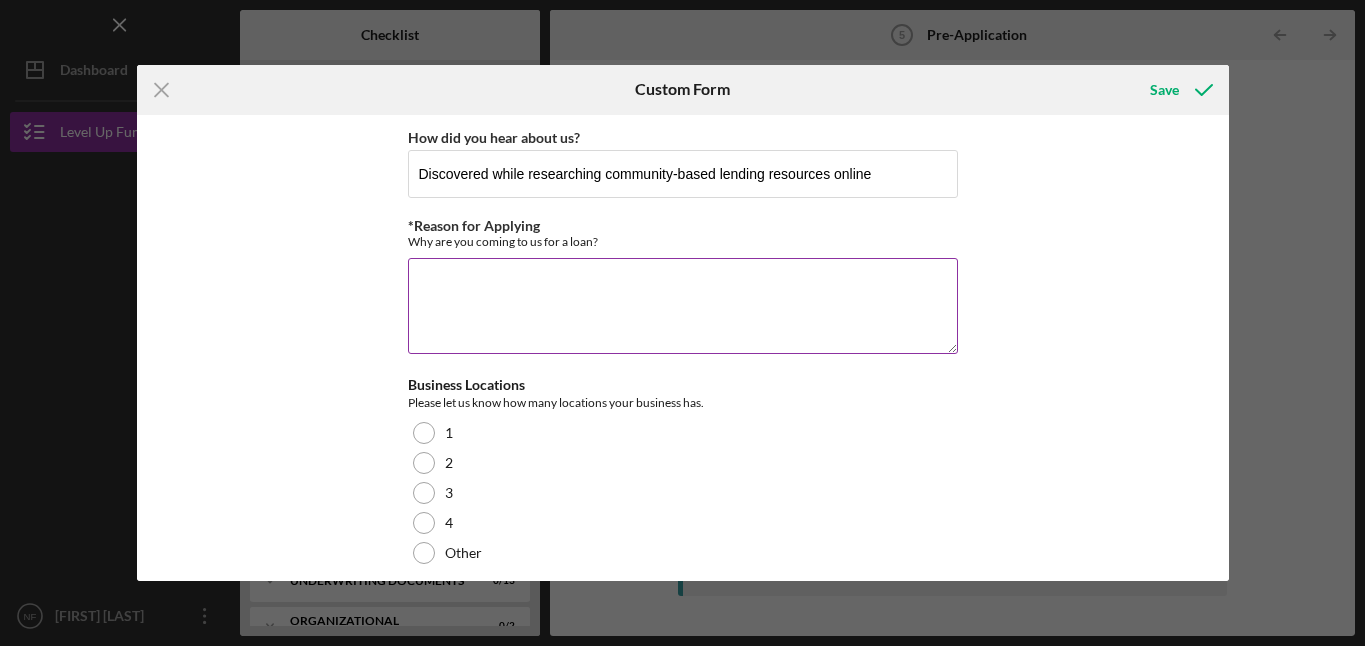 click on "*Reason for Applying" at bounding box center (683, 306) 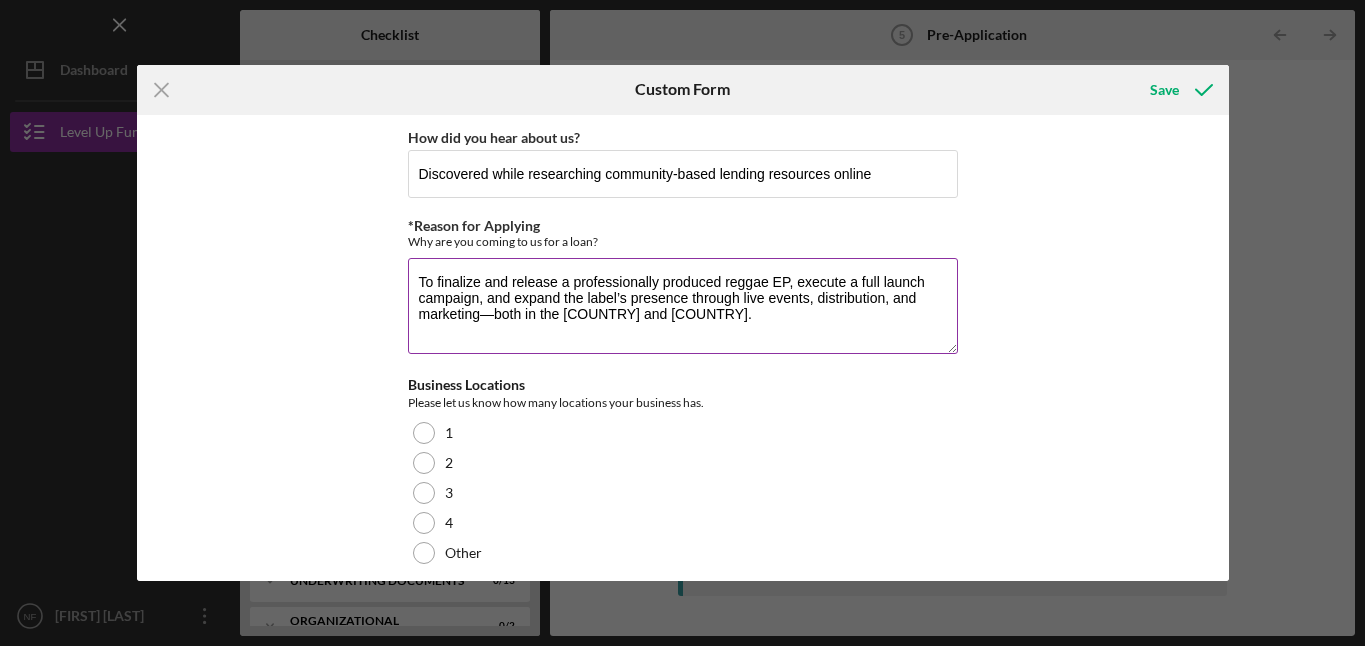 click on "To finalize and release a professionally produced reggae EP, execute a full launch campaign, and expand the label’s presence through live events, distribution, and marketing—both in the [COUNTRY] and [COUNTRY]." at bounding box center (683, 306) 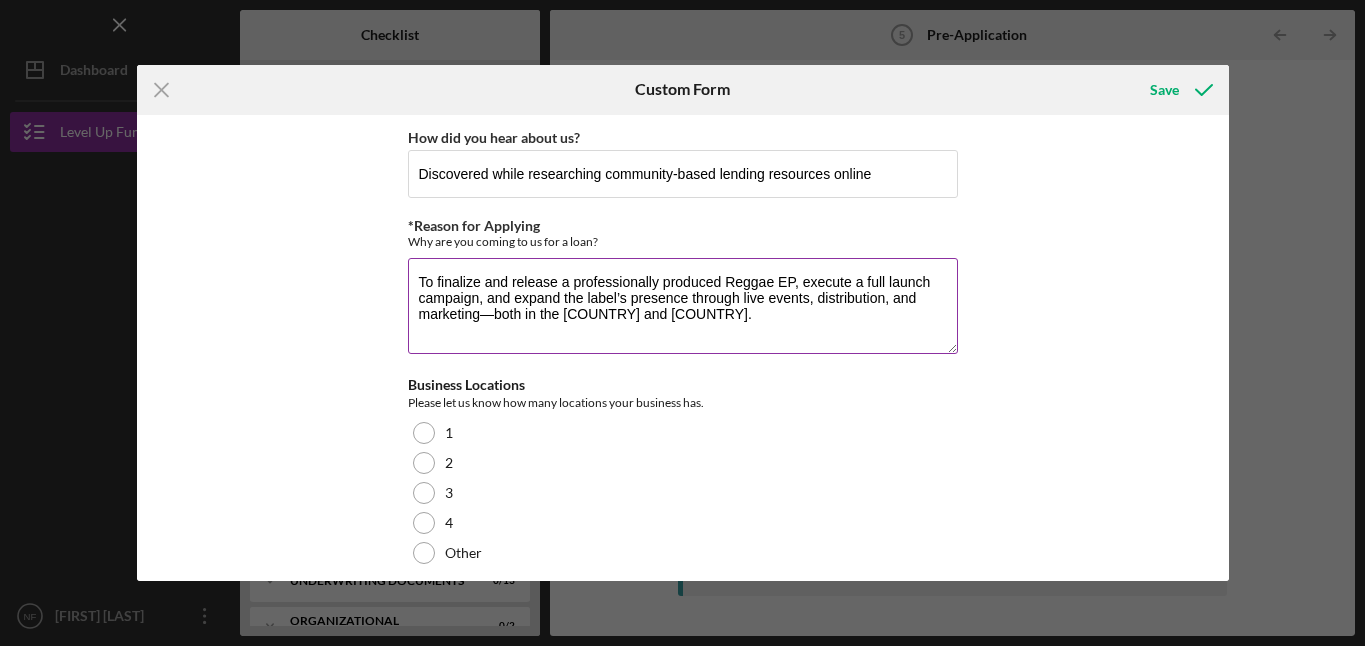 click on "To finalize and release a professionally produced Reggae EP, execute a full launch campaign, and expand the label’s presence through live events, distribution, and marketing—both in the [COUNTRY] and [COUNTRY]." at bounding box center (683, 306) 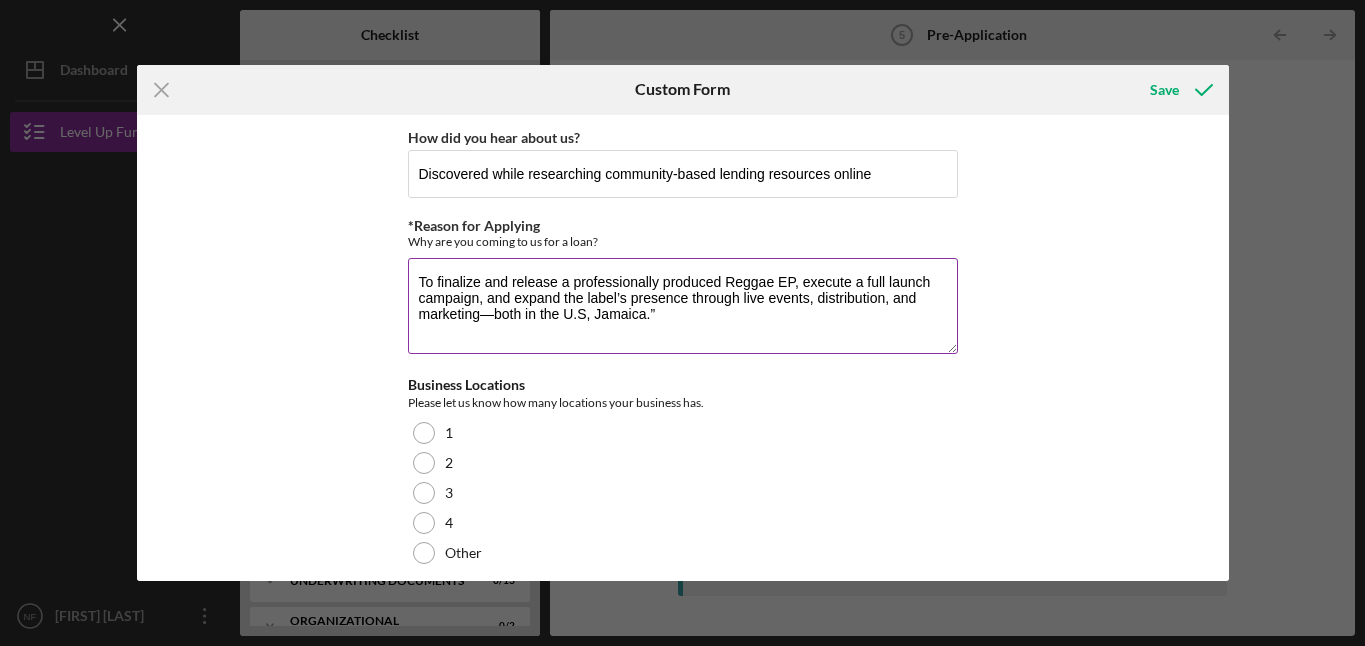 click on "To finalize and release a professionally produced Reggae EP, execute a full launch campaign, and expand the label’s presence through live events, distribution, and marketing—both in the U.S, Jamaica.”" at bounding box center (683, 306) 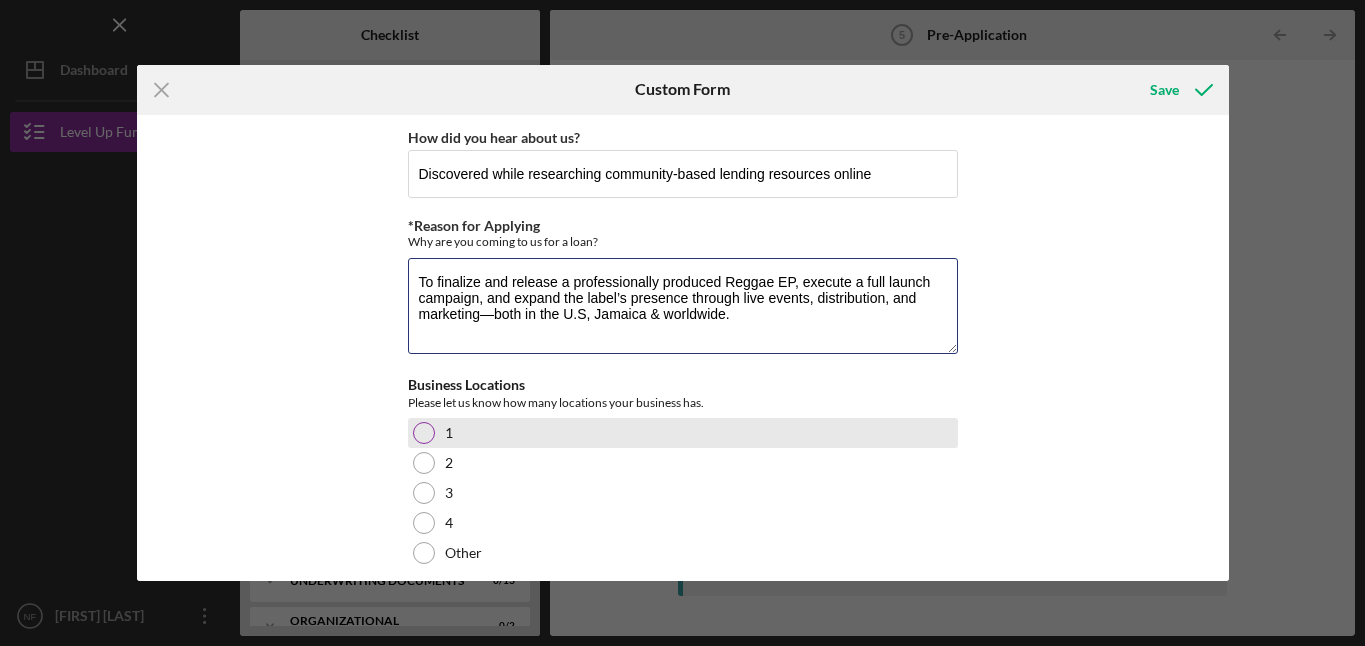 type on "To finalize and release a professionally produced Reggae EP, execute a full launch campaign, and expand the label’s presence through live events, distribution, and marketing—both in the U.S, Jamaica & worldwide." 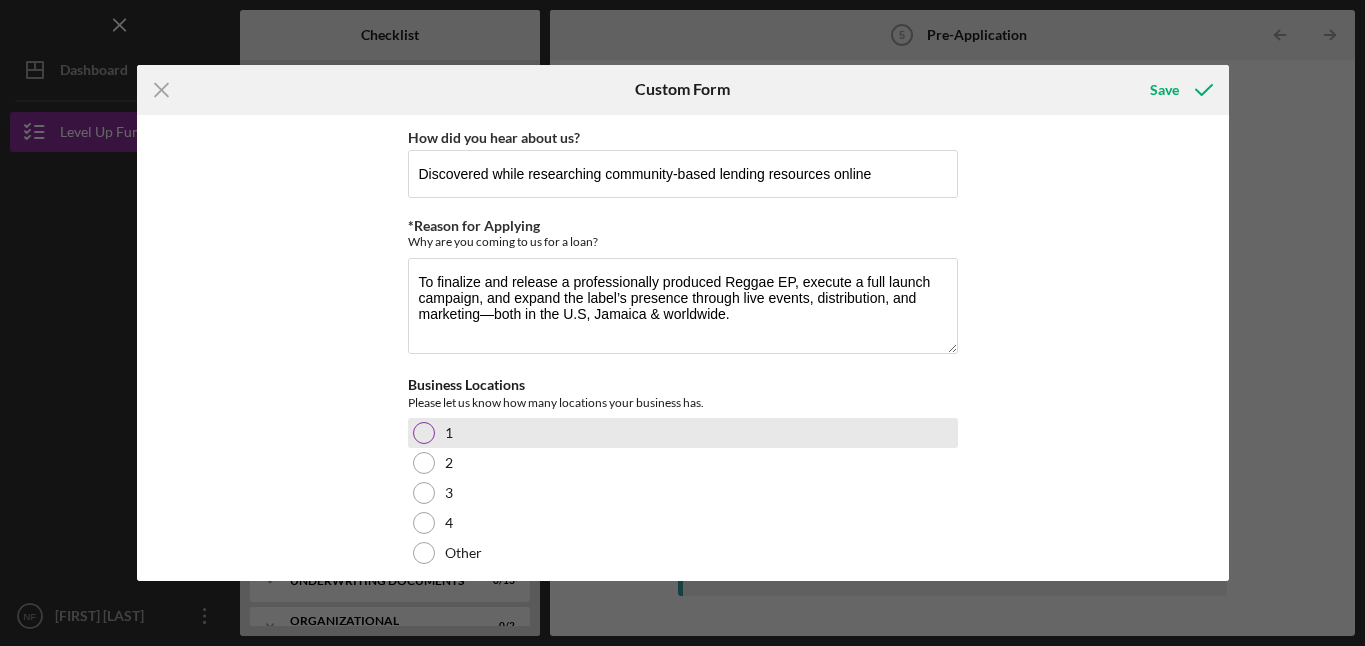 click at bounding box center (424, 433) 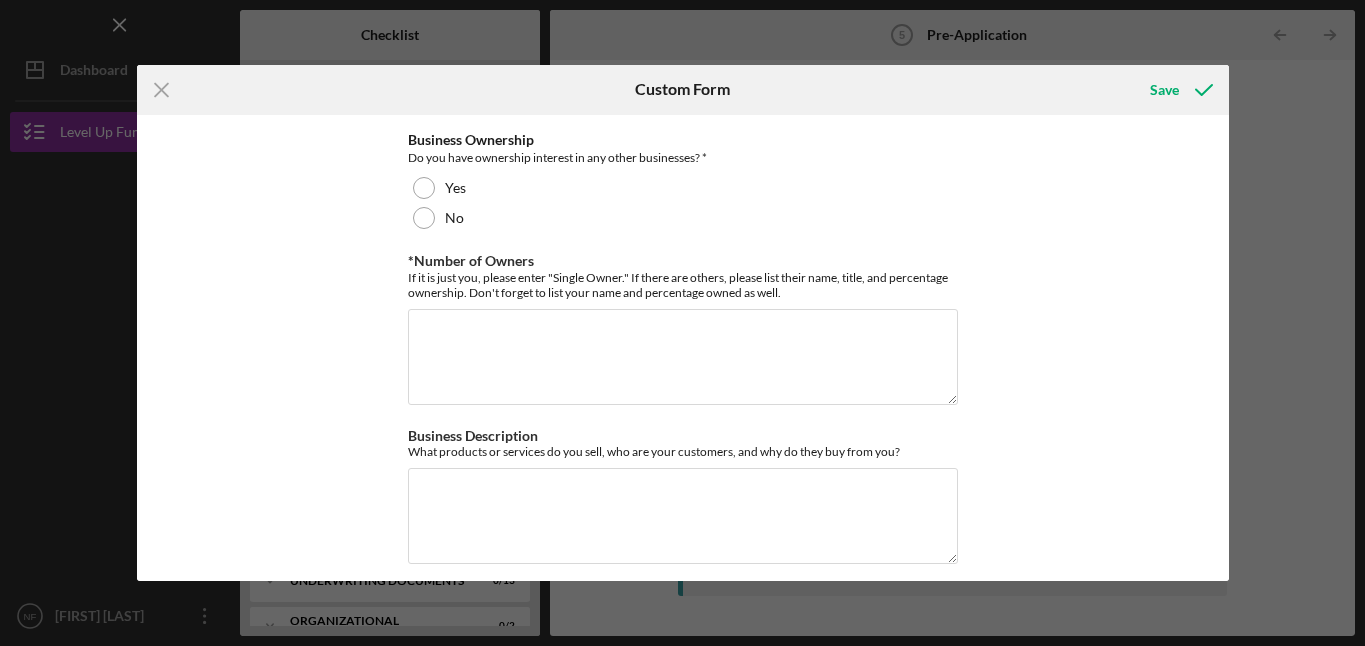 scroll, scrollTop: 462, scrollLeft: 0, axis: vertical 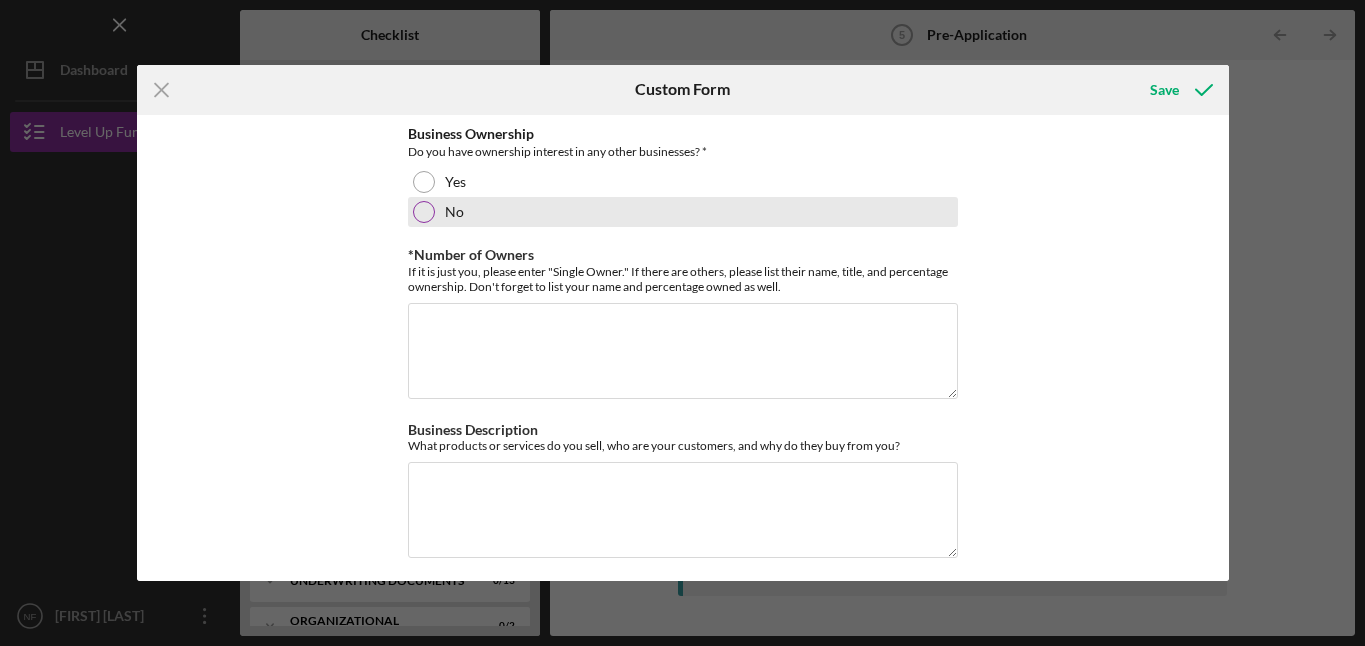 click at bounding box center [424, 212] 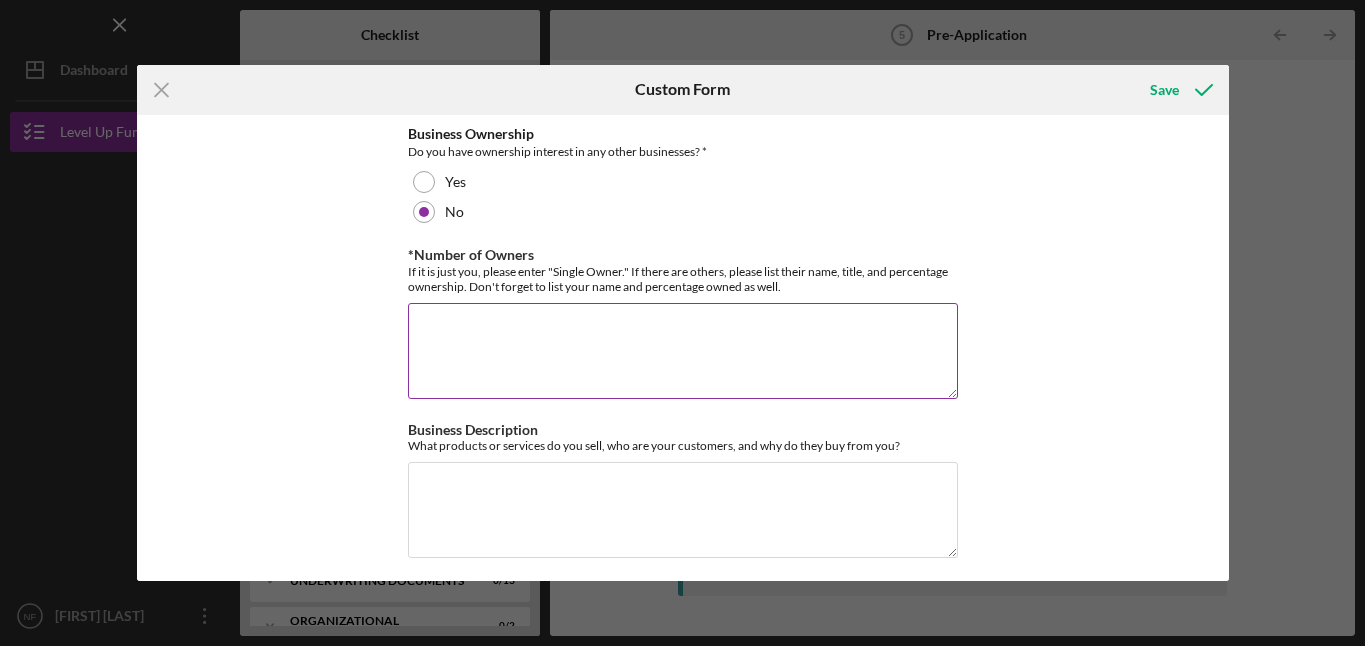 click on "*Number of Owners" at bounding box center [683, 351] 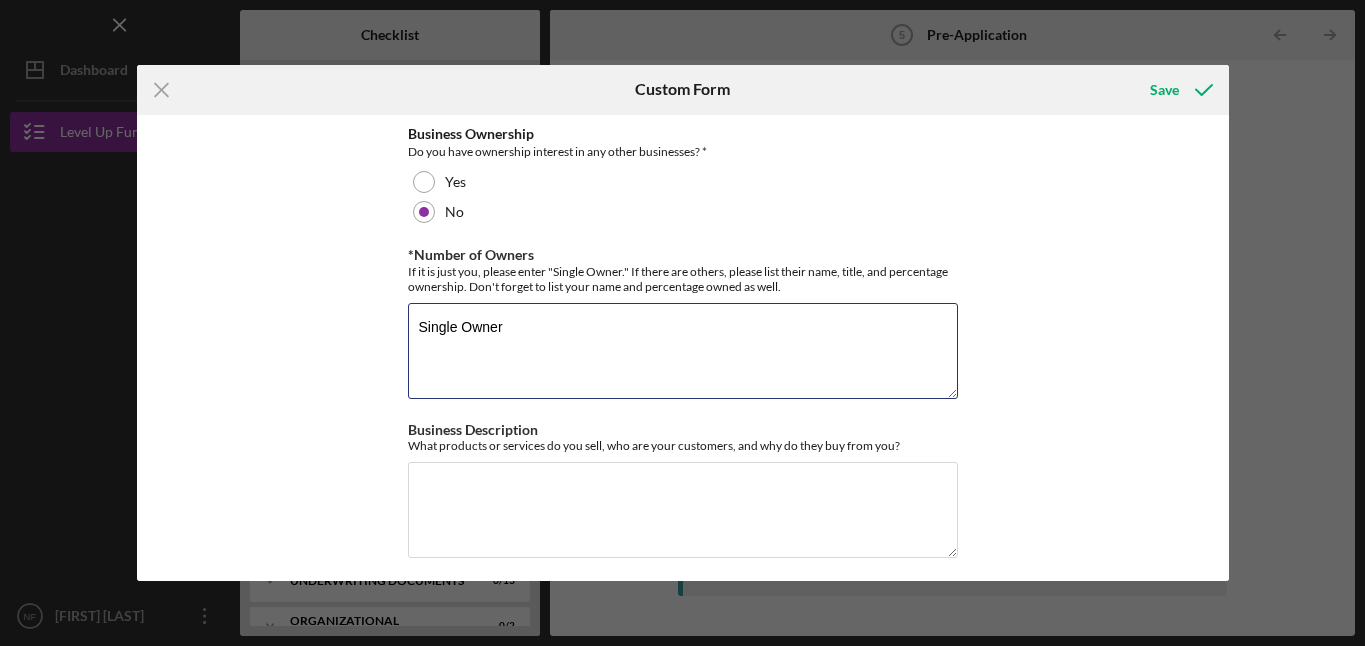 type on "Single Owner" 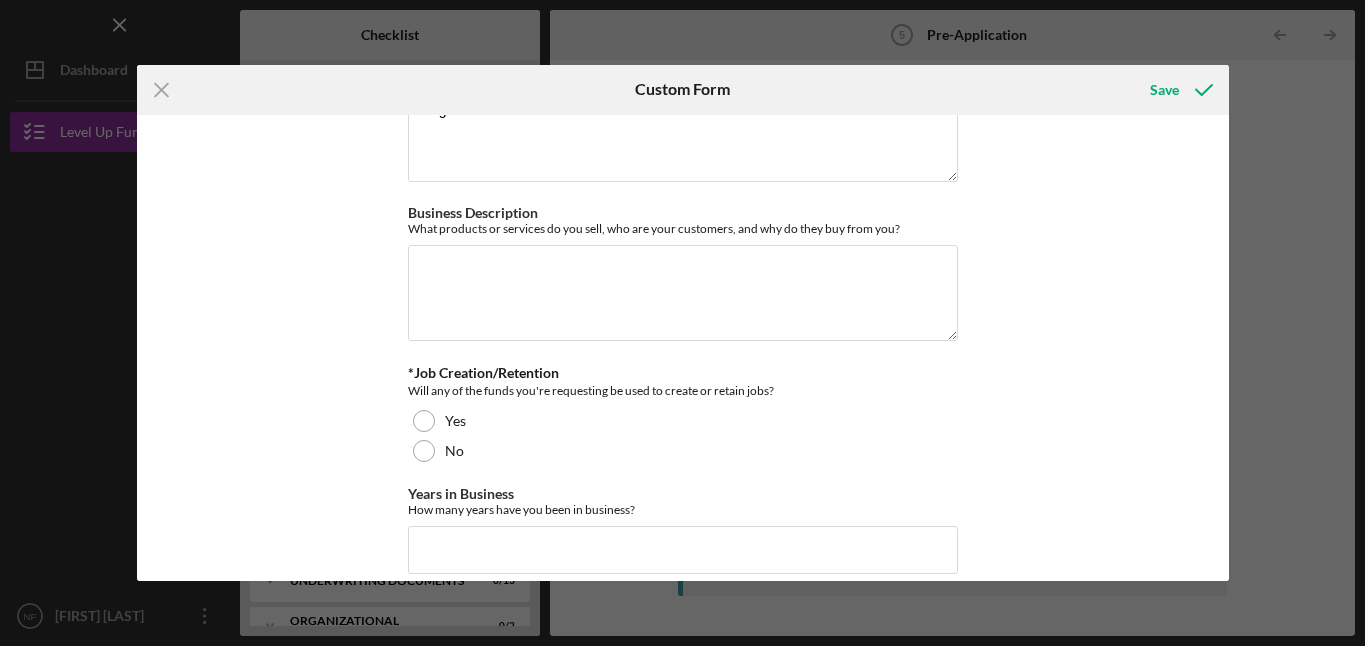 scroll, scrollTop: 695, scrollLeft: 0, axis: vertical 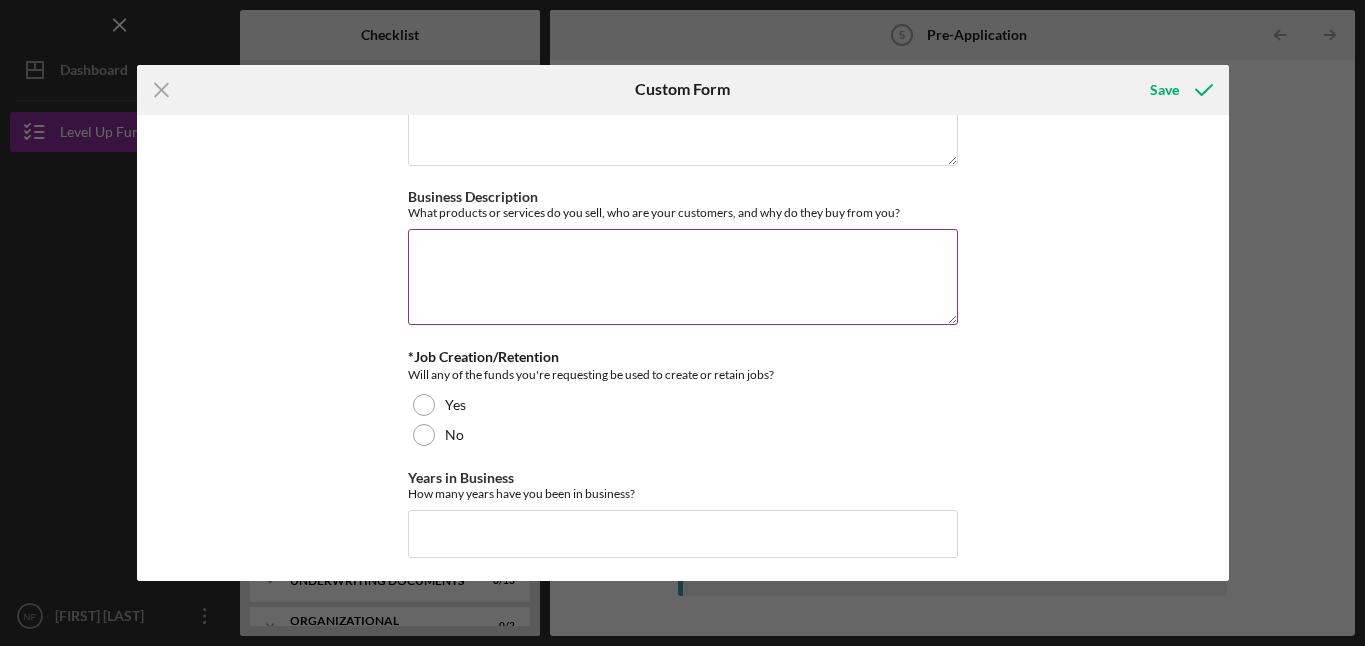 click on "Business Description" at bounding box center [683, 277] 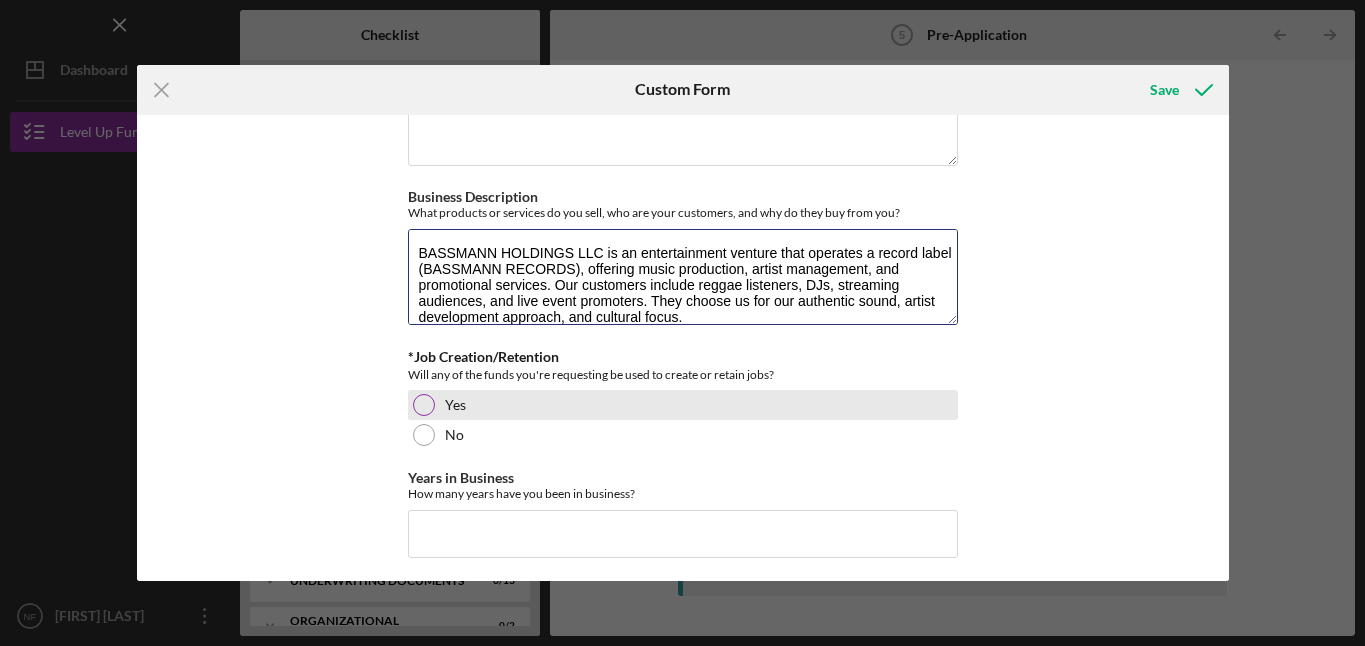 scroll, scrollTop: 2, scrollLeft: 0, axis: vertical 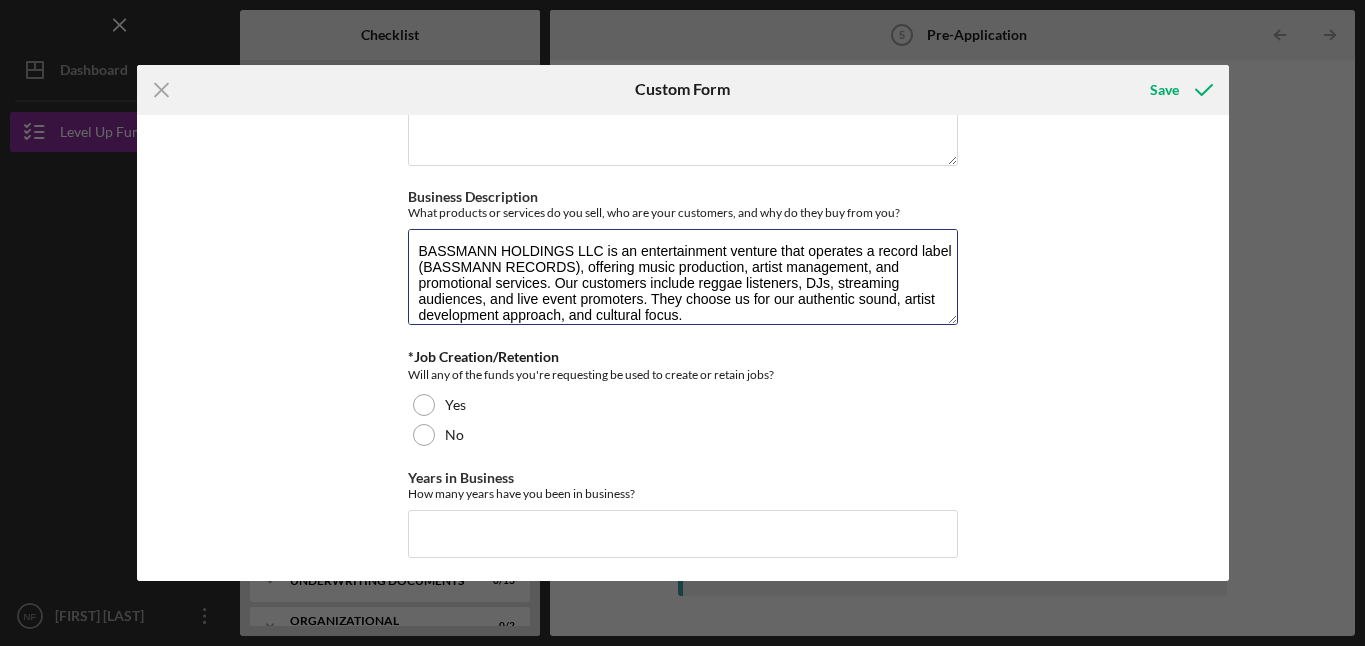 type on "BASSMANN HOLDINGS LLC is an entertainment venture that operates a record label (BASSMANN RECORDS), offering music production, artist management, and promotional services. Our customers include reggae listeners, DJs, streaming audiences, and live event promoters. They choose us for our authentic sound, artist development approach, and cultural focus." 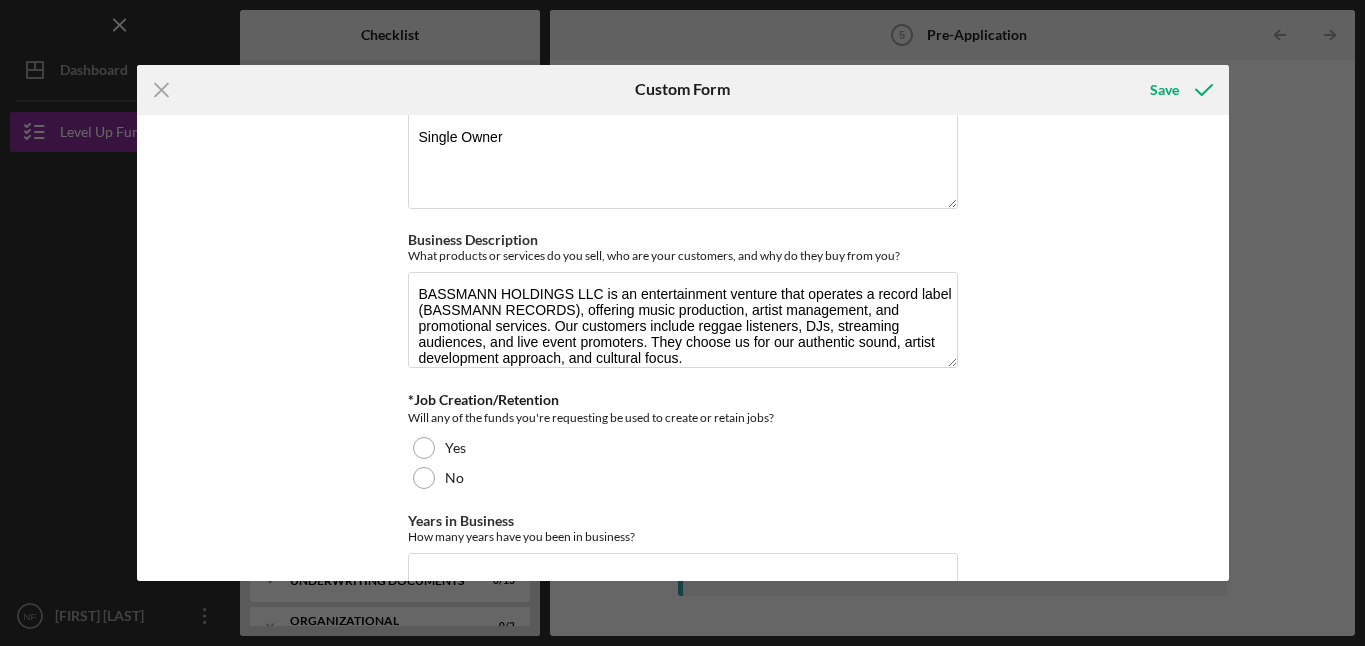 scroll, scrollTop: 658, scrollLeft: 0, axis: vertical 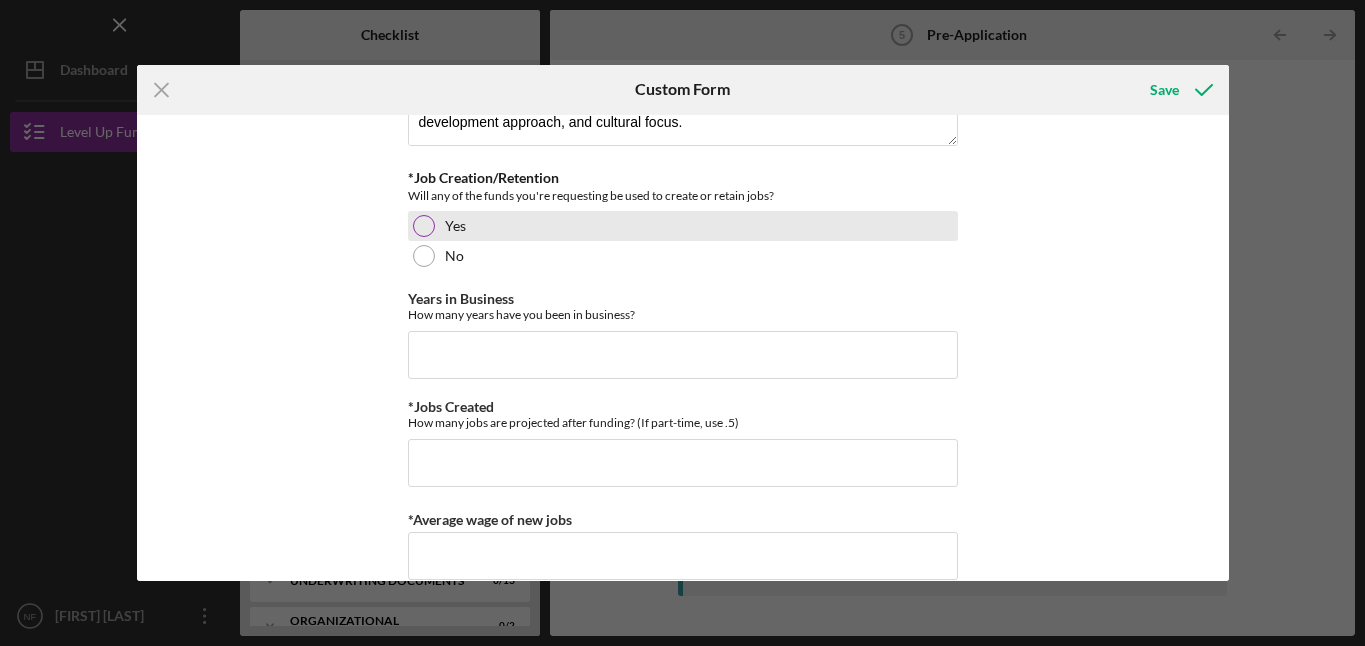 click at bounding box center (424, 226) 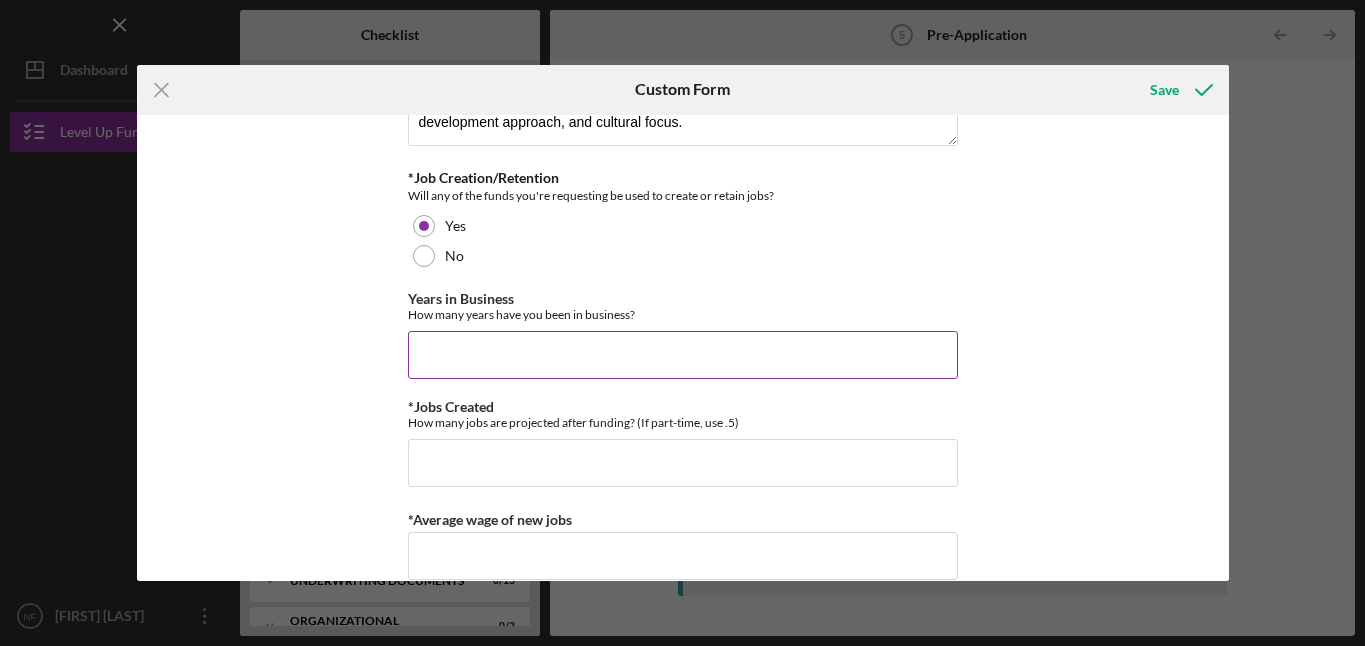 click on "Years in Business" at bounding box center [683, 355] 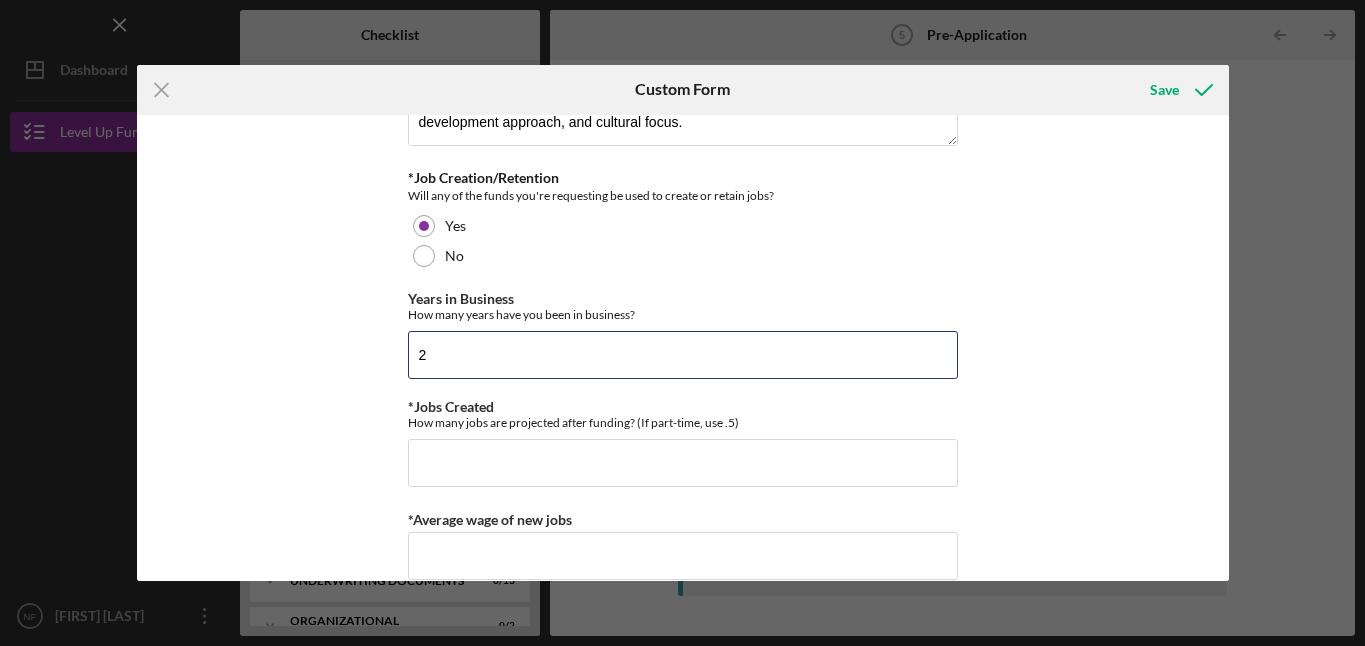 type on "2" 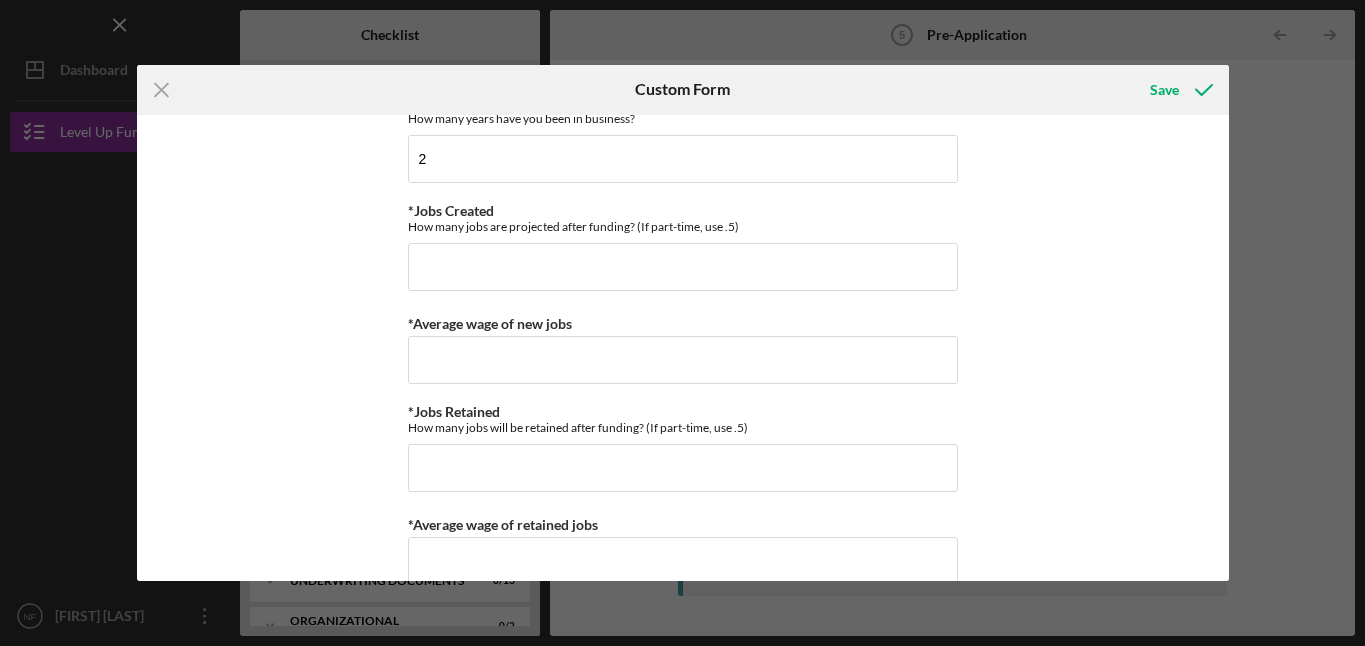 scroll, scrollTop: 1075, scrollLeft: 0, axis: vertical 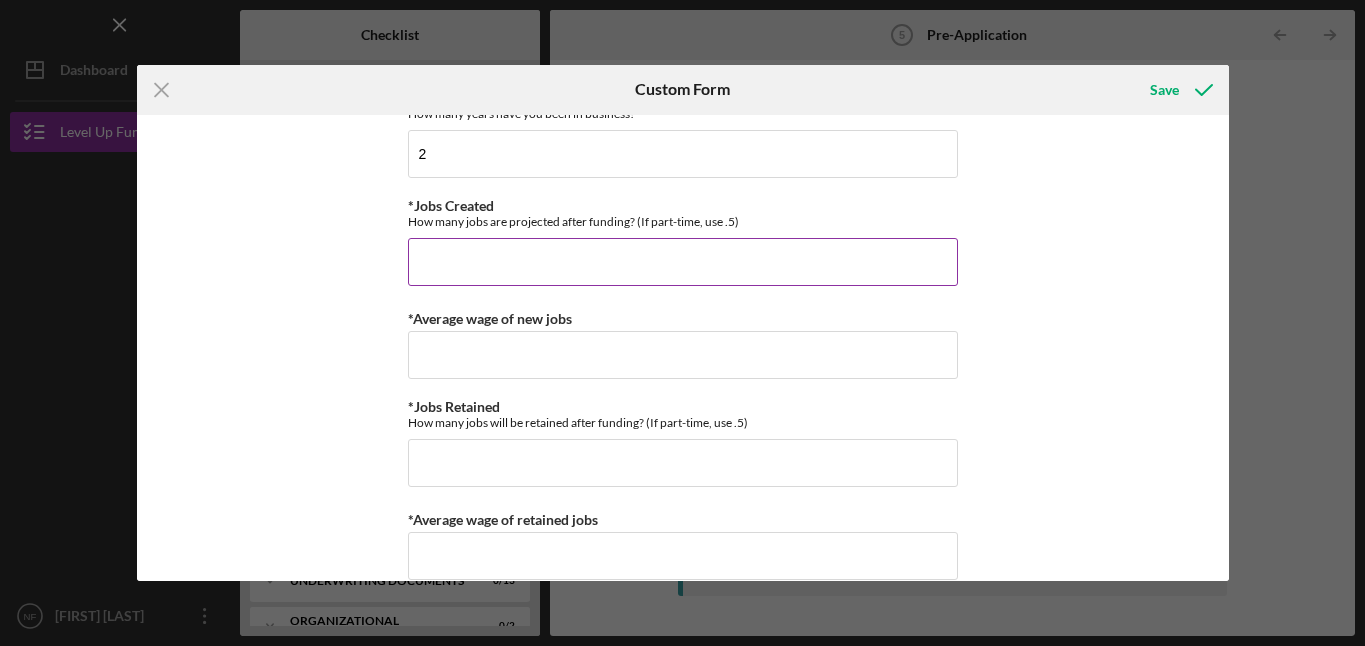 click on "*Jobs Created" at bounding box center [683, 262] 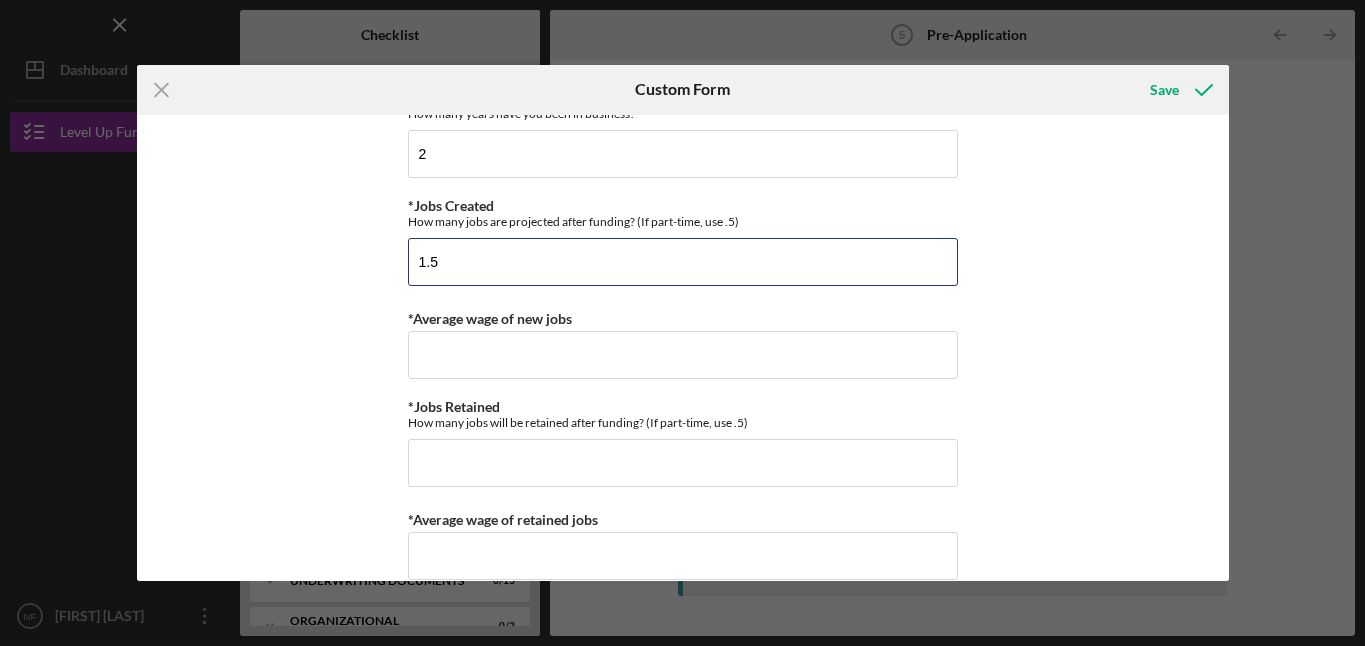 type on "1.5" 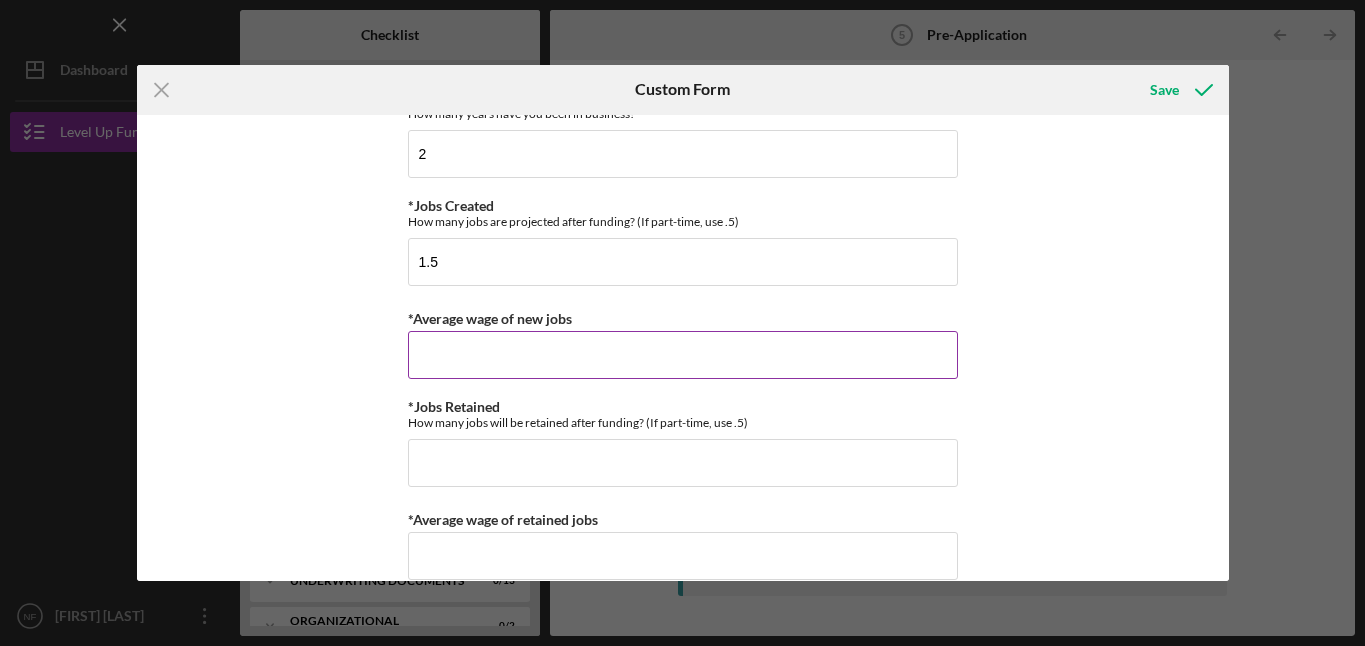click on "*Average wage of new jobs" at bounding box center (683, 355) 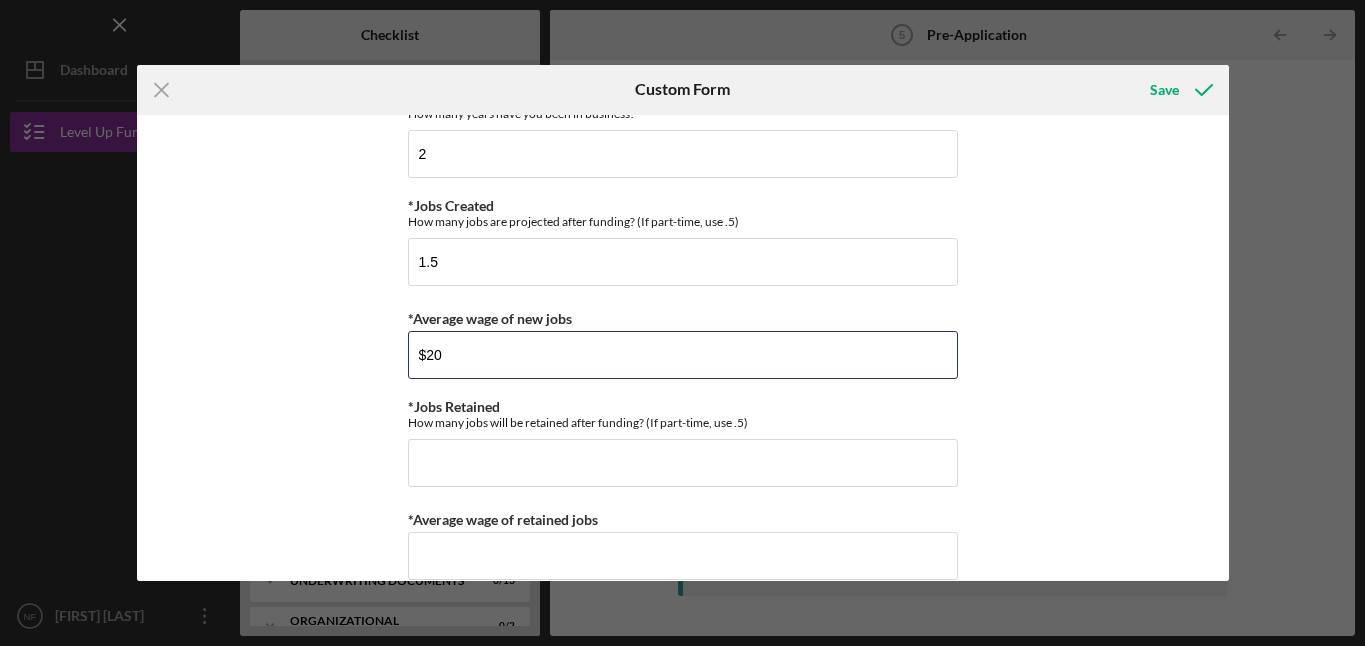 type on "$20" 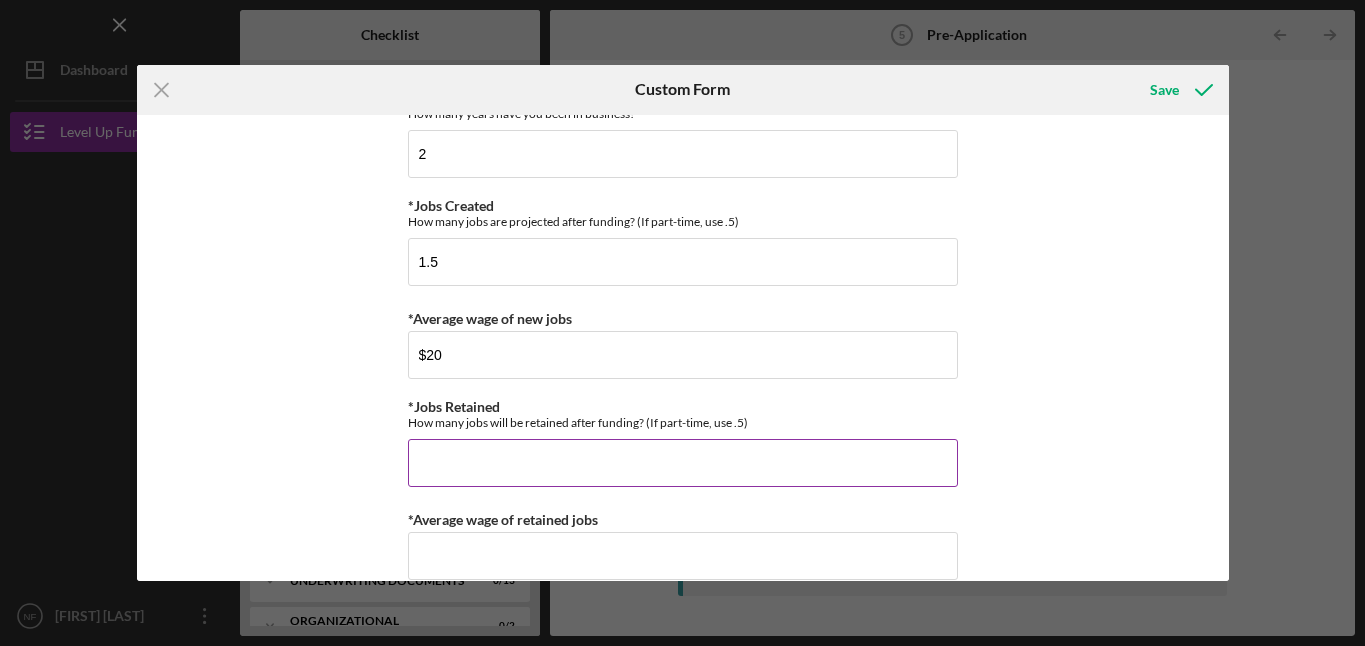 click on "*Jobs Retained" at bounding box center [683, 463] 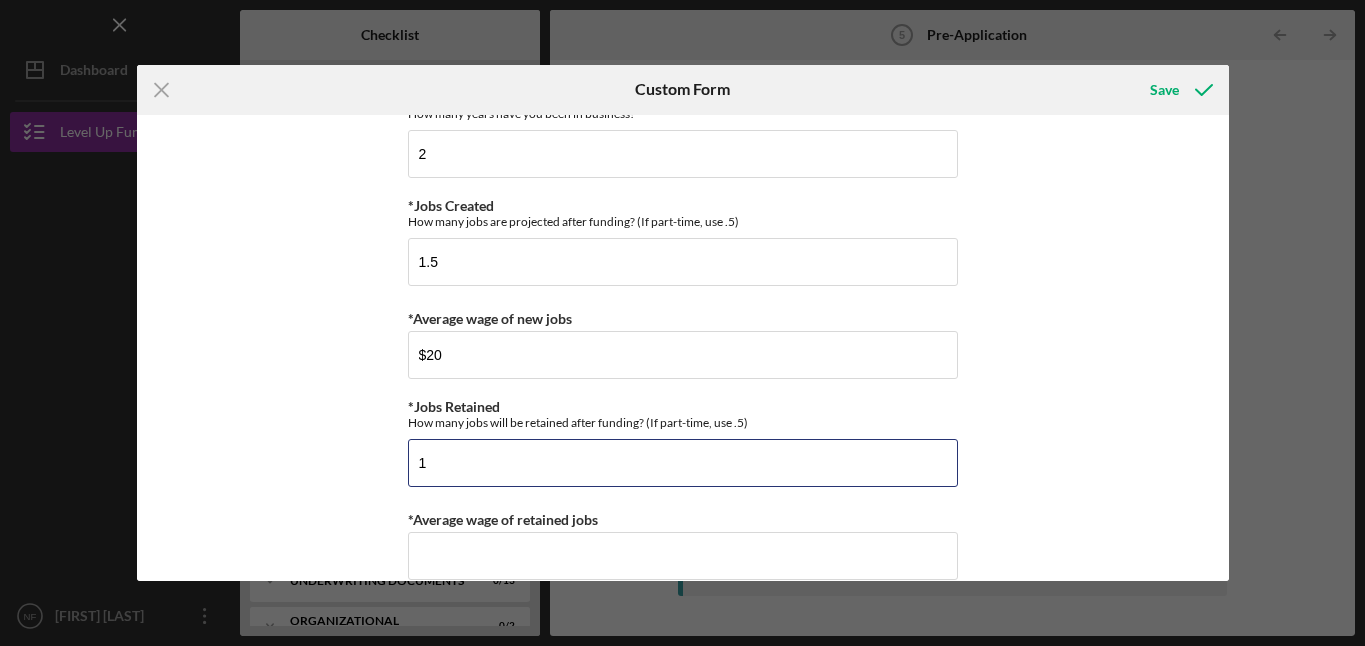 type on "1" 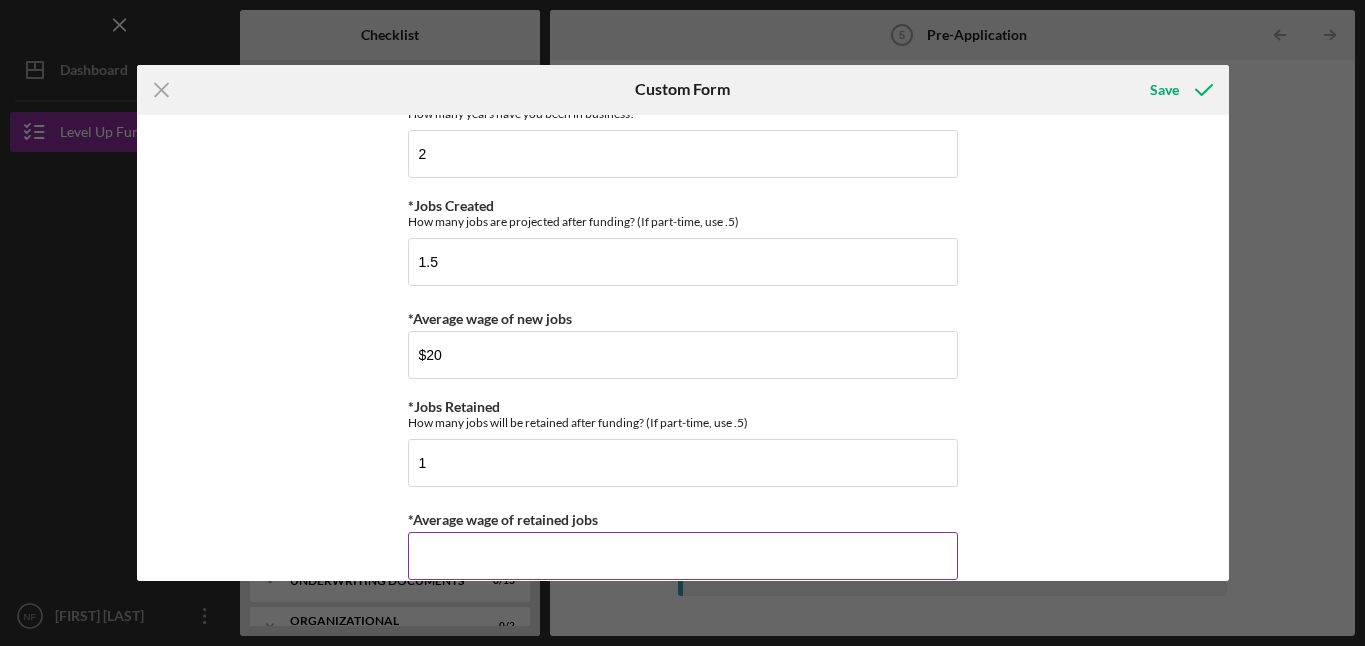 click on "*Average wage of retained jobs" at bounding box center (683, 556) 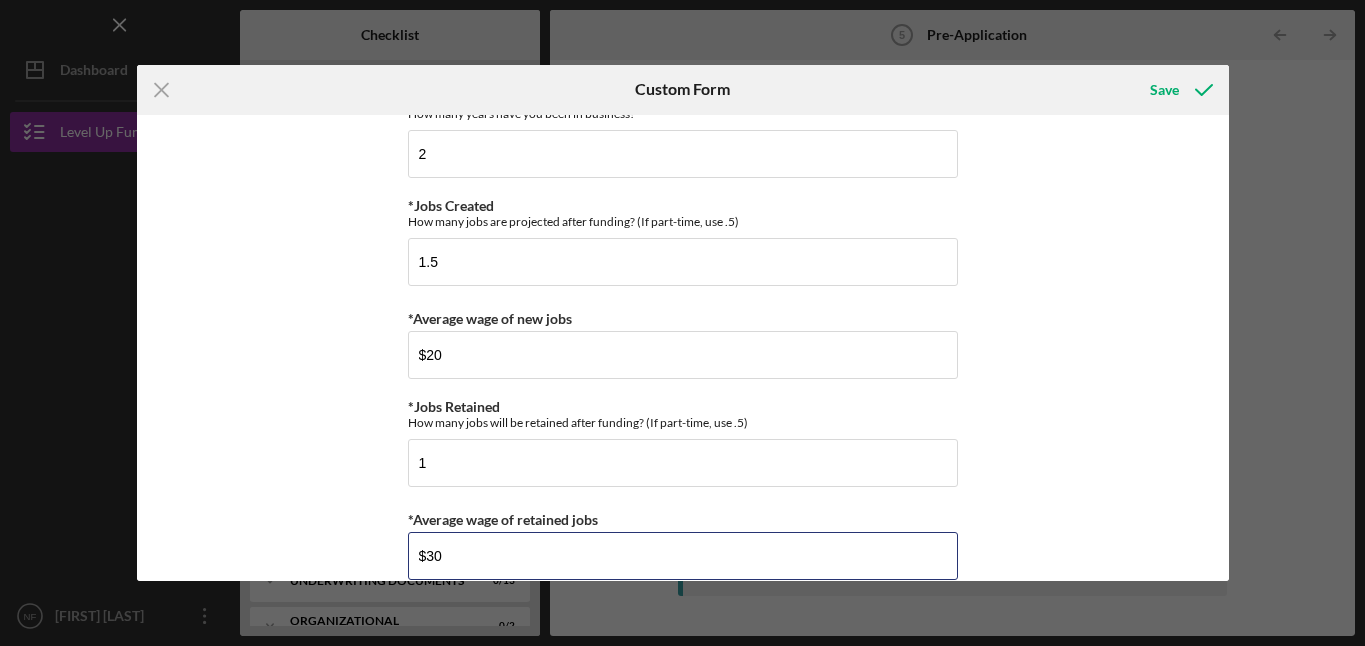 type on "$30" 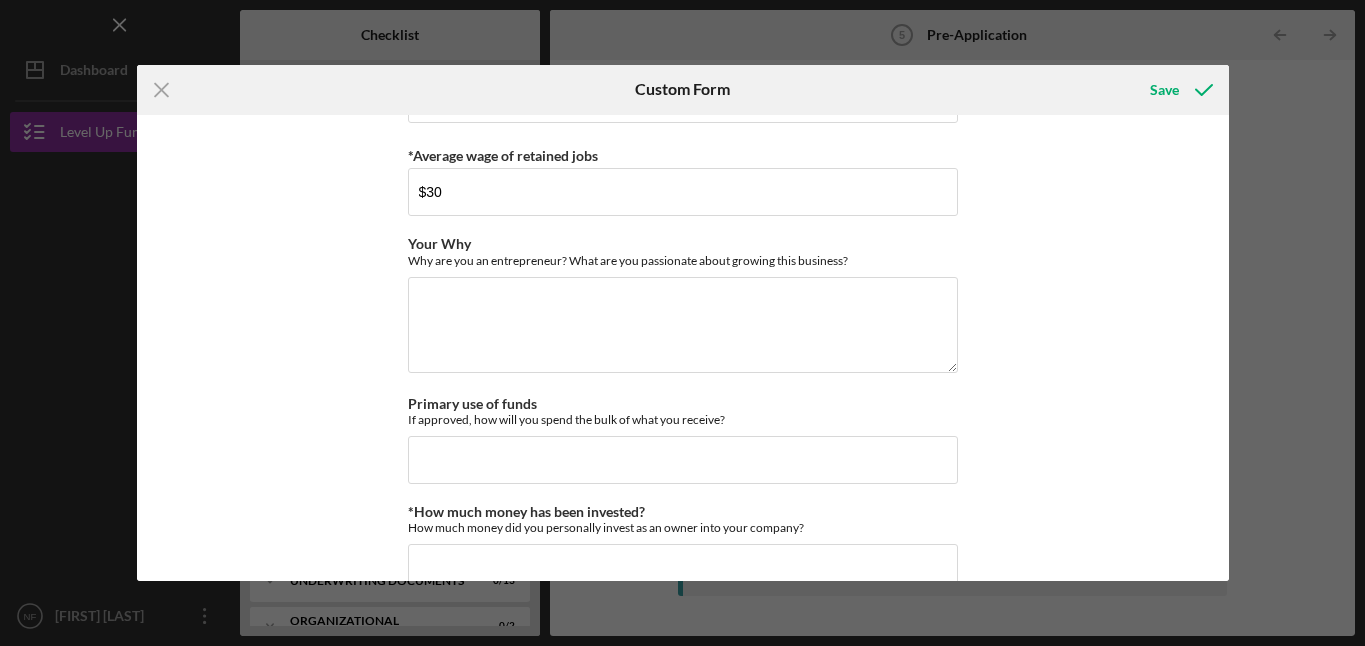 scroll, scrollTop: 1461, scrollLeft: 0, axis: vertical 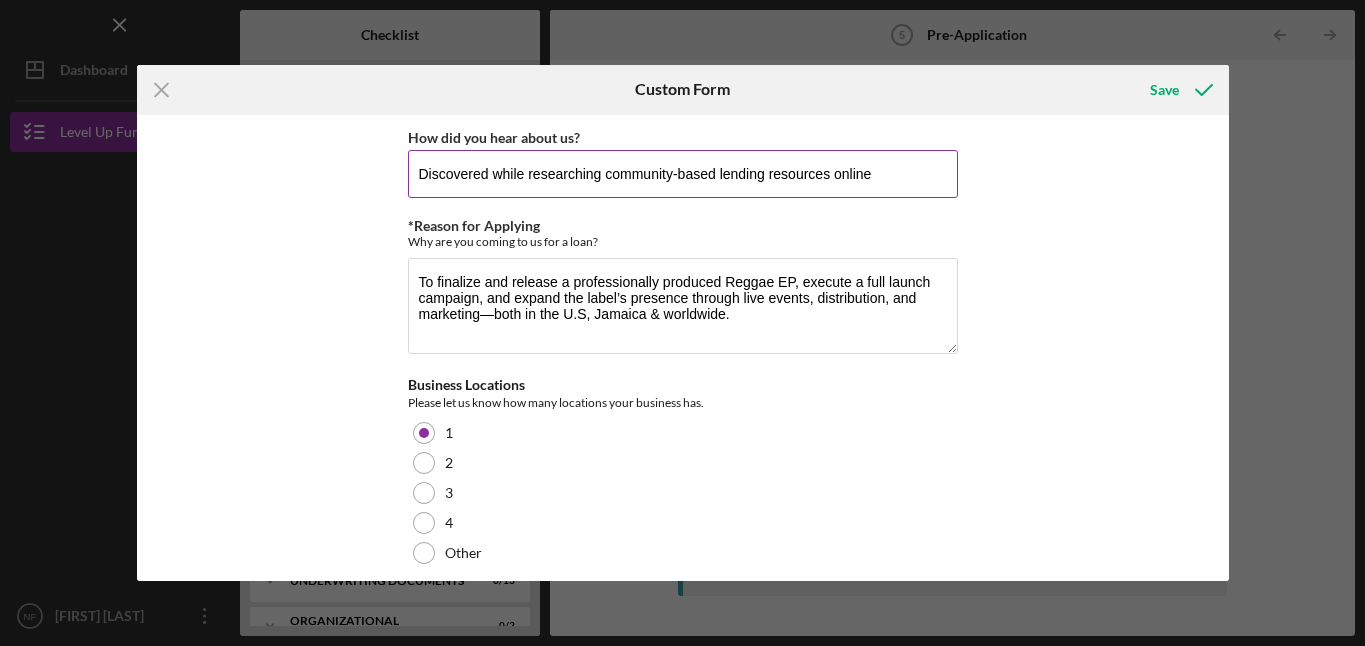 click on "Discovered while researching community-based lending resources online" at bounding box center [683, 174] 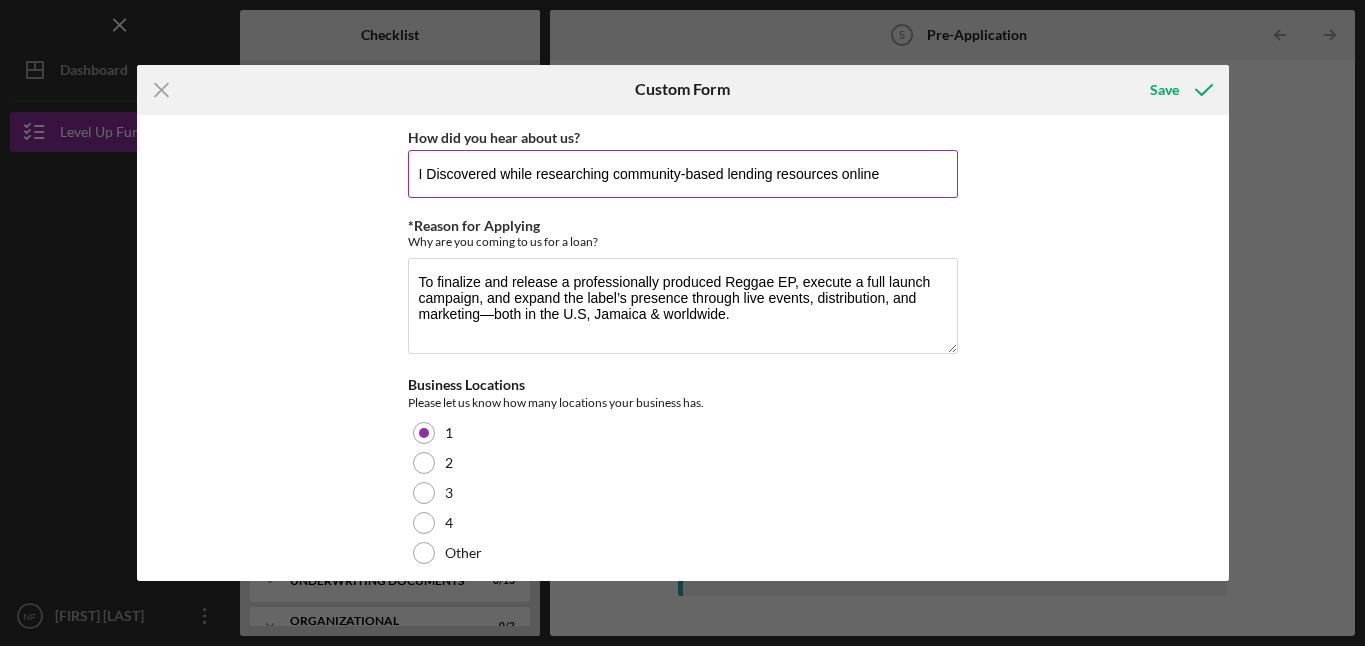 click on "I Discovered while researching community-based lending resources online" at bounding box center [683, 174] 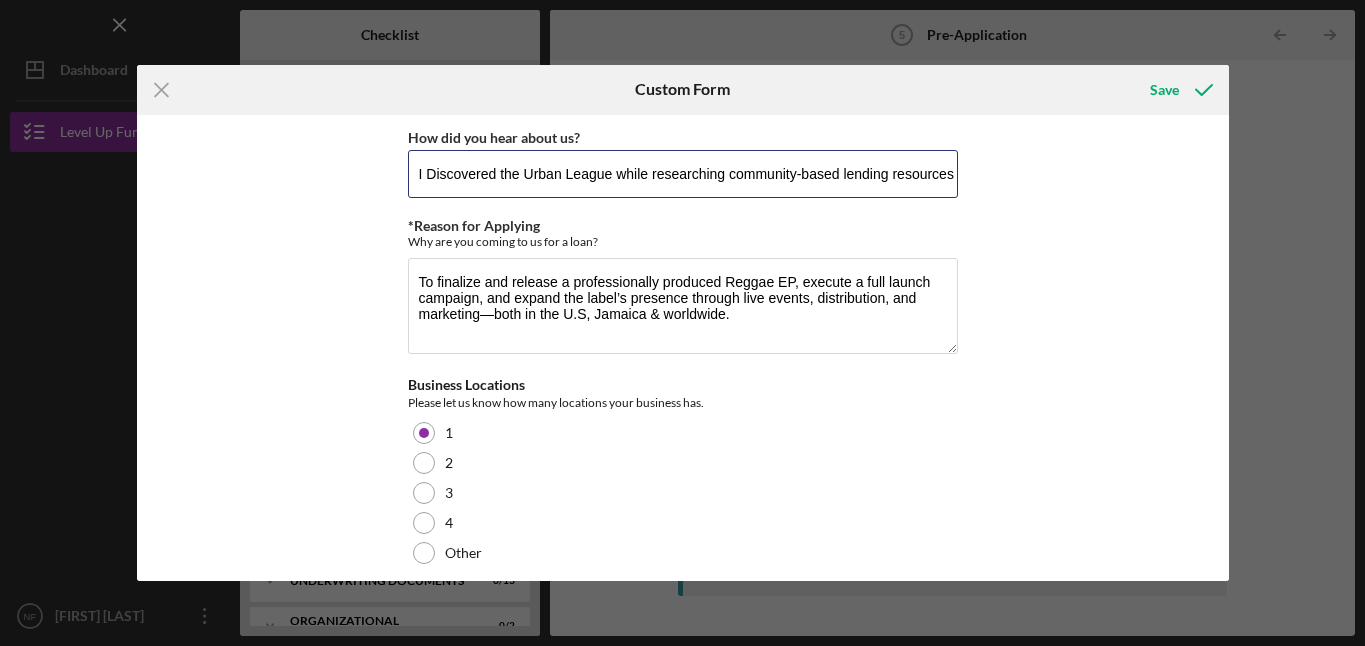 type on "I Discovered the Urban League while researching community-based lending resources online" 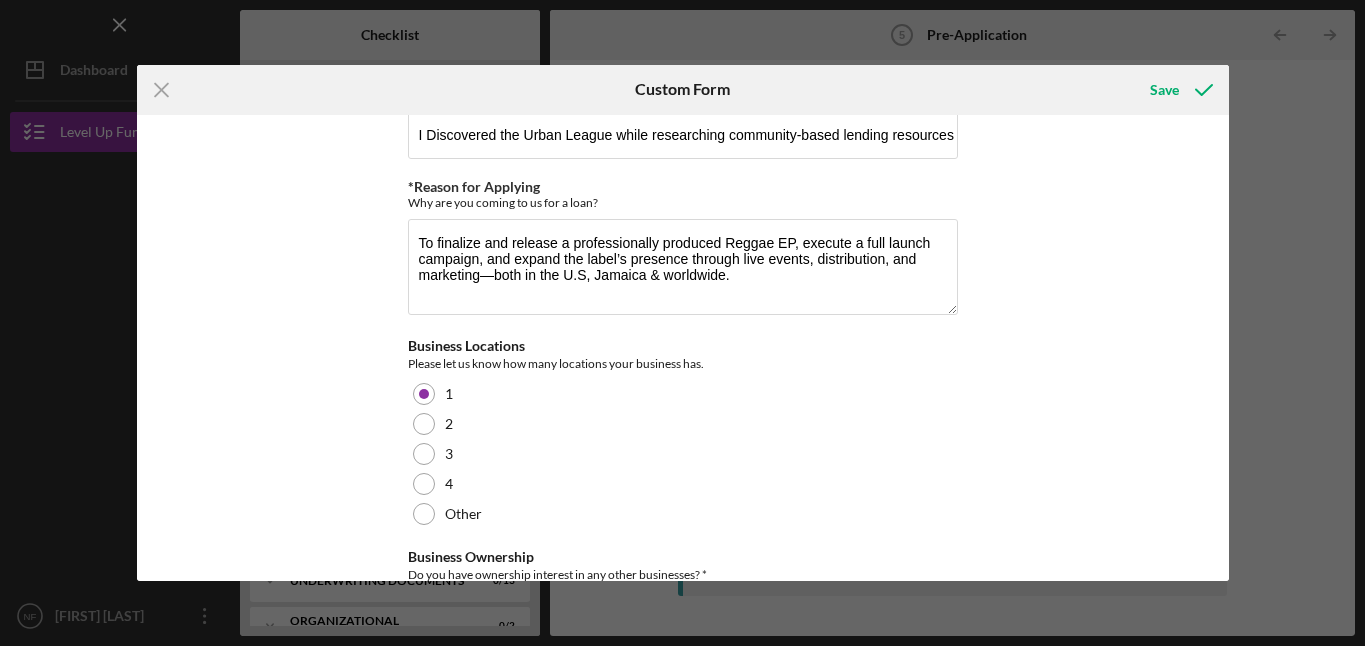 scroll, scrollTop: 55, scrollLeft: 0, axis: vertical 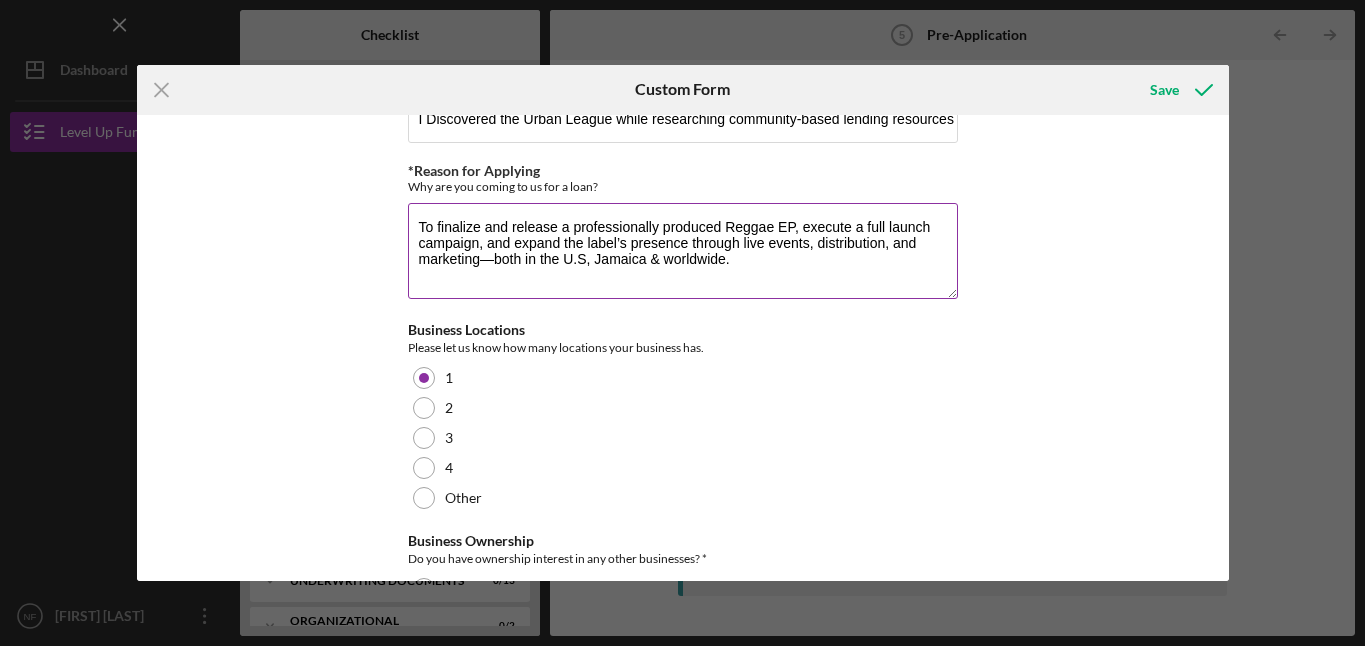 click on "To finalize and release a professionally produced Reggae EP, execute a full launch campaign, and expand the label’s presence through live events, distribution, and marketing—both in the U.S, Jamaica & worldwide." at bounding box center (683, 251) 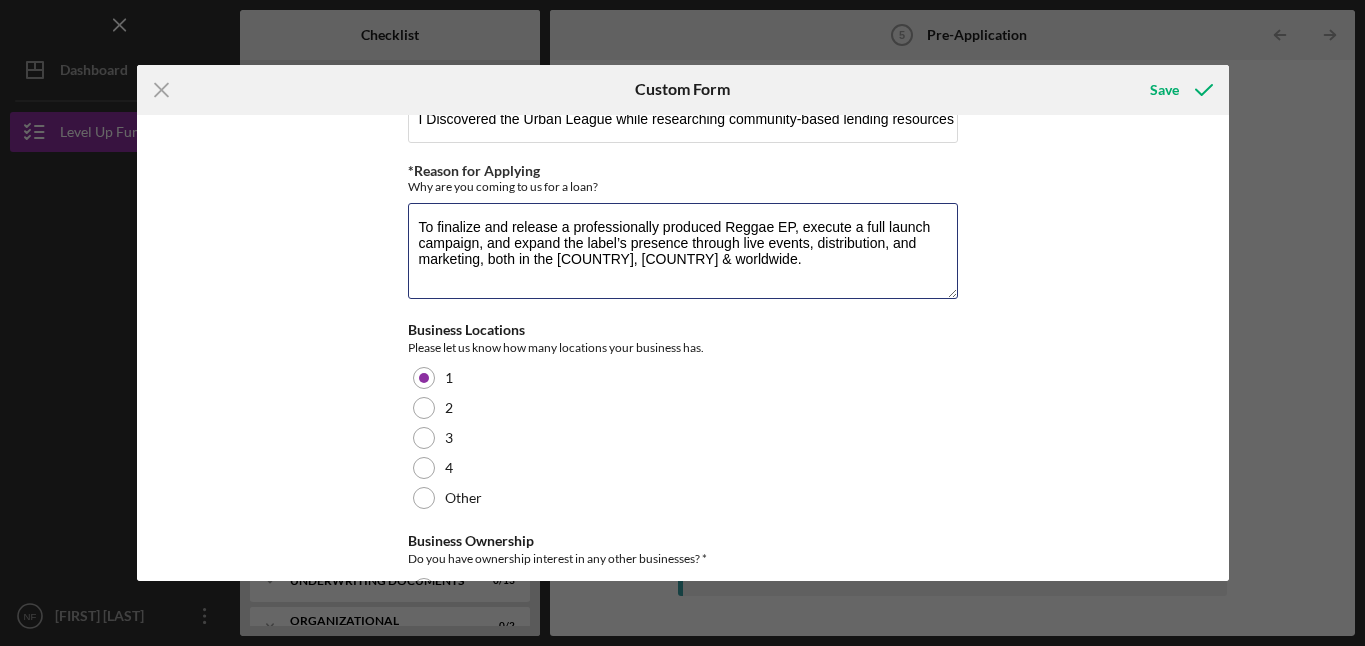 type on "To finalize and release a professionally produced Reggae EP, execute a full launch campaign, and expand the label’s presence through live events, distribution, and marketing, both in the [COUNTRY], [COUNTRY] & worldwide." 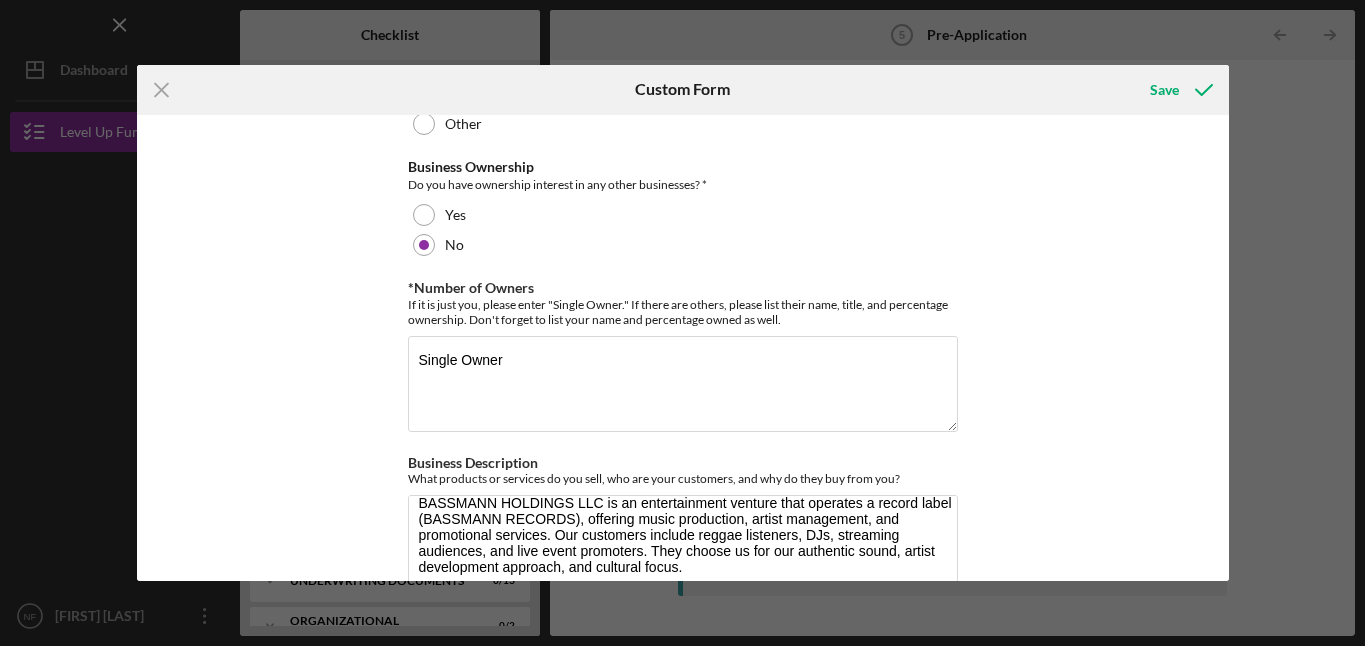 scroll, scrollTop: 435, scrollLeft: 0, axis: vertical 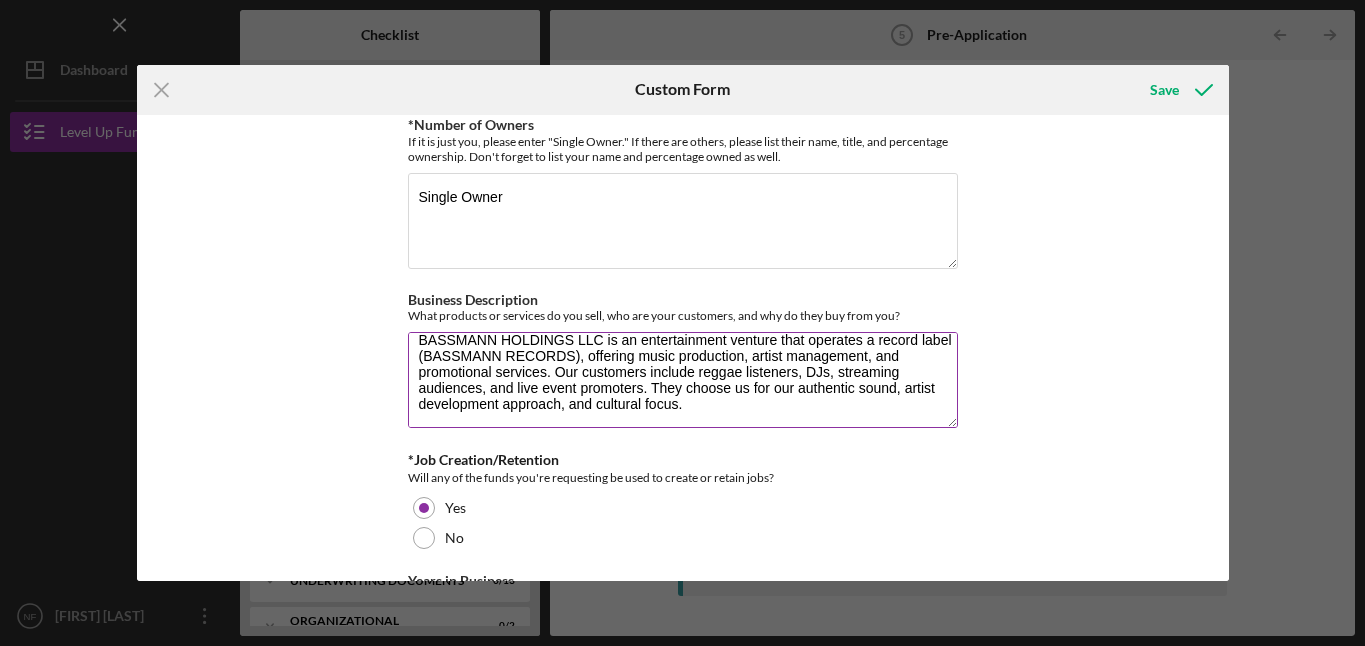 click on "BASSMANN HOLDINGS LLC is an entertainment venture that operates a record label (BASSMANN RECORDS), offering music production, artist management, and promotional services. Our customers include reggae listeners, DJs, streaming audiences, and live event promoters. They choose us for our authentic sound, artist development approach, and cultural focus." at bounding box center (683, 380) 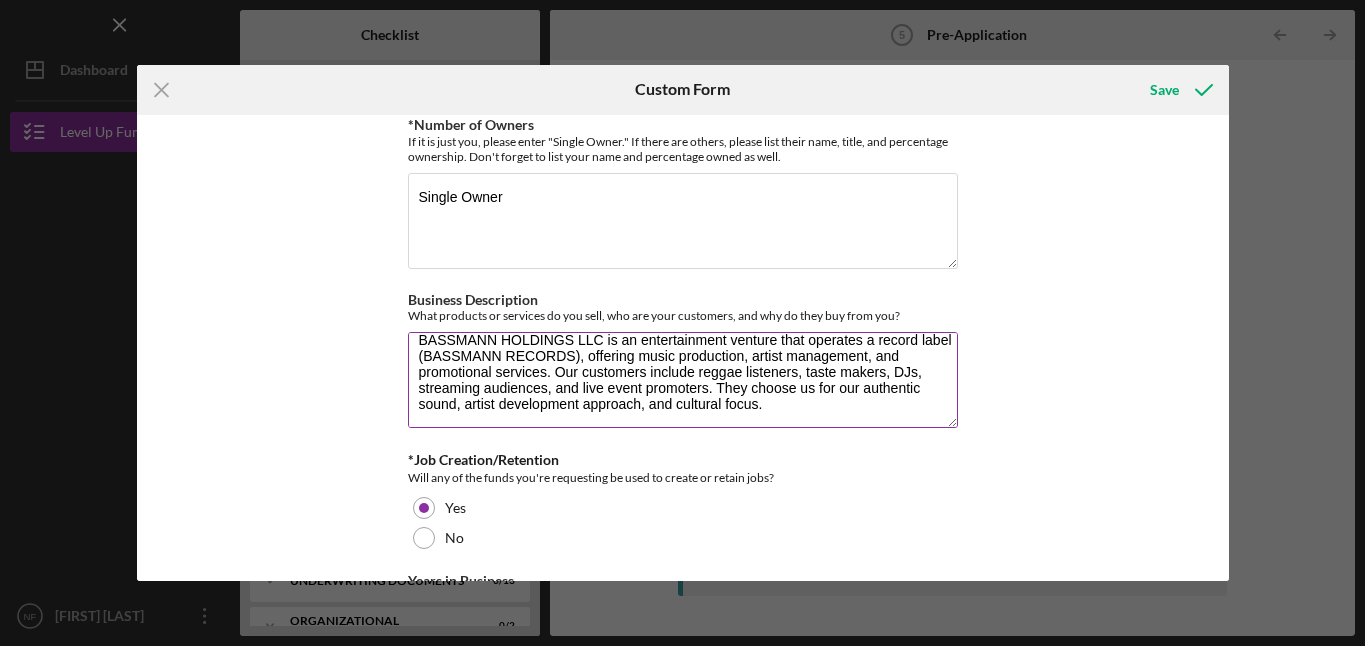 click on "BASSMANN HOLDINGS LLC is an entertainment venture that operates a record label (BASSMANN RECORDS), offering music production, artist management, and promotional services. Our customers include reggae listeners, taste makers, DJs, streaming audiences, and live event promoters. They choose us for our authentic sound, artist development approach, and cultural focus." at bounding box center [683, 380] 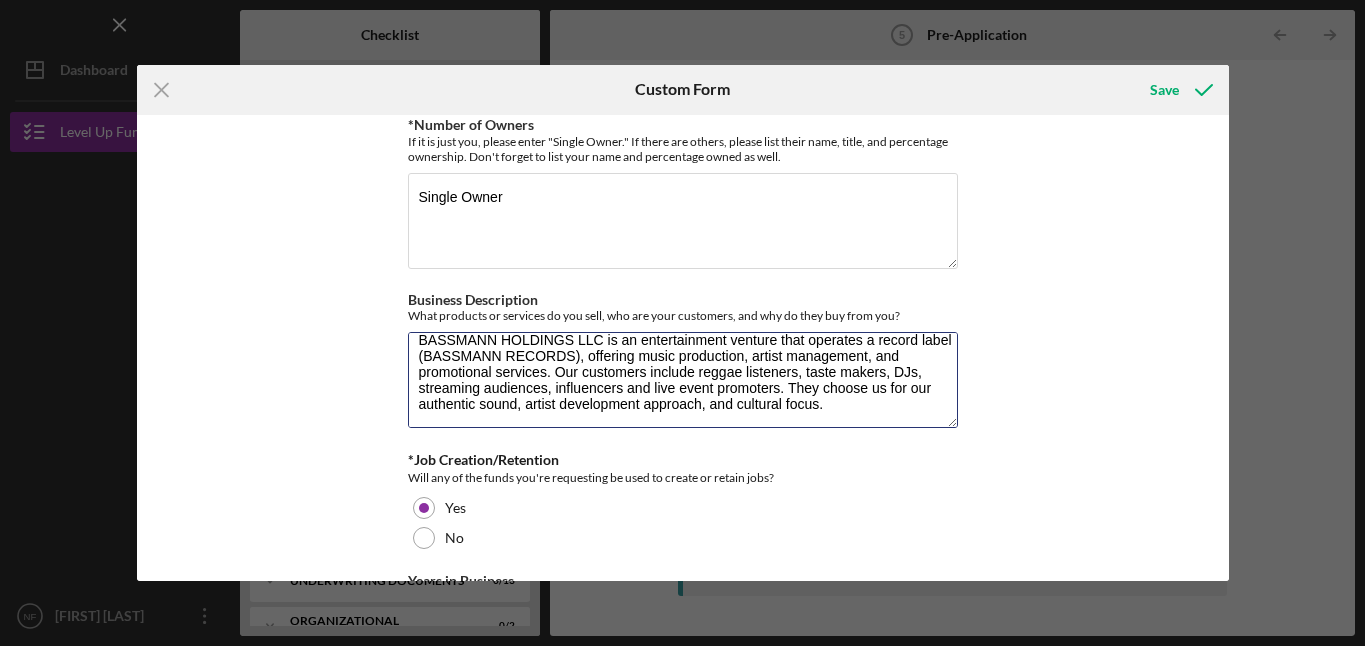 type on "BASSMANN HOLDINGS LLC is an entertainment venture that operates a record label (BASSMANN RECORDS), offering music production, artist management, and promotional services. Our customers include reggae listeners, taste makers, DJs, streaming audiences, influencers and live event promoters. They choose us for our authentic sound, artist development approach, and cultural focus." 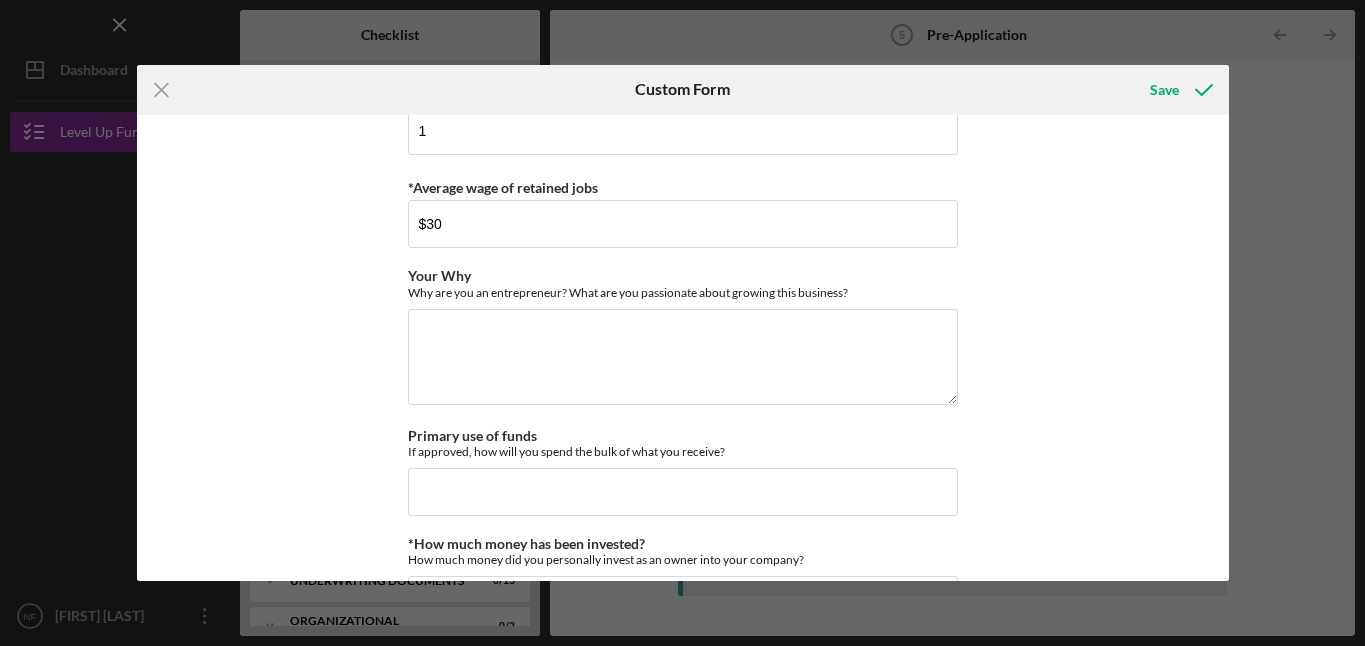 scroll, scrollTop: 1401, scrollLeft: 0, axis: vertical 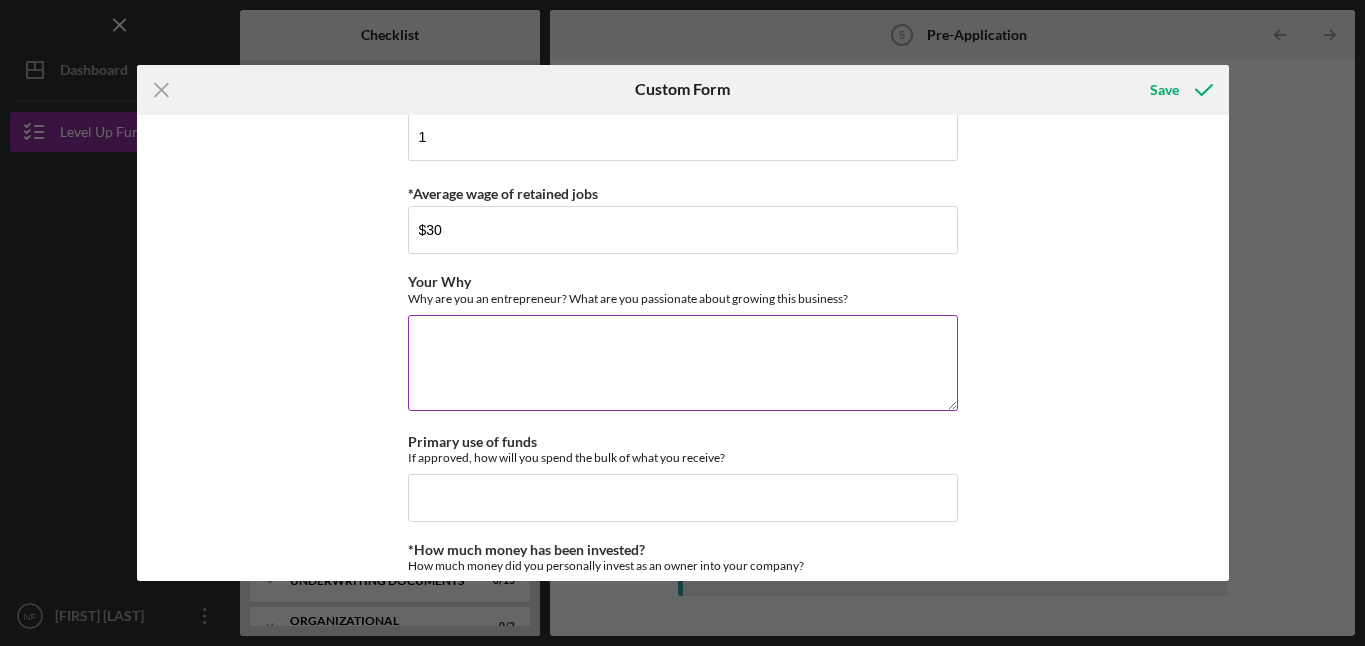 click on "Your Why" at bounding box center [683, 363] 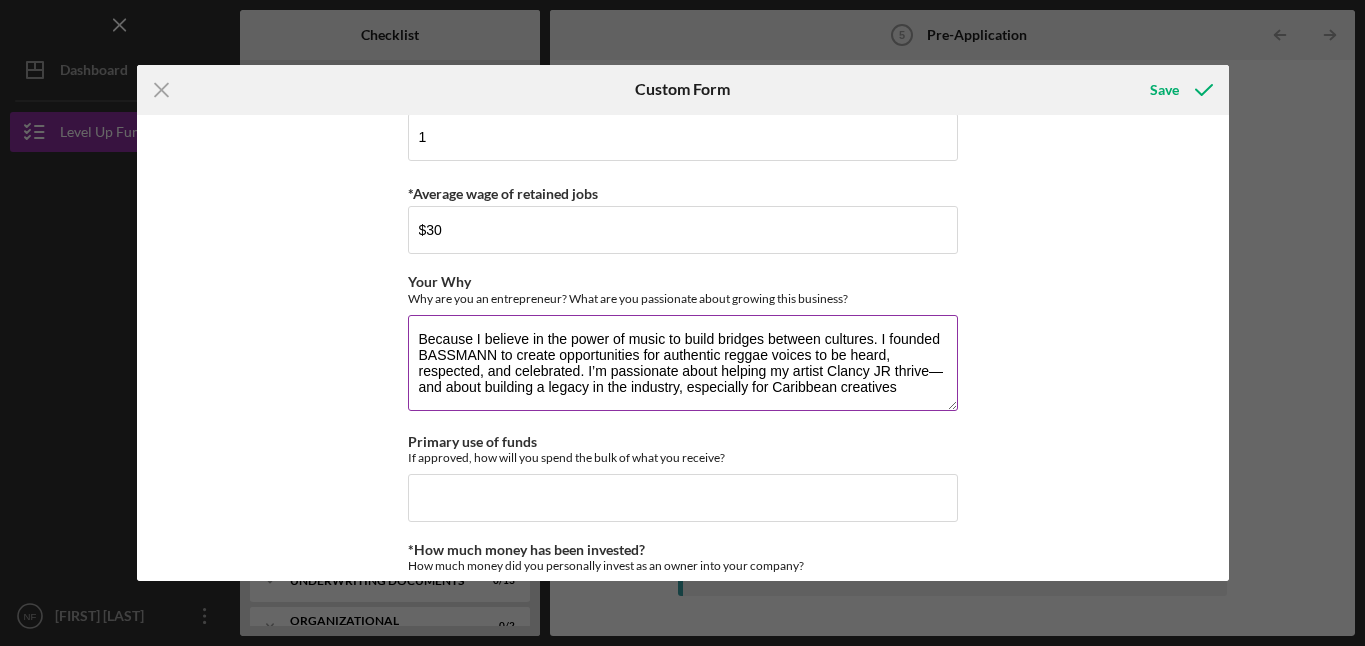 click on "Because I believe in the power of music to build bridges between cultures. I founded BASSMANN to create opportunities for authentic reggae voices to be heard, respected, and celebrated. I’m passionate about helping my artist Clancy JR thrive—and about building a legacy in the industry, especially for Caribbean creatives" at bounding box center [683, 363] 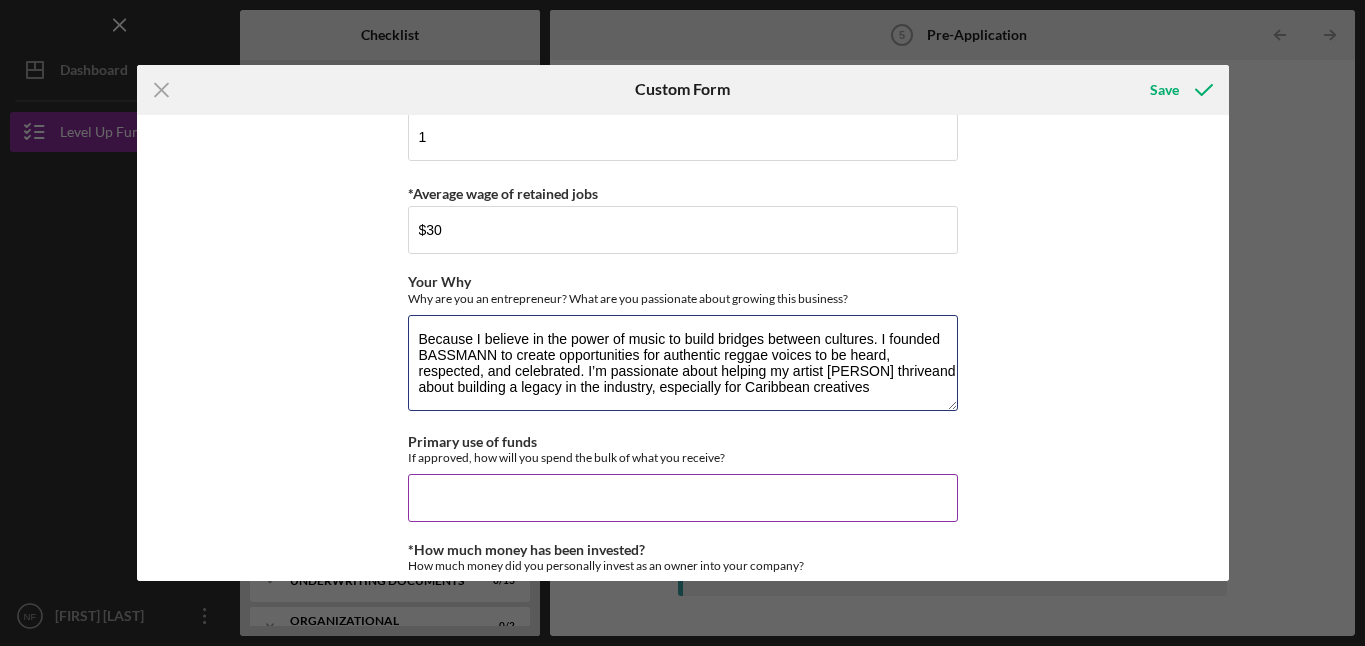type on "I founded BASSMANN to create opportunities for authentic reggae voices to be heard, respected, and celebrated. I’m passionate about helping my artist Clancy JR thrive and about building a legacy in the industry, especially for Caribbean creatives" 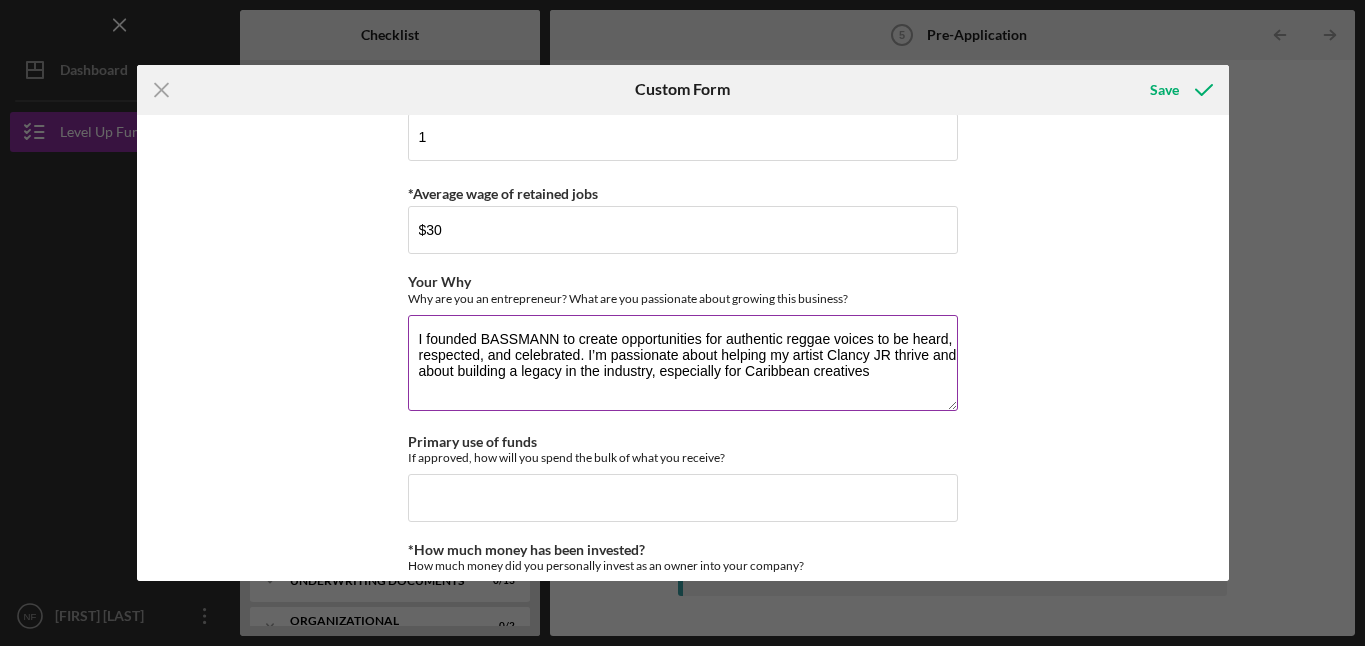 click on "I founded BASSMANN to create opportunities for authentic reggae voices to be heard, respected, and celebrated. I’m passionate about helping my artist Clancy JR thrive and about building a legacy in the industry, especially for Caribbean creatives" at bounding box center [683, 363] 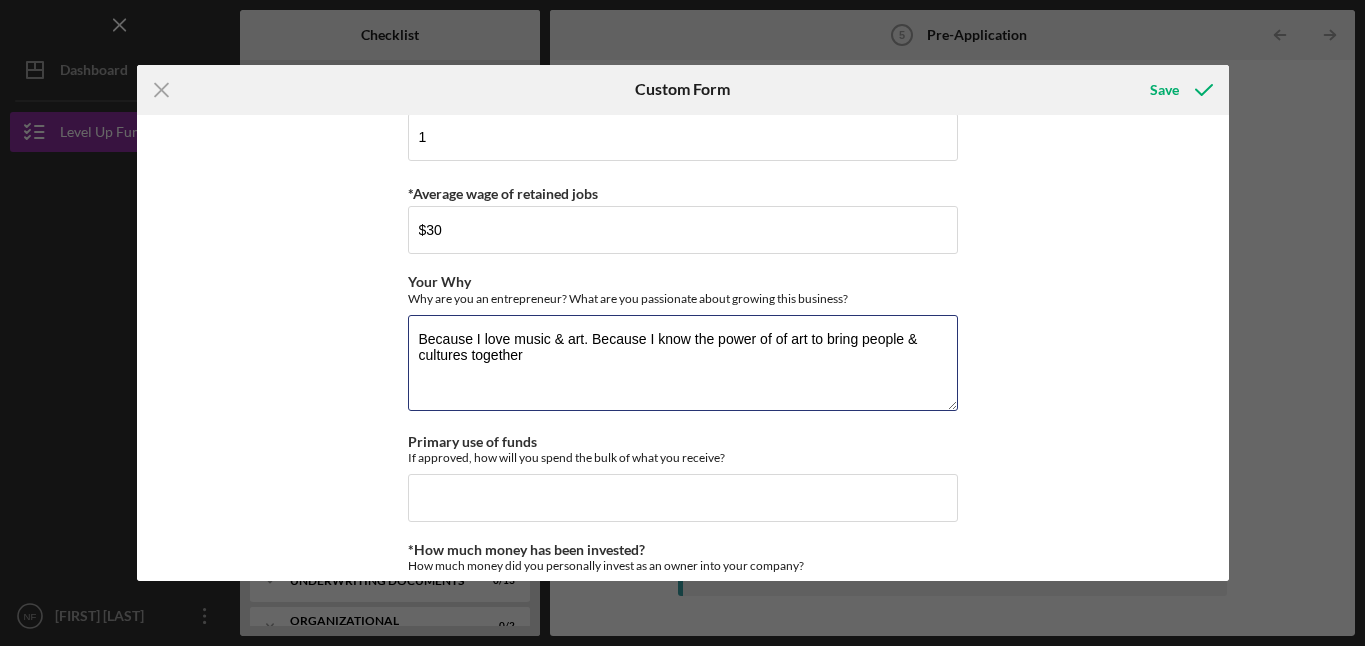 type on "Because I love music & art. Because I know the power of of art to bring people & cultures together" 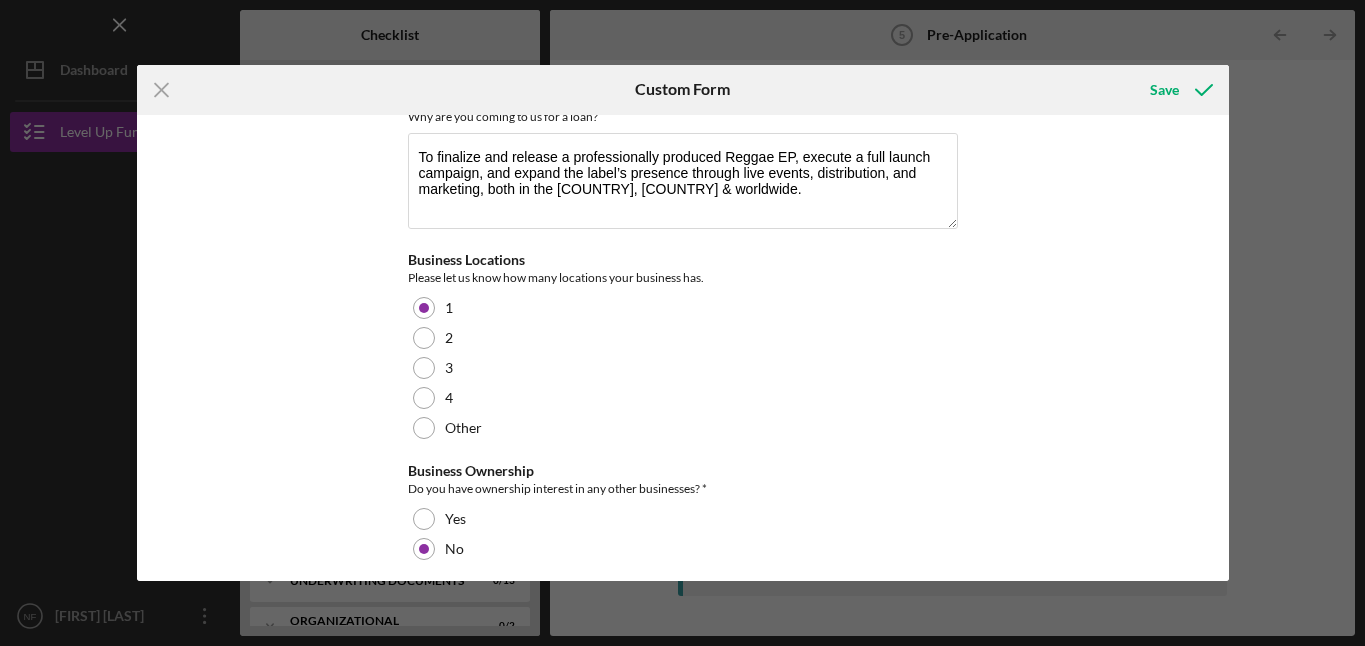 scroll, scrollTop: 0, scrollLeft: 0, axis: both 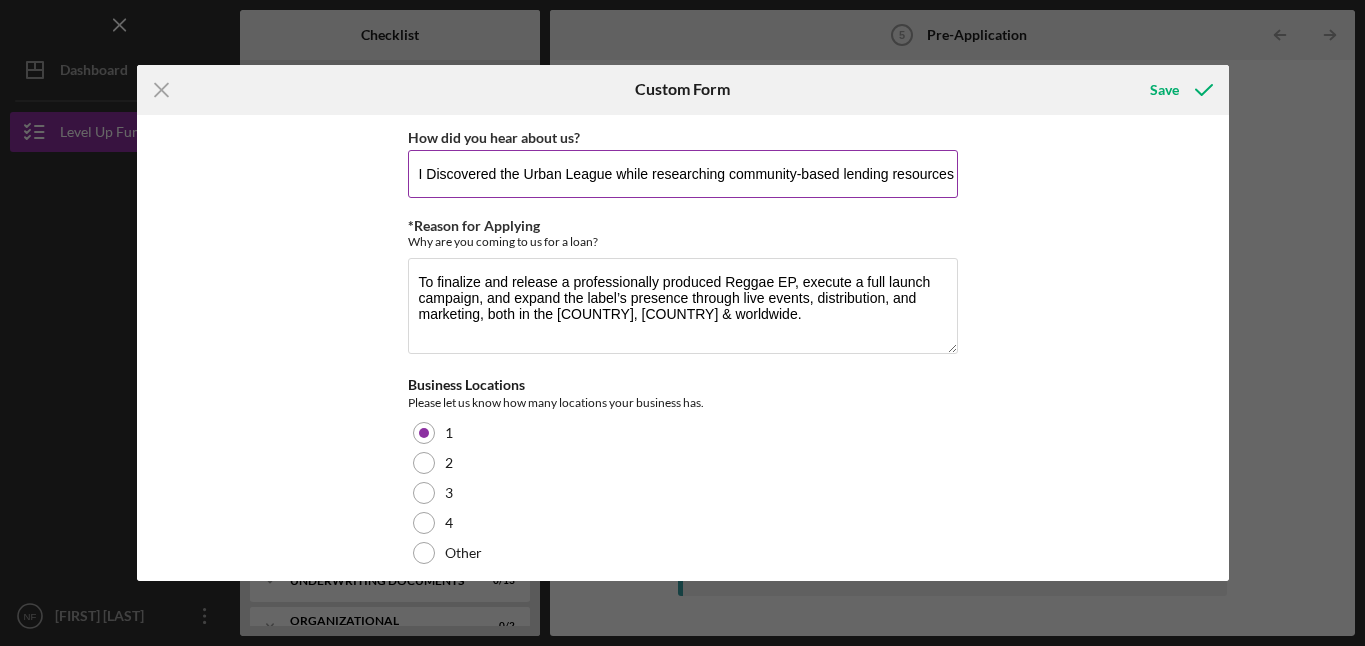 click on "I Discovered the Urban League while researching community-based lending resources online" at bounding box center [683, 174] 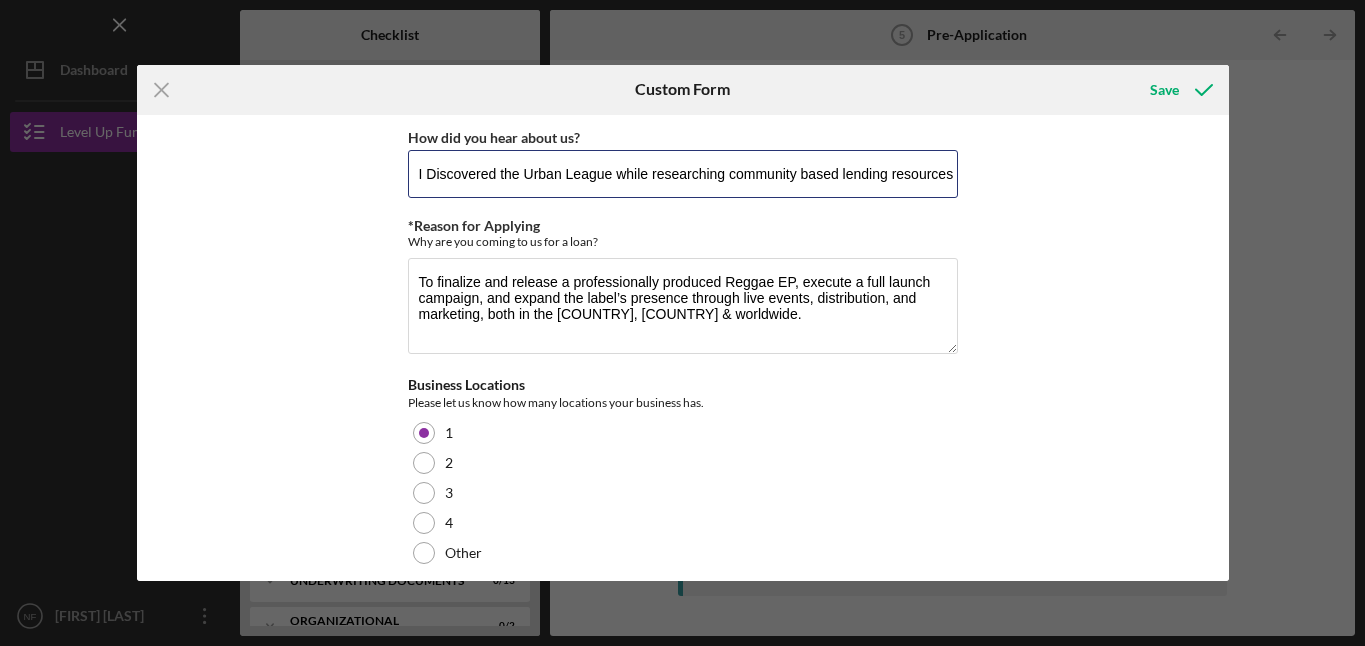 type on "I Discovered the Urban League while researching community based lending resources online" 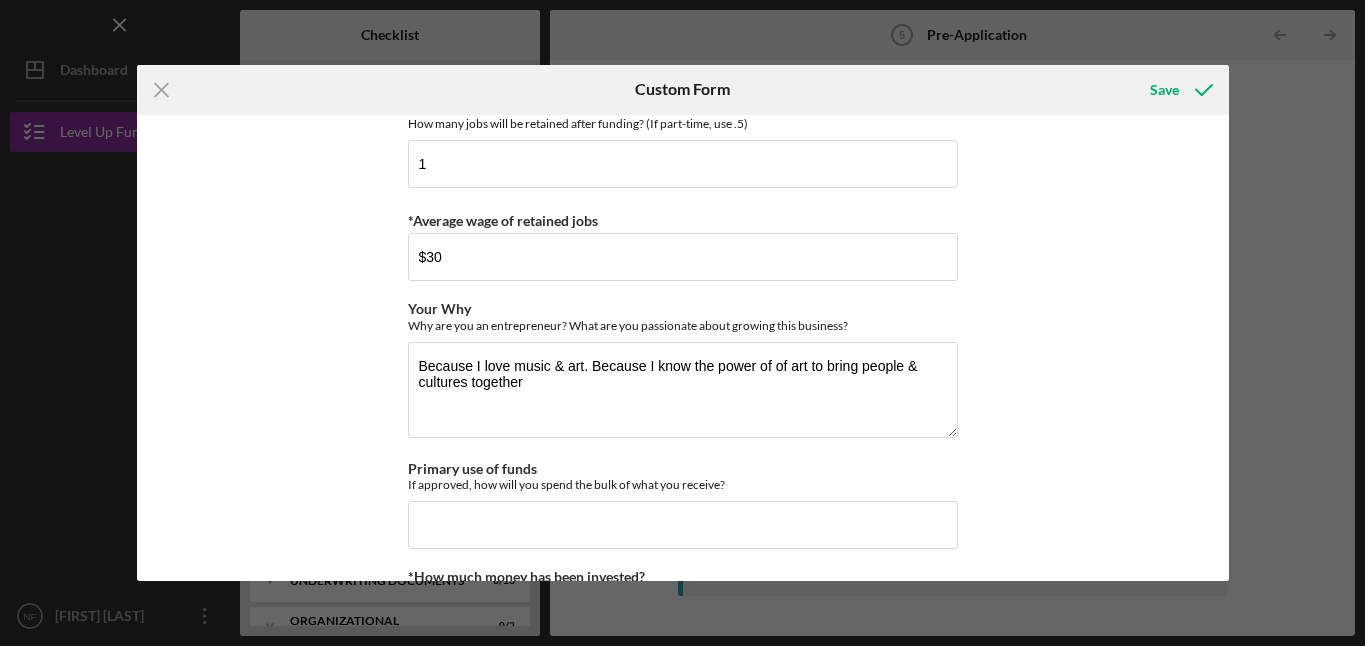 scroll, scrollTop: 1380, scrollLeft: 0, axis: vertical 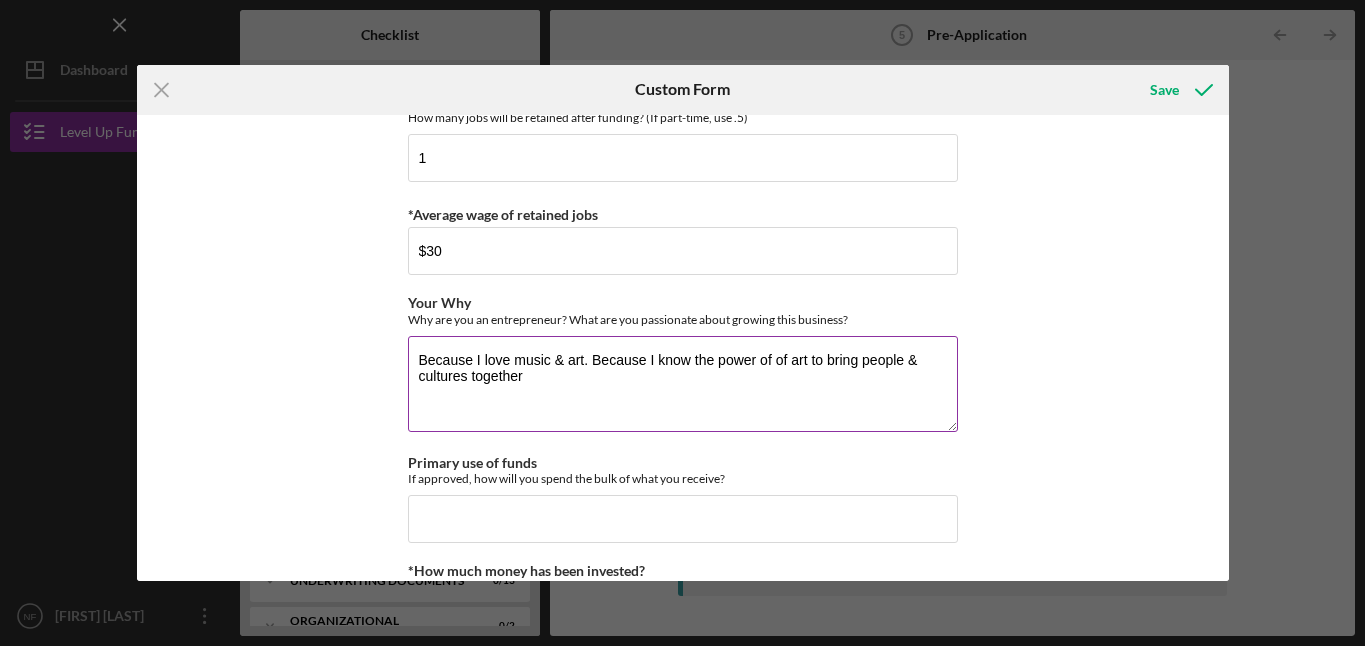 click on "Because I love music & art. Because I know the power of of art to bring people & cultures together" at bounding box center (683, 384) 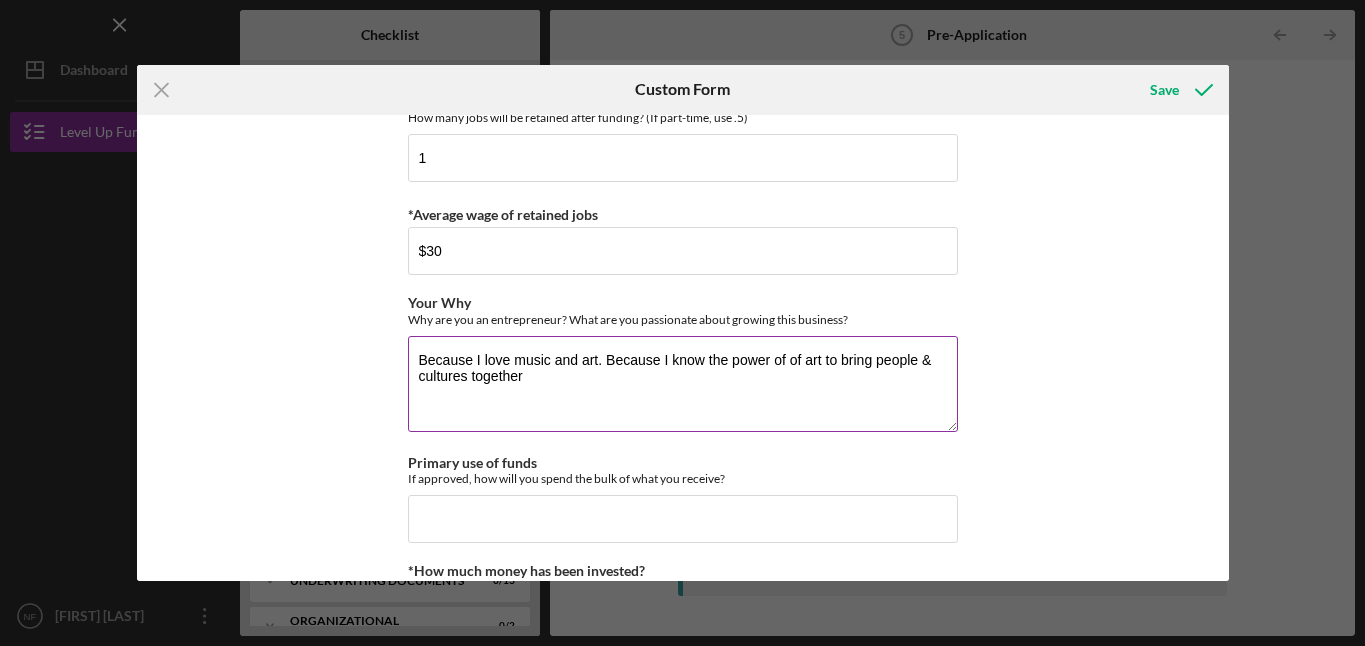 click on "Because I love music and art. Because I know the power of of art to bring people & cultures together" at bounding box center [683, 384] 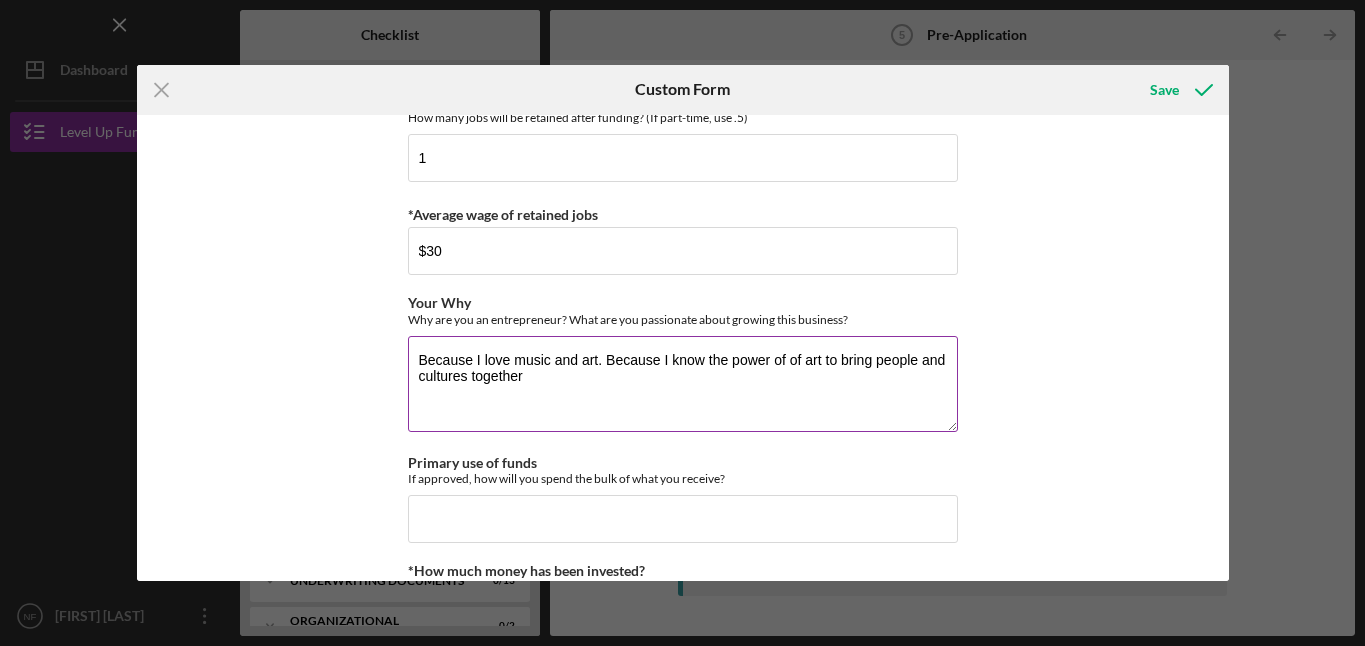 click on "Because I love music and art. Because I know the power of of art to bring people and cultures together" at bounding box center [683, 384] 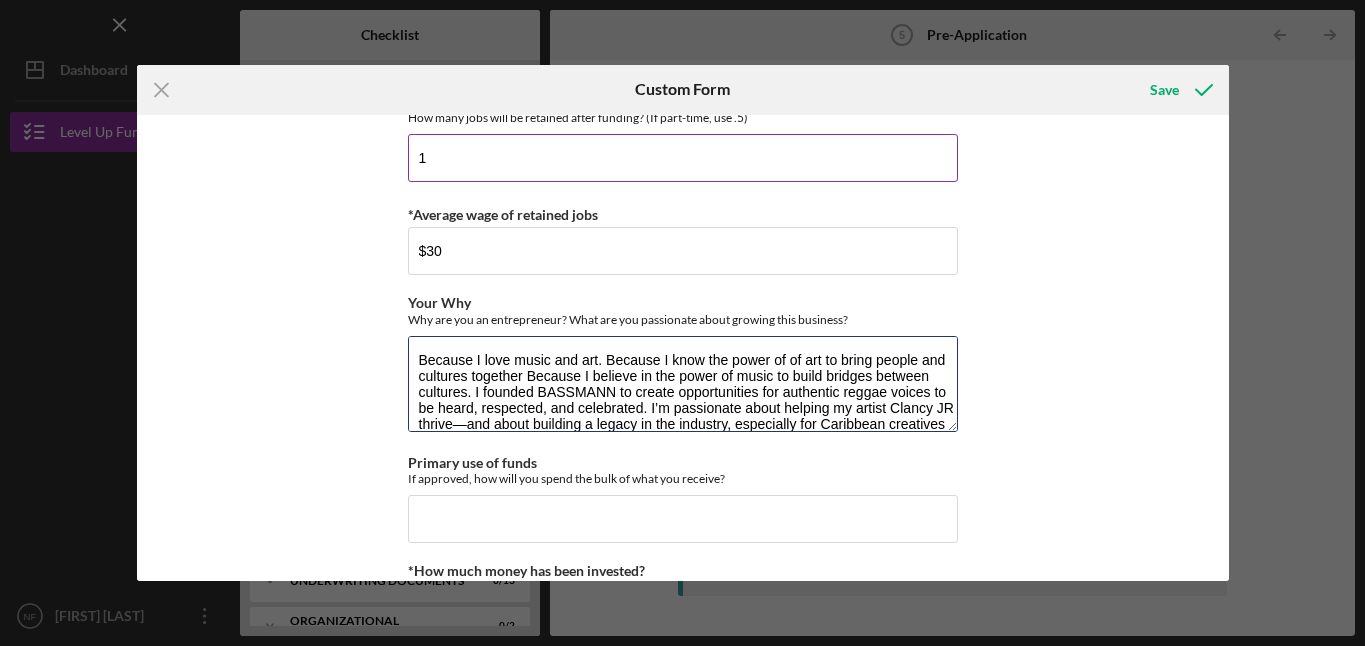 scroll, scrollTop: 17, scrollLeft: 0, axis: vertical 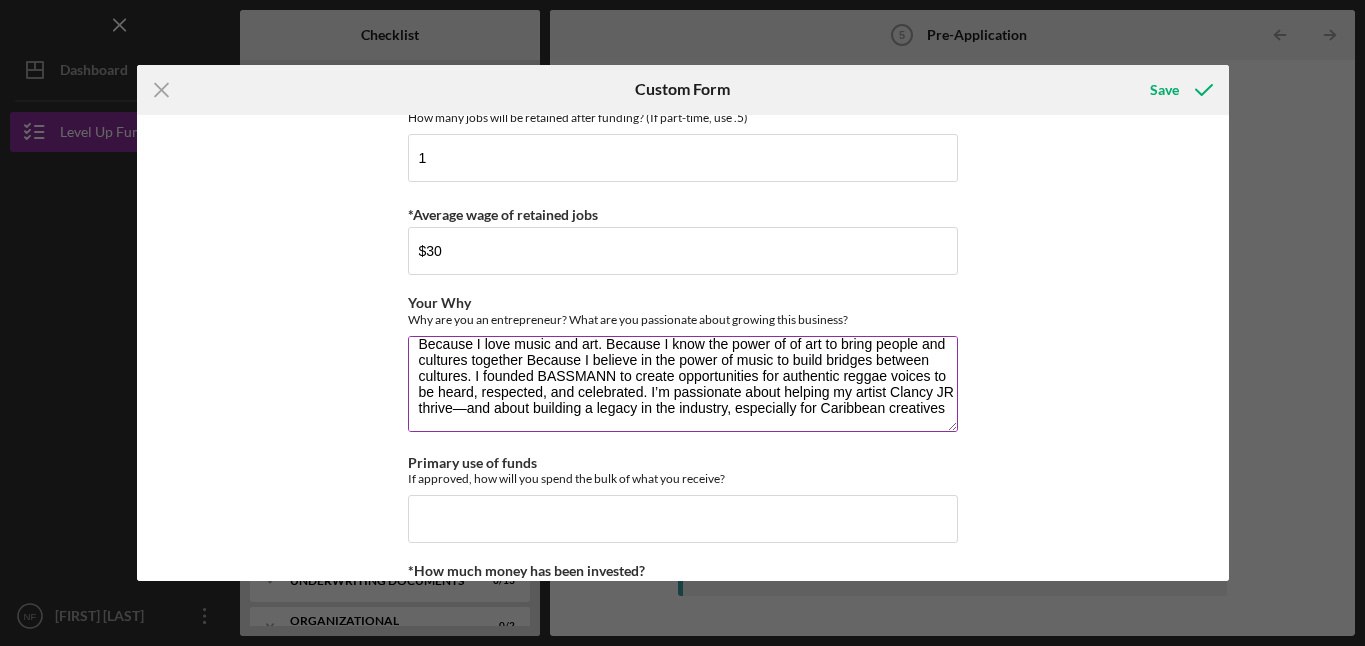 click on "Because I love music and art. Because I know the power of of art to bring people and cultures together Because I believe in the power of music to build bridges between cultures. I founded BASSMANN to create opportunities for authentic reggae voices to be heard, respected, and celebrated. I’m passionate about helping my artist Clancy JR thrive—and about building a legacy in the industry, especially for Caribbean creatives" at bounding box center [683, 384] 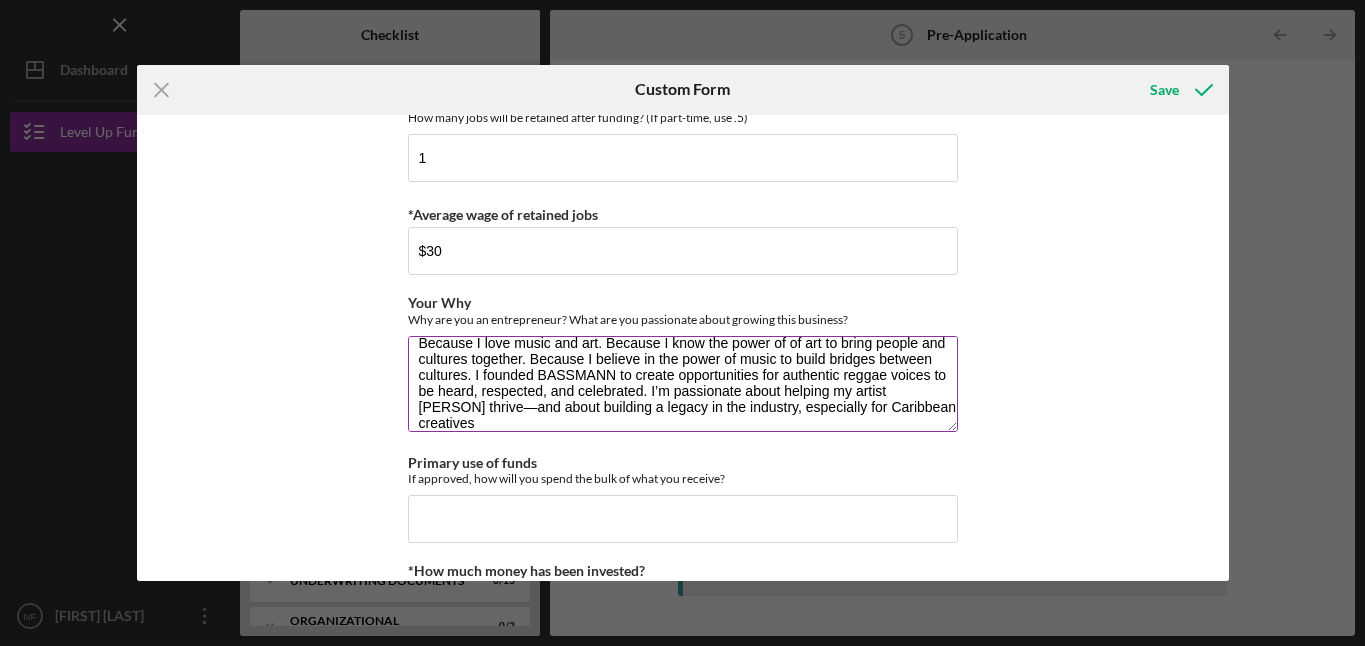 click on "Because I love music and art. Because I know the power of of art to bring people and cultures together. Because I believe in the power of music to build bridges between cultures. I founded BASSMANN to create opportunities for authentic reggae voices to be heard, respected, and celebrated. I’m passionate about helping my artist [PERSON] thrive—and about building a legacy in the industry, especially for Caribbean creatives" at bounding box center (683, 384) 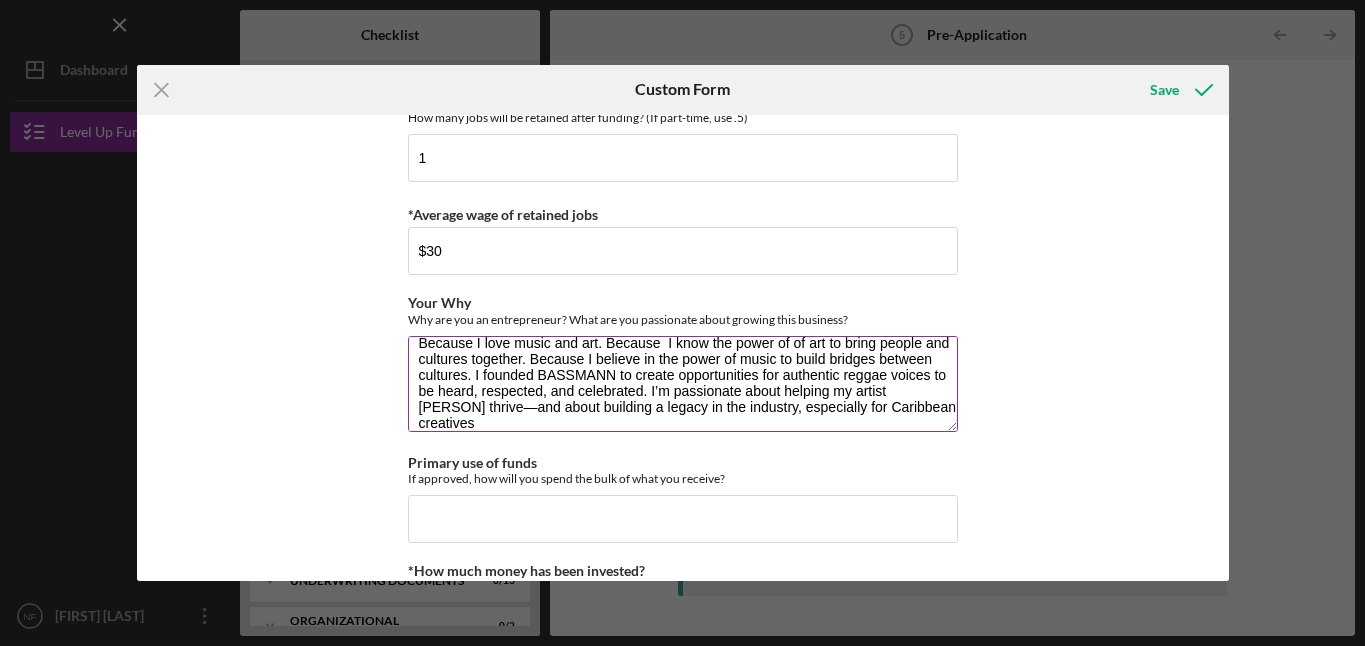 scroll, scrollTop: 15, scrollLeft: 0, axis: vertical 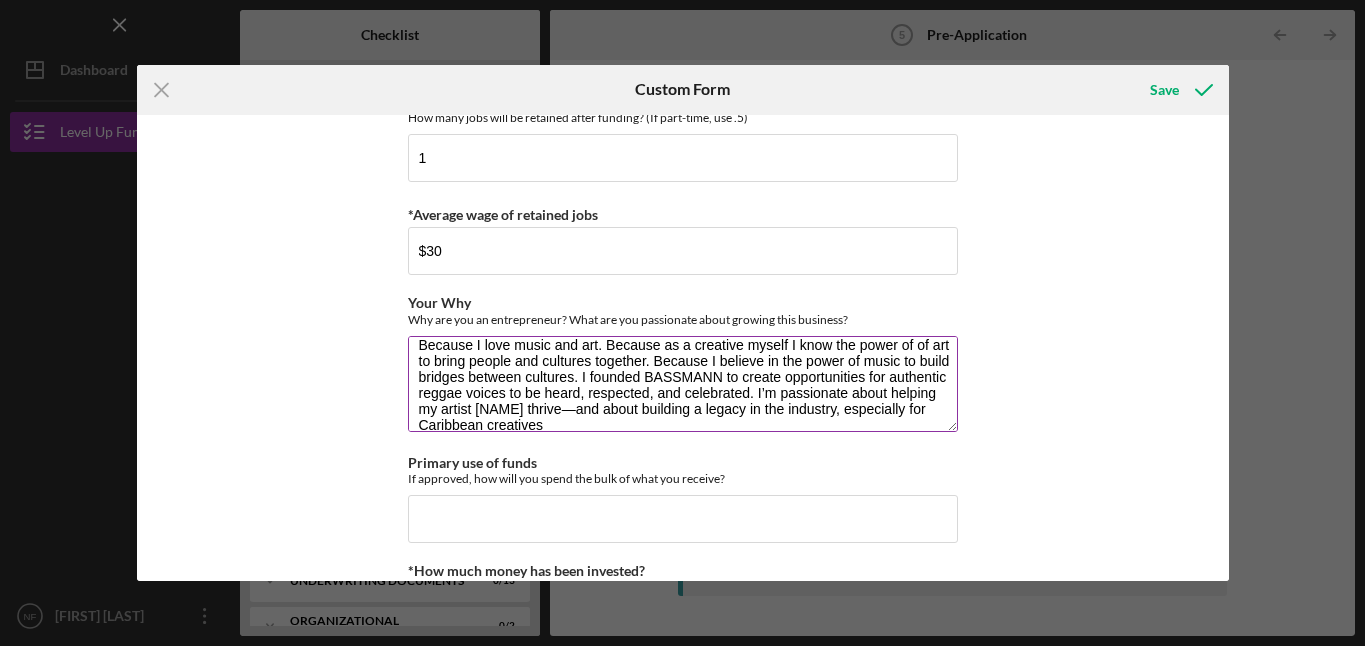 click on "Because I love music and art. Because as a creative myself I know the power of of art to bring people and cultures together. Because I believe in the power of music to build bridges between cultures. I founded BASSMANN to create opportunities for authentic reggae voices to be heard, respected, and celebrated. I’m passionate about helping my artist [NAME] thrive—and about building a legacy in the industry, especially for Caribbean creatives" at bounding box center (683, 384) 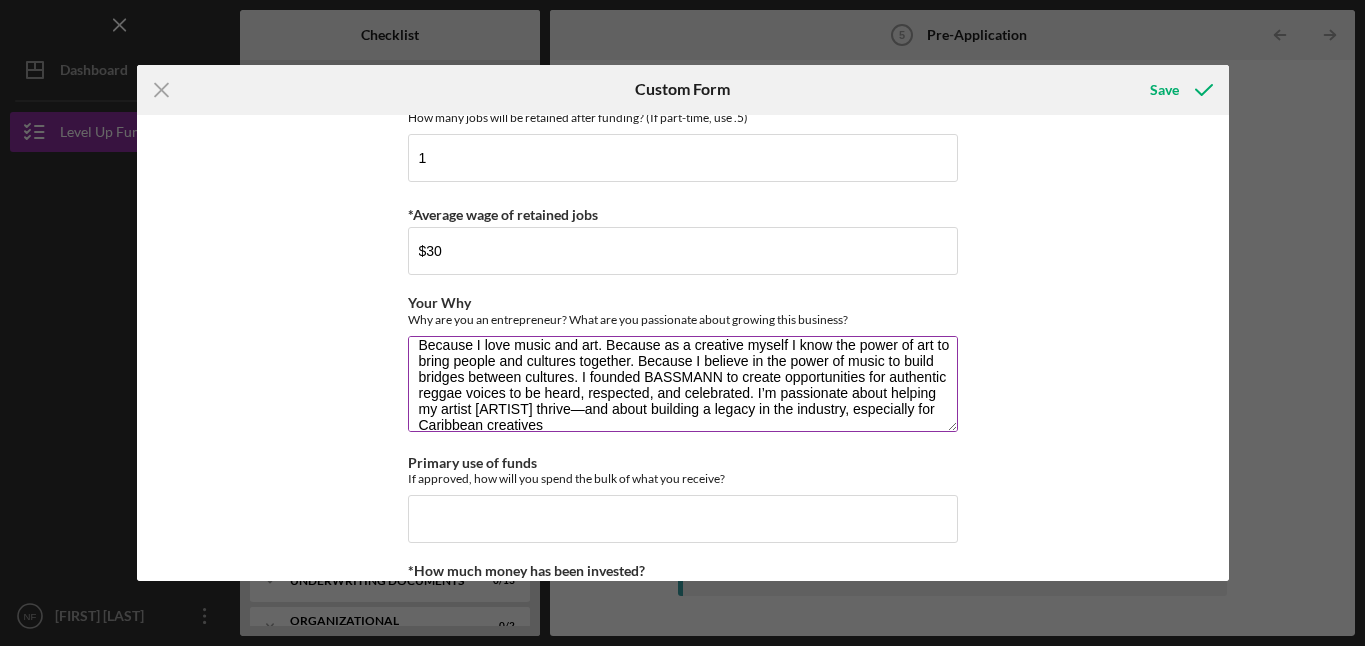 click on "Because I love music and art. Because as a creative myself I know the power of art to bring people and cultures together. Because I believe in the power of music to build bridges between cultures. I founded BASSMANN to create opportunities for authentic reggae voices to be heard, respected, and celebrated. I’m passionate about helping my artist [ARTIST] thrive—and about building a legacy in the industry, especially for Caribbean creatives" at bounding box center (683, 384) 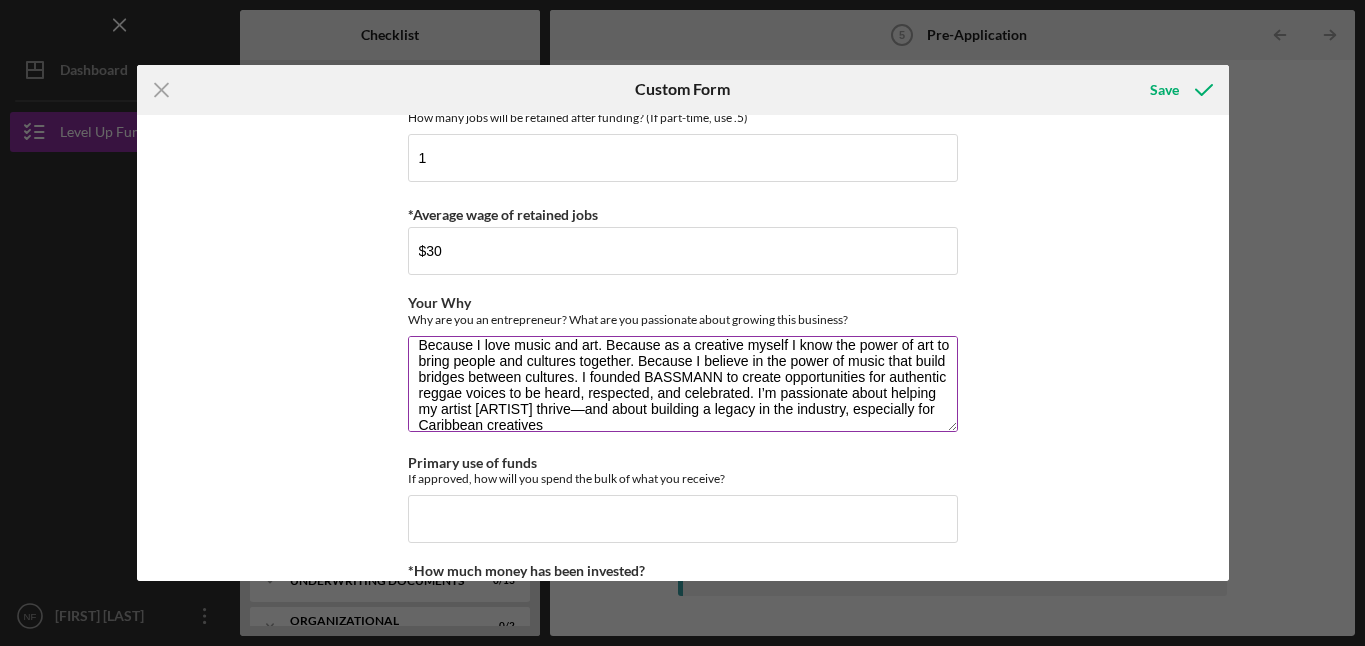 click on "Because I love music and art. Because as a creative myself I know the power of art to bring people and cultures together. Because I believe in the power of music that build bridges between cultures. I founded BASSMANN to create opportunities for authentic reggae voices to be heard, respected, and celebrated. I’m passionate about helping my artist [ARTIST] thrive—and about building a legacy in the industry, especially for Caribbean creatives" at bounding box center (683, 384) 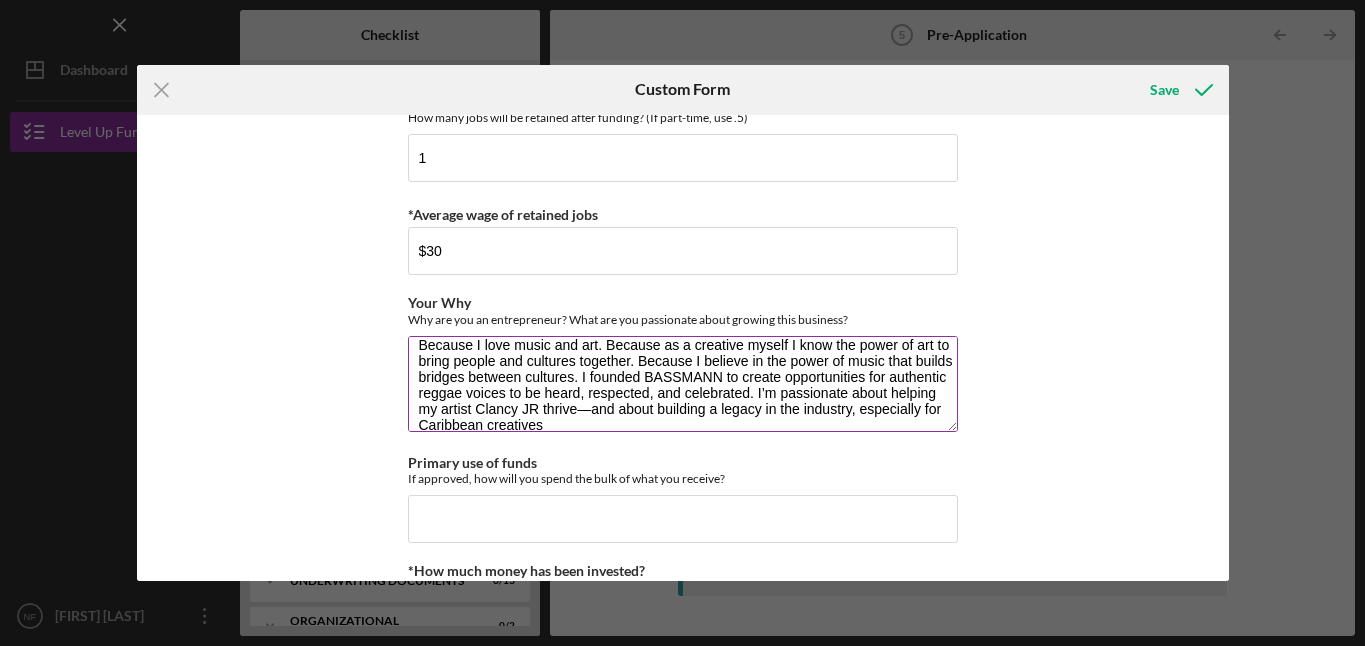 click on "Because I love music and art. Because as a creative myself I know the power of art to bring people and cultures together. Because I believe in the power of music that builds bridges between cultures. I founded BASSMANN to create opportunities for authentic reggae voices to be heard, respected, and celebrated. I’m passionate about helping my artist Clancy JR thrive—and about building a legacy in the industry, especially for Caribbean creatives" at bounding box center [683, 384] 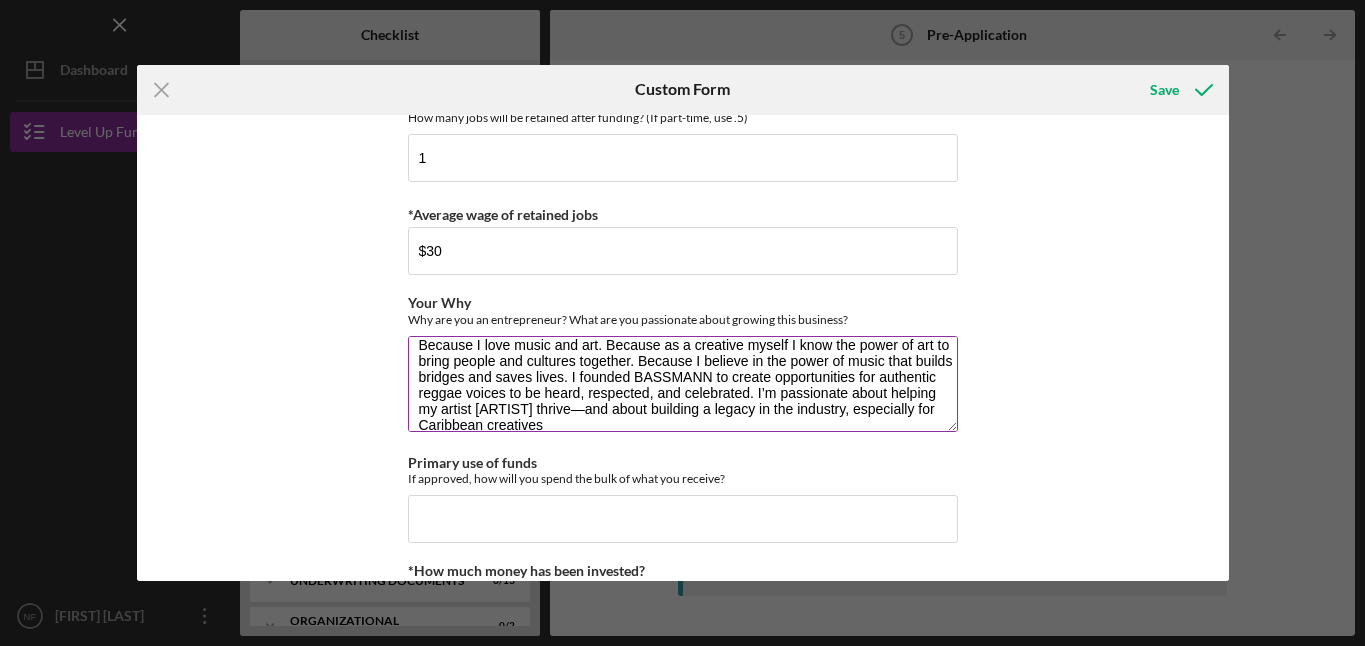 click on "Because I love music and art. Because as a creative myself I know the power of art to bring people and cultures together. Because I believe in the power of music that builds bridges and saves lives. I founded BASSMANN to create opportunities for authentic reggae voices to be heard, respected, and celebrated. I’m passionate about helping my artist [ARTIST] thrive—and about building a legacy in the industry, especially for Caribbean creatives" at bounding box center (683, 384) 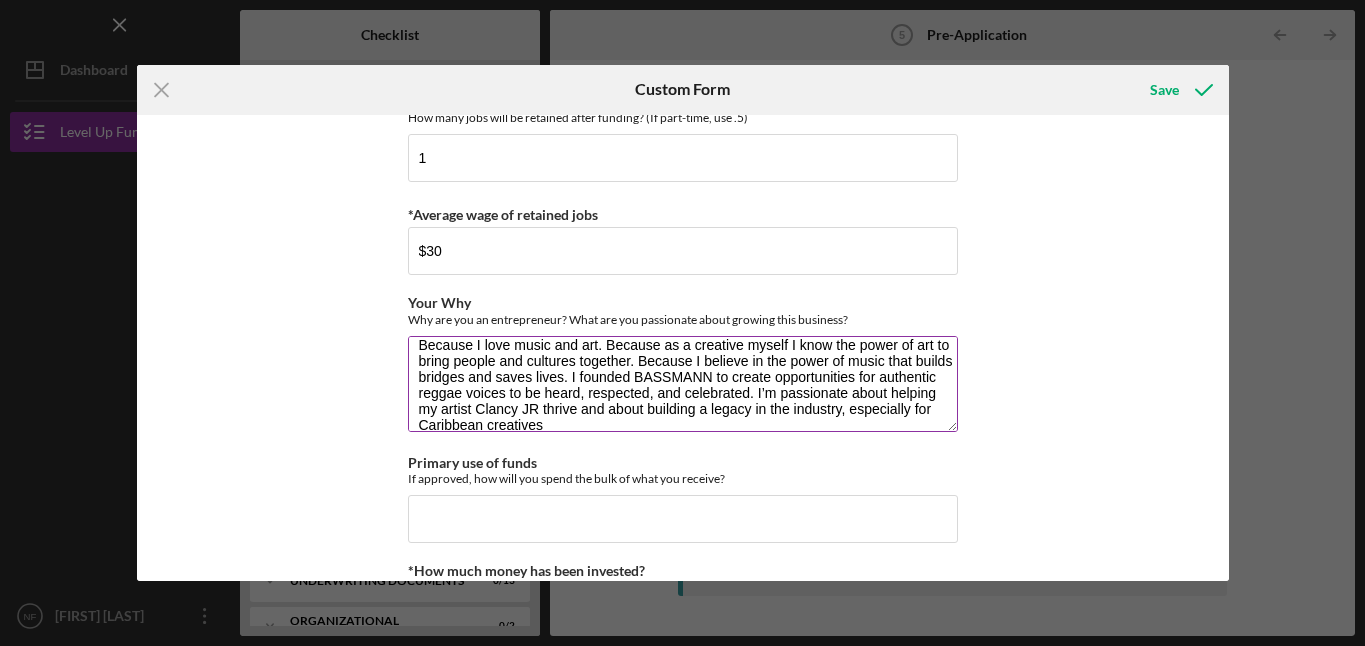 click on "Because I love music and art. Because as a creative myself I know the power of art to bring people and cultures together. Because I believe in the power of music that builds bridges and saves lives. I founded BASSMANN to create opportunities for authentic reggae voices to be heard, respected, and celebrated. I’m passionate about helping my artist Clancy JR thrive and about building a legacy in the industry, especially for Caribbean creatives" at bounding box center (683, 384) 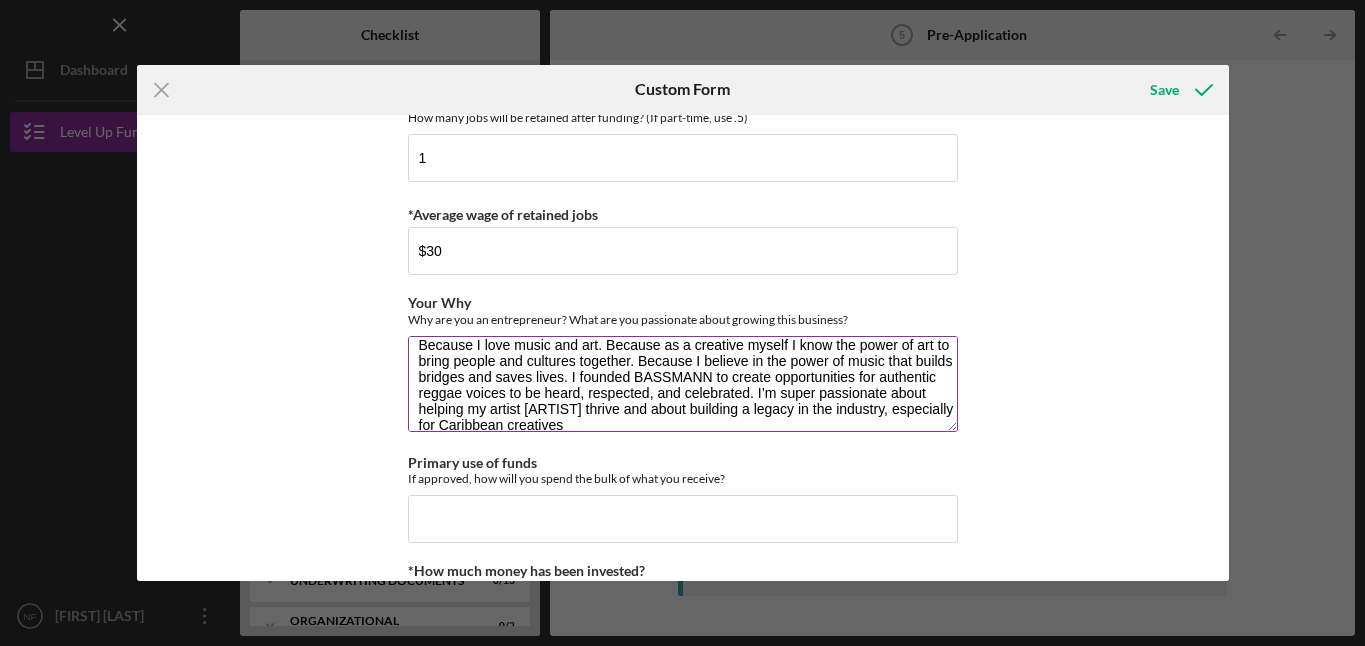 click on "Because I love music and art. Because as a creative myself I know the power of art to bring people and cultures together. Because I believe in the power of music that builds bridges and saves lives. I founded BASSMANN to create opportunities for authentic reggae voices to be heard, respected, and celebrated. I’m super passionate about helping my artist [ARTIST] thrive and about building a legacy in the industry, especially for Caribbean creatives" at bounding box center [683, 384] 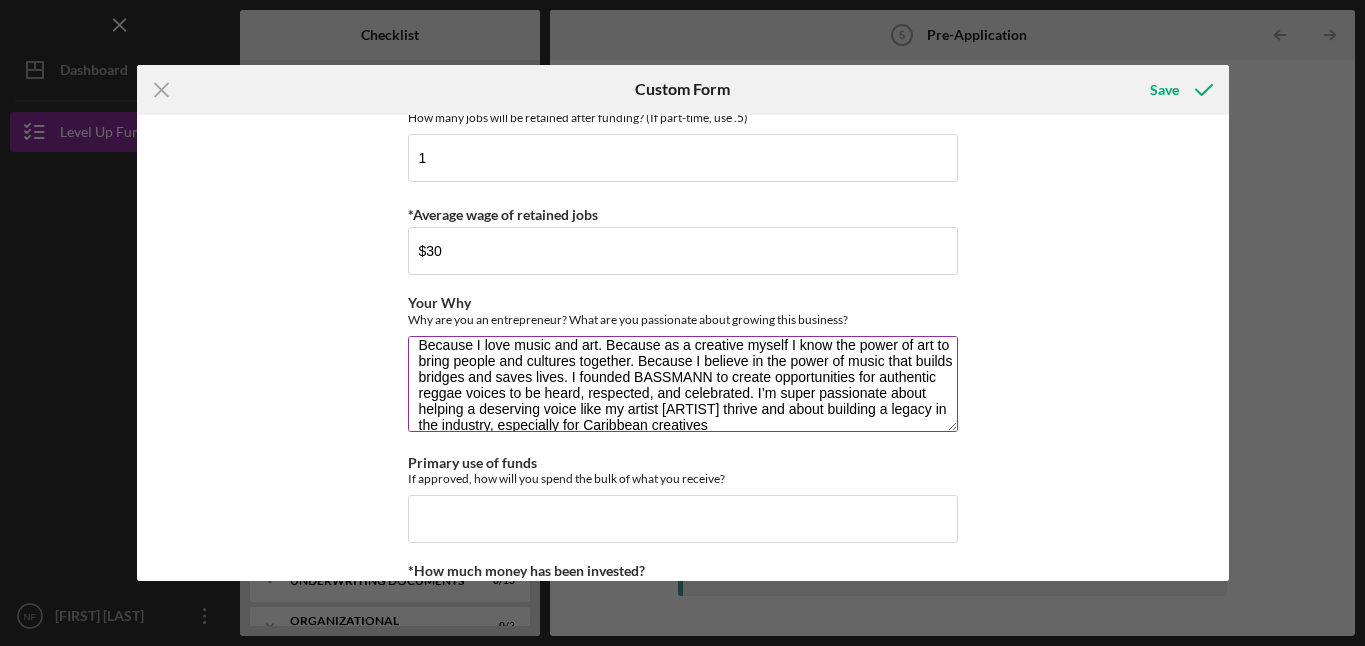 click on "Because I love music and art. Because as a creative myself I know the power of art to bring people and cultures together. Because I believe in the power of music that builds bridges and saves lives. I founded BASSMANN to create opportunities for authentic reggae voices to be heard, respected, and celebrated. I’m super passionate about helping a deserving voice like my artist [ARTIST] thrive and about building a legacy in the industry, especially for Caribbean creatives" at bounding box center (683, 384) 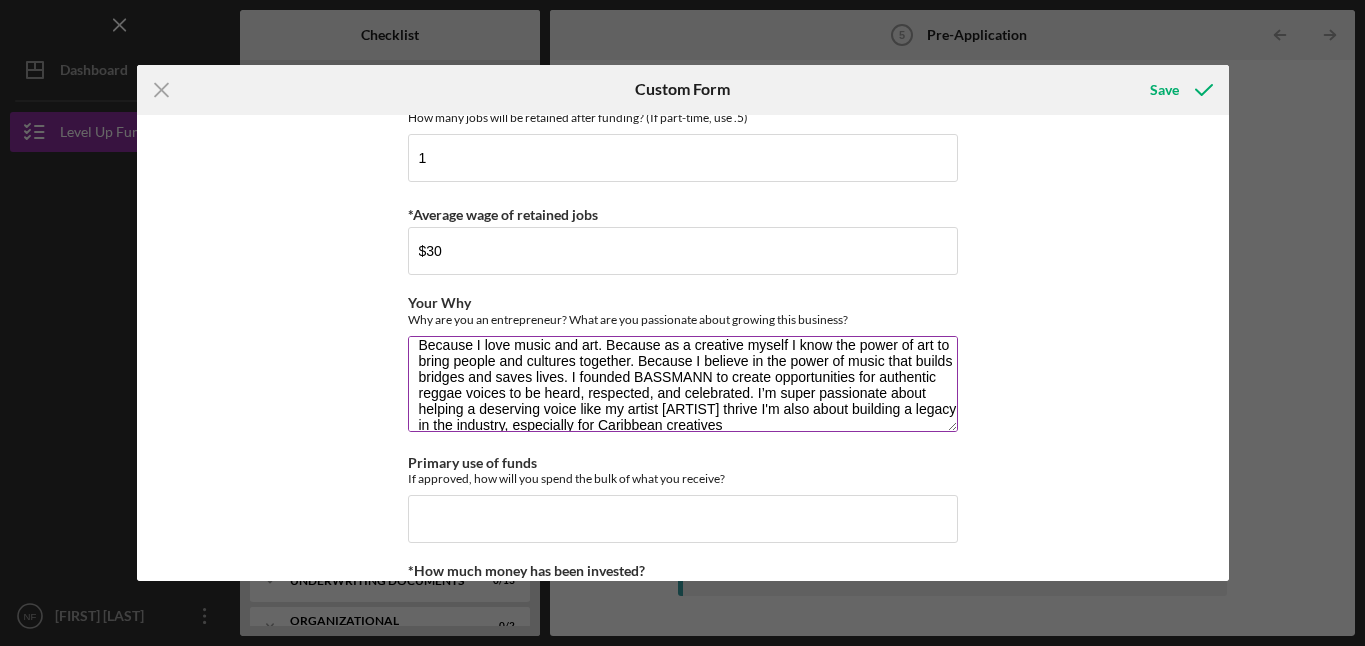 click on "Because I love music and art. Because as a creative myself I know the power of art to bring people and cultures together. Because I believe in the power of music that builds bridges and saves lives. I founded BASSMANN to create opportunities for authentic reggae voices to be heard, respected, and celebrated. I’m super passionate about helping a deserving voice like my artist [ARTIST] thrive I'm also about building a legacy in the industry, especially for Caribbean creatives" at bounding box center (683, 384) 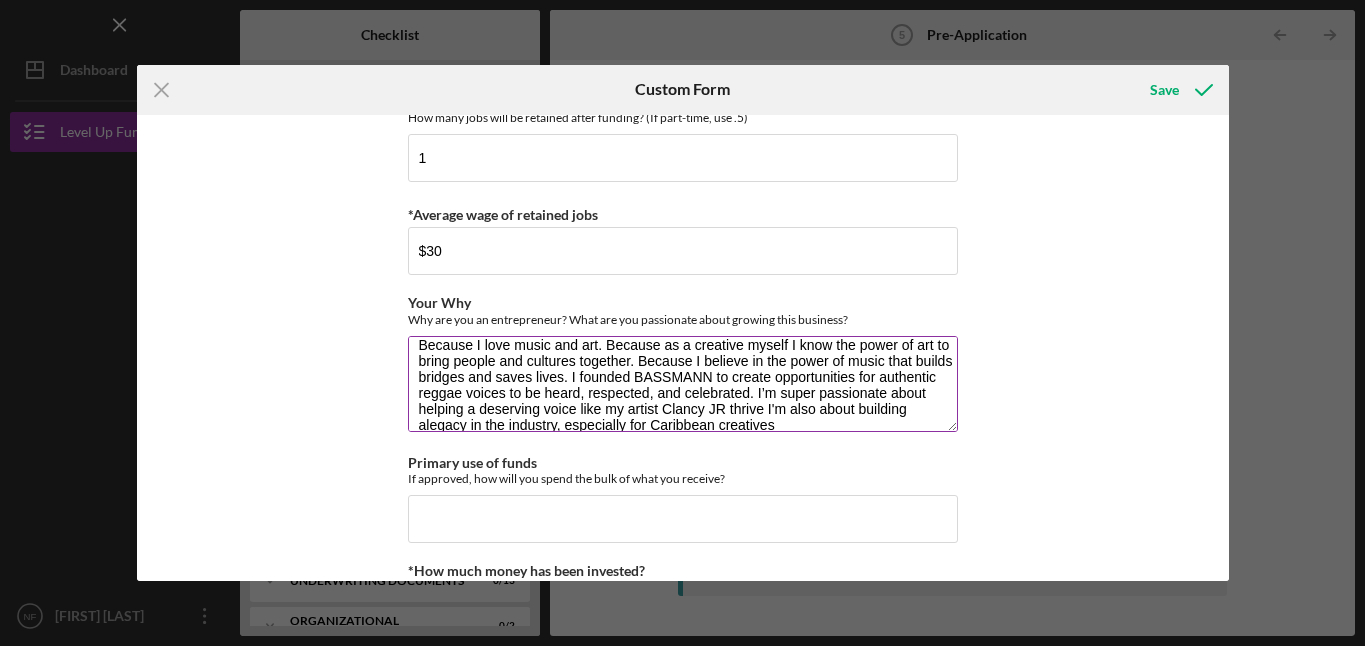 scroll, scrollTop: 17, scrollLeft: 0, axis: vertical 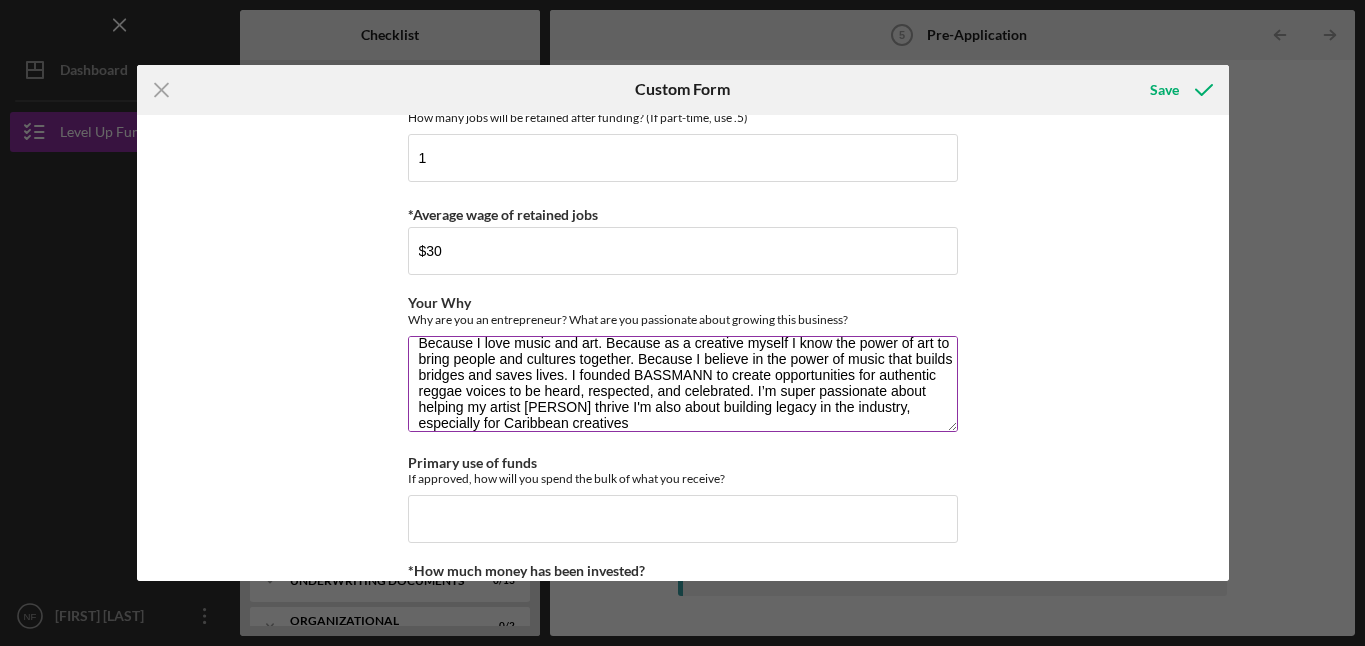click on "Because I love music and art. Because as a creative myself I know the power of art to bring people and cultures together. Because I believe in the power of music that builds bridges and saves lives. I founded BASSMANN to create opportunities for authentic reggae voices to be heard, respected, and celebrated. I’m super passionate about helping my artist [PERSON] thrive I'm also about building legacy in the industry, especially for Caribbean creatives" at bounding box center [683, 384] 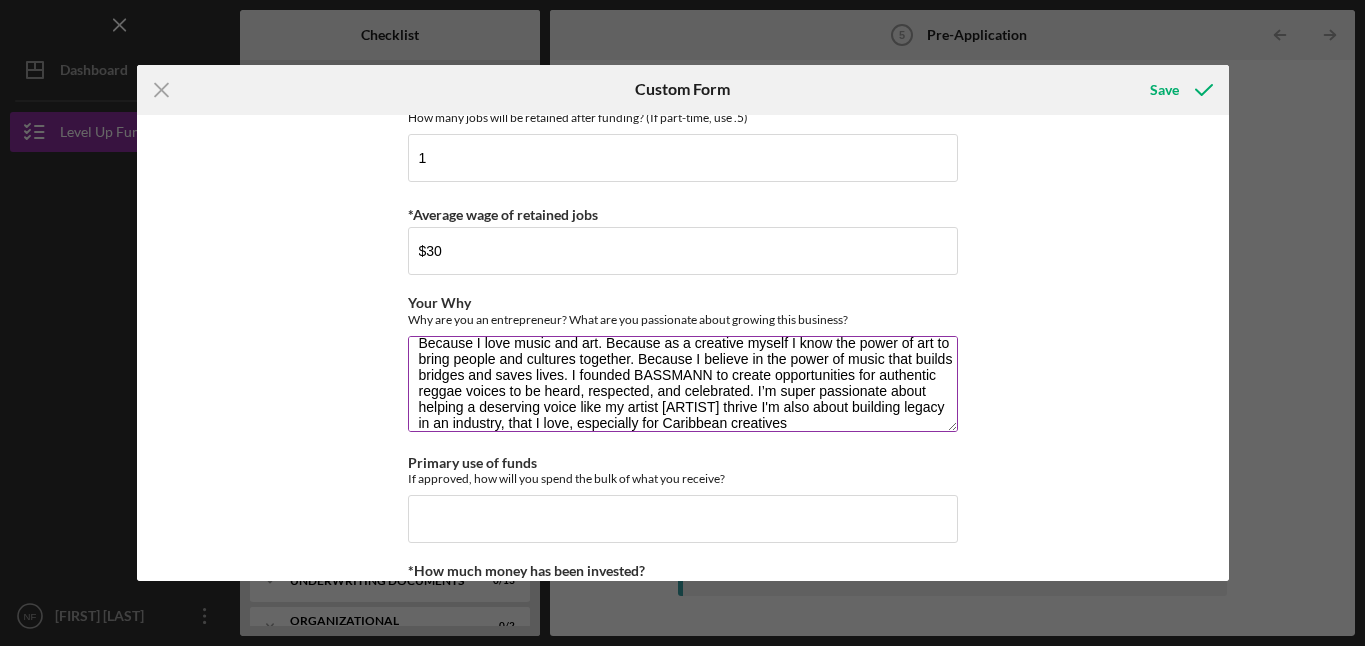 click on "Because I love music and art. Because as a creative myself I know the power of art to bring people and cultures together. Because I believe in the power of music that builds bridges and saves lives. I founded BASSMANN to create opportunities for authentic reggae voices to be heard, respected, and celebrated. I’m super passionate about helping a deserving voice like my artist [ARTIST] thrive I'm also about building legacy in an industry, that I love, especially for Caribbean creatives" at bounding box center [683, 384] 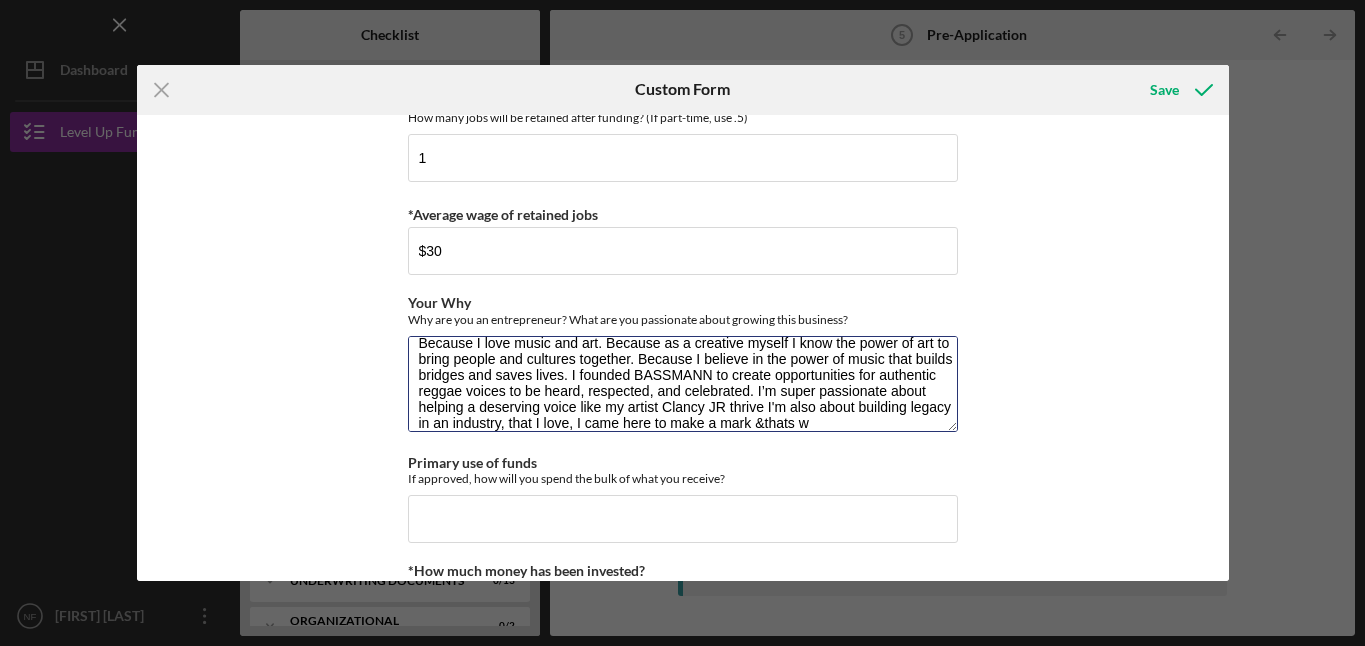 scroll, scrollTop: 34, scrollLeft: 0, axis: vertical 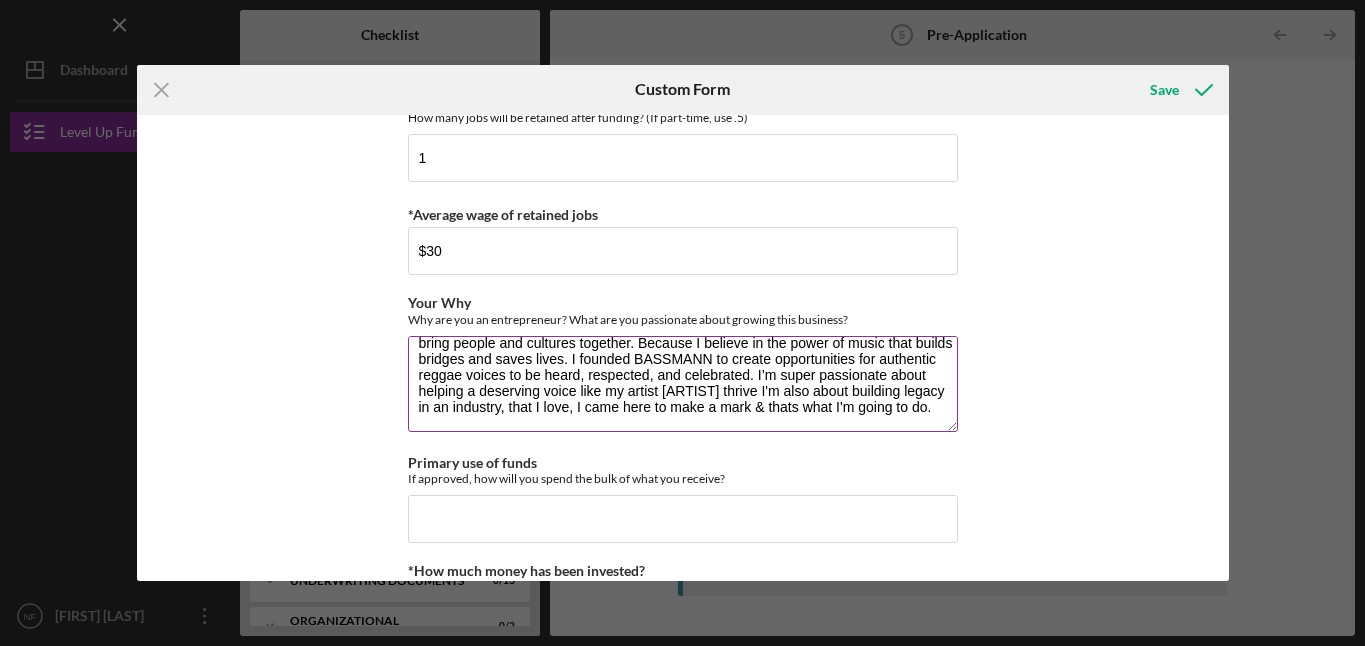 click on "Because I love music and art. Because as a creative myself I know the power of art to bring people and cultures together. Because I believe in the power of music that builds bridges and saves lives. I founded BASSMANN to create opportunities for authentic reggae voices to be heard, respected, and celebrated. I’m super passionate about helping a deserving voice like my artist [ARTIST] thrive I'm also about building legacy in an industry, that I love, I came here to make a mark & thats what I'm going to do." at bounding box center (683, 384) 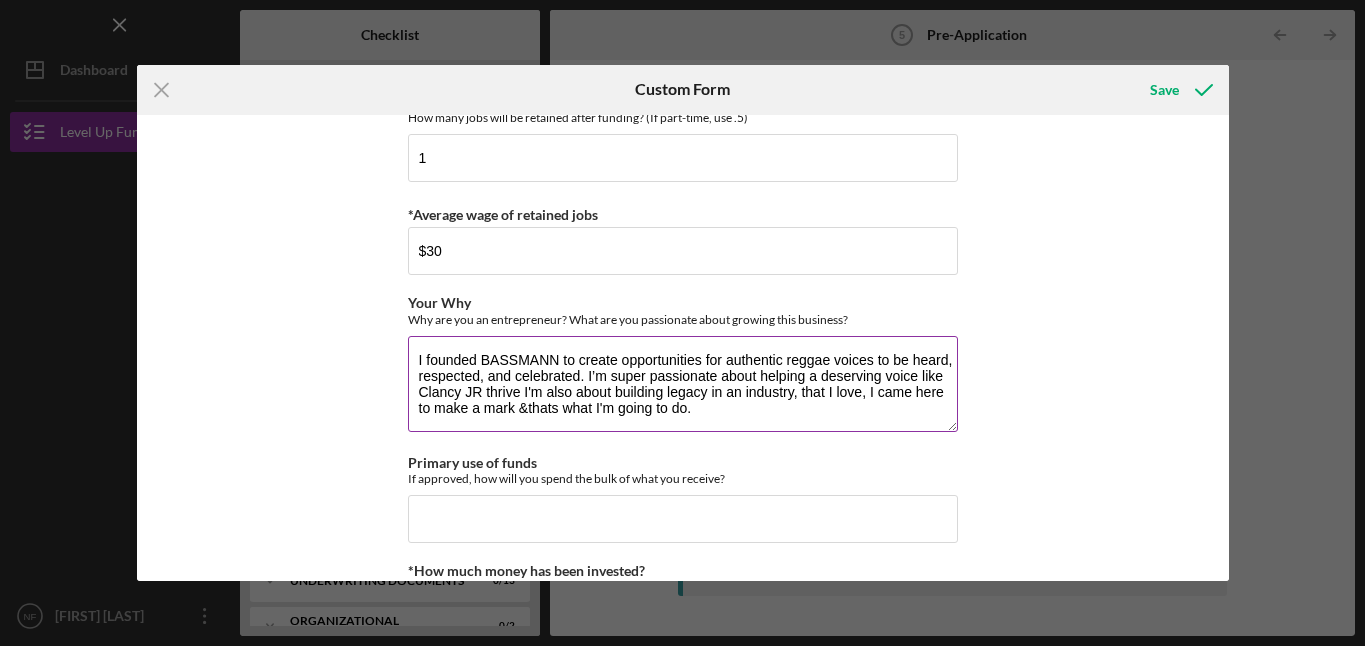 click on "I founded BASSMANN to create opportunities for authentic reggae voices to be heard, respected, and celebrated. I’m super passionate about helping a deserving voice like Clancy JR thrive I'm also about building legacy in an industry, that I love, I came here to make a mark &thats what I'm going to do." at bounding box center (683, 384) 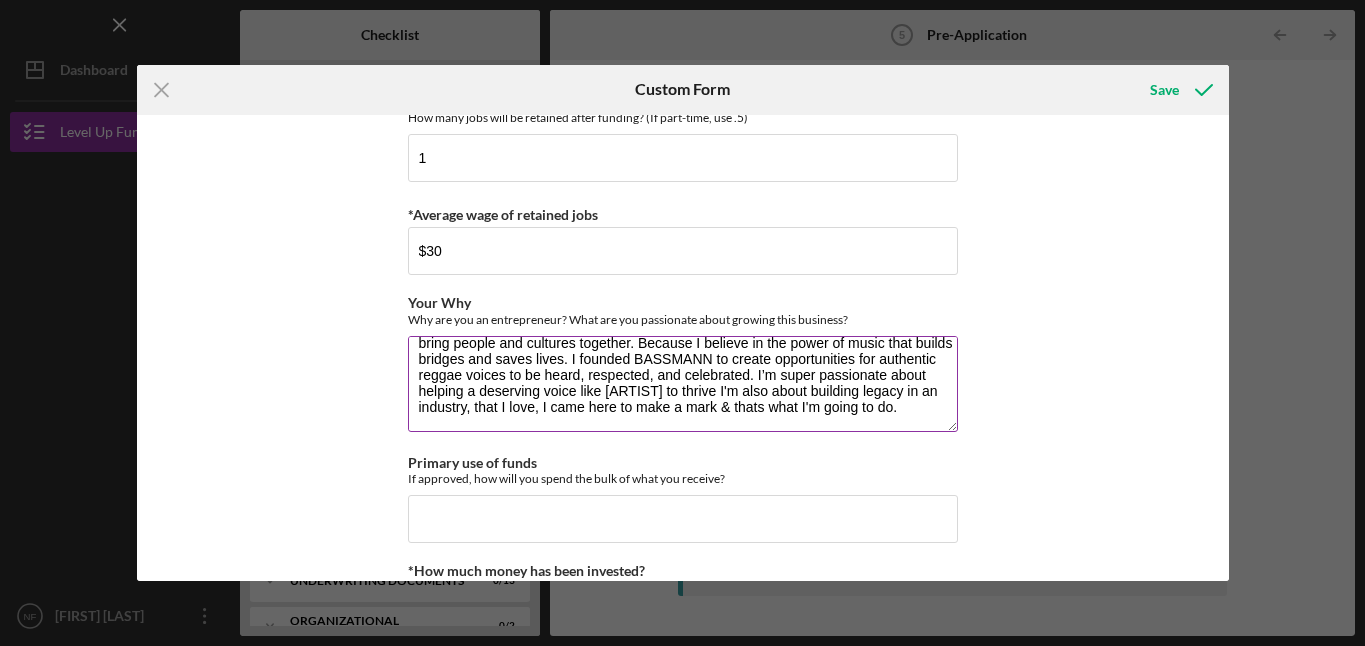 click on "Because I love music and art. Because as a creative myself I know the power of art to bring people and cultures together. Because I believe in the power of music that builds bridges and saves lives. I founded BASSMANN to create opportunities for authentic reggae voices to be heard, respected, and celebrated. I’m super passionate about helping a deserving voice like [ARTIST] to thrive I'm also about building legacy in an industry, that I love, I came here to make a mark & thats what I'm going to do." at bounding box center [683, 384] 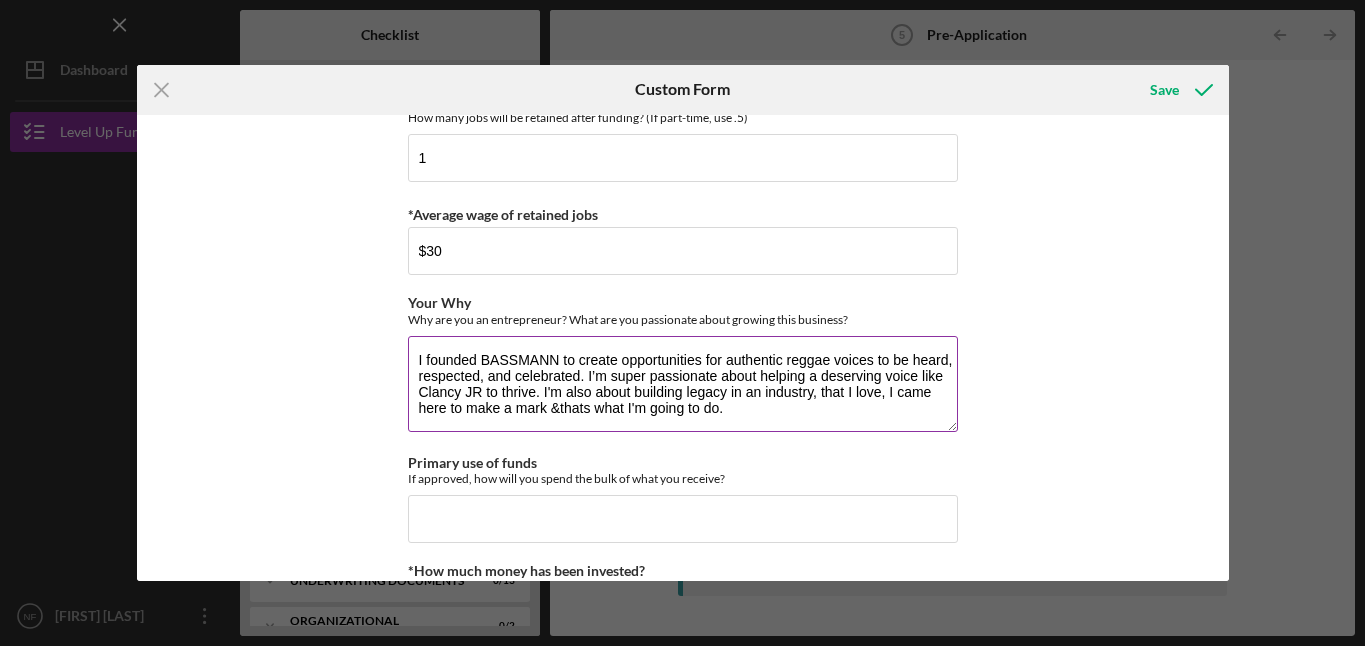 click on "I founded BASSMANN to create opportunities for authentic reggae voices to be heard, respected, and celebrated. I’m super passionate about helping a deserving voice like Clancy JR to thrive. I'm also about building legacy in an industry, that I love, I came here to make a mark &thats what I'm going to do." at bounding box center (683, 384) 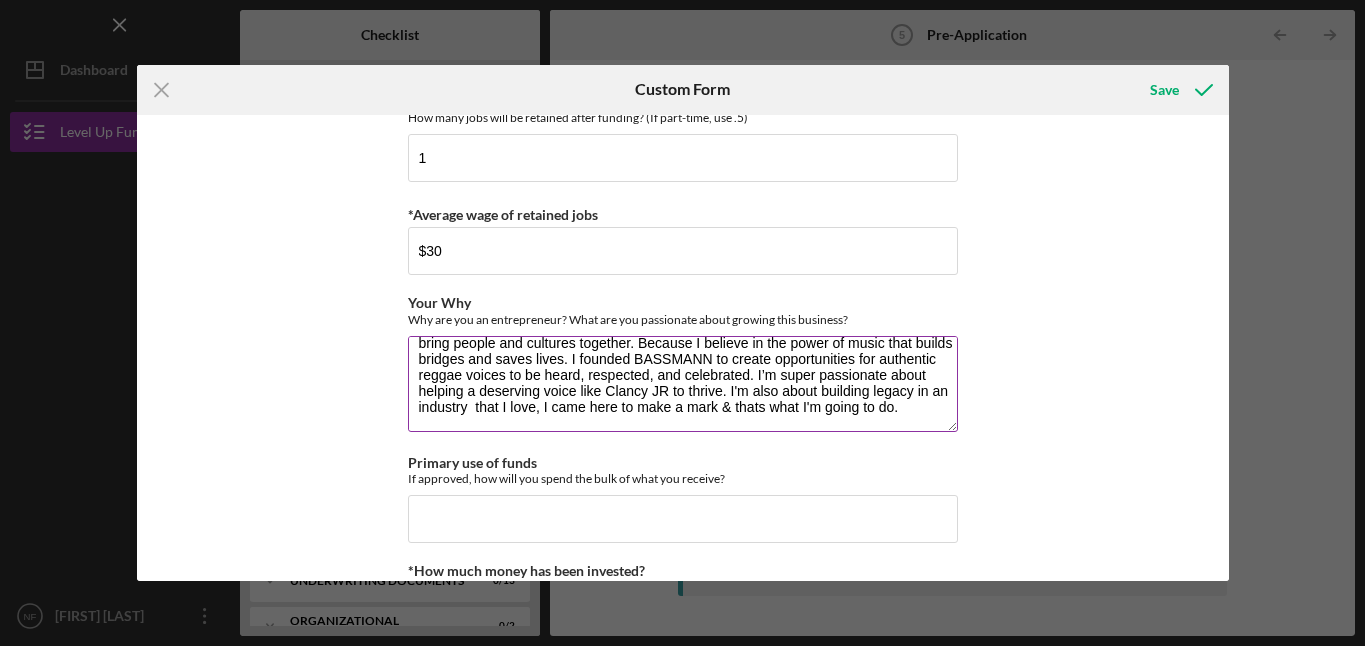 click on "Because I love music and art. Because as a creative myself I know the power of art to bring people and cultures together. Because I believe in the power of music that builds bridges and saves lives. I founded BASSMANN to create opportunities for authentic reggae voices to be heard, respected, and celebrated. I’m super passionate about helping a deserving voice like Clancy JR to thrive. I'm also about building legacy in an industry  that I love, I came here to make a mark & thats what I'm going to do." at bounding box center [683, 384] 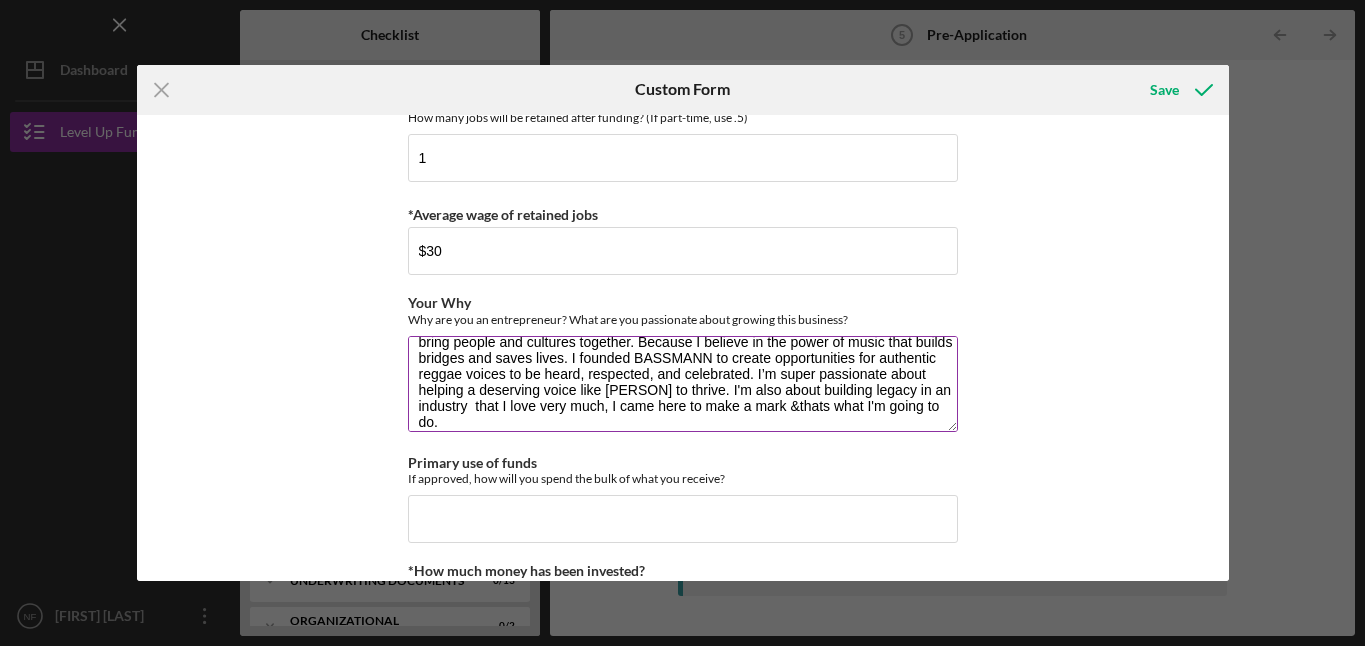 click on "Because I love music and art. Because as a creative myself I know the power of art to bring people and cultures together. Because I believe in the power of music that builds bridges and saves lives. I founded BASSMANN to create opportunities for authentic reggae voices to be heard, respected, and celebrated. I’m super passionate about helping a deserving voice like [PERSON] to thrive. I'm also about building legacy in an industry  that I love very much, I came here to make a mark &thats what I'm going to do." at bounding box center (683, 384) 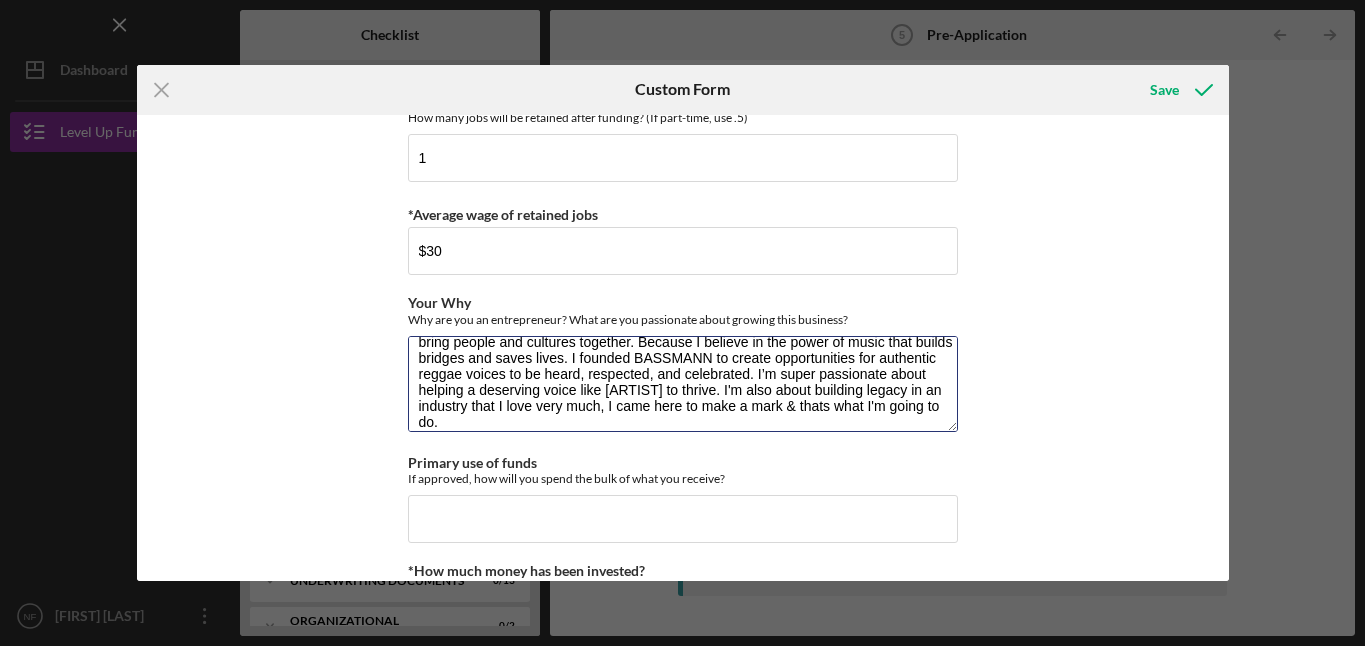type on "Because I love music and art. Because as a creative myself I know the power of art to bring people and cultures together. Because I believe in the power of music that builds bridges and saves lives. I founded BASSMANN to create opportunities for authentic reggae voices to be heard, respected, and celebrated. I’m super passionate about helping a deserving voice like [ARTIST] to thrive. I'm also about building legacy in an industry that I love very much, I came here to make a mark & thats what I'm going to do." 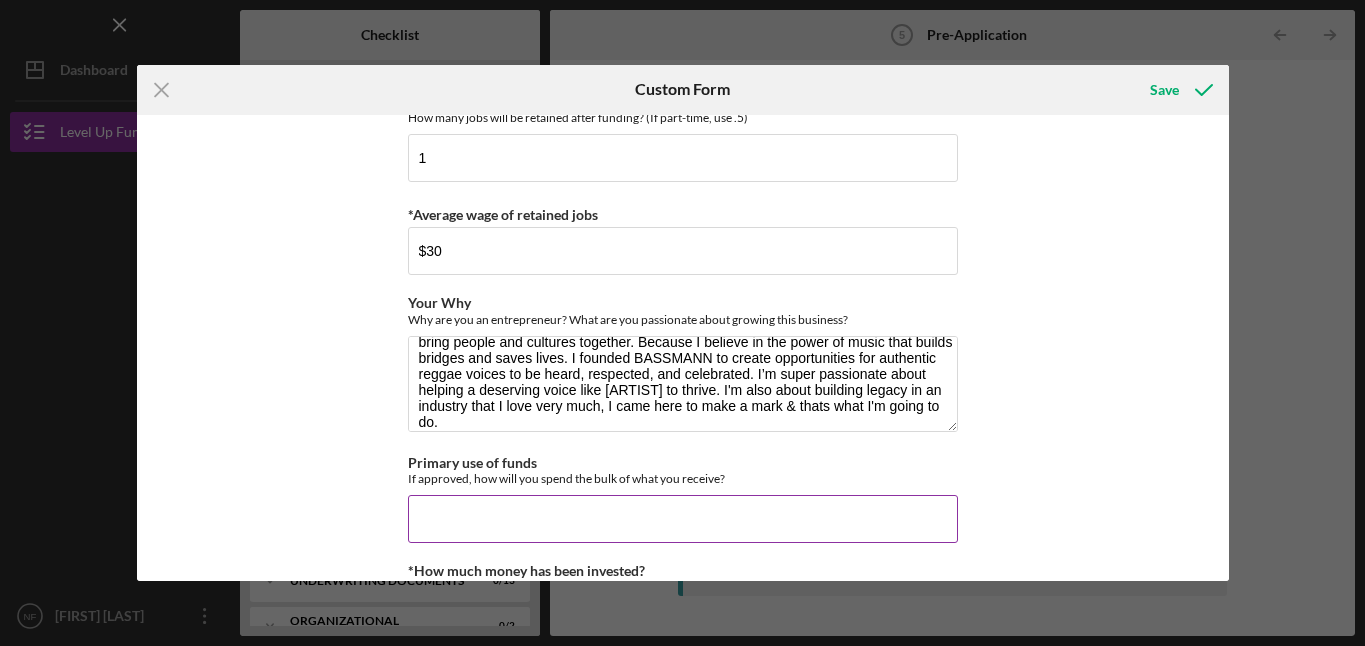 click on "Primary use of funds" at bounding box center (683, 519) 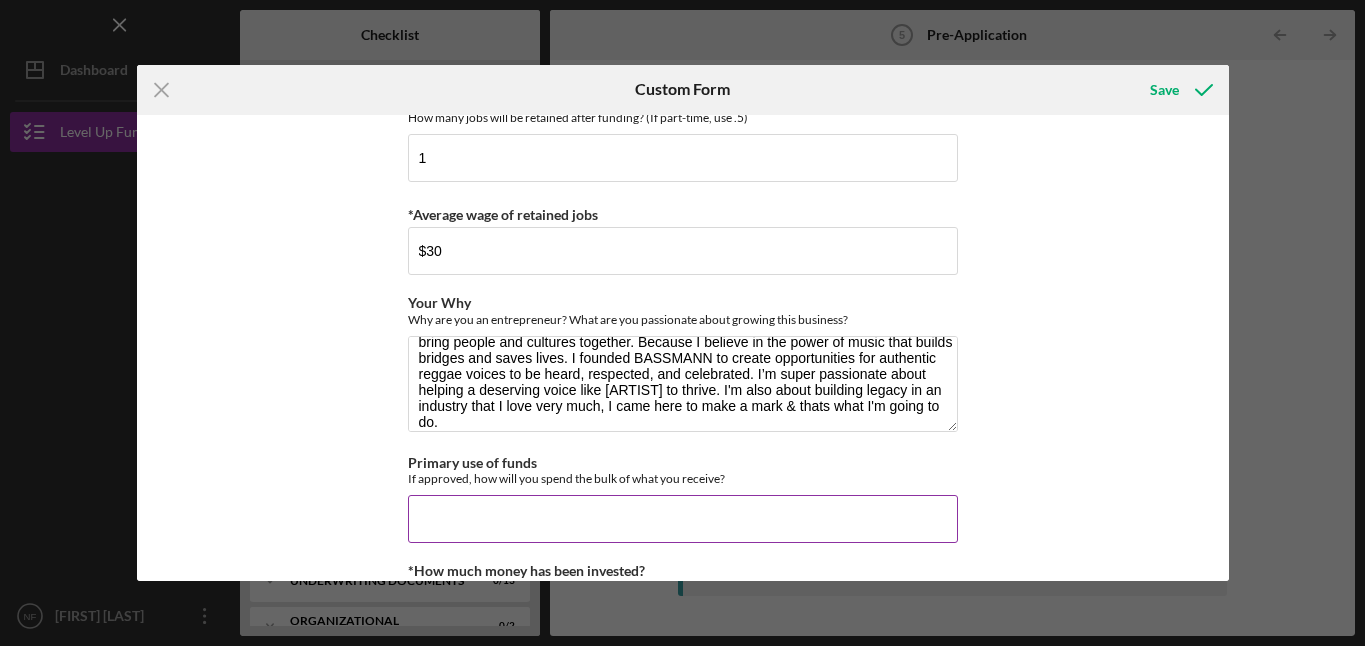 paste on "Finalizing a 7-track Reggae EP with professional mixing/mastering, legal support, promotional rollout, DJ pool submission, content production, and live events in the U.S. and Jamaica" 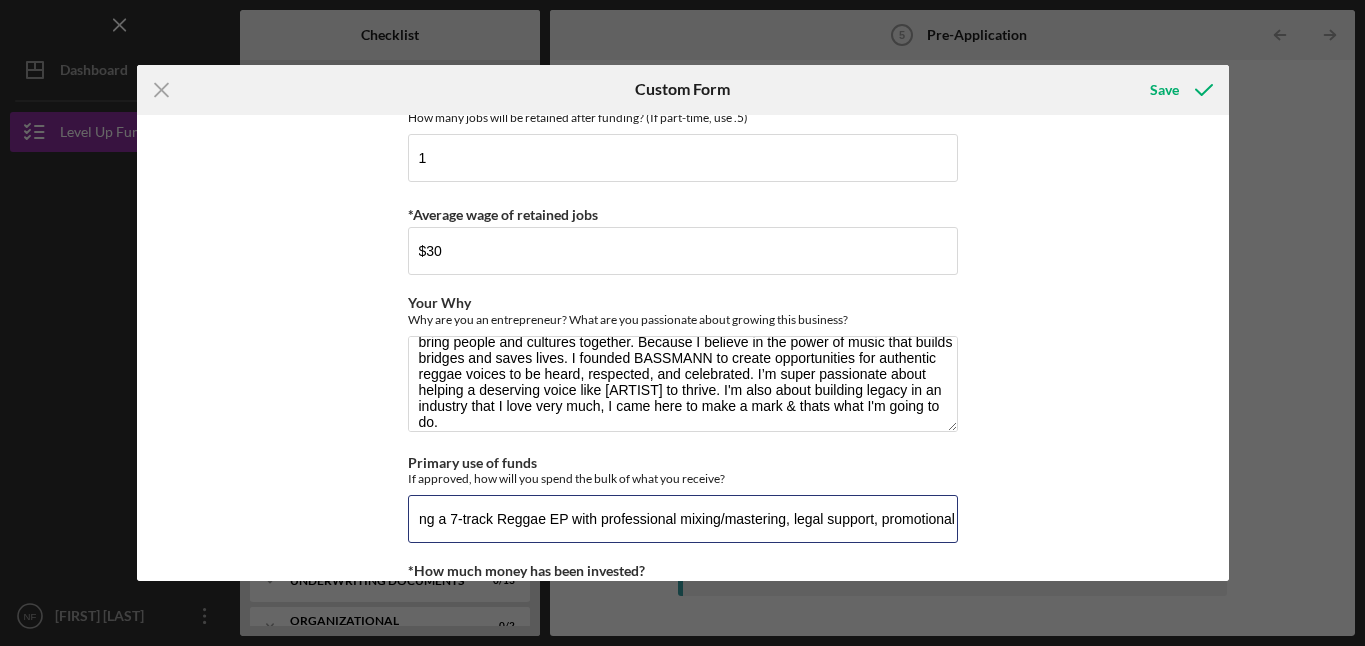 scroll, scrollTop: 0, scrollLeft: 0, axis: both 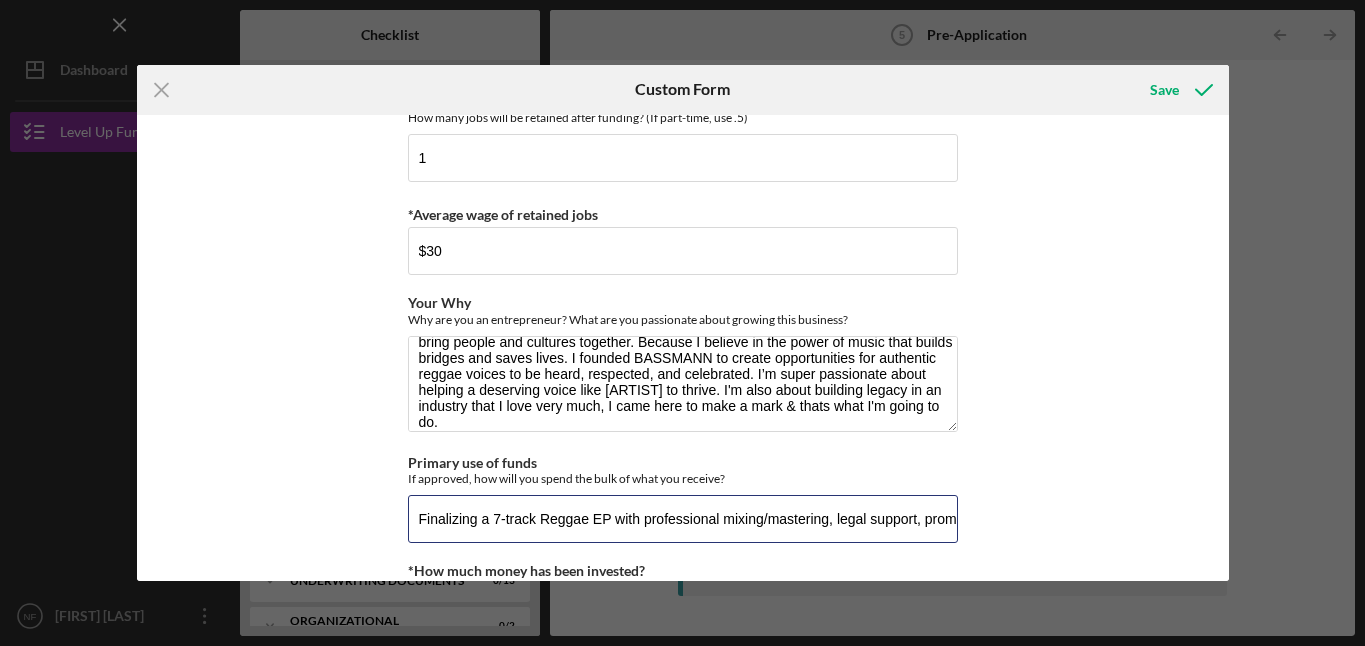 type on "Finalizing a 7-track Reggae EP with professional mixing/mastering, legal support, promotional rollout, DJ pool submission, content production, and live events in the U.S. and Jamaica" 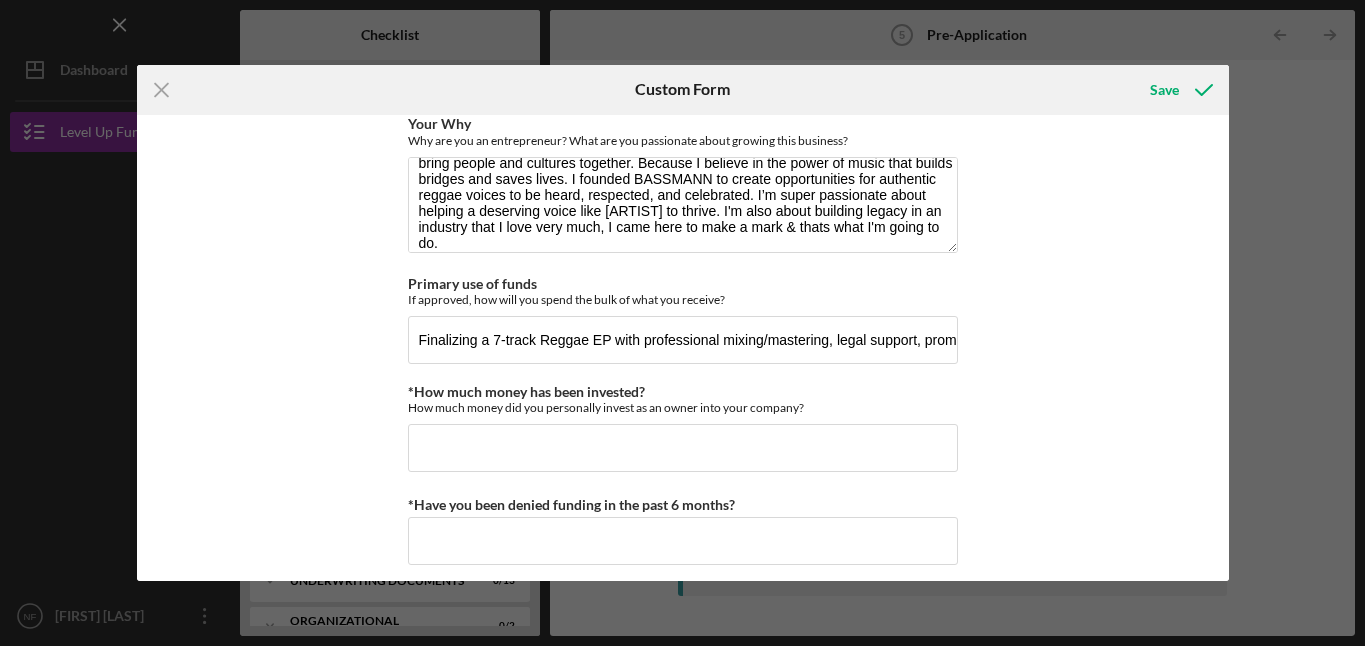 scroll, scrollTop: 1570, scrollLeft: 0, axis: vertical 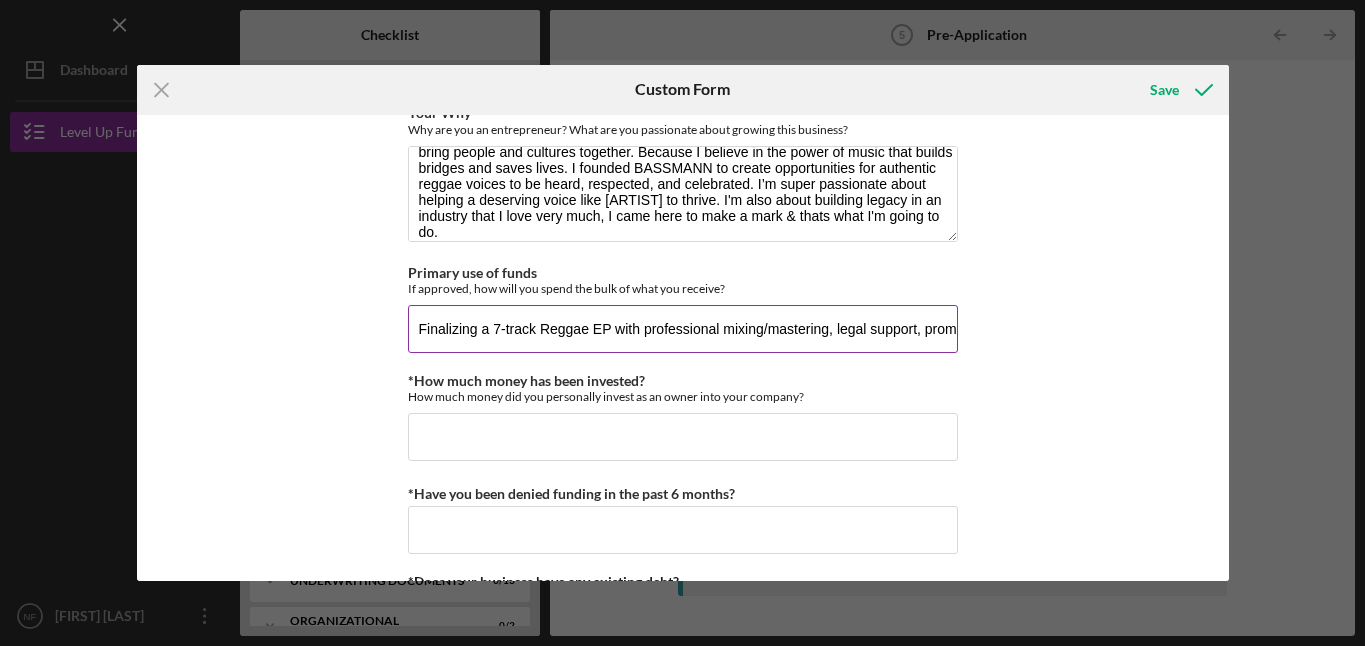 drag, startPoint x: 421, startPoint y: 331, endPoint x: 547, endPoint y: 336, distance: 126.09917 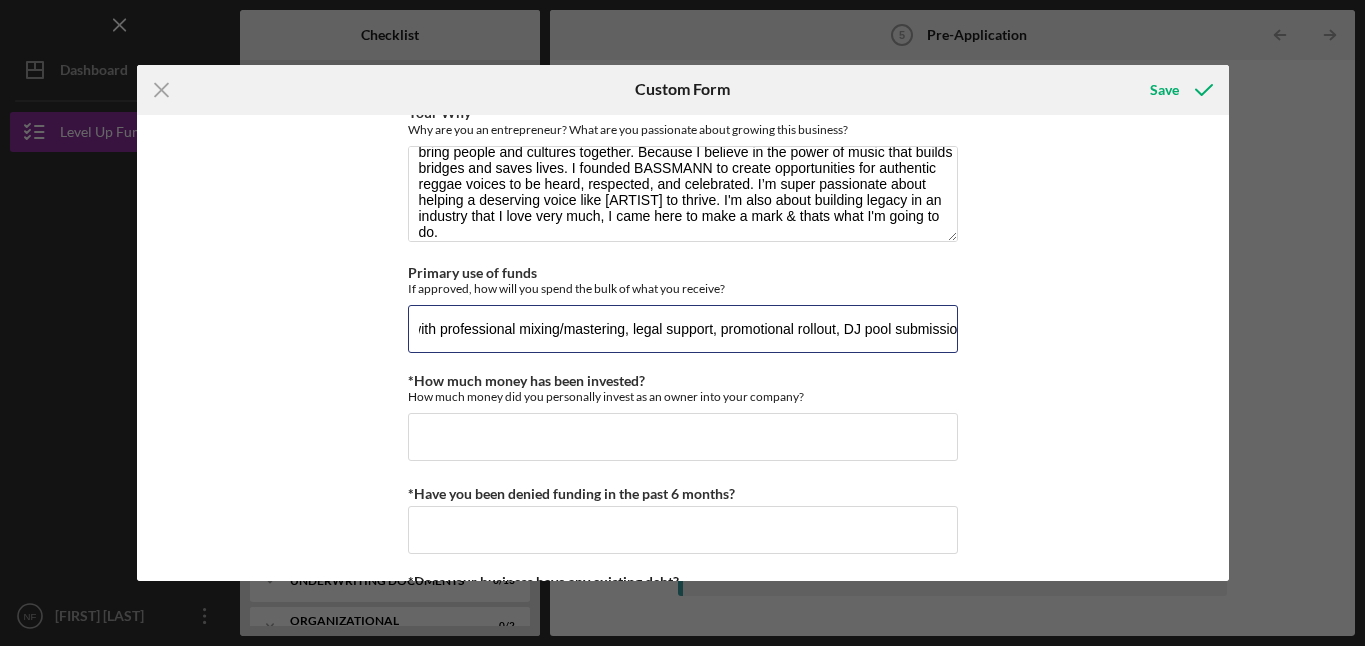 scroll, scrollTop: 0, scrollLeft: 584, axis: horizontal 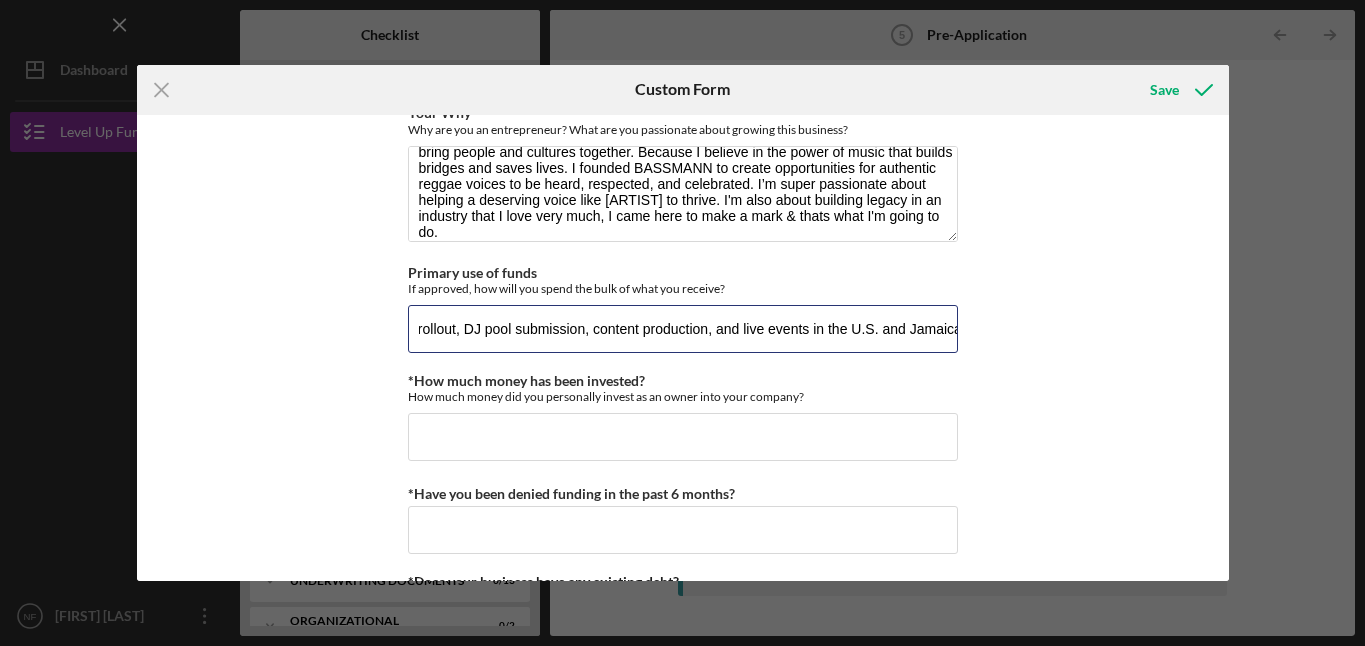 drag, startPoint x: 415, startPoint y: 334, endPoint x: 993, endPoint y: 345, distance: 578.1047 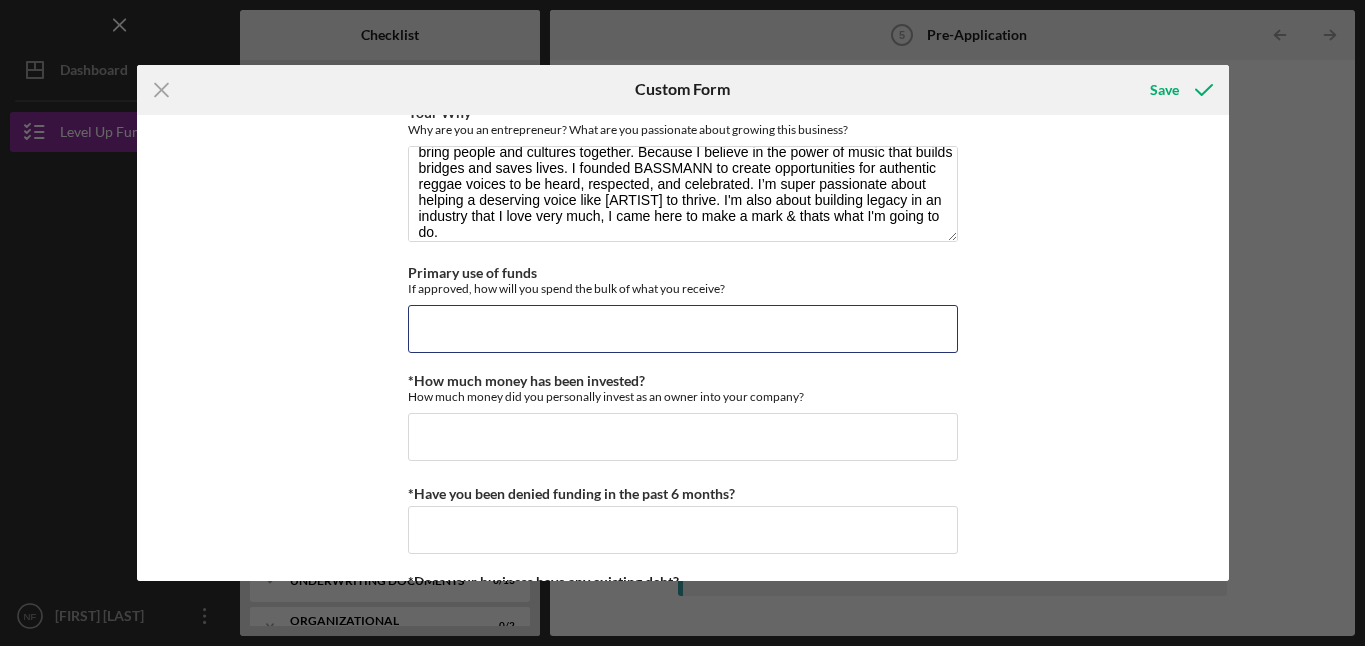 scroll, scrollTop: 0, scrollLeft: 0, axis: both 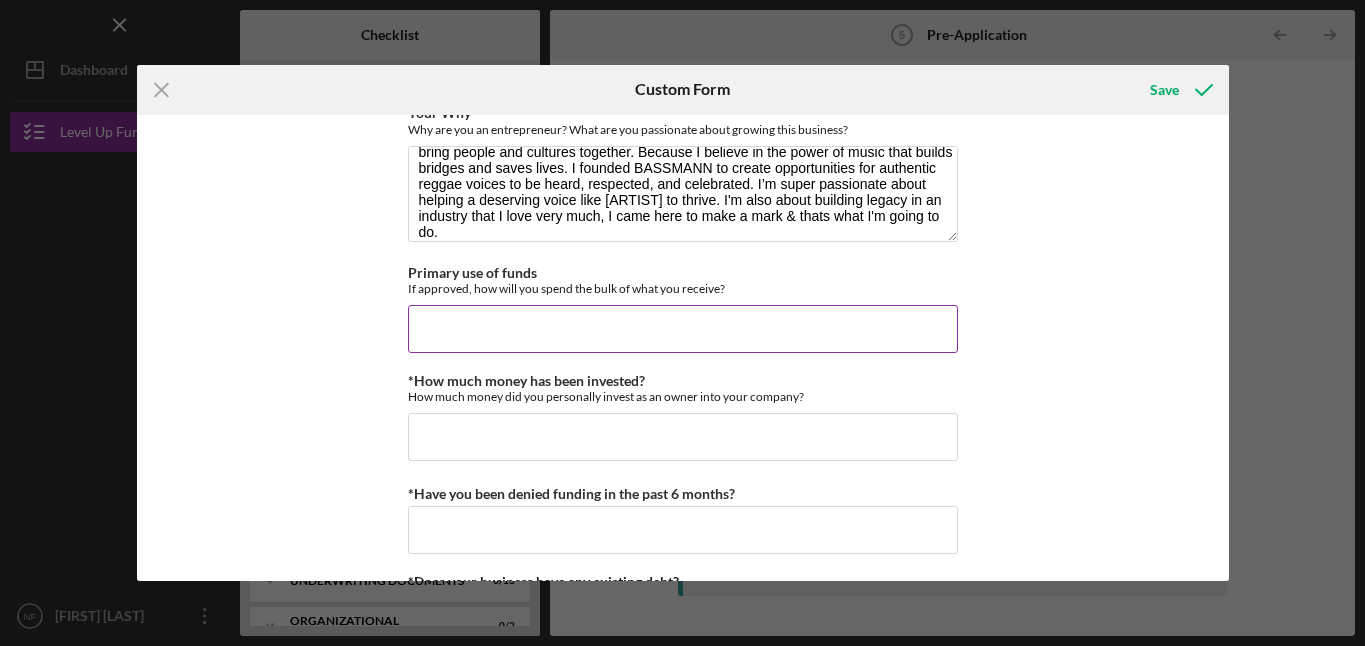 click on "Primary use of funds" at bounding box center [683, 329] 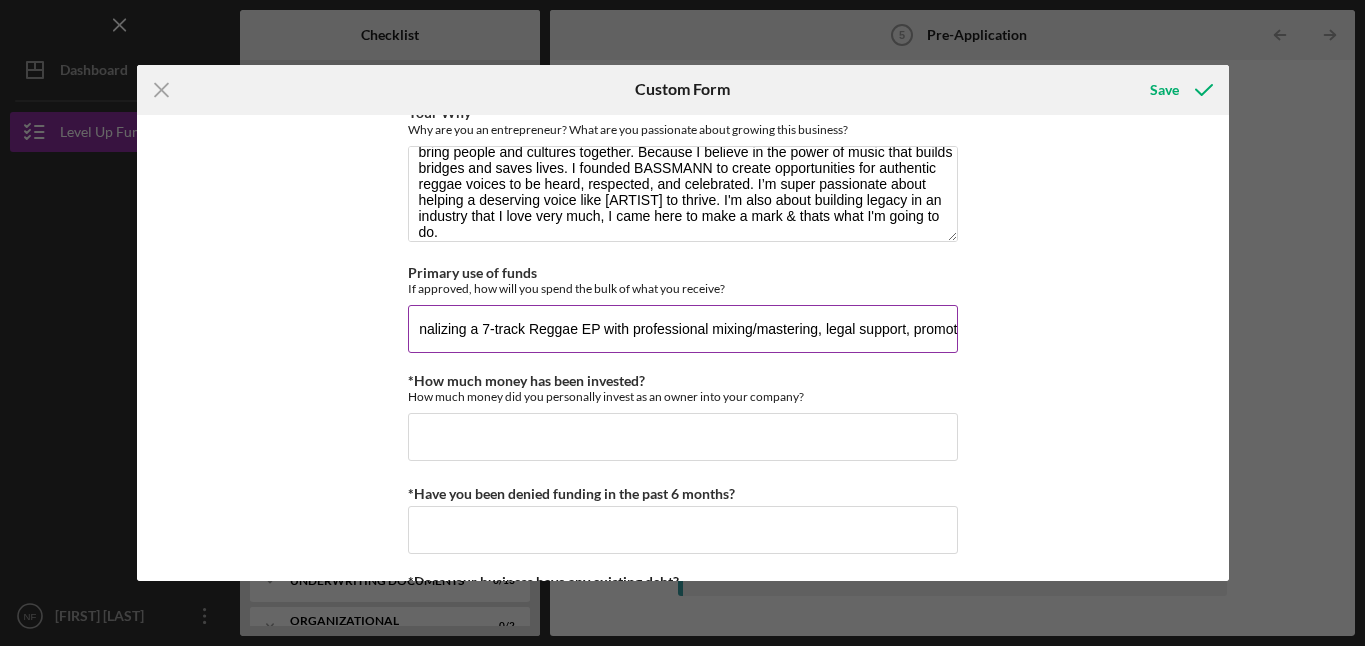 scroll, scrollTop: 0, scrollLeft: 0, axis: both 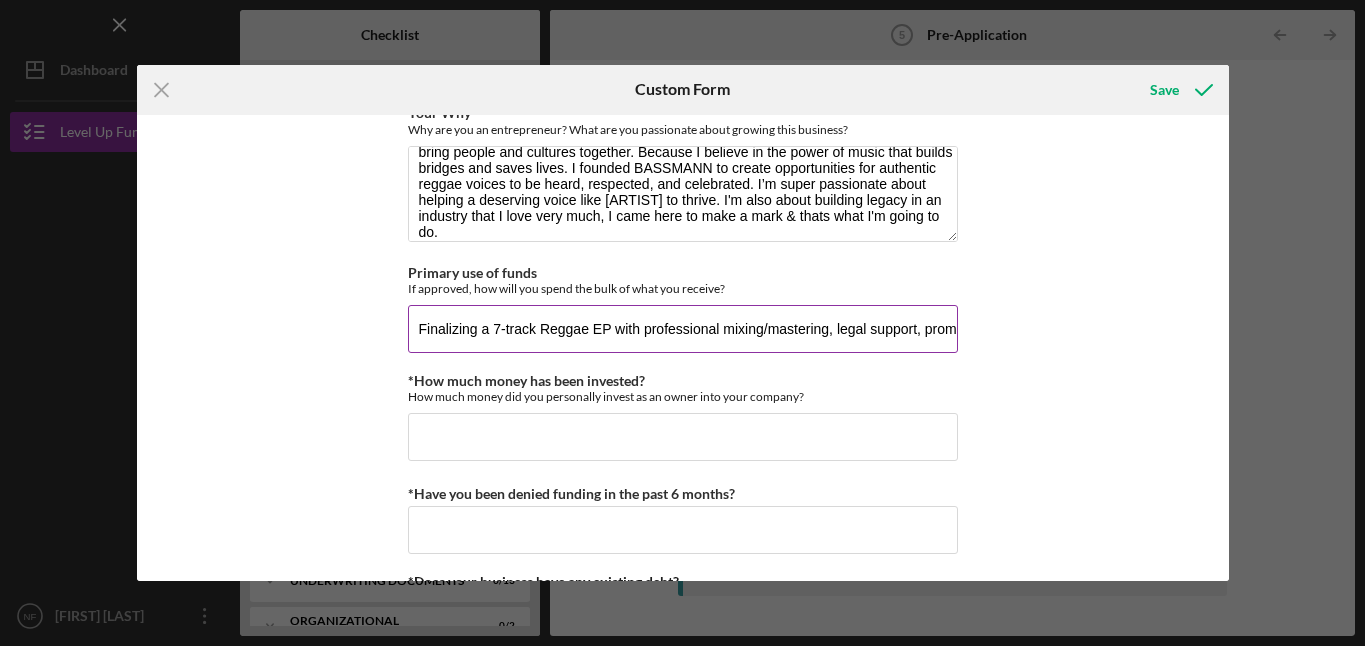 click on "Finalizing a 7-track Reggae EP with professional mixing/mastering, legal support, promotional rollout, DJ pool submission, content production, and live events in the U.S. and Jamaica" at bounding box center (683, 329) 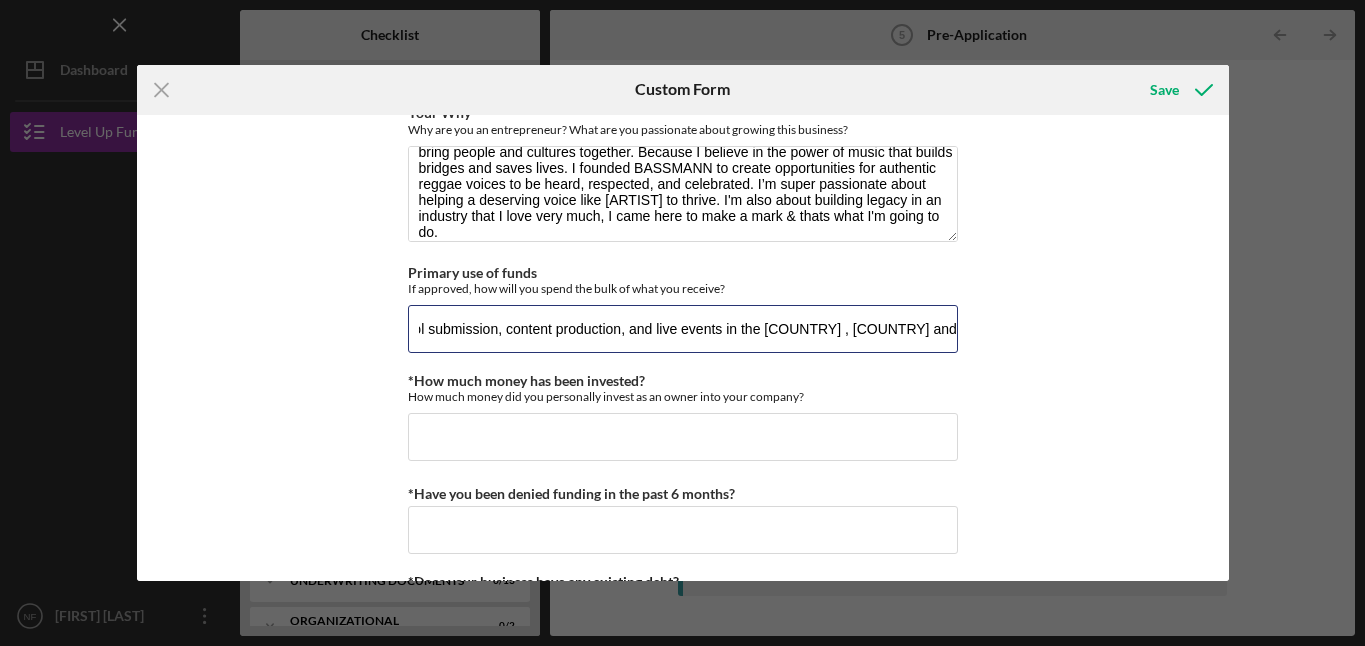 scroll, scrollTop: 0, scrollLeft: 675, axis: horizontal 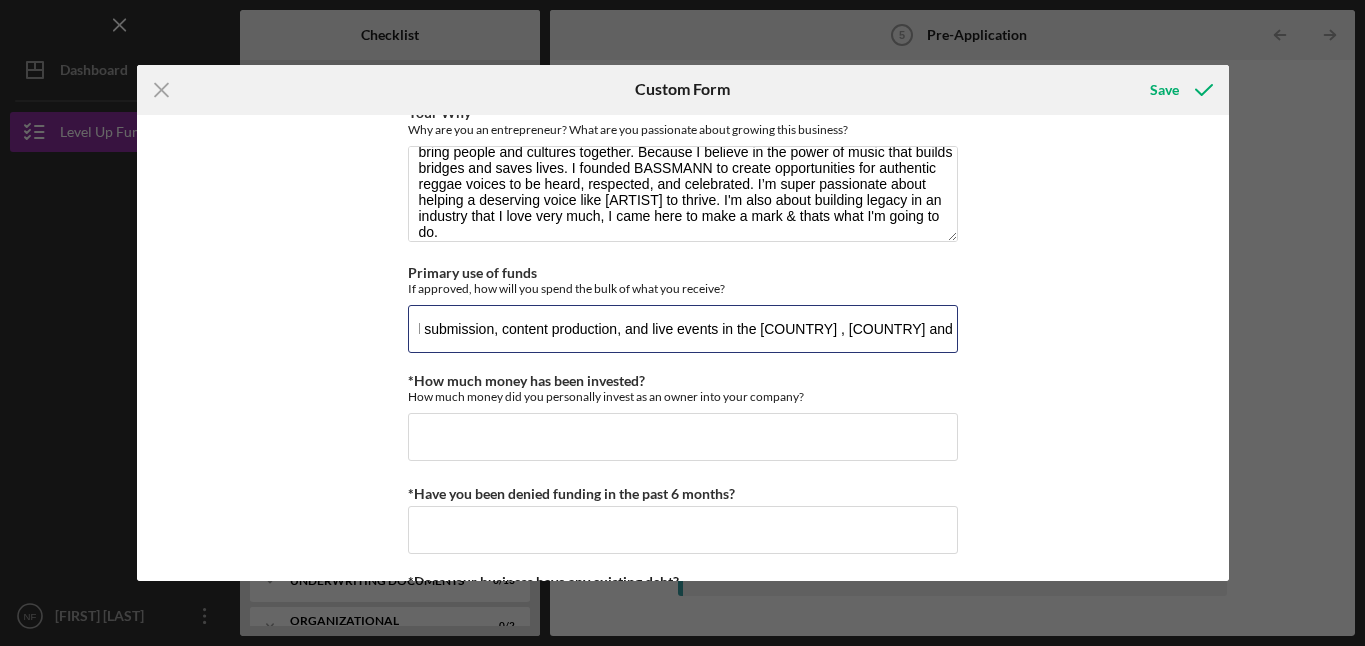 type on "Finalizing a 7-track Reggae EP with professional mixing/mastering, legal support, promotional rollout, DJ pool submission, content production, and live events in the [COUNTRY] , [COUNTRY] and possibly [COUNTRY]." 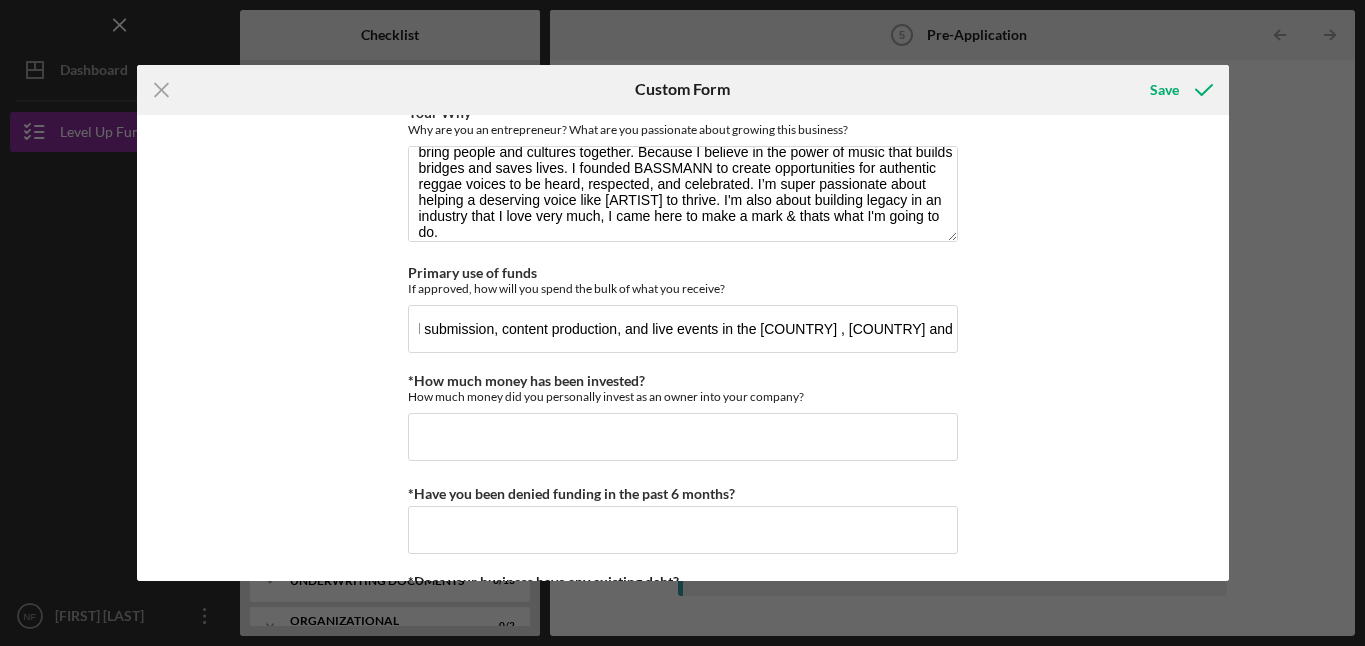scroll, scrollTop: 0, scrollLeft: 0, axis: both 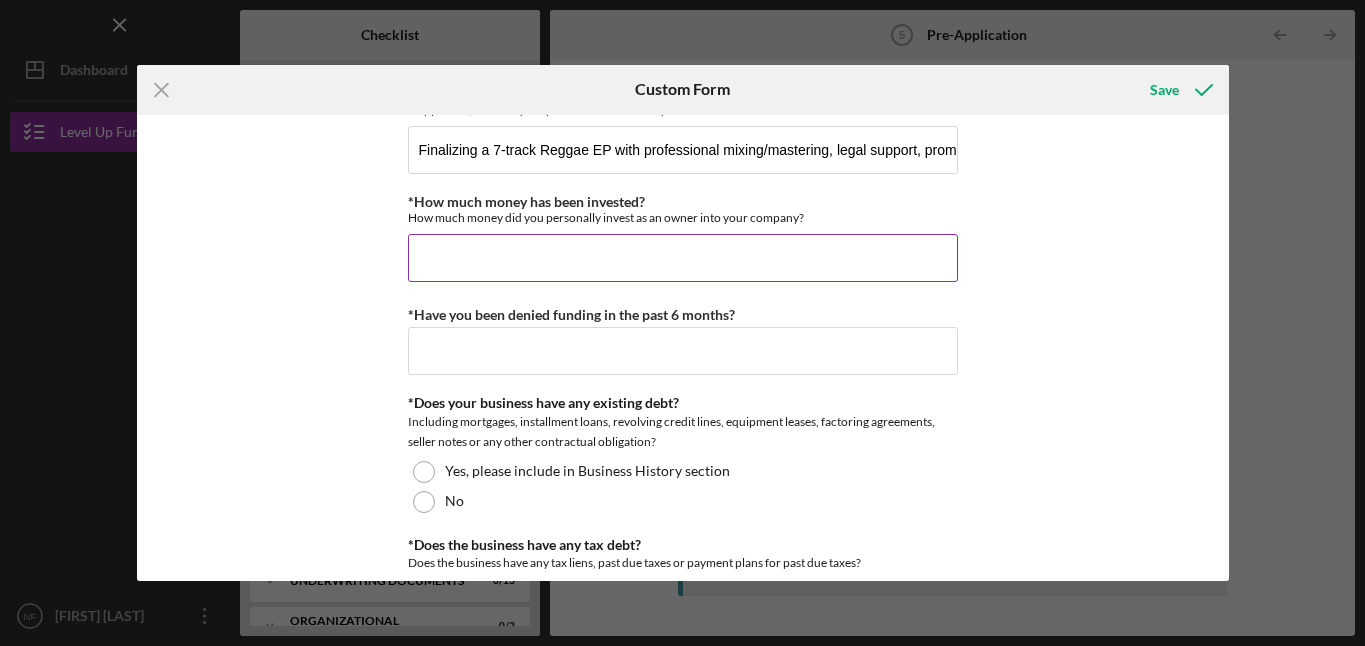 click on "*How much money has been invested?" at bounding box center [683, 258] 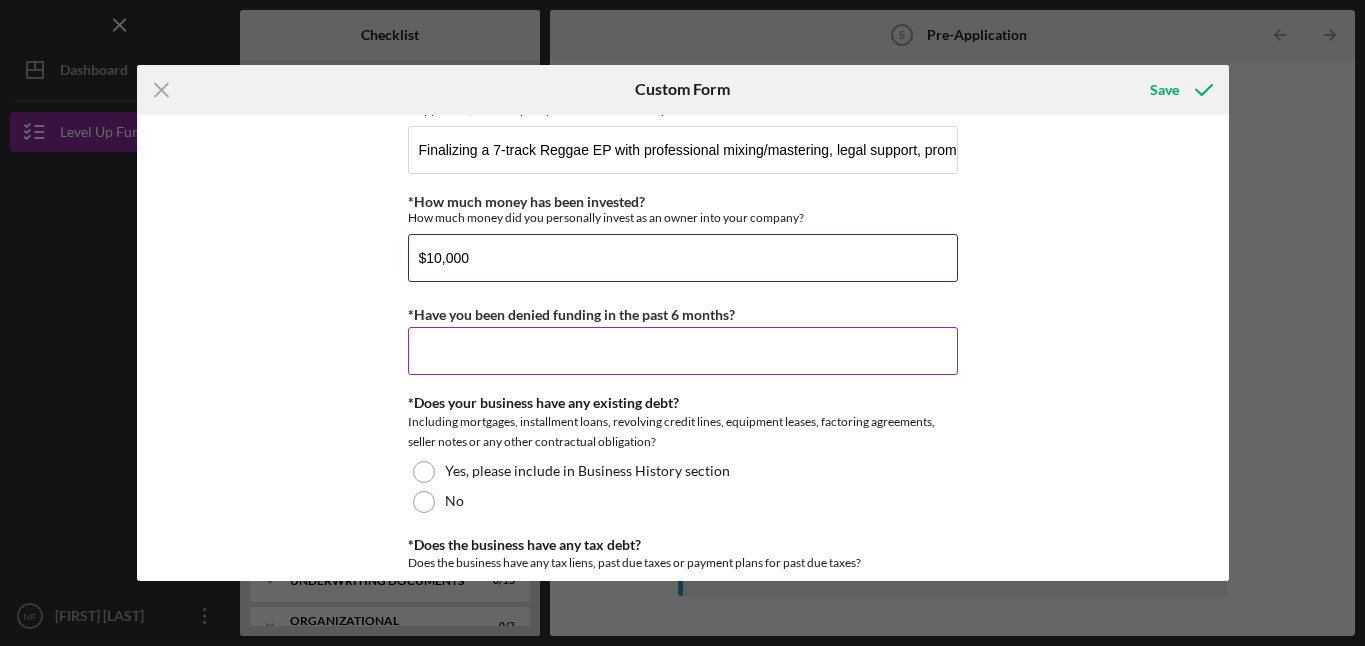 type on "$10,000" 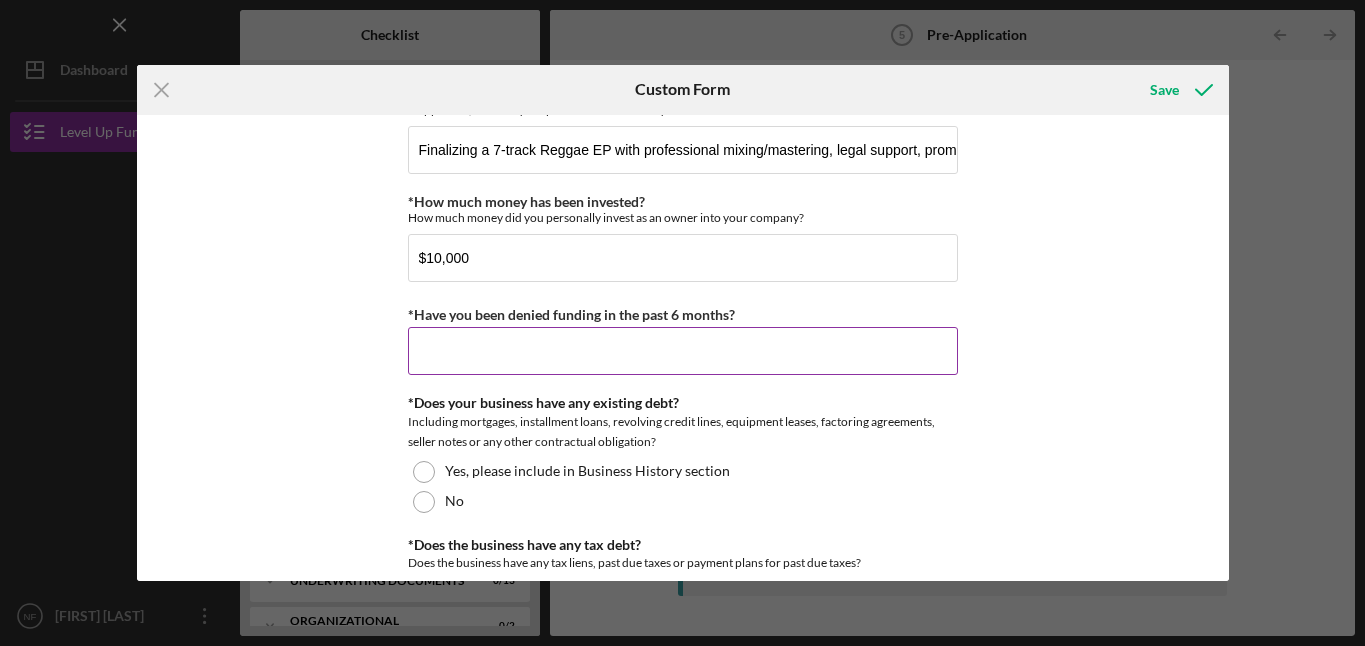 click on "*Have you been denied funding in the past 6 months?" at bounding box center [683, 351] 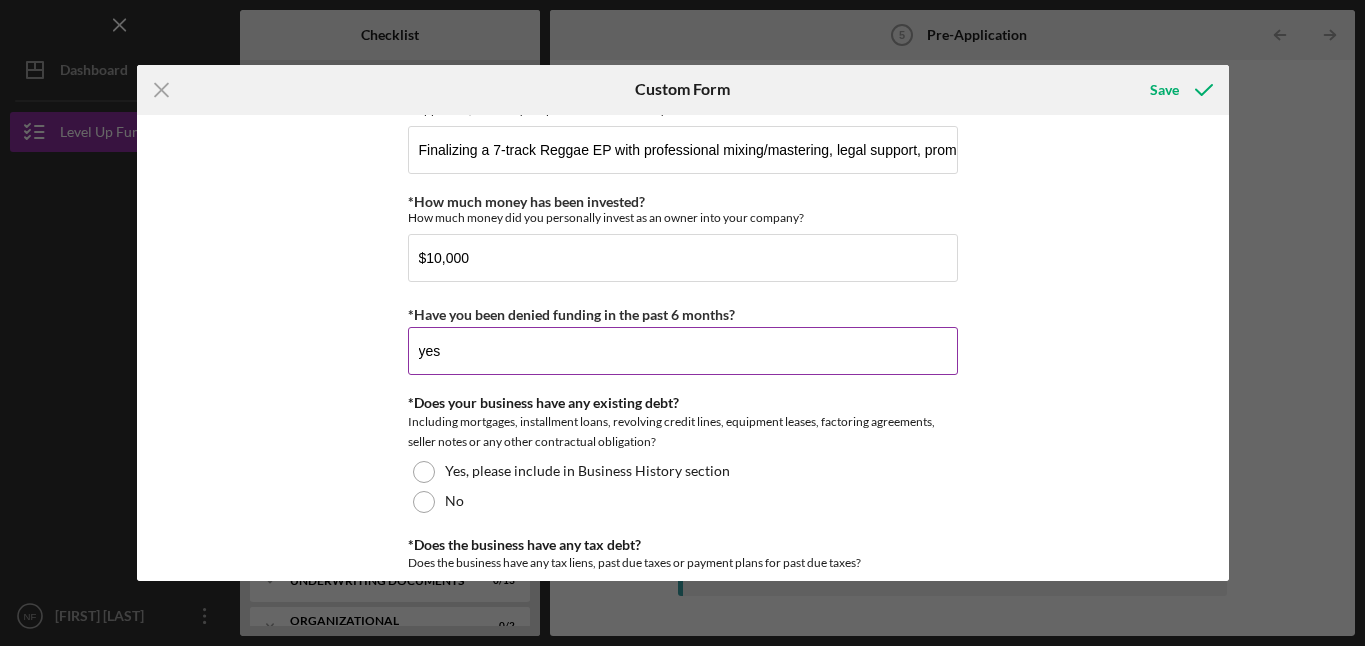 click on "yes" at bounding box center [683, 351] 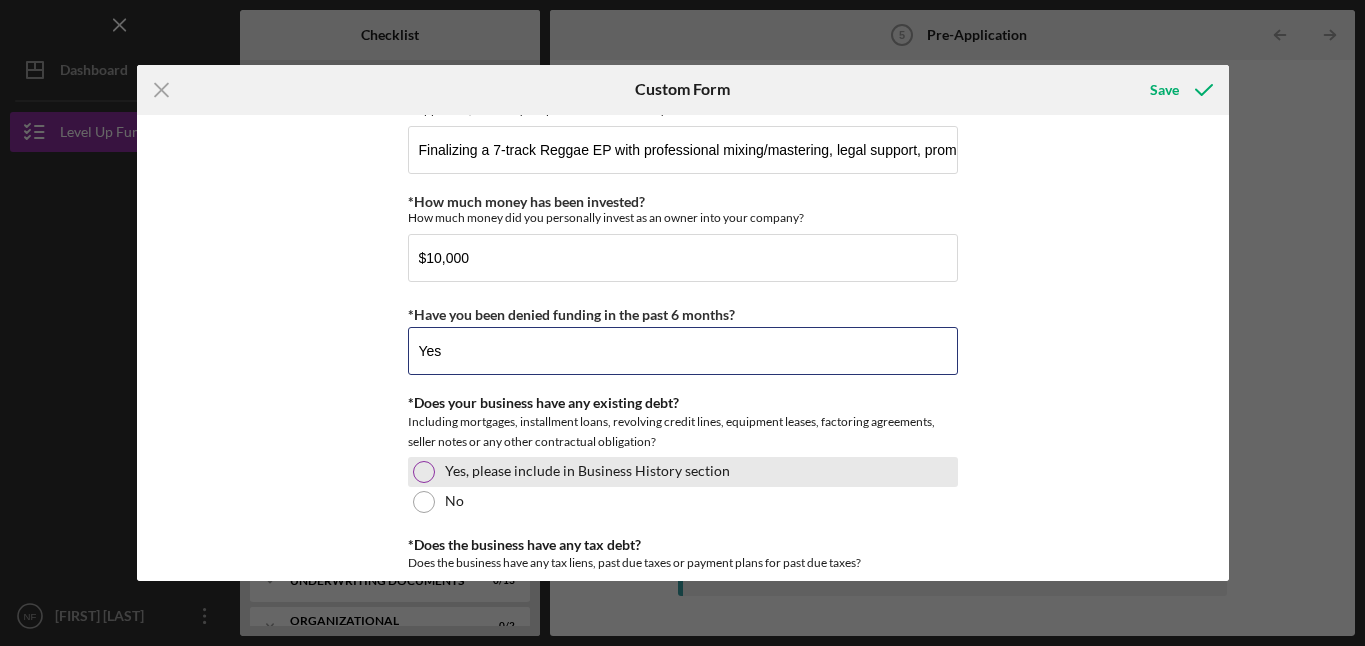 type on "Yes" 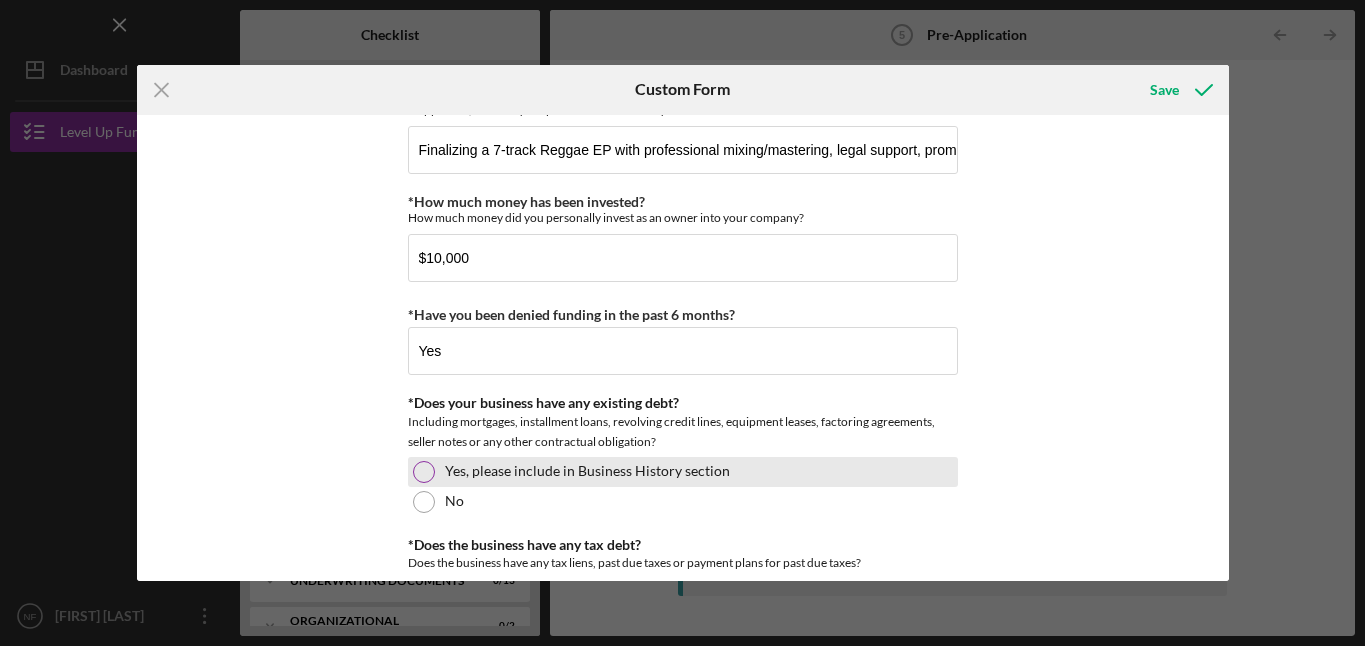 click on "Yes, please include in Business History section" at bounding box center (683, 472) 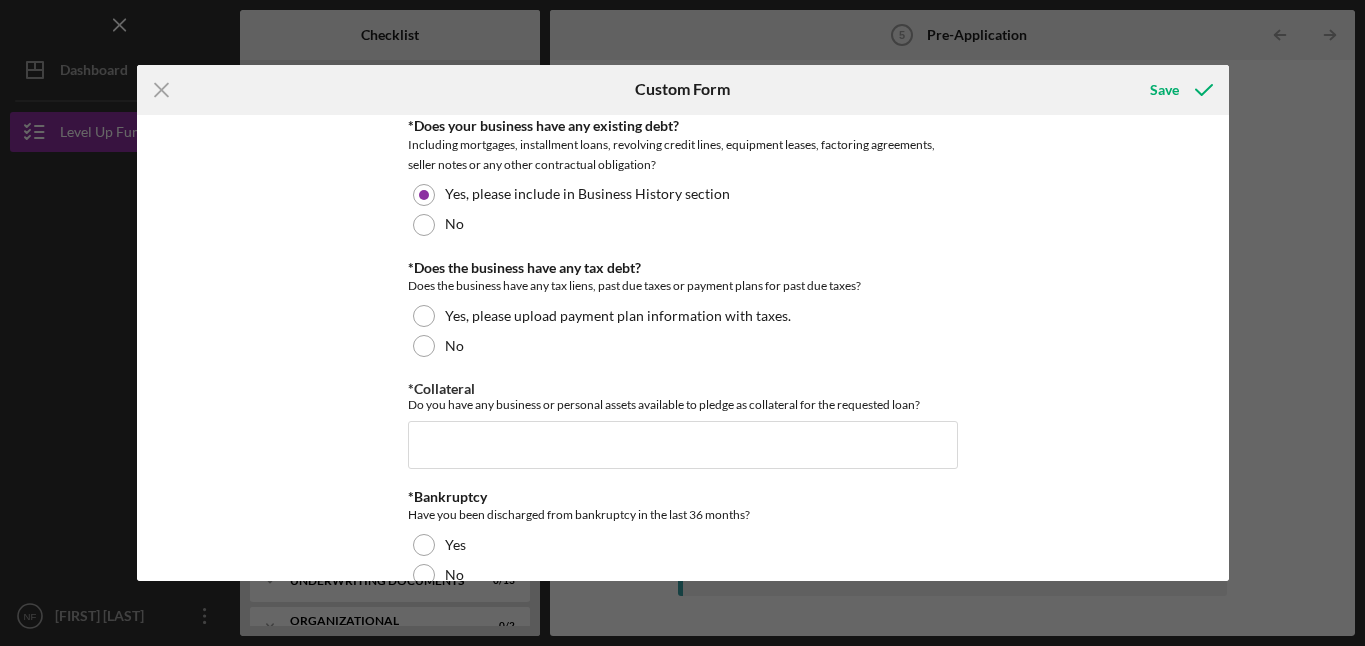 scroll, scrollTop: 2032, scrollLeft: 0, axis: vertical 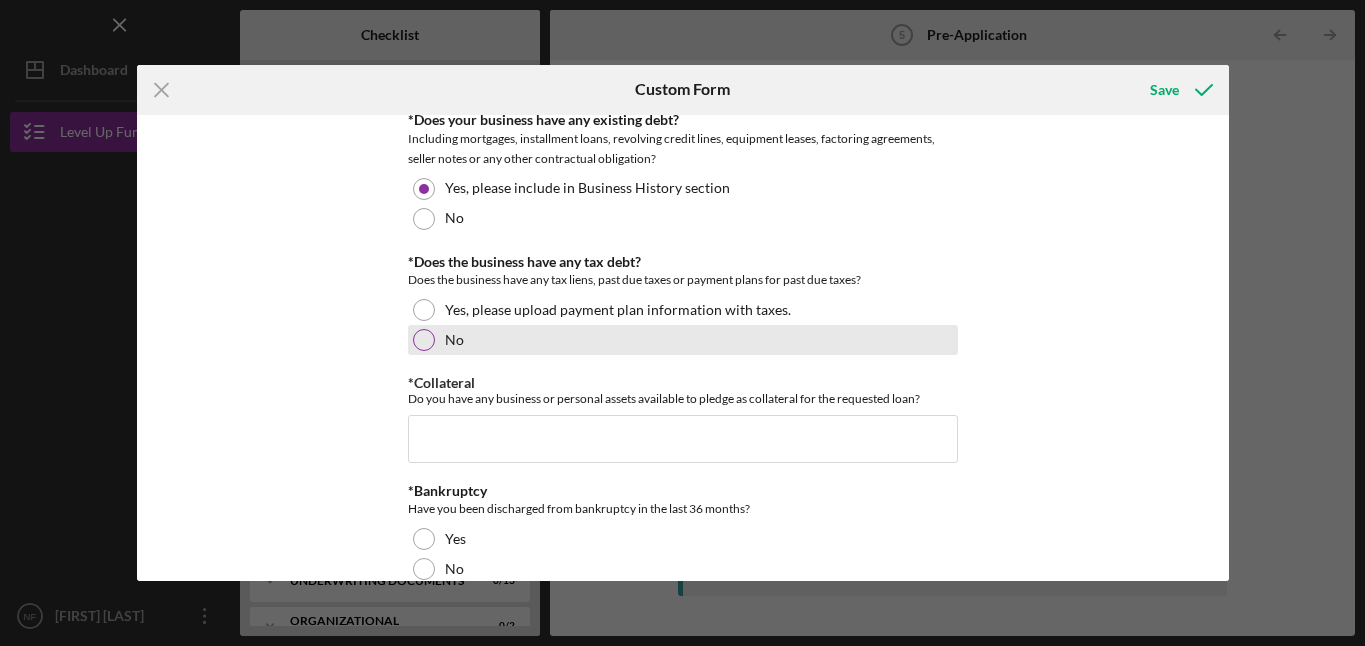 click at bounding box center [424, 340] 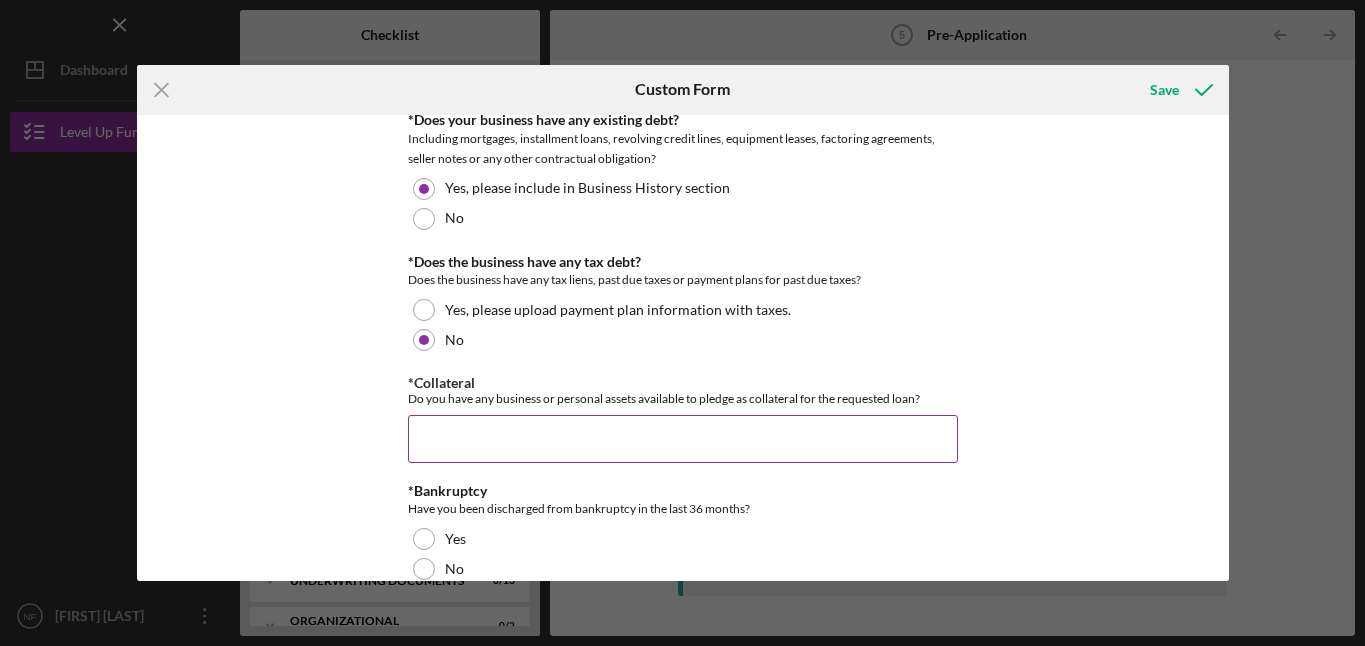 click on "*Collateral" at bounding box center (683, 439) 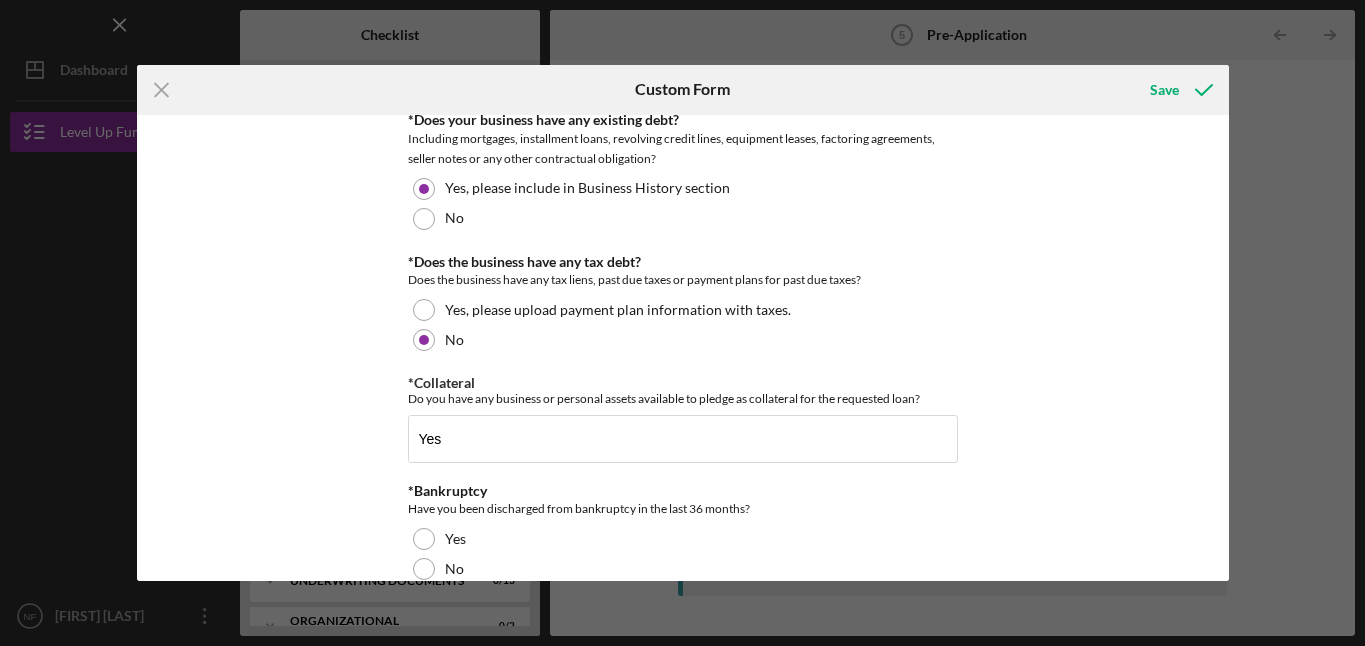 scroll, scrollTop: 2064, scrollLeft: 0, axis: vertical 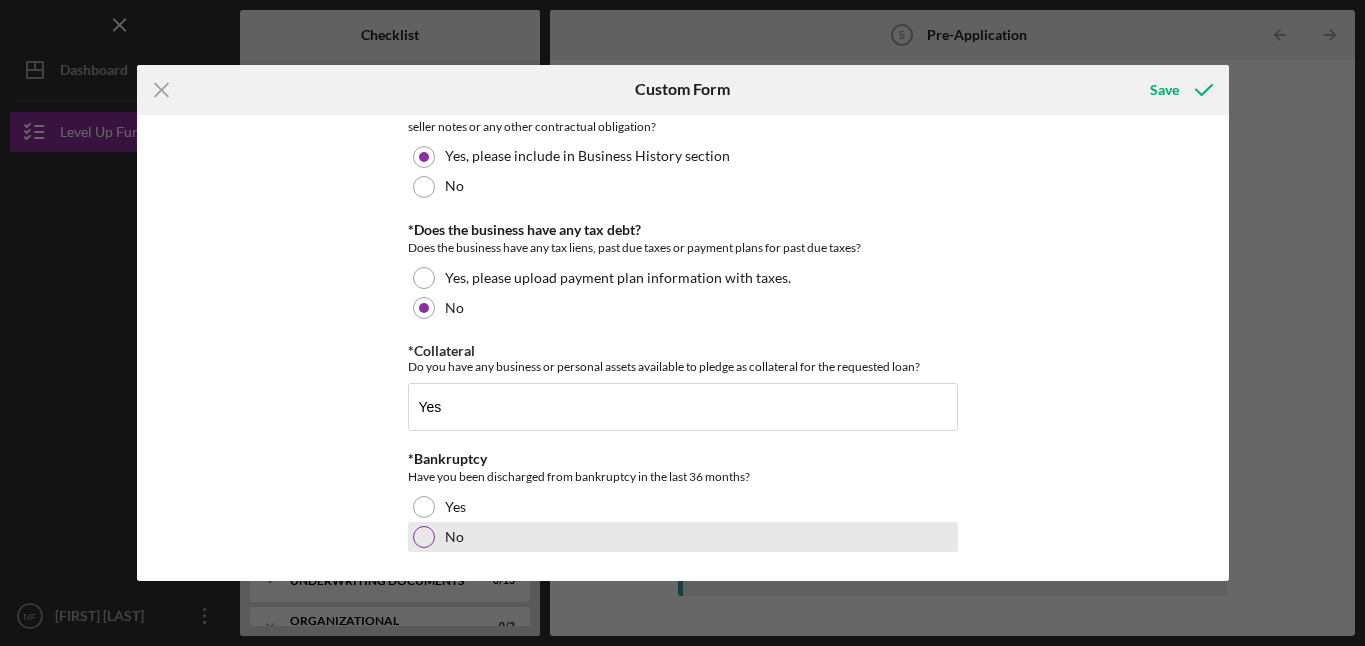 click at bounding box center [424, 537] 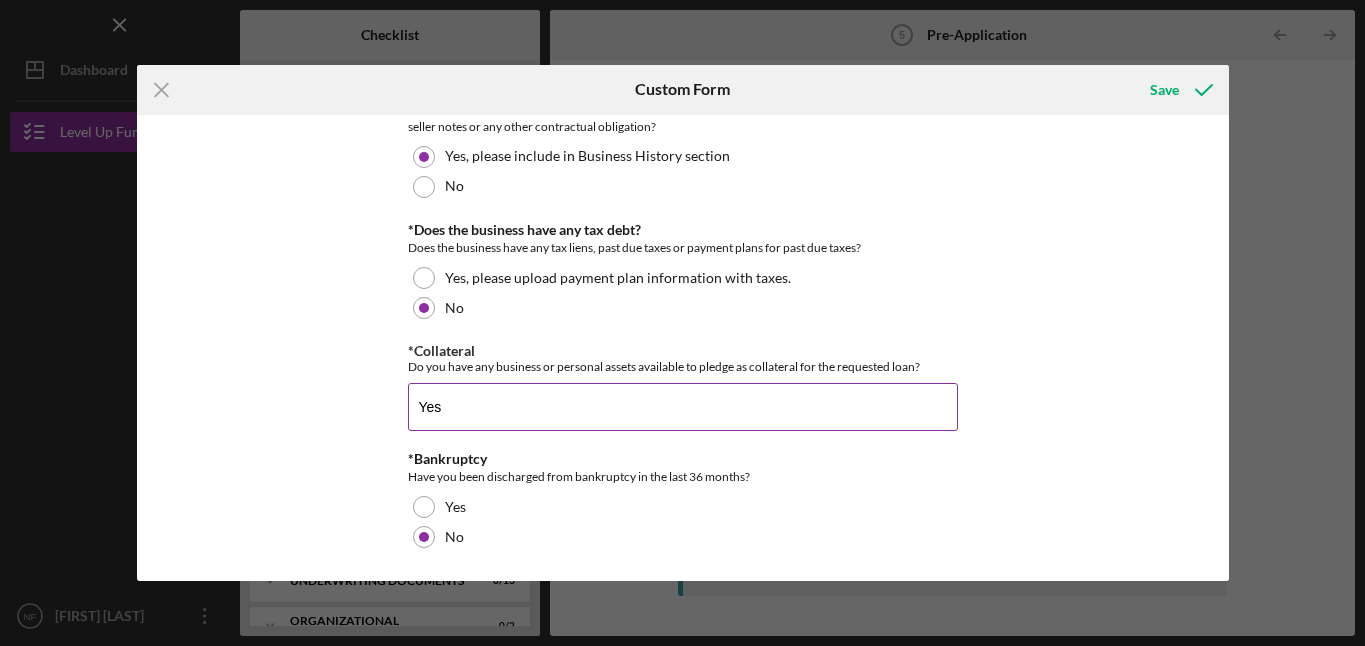 click on "Yes" at bounding box center [683, 407] 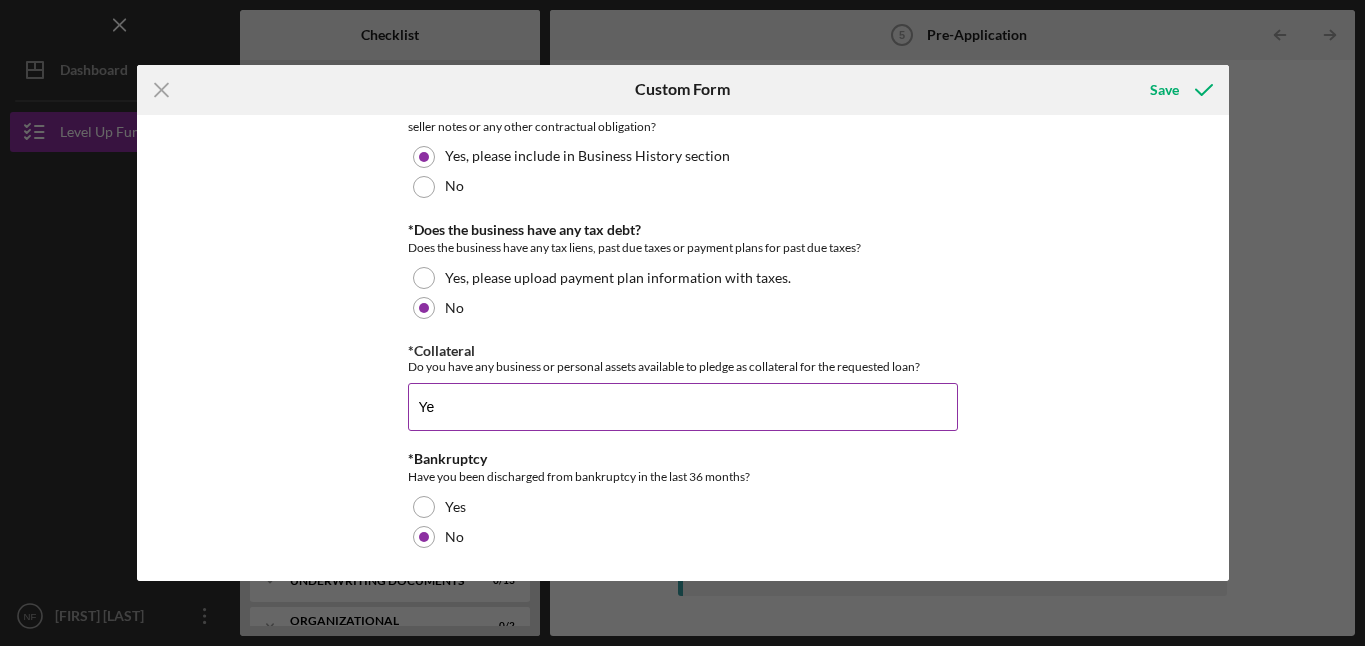 type on "Y" 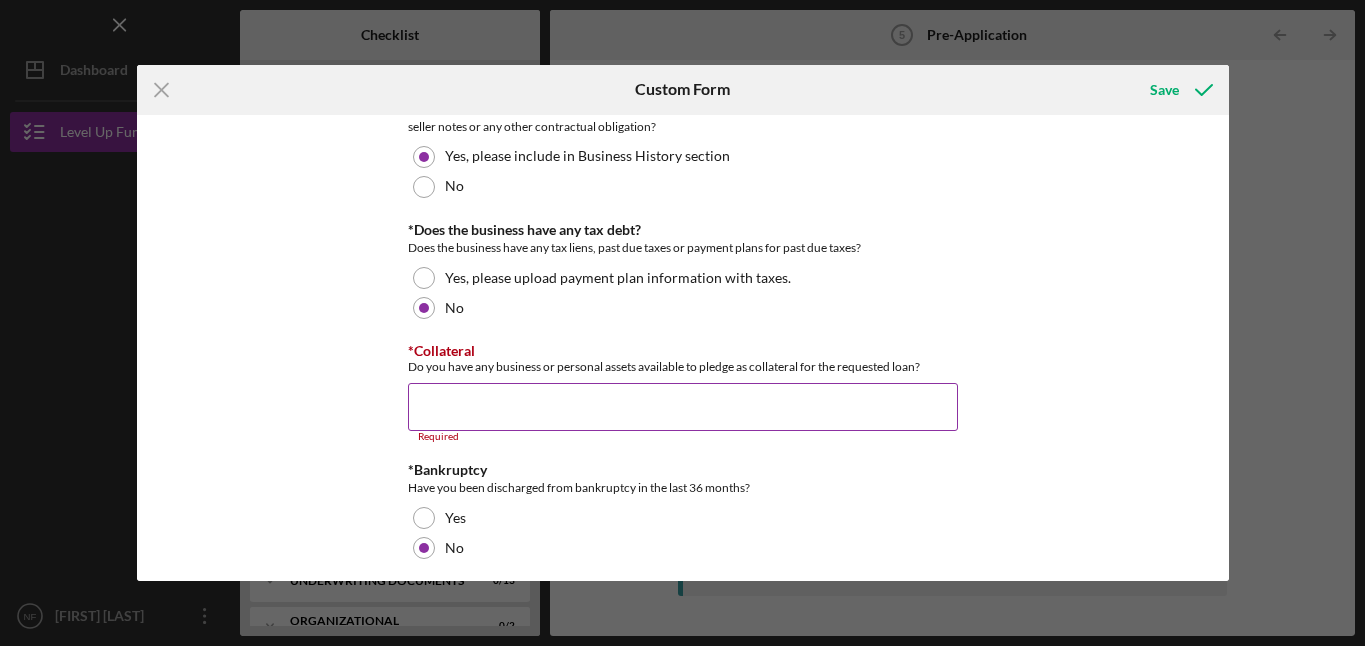 paste on "No physical collateral available at this time, but digital assets and content catalog are being developed.”" 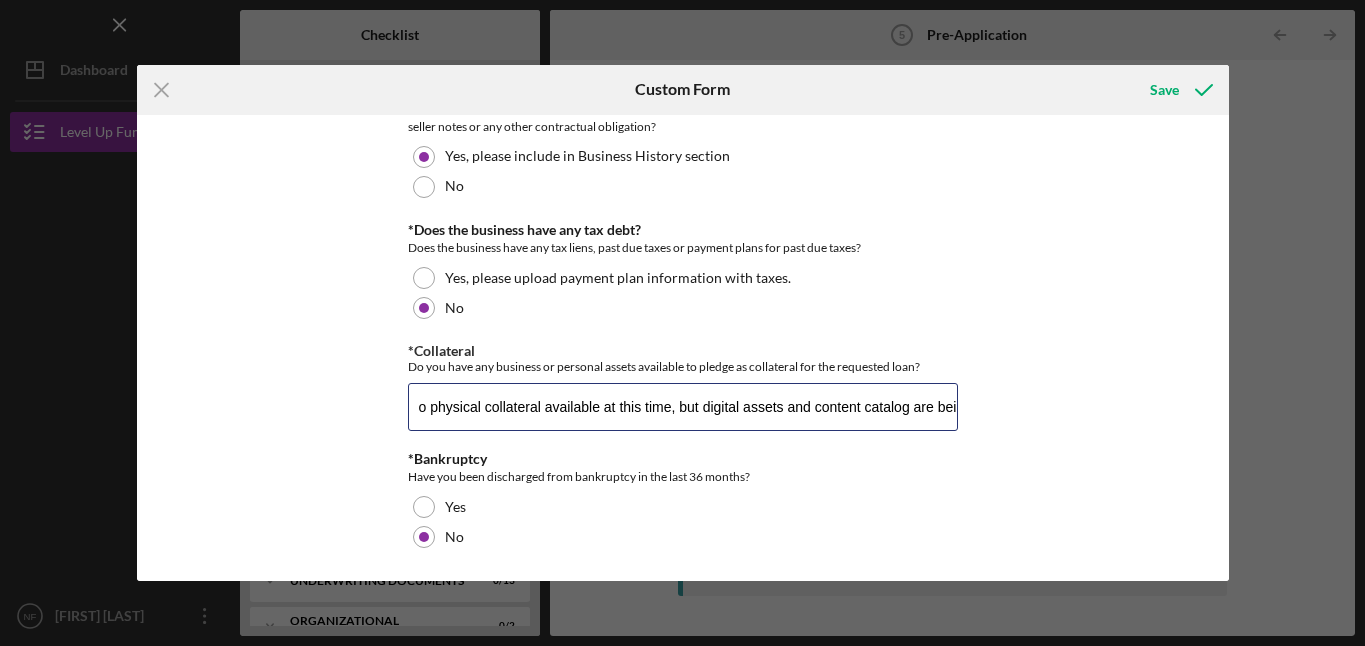 scroll, scrollTop: 0, scrollLeft: 0, axis: both 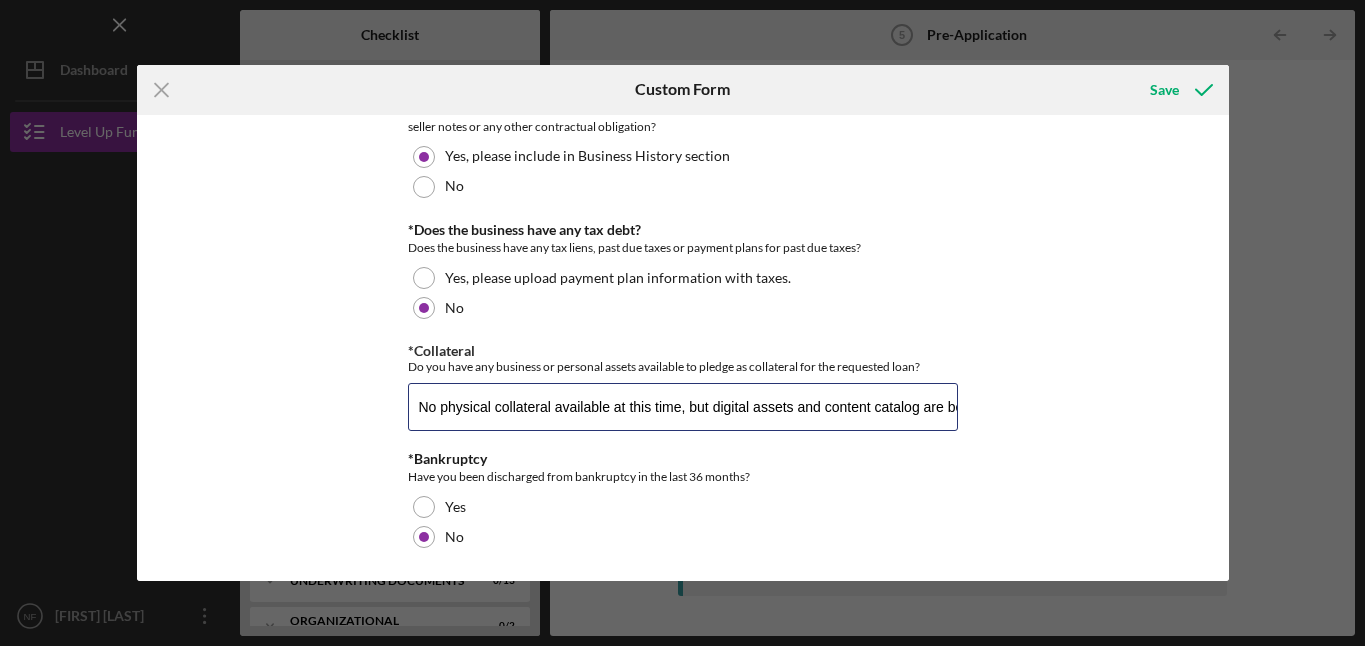 type on "No physical collateral available at this time, but digital assets and content catalog are being developed." 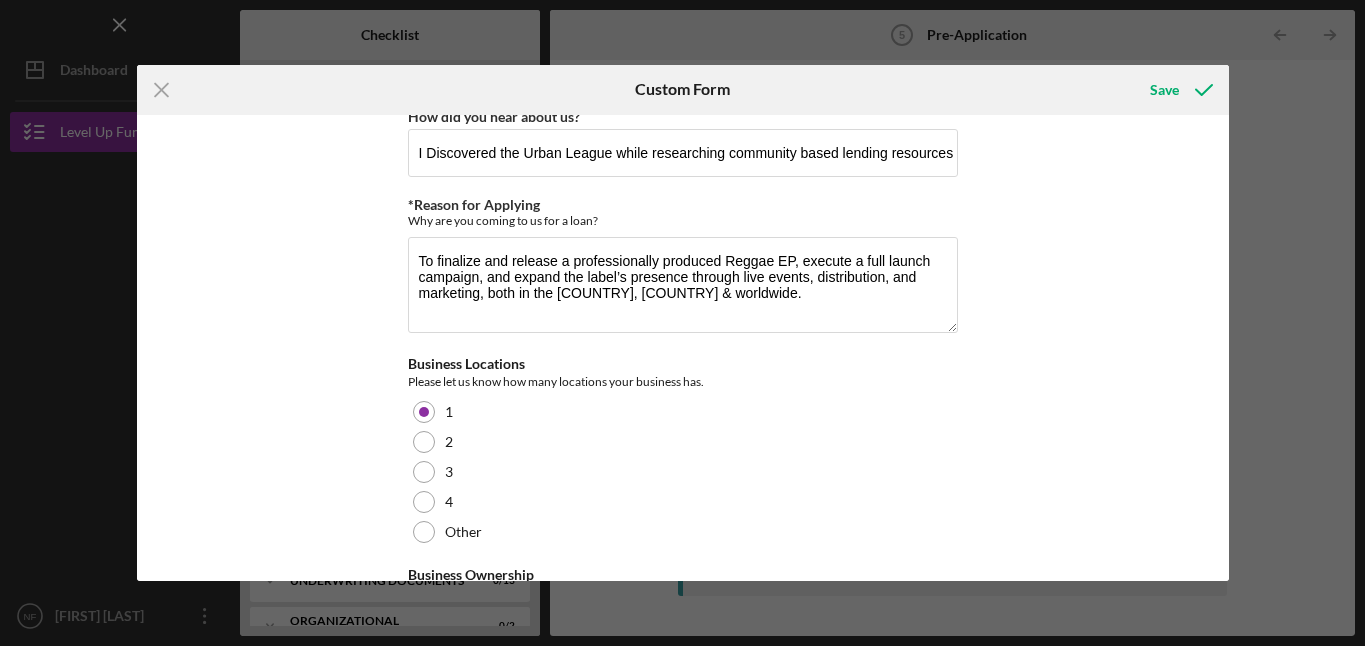 scroll, scrollTop: 0, scrollLeft: 0, axis: both 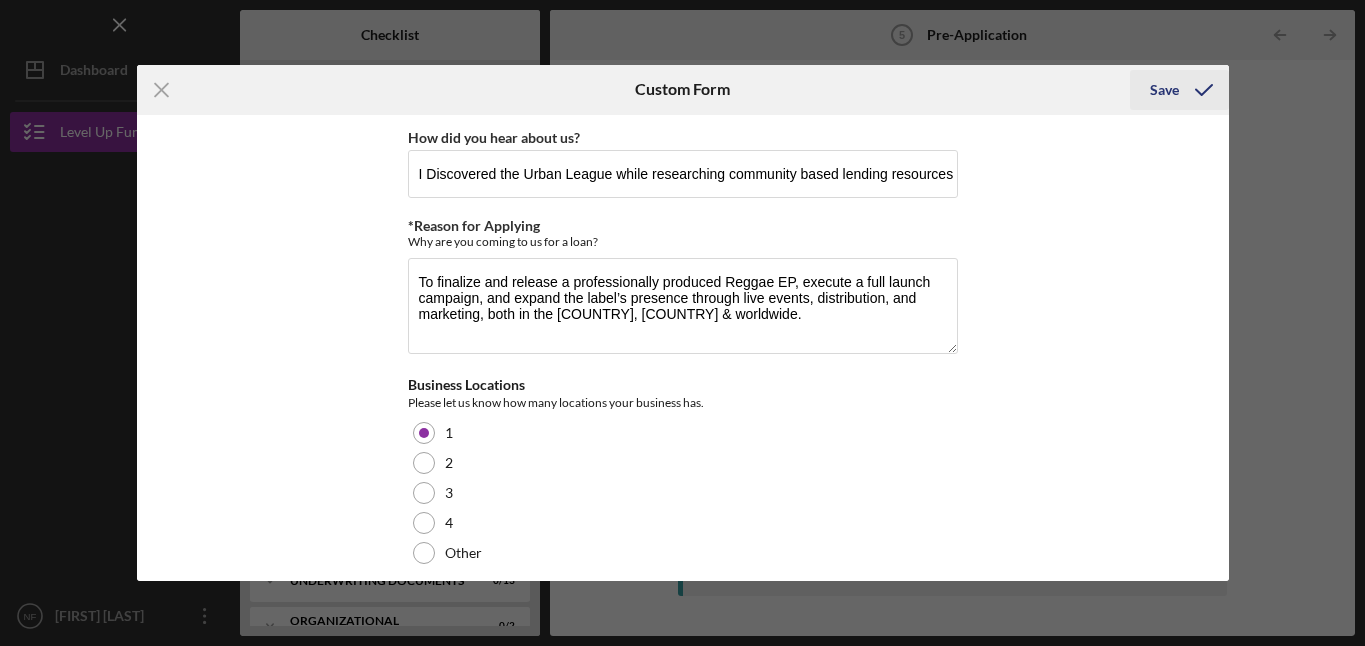 click on "Save" at bounding box center (1164, 90) 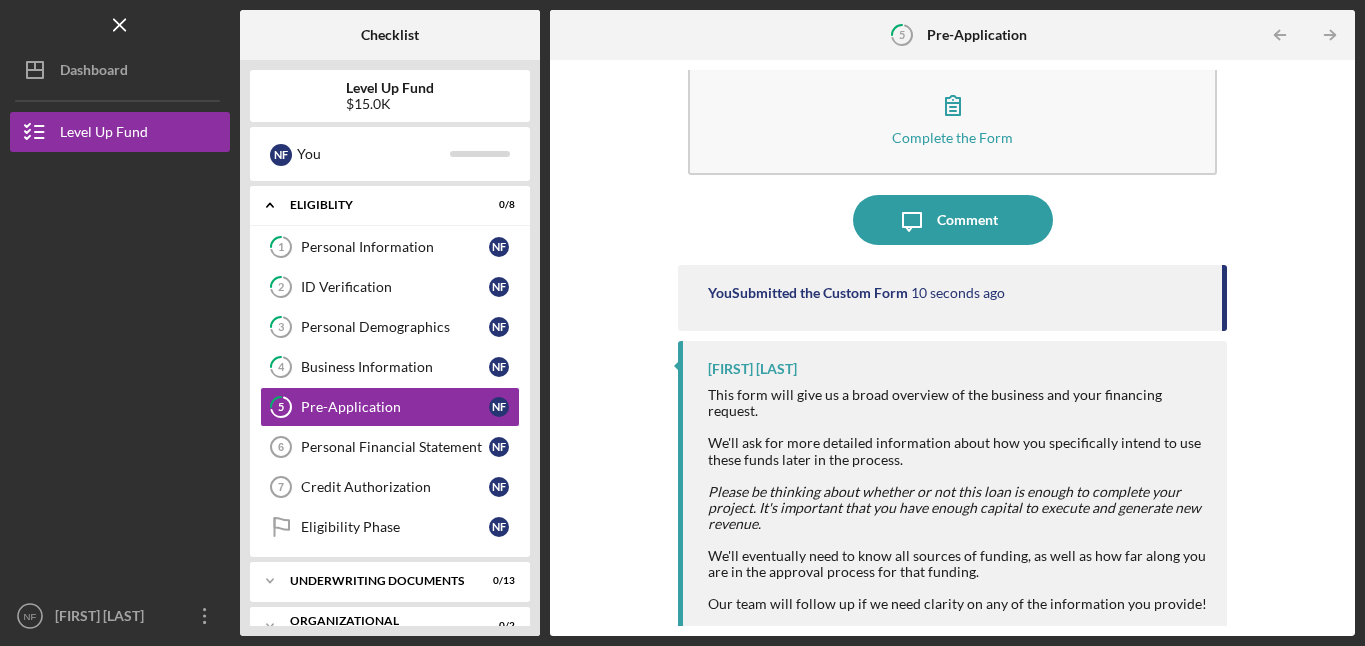 scroll, scrollTop: 47, scrollLeft: 0, axis: vertical 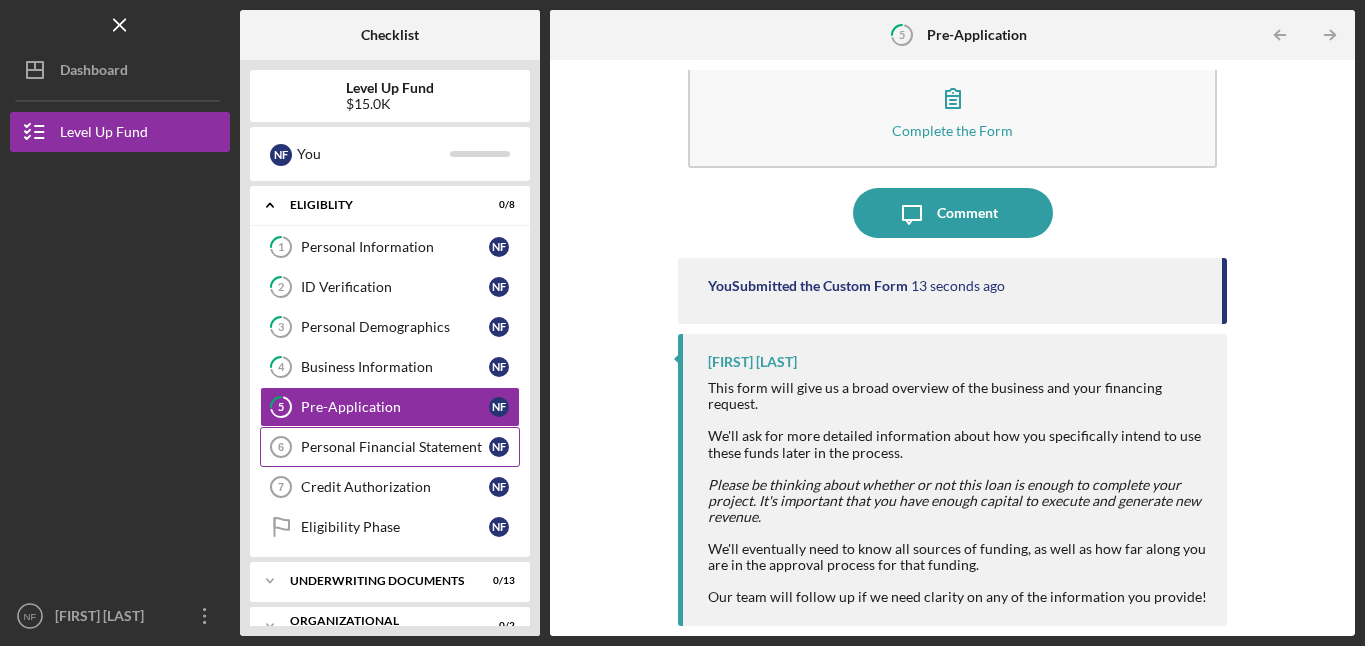 click on "Personal Financial Statement 6 Personal Financial Statement N F" at bounding box center (390, 447) 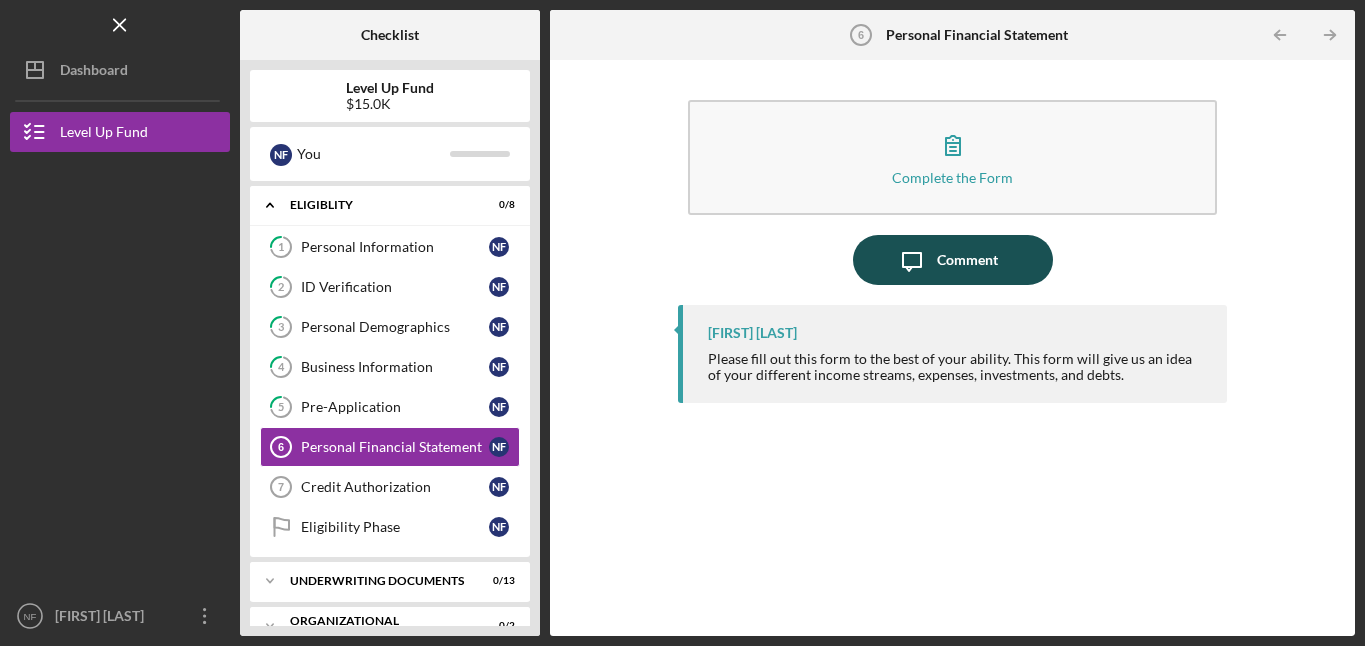 click on "Comment" at bounding box center [967, 260] 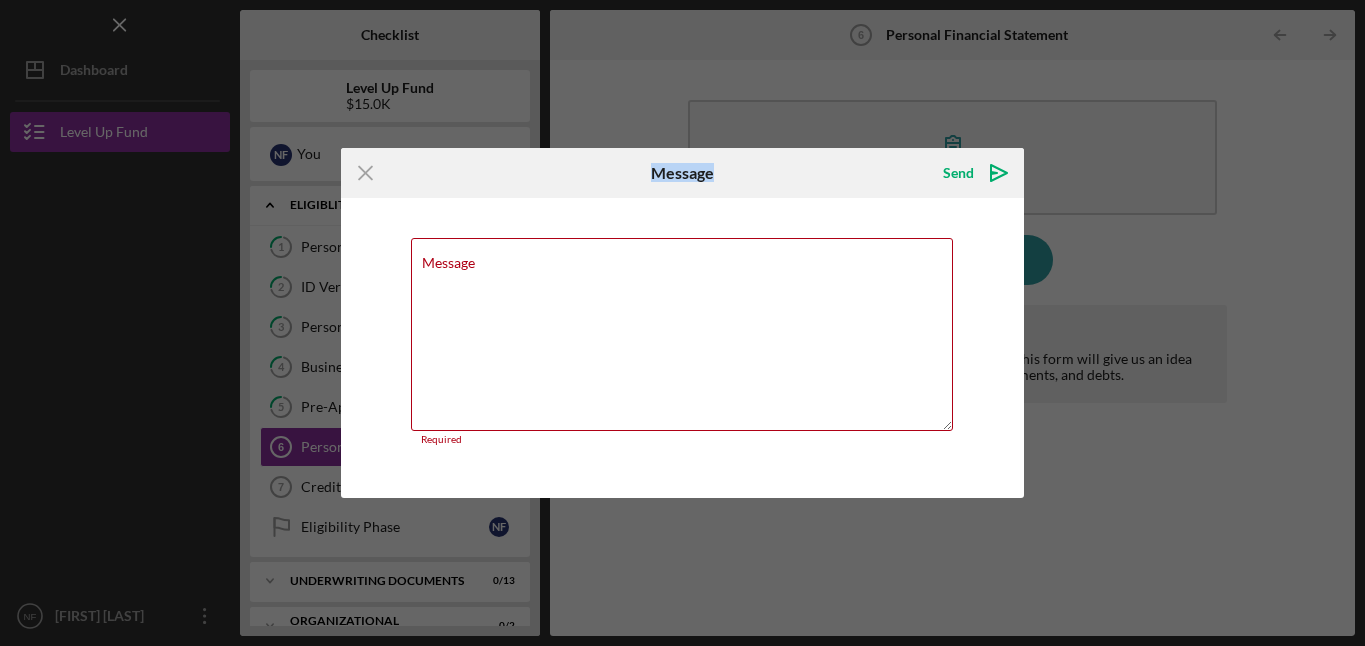 drag, startPoint x: 782, startPoint y: 187, endPoint x: 537, endPoint y: 167, distance: 245.81497 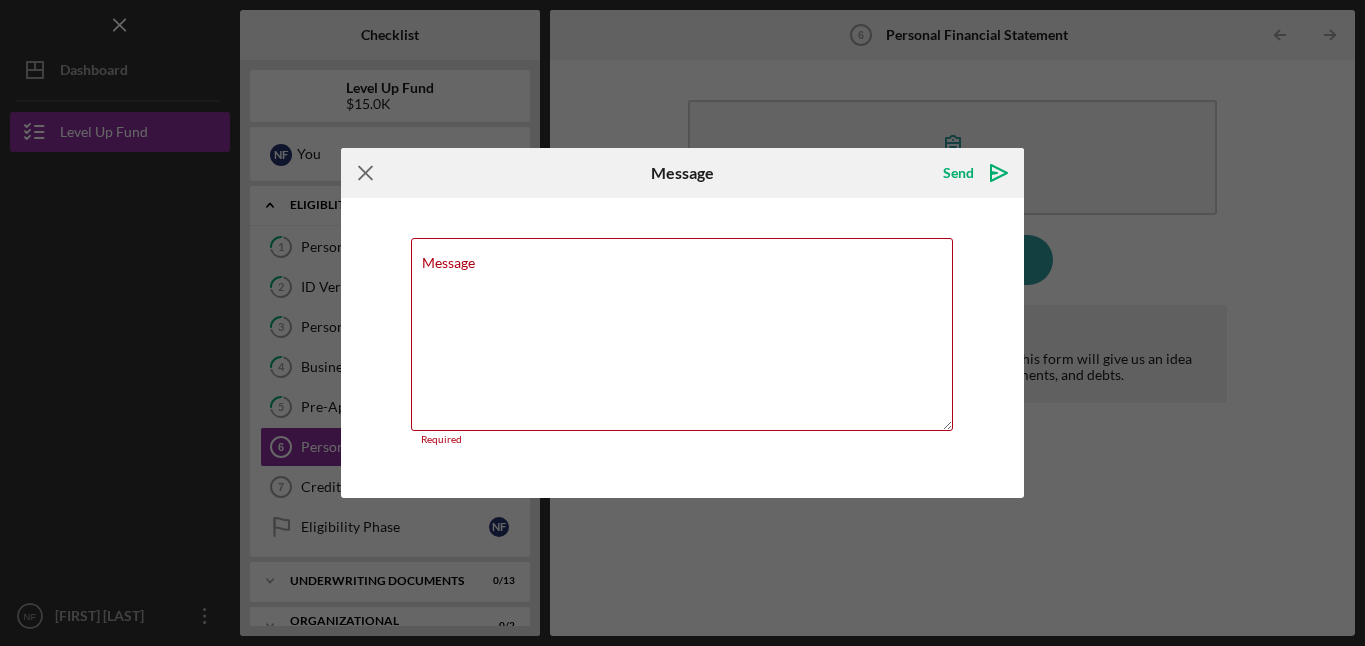 click on "Icon/Menu Close" 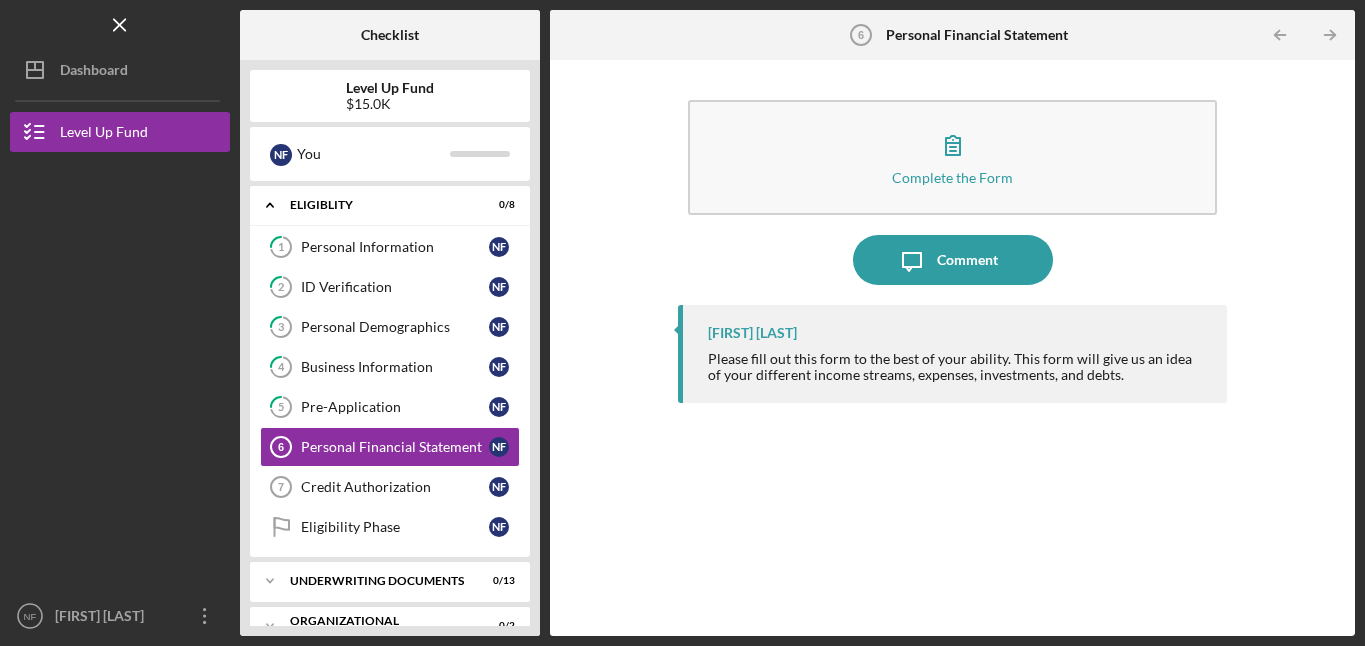 drag, startPoint x: 709, startPoint y: 355, endPoint x: 1119, endPoint y: 369, distance: 410.23895 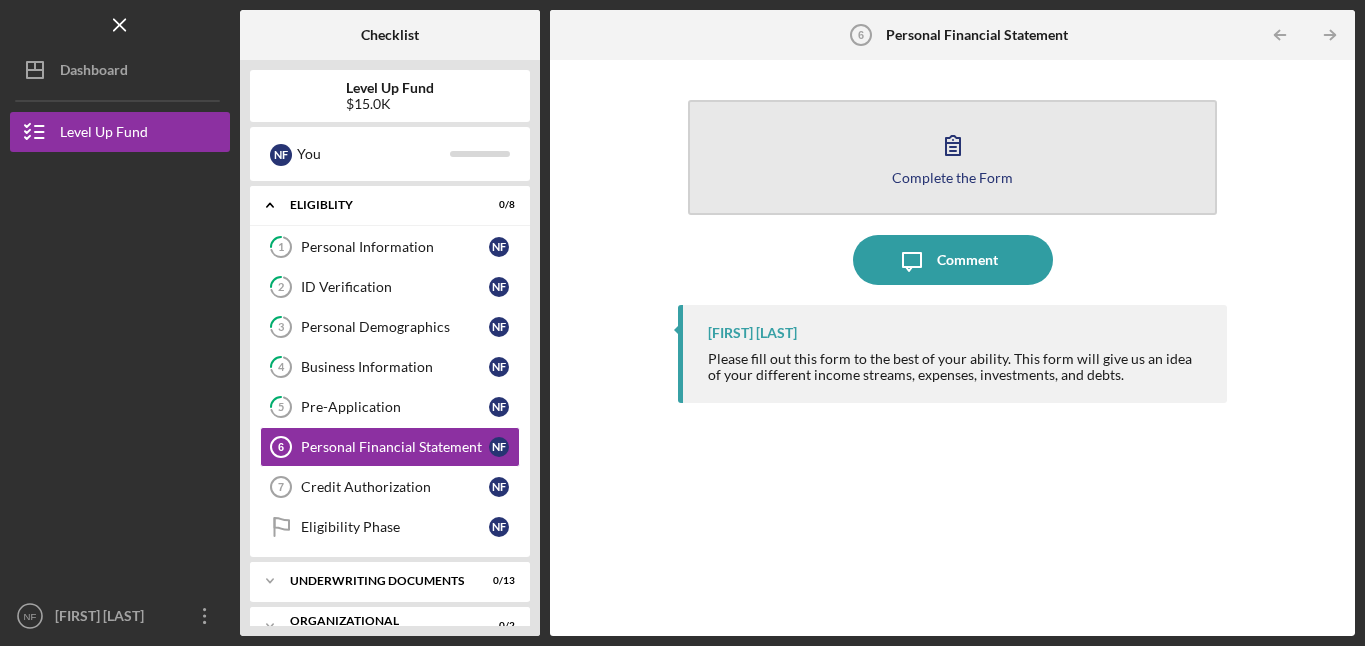 click on "Complete the Form" at bounding box center [952, 177] 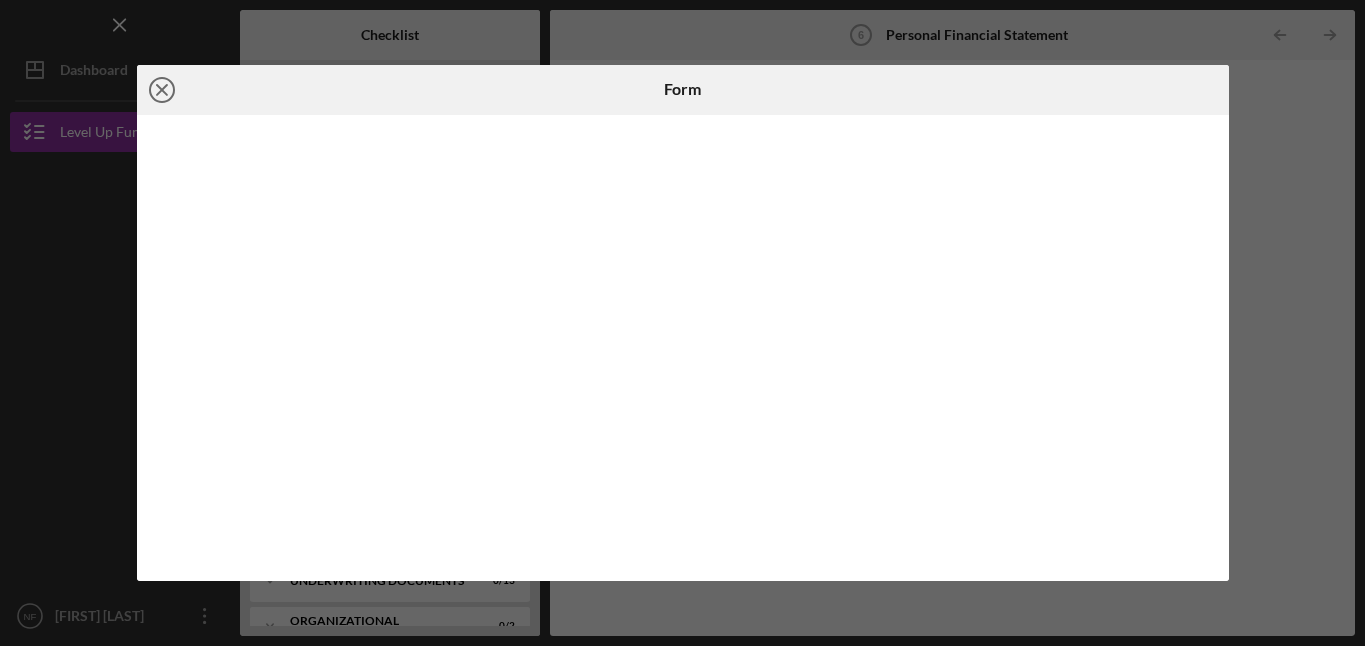click on "Icon/Close" 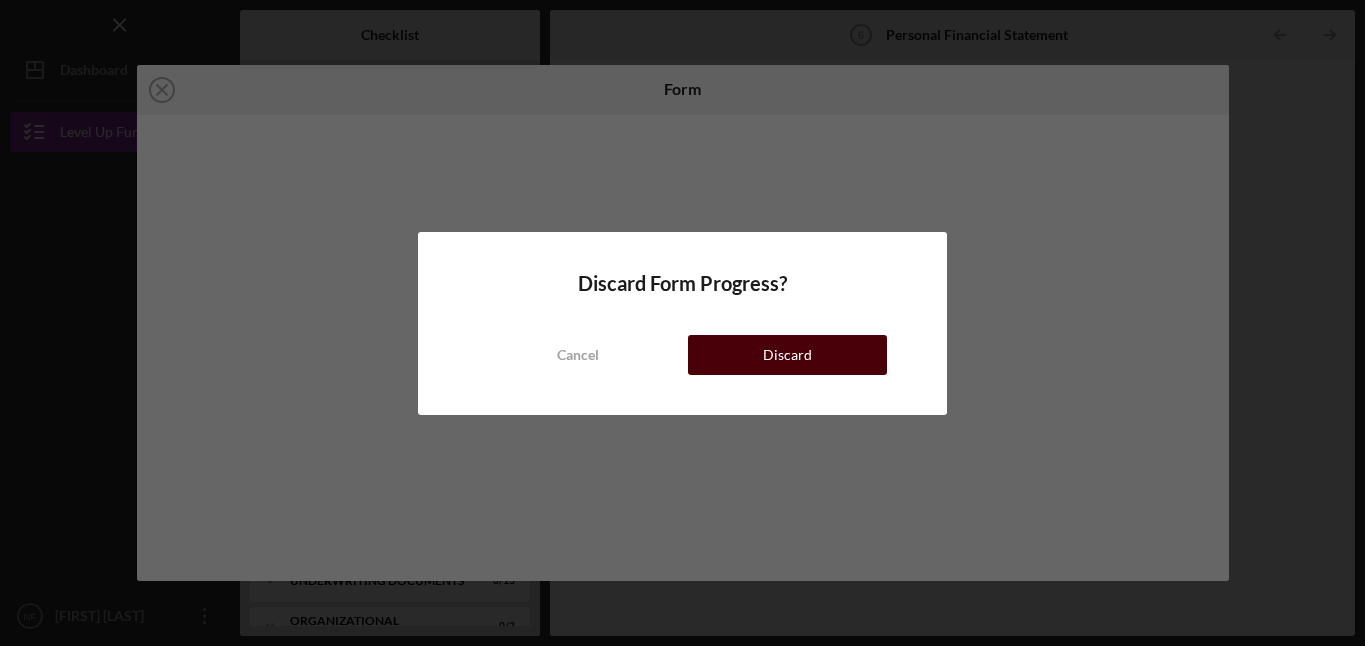 click on "Discard" at bounding box center (788, 355) 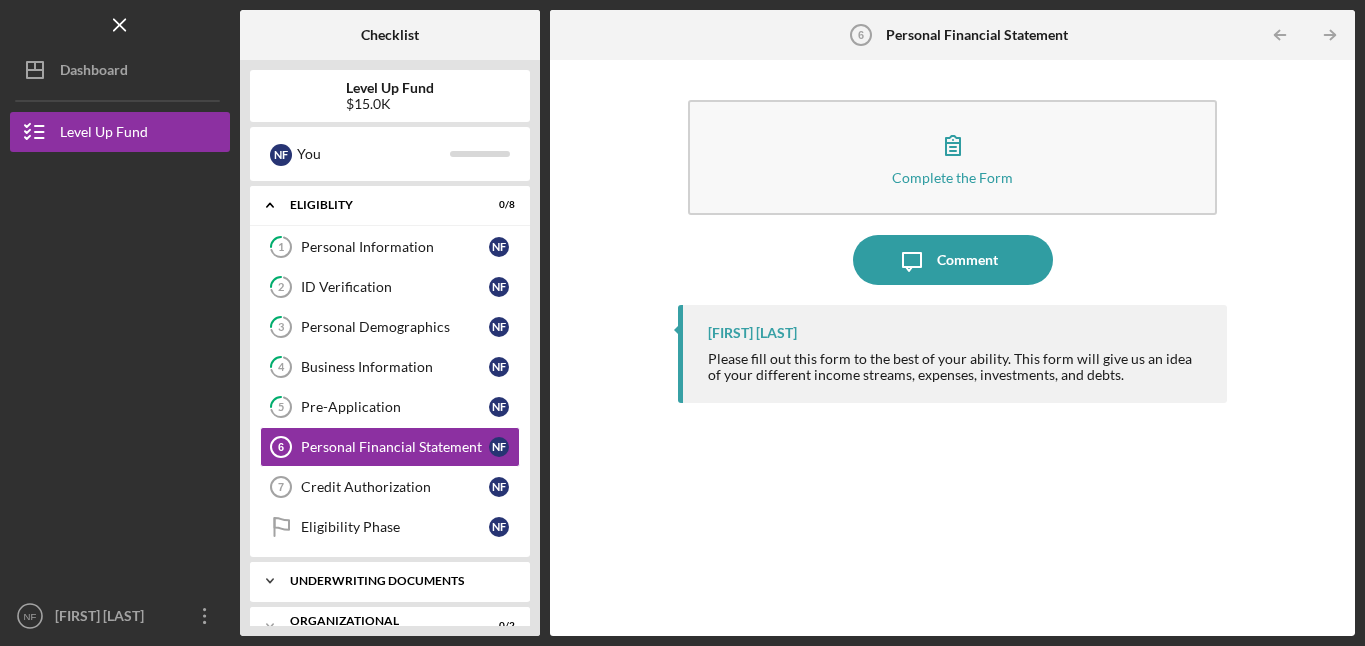 click on "Icon/Expander" 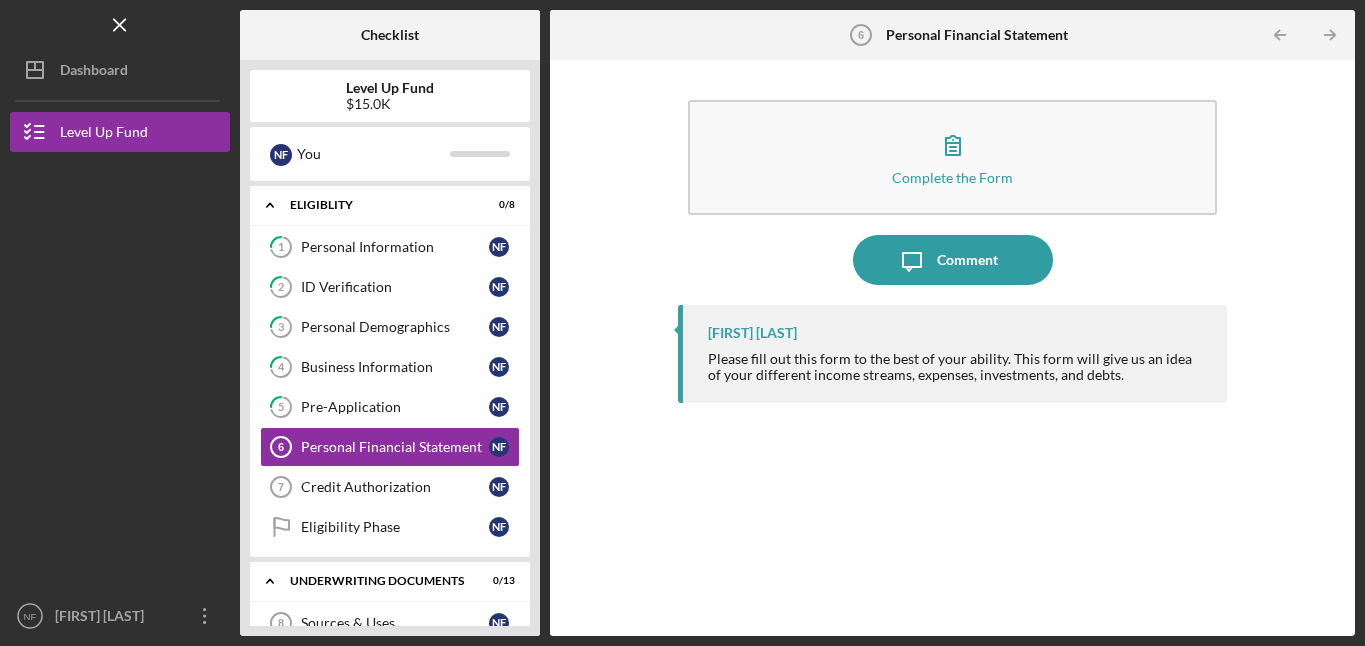 drag, startPoint x: 544, startPoint y: 447, endPoint x: 539, endPoint y: 542, distance: 95.131485 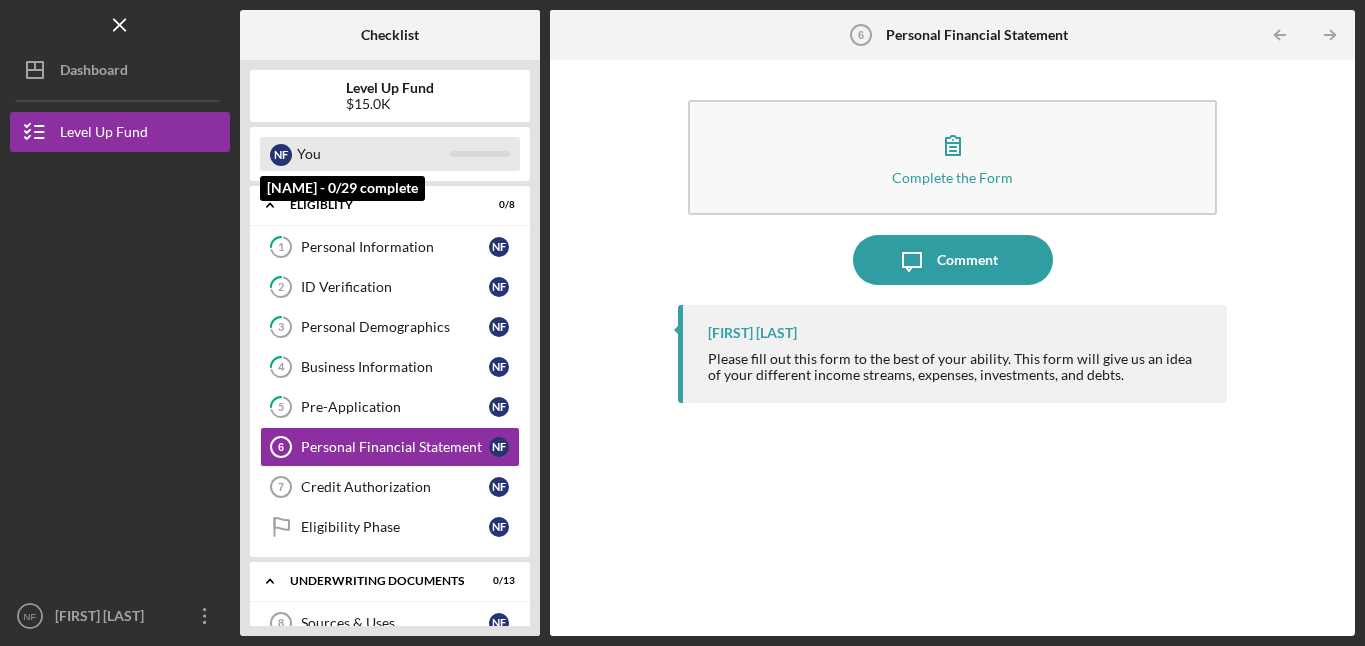 click at bounding box center (480, 154) 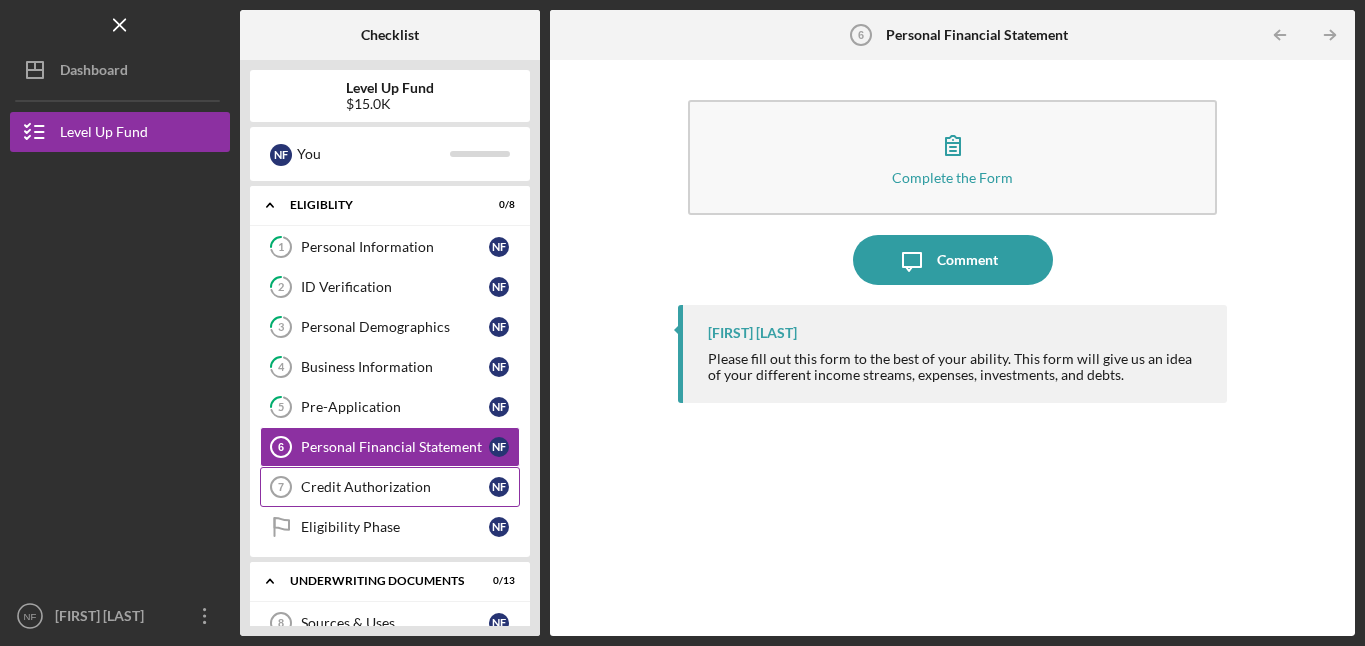 click on "Credit Authorization" at bounding box center (395, 487) 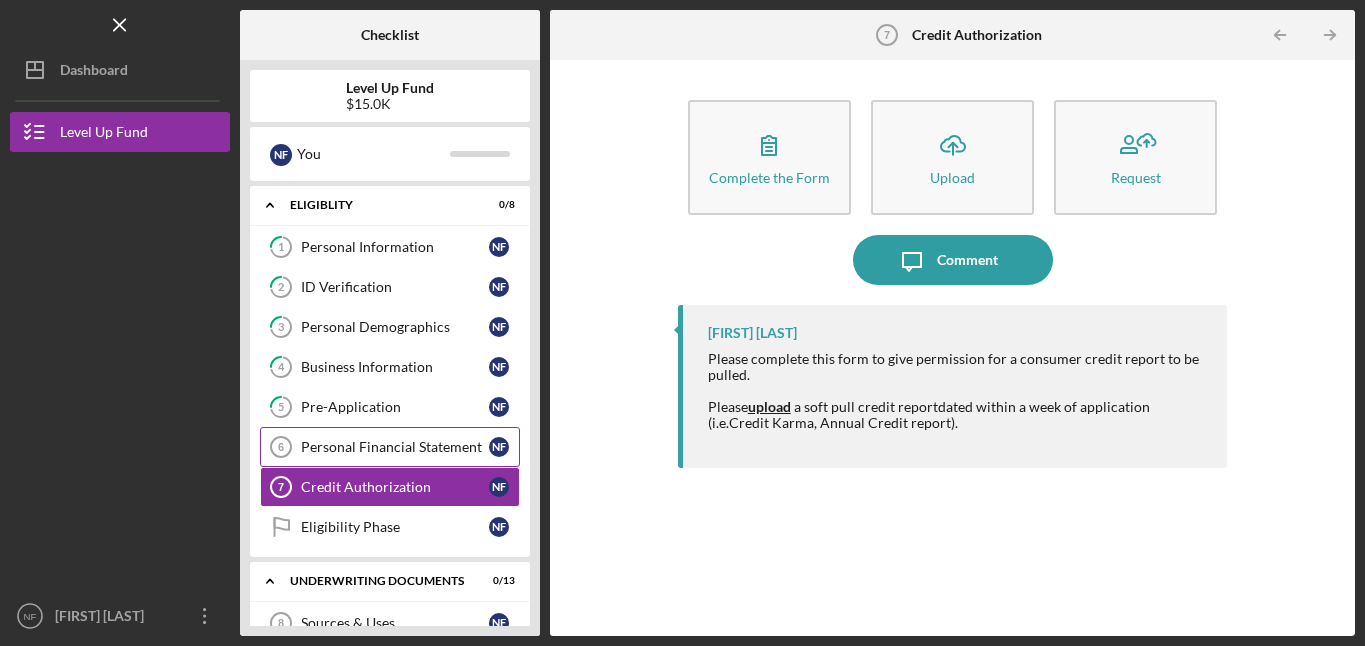 click on "Personal Financial Statement" at bounding box center (395, 447) 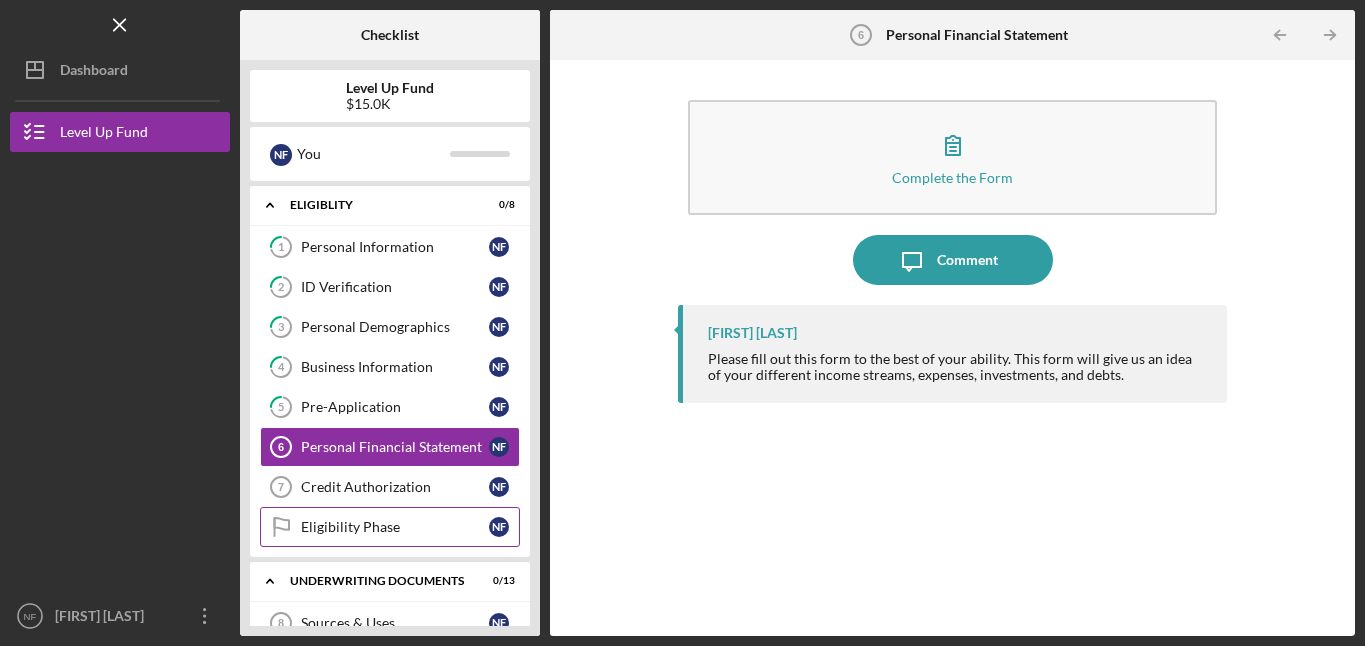 click on "Eligibility Phase" at bounding box center [395, 527] 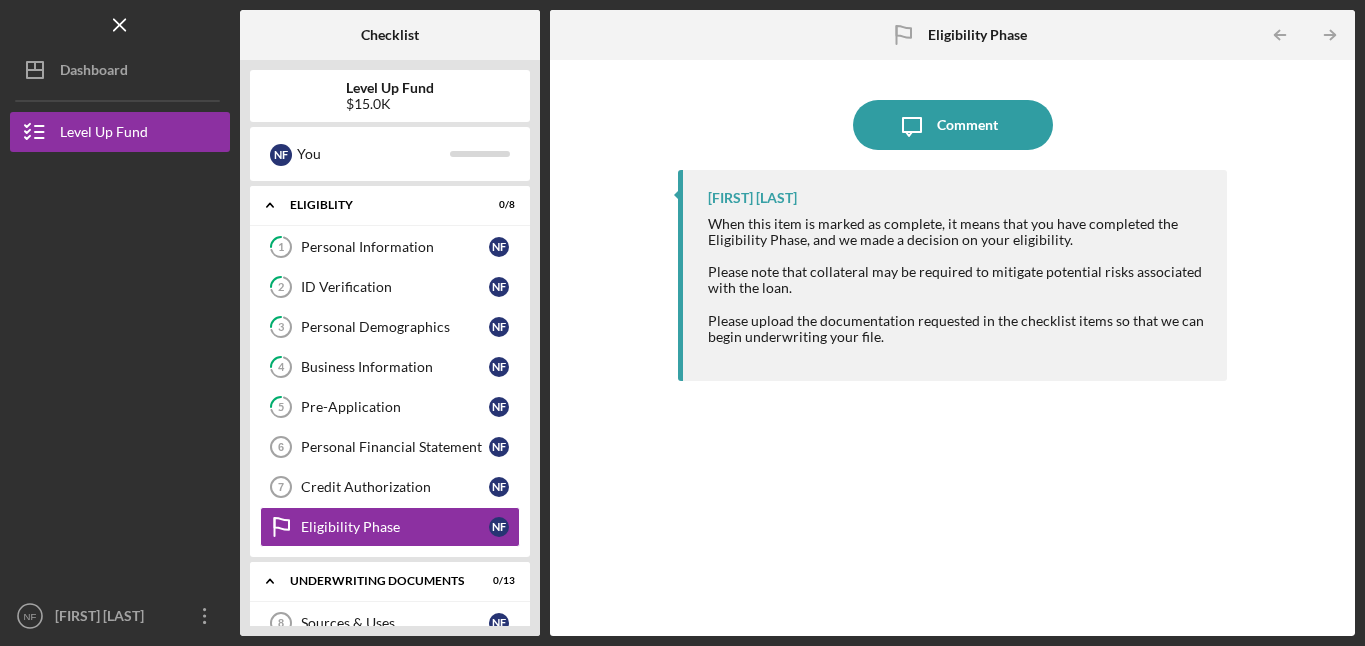 drag, startPoint x: 537, startPoint y: 555, endPoint x: 537, endPoint y: 626, distance: 71 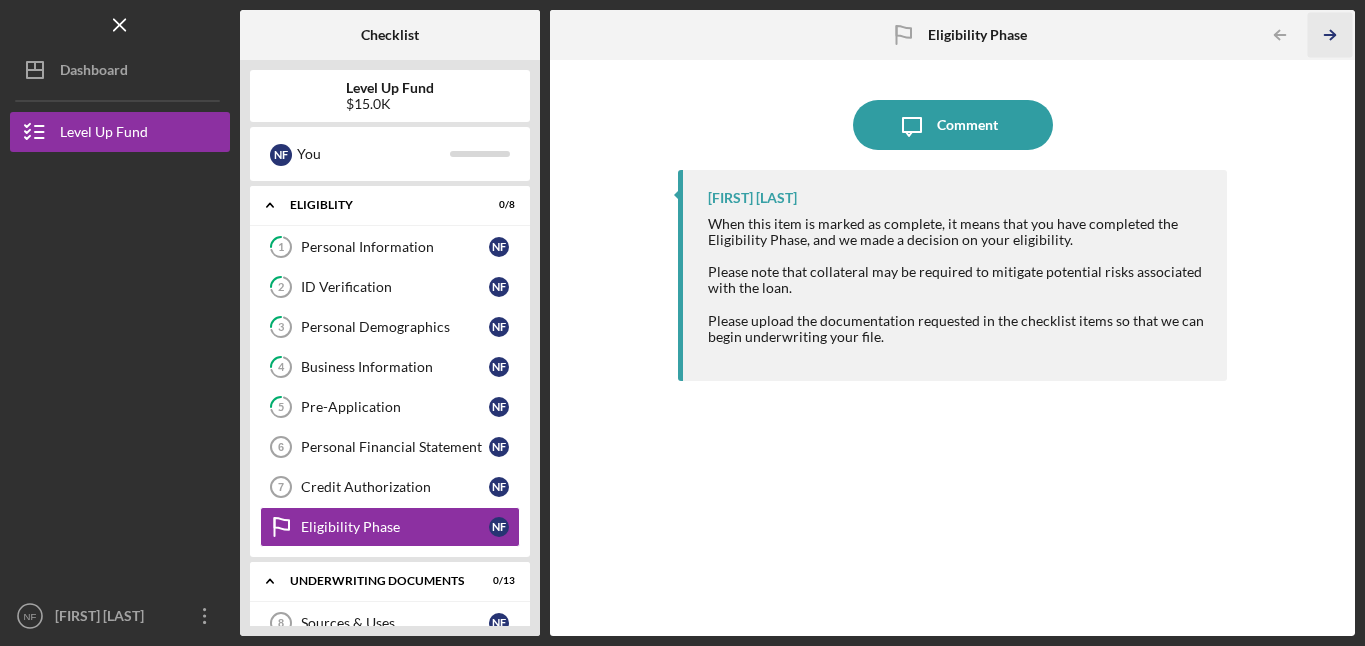 click on "Icon/Table Pagination Arrow" 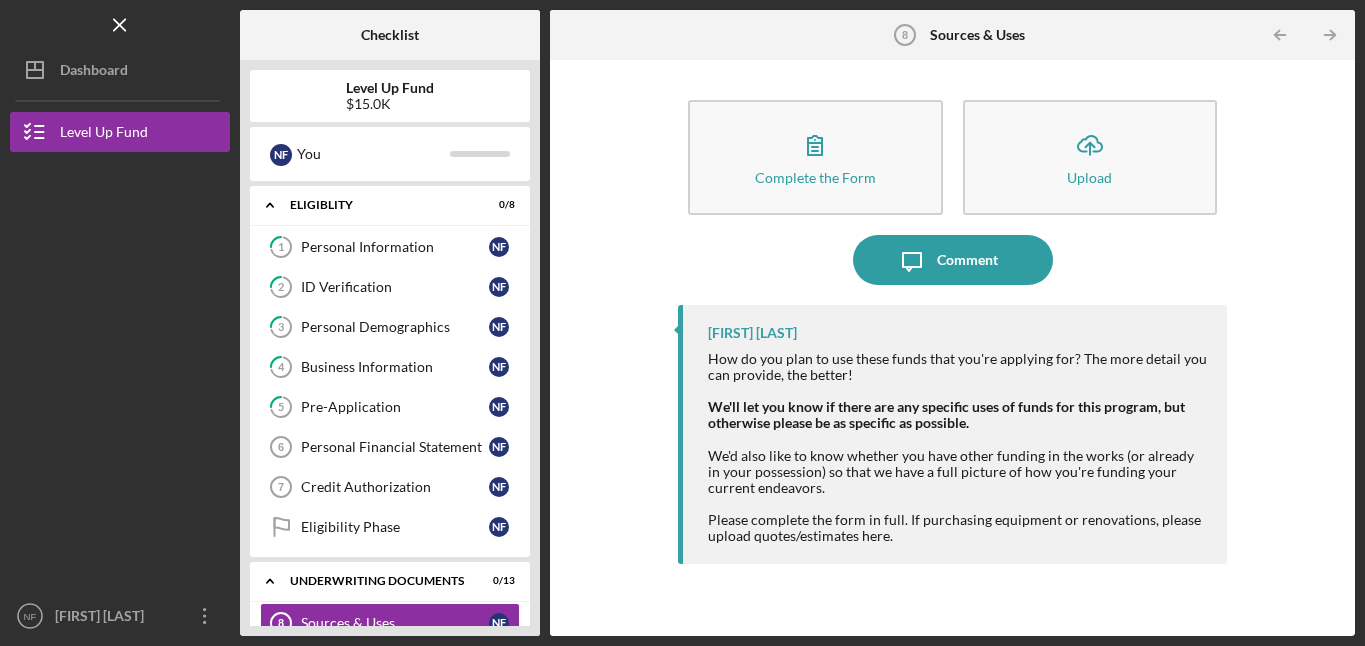 click on "Icon/Table Pagination Arrow" 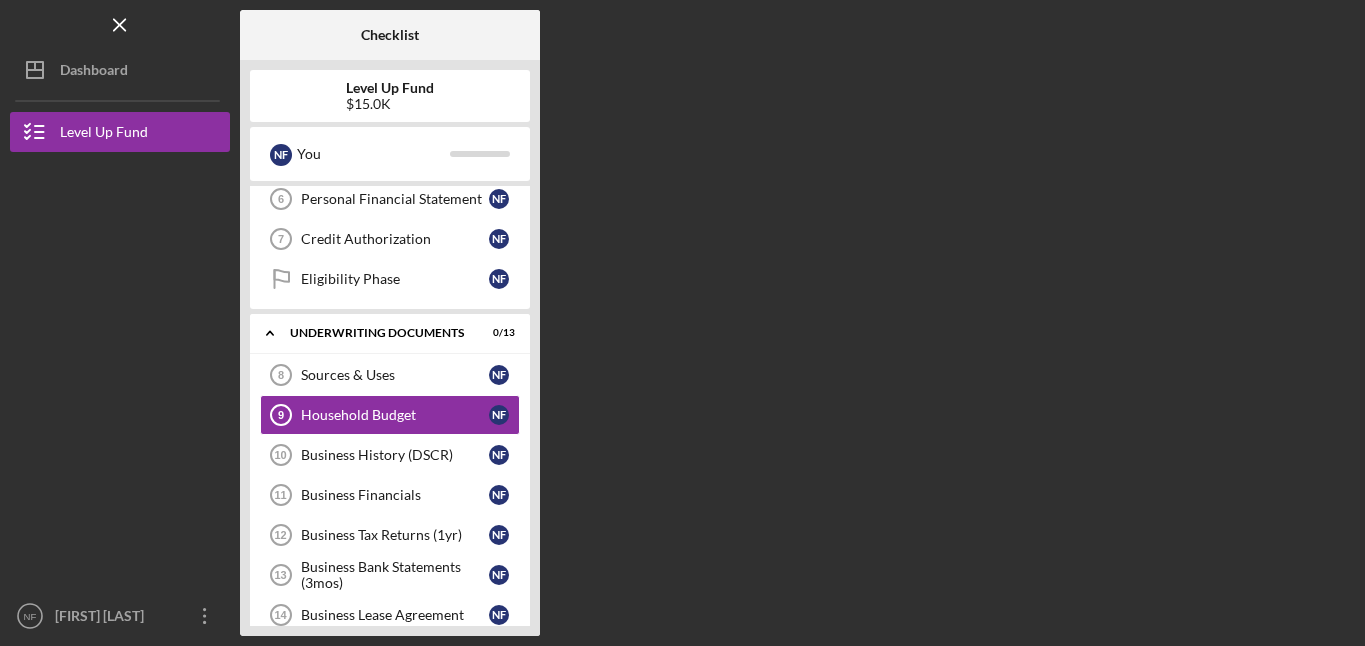 scroll, scrollTop: 257, scrollLeft: 0, axis: vertical 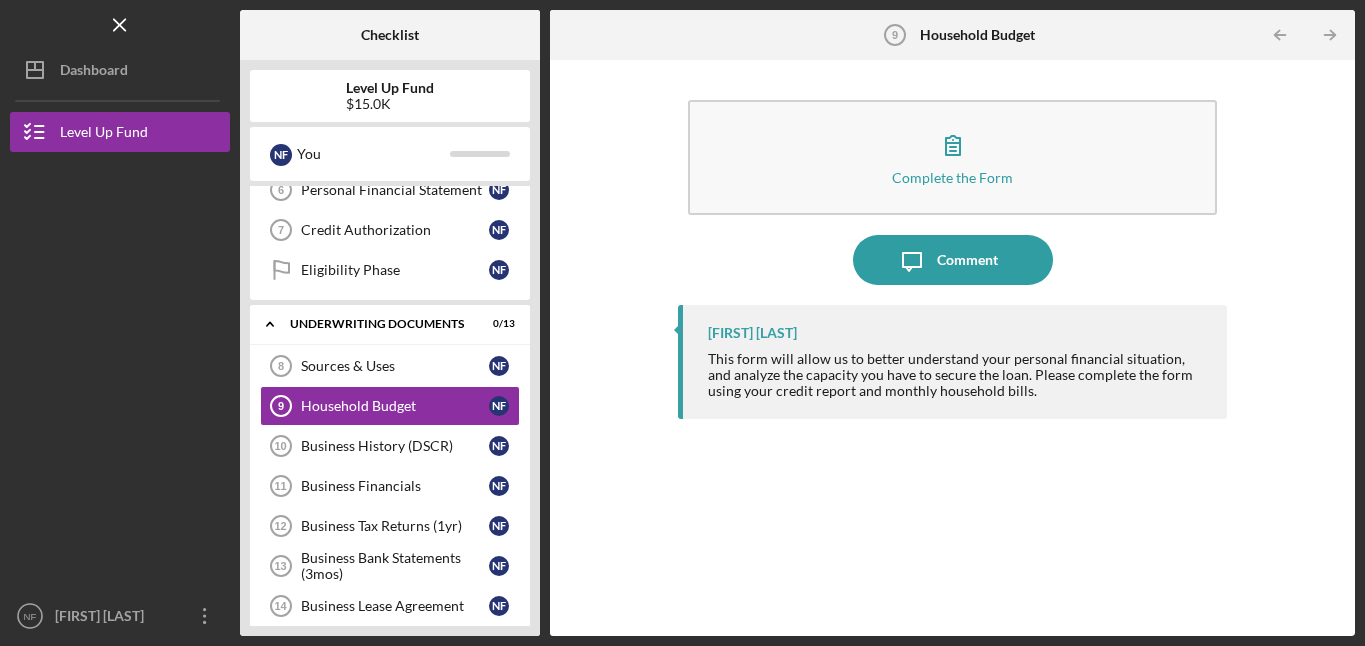 click on "Icon/Table Pagination Arrow" 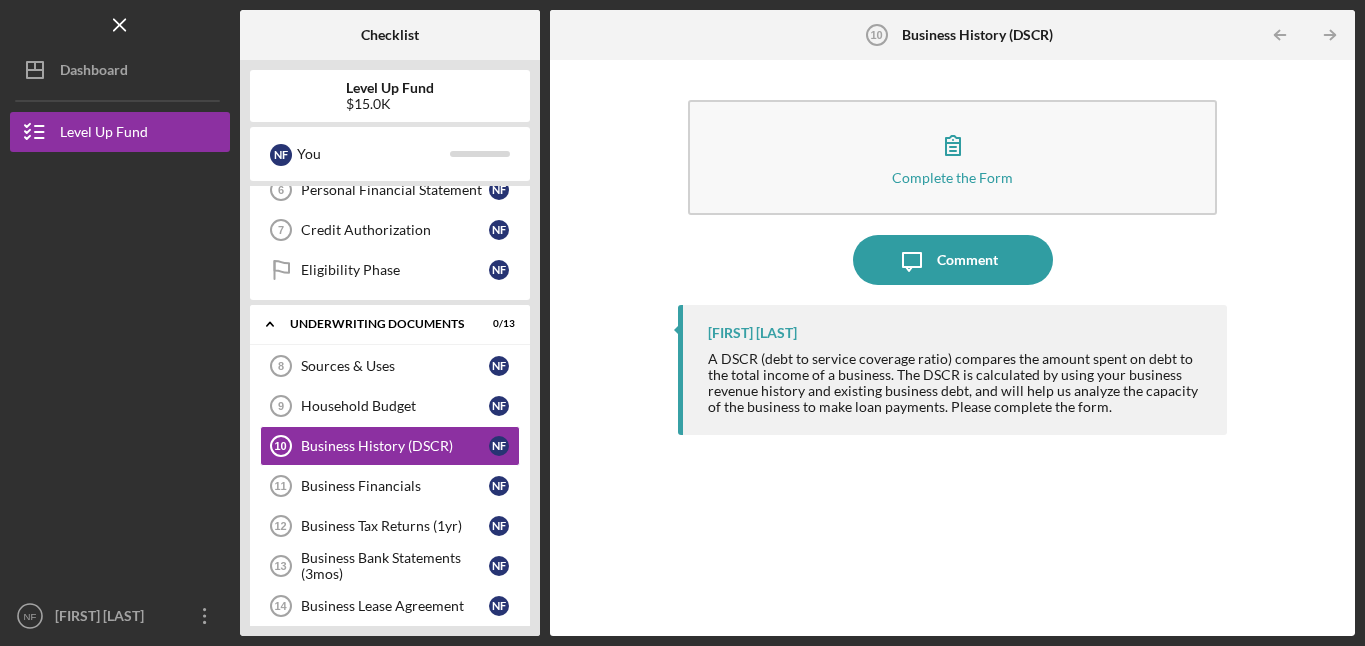 click on "Icon/Table Pagination Arrow" 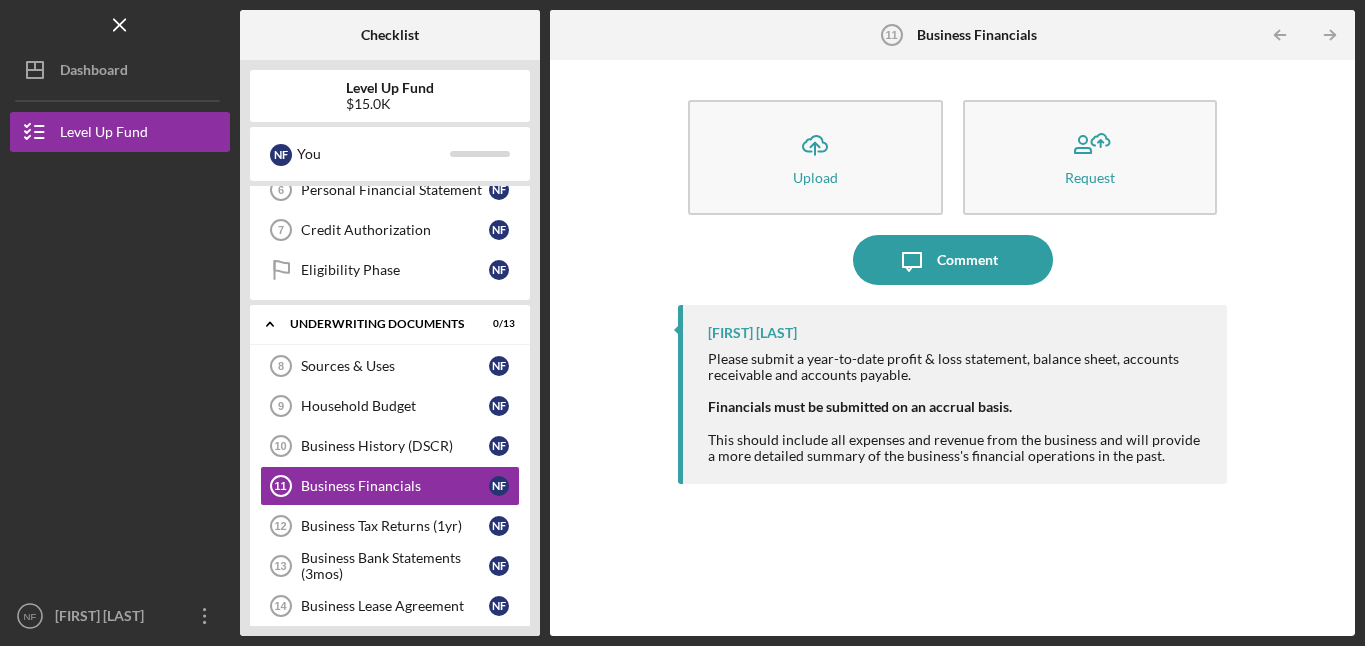 click on "Icon/Table Pagination Arrow" 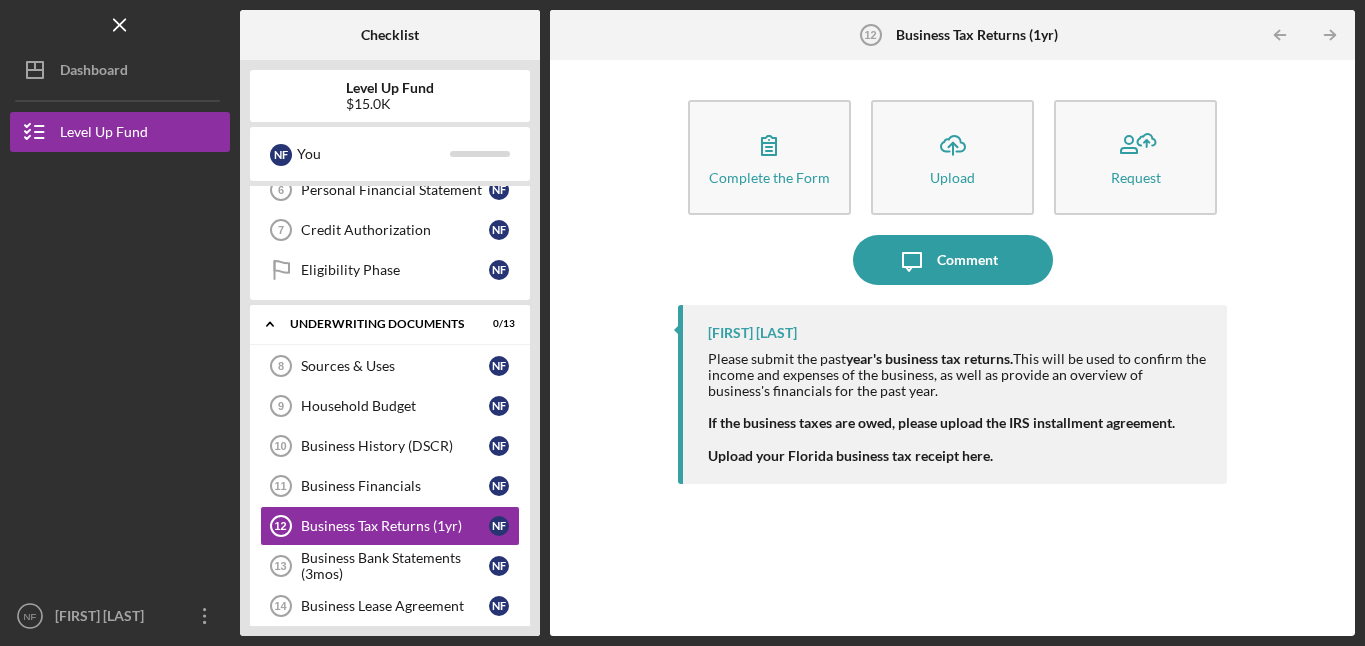click on "Icon/Table Pagination Arrow" 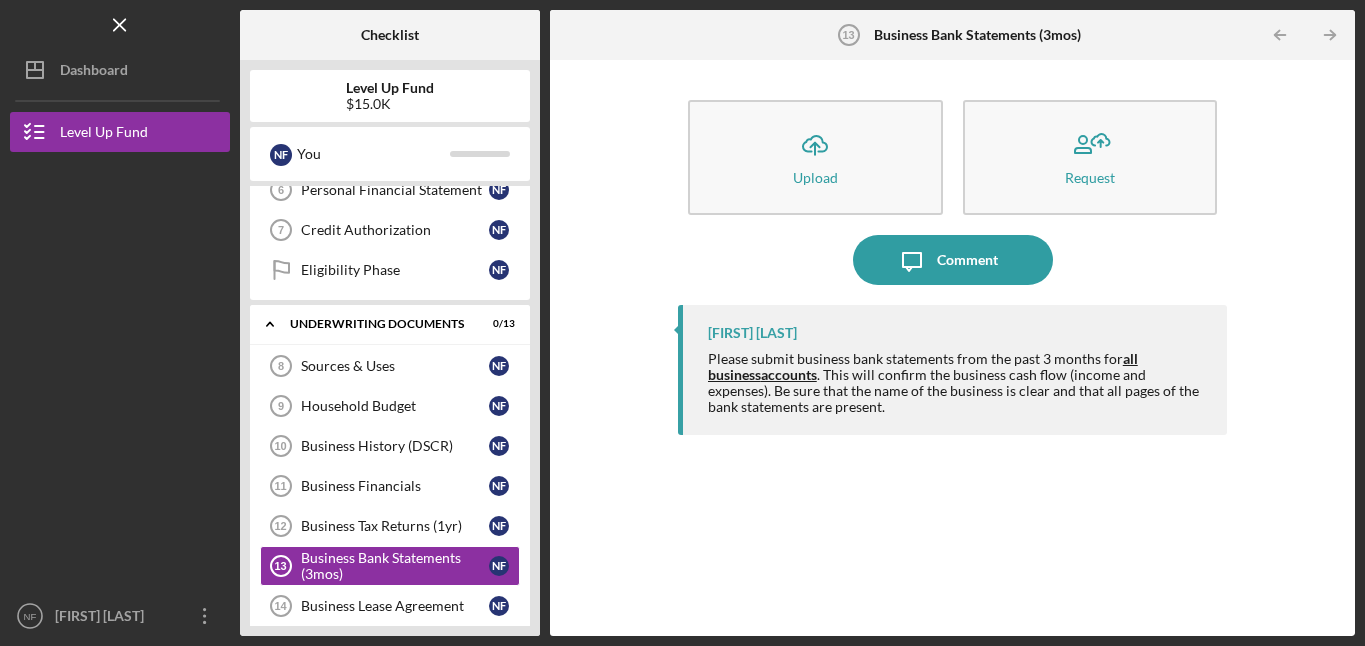 click on "Icon/Table Pagination Arrow" 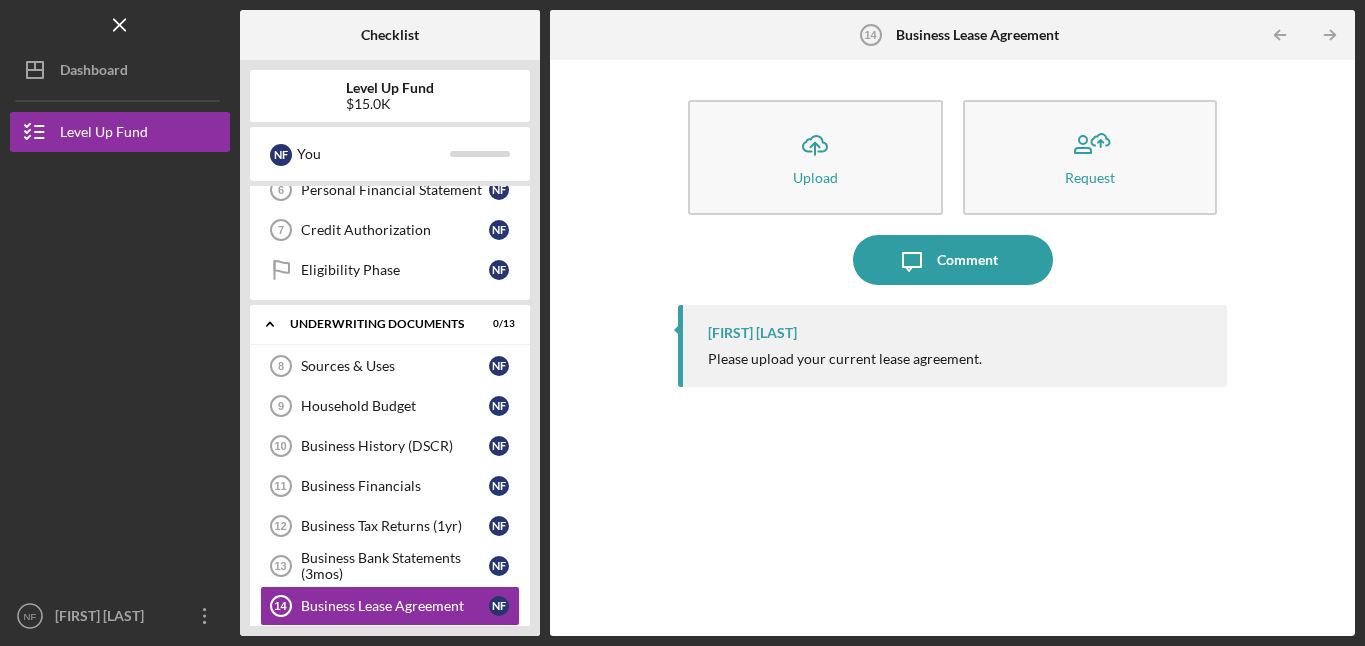 click on "Icon/Table Pagination Arrow" 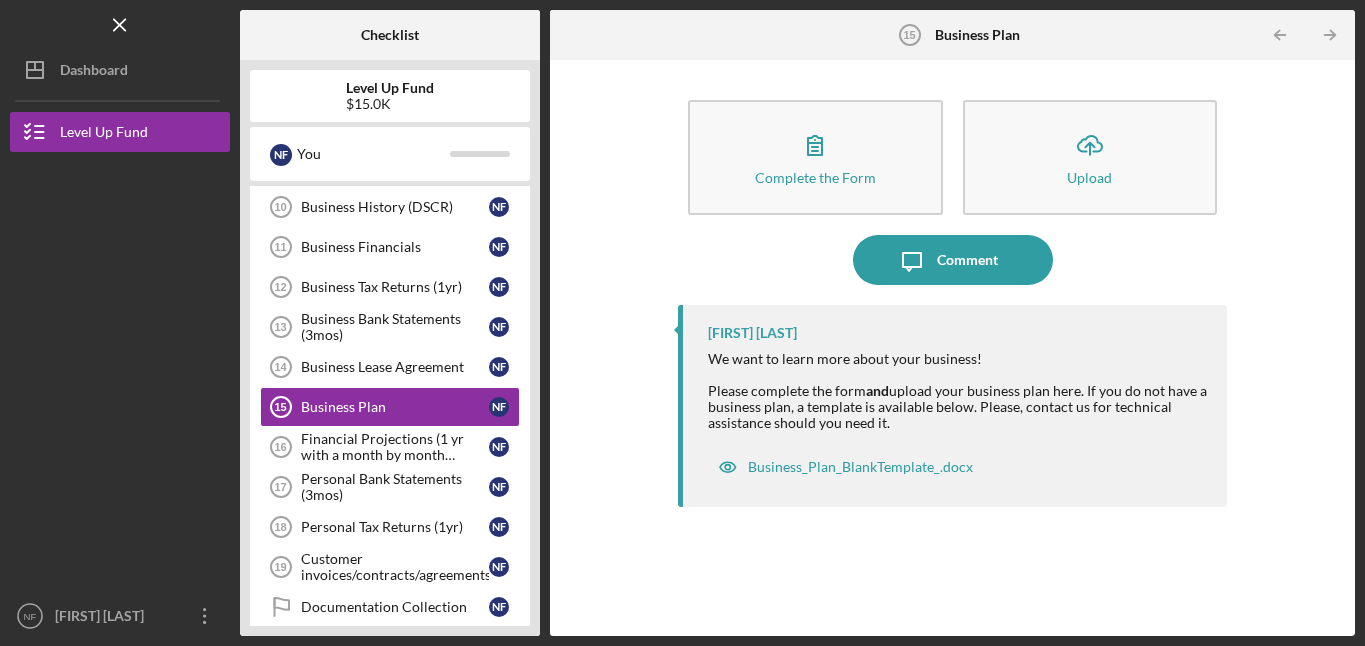 scroll, scrollTop: 497, scrollLeft: 0, axis: vertical 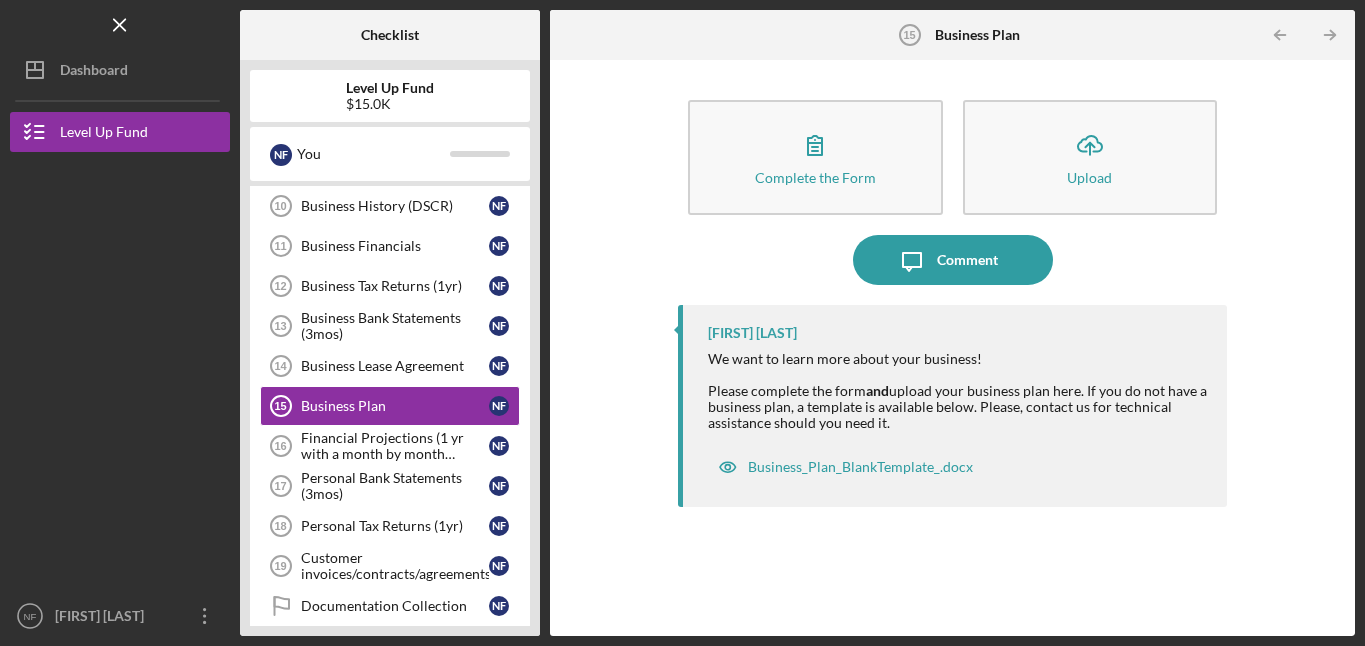 click on "Icon/Table Pagination Arrow" 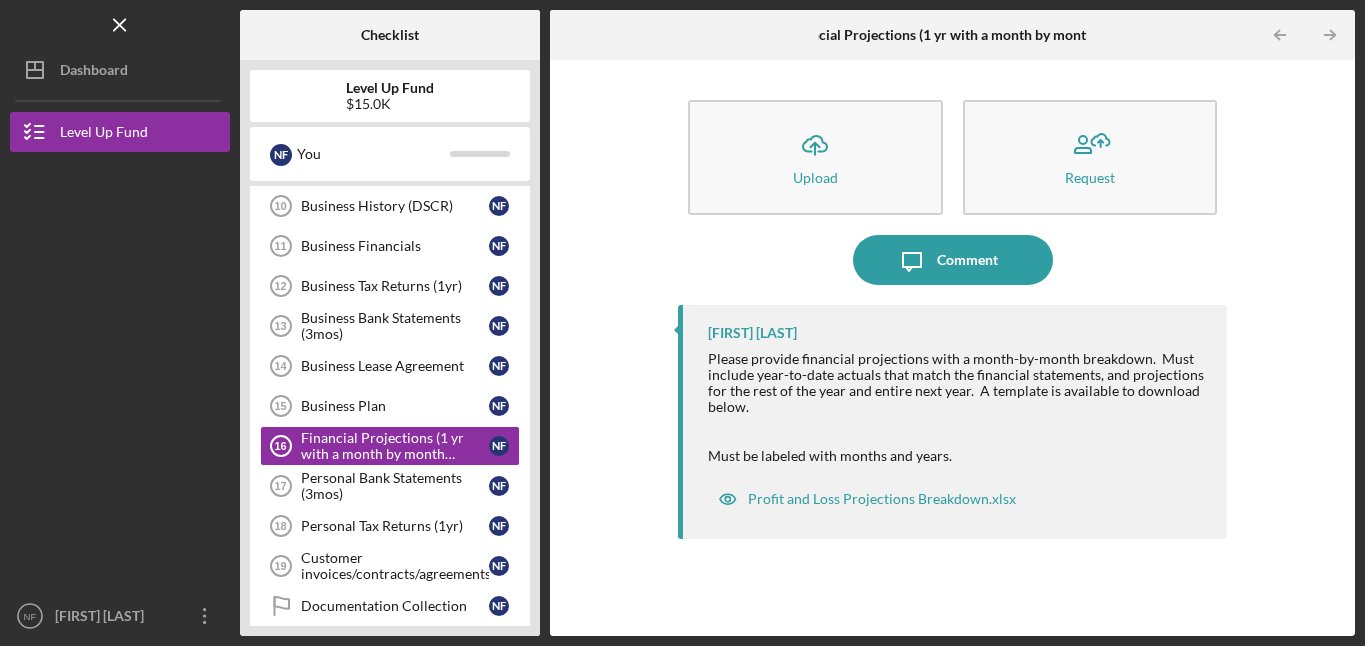click on "Icon/Table Pagination Arrow" 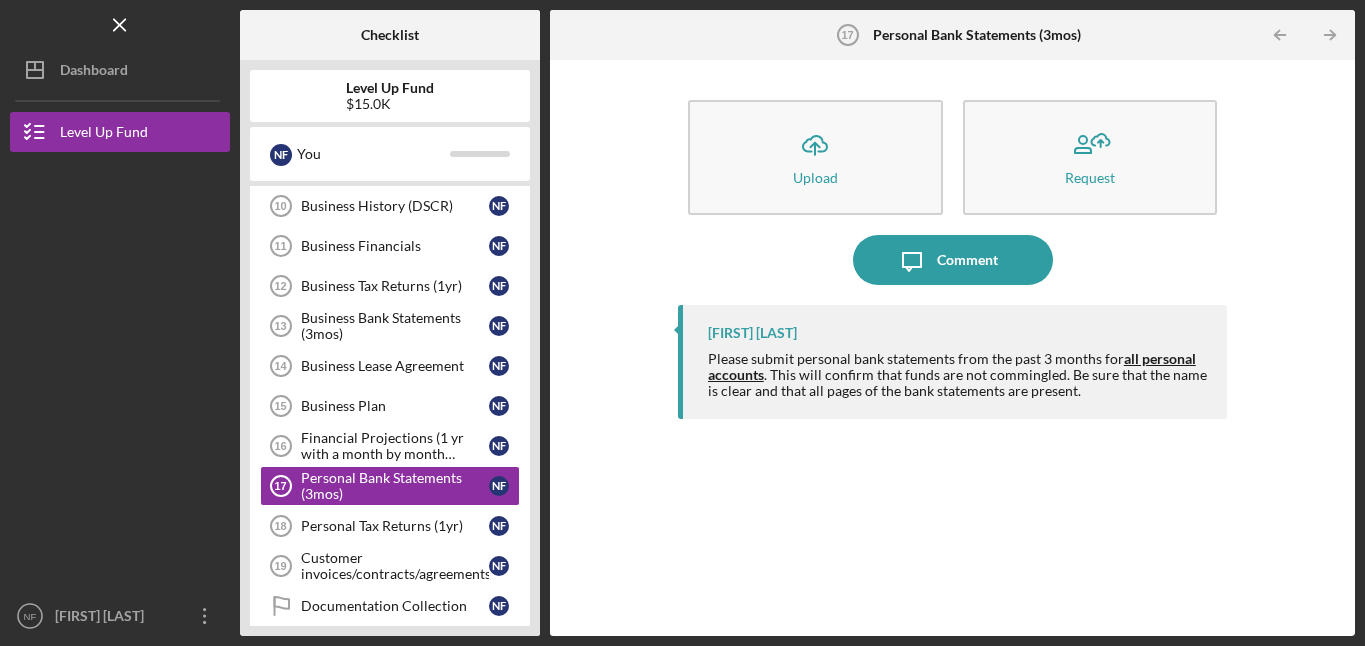 click on "Icon/Table Pagination Arrow" 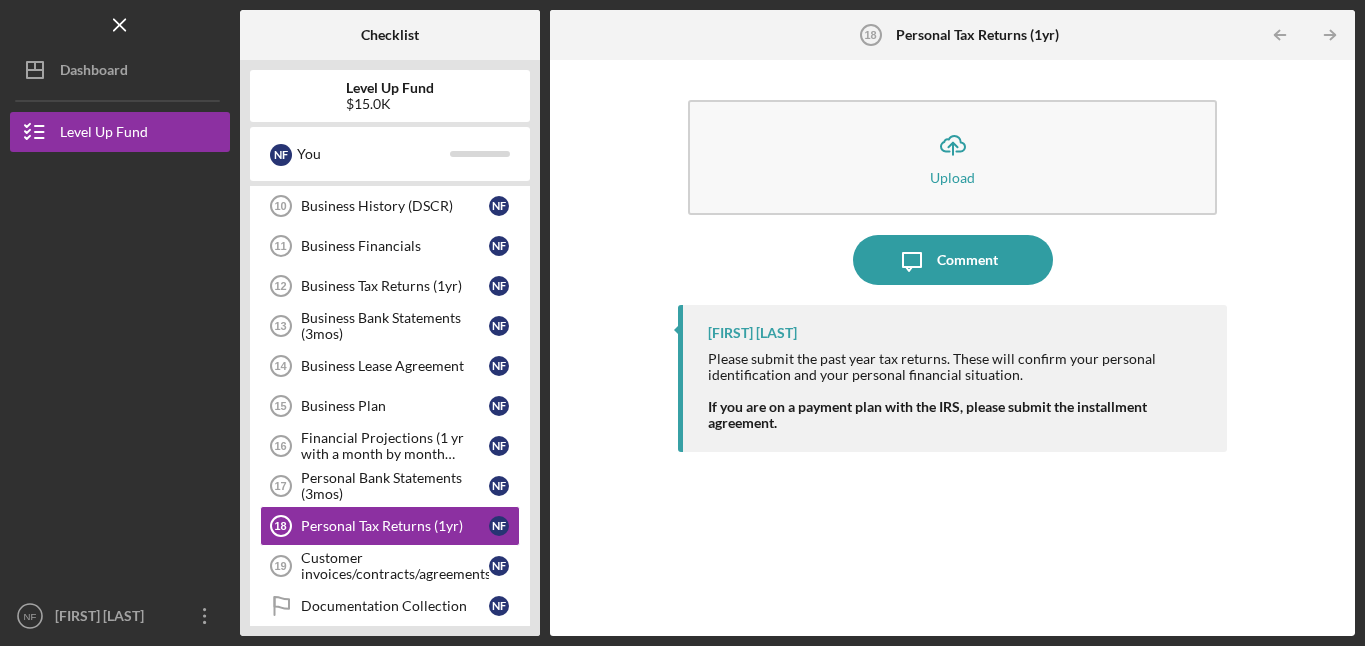 click on "Icon/Table Pagination Arrow" 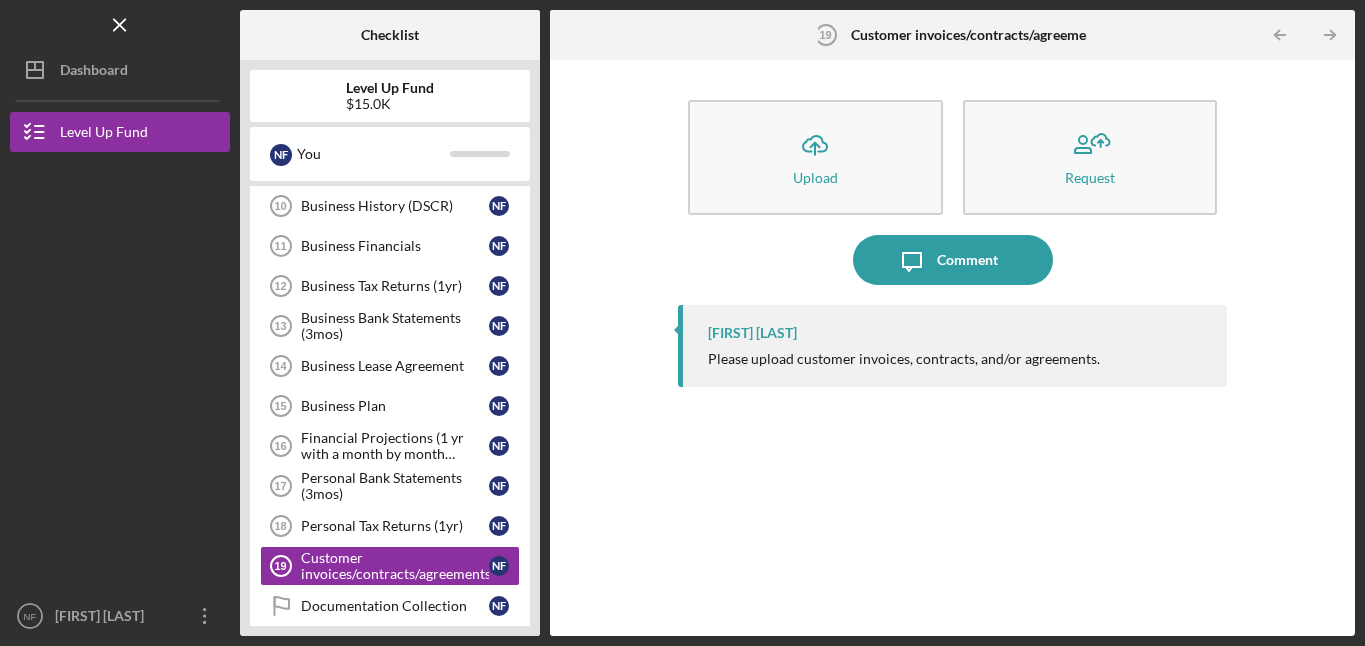 click on "Icon/Table Pagination Arrow" 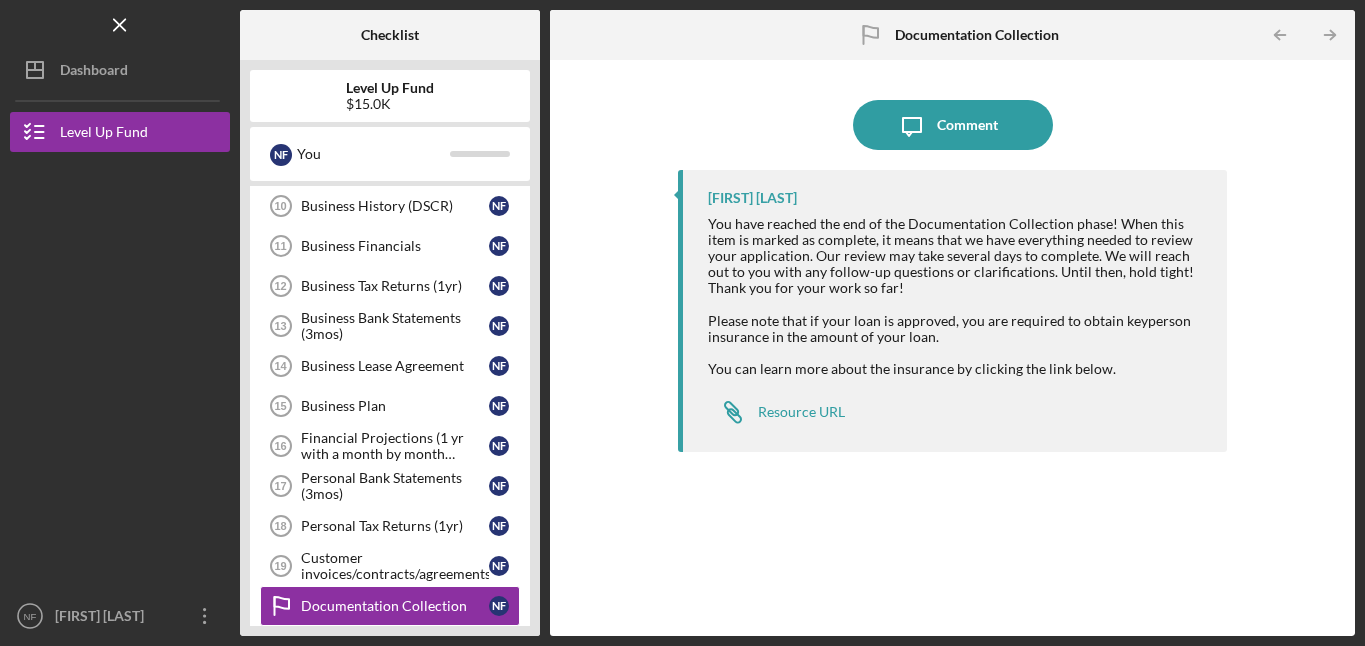 click on "Icon/Table Pagination Arrow" 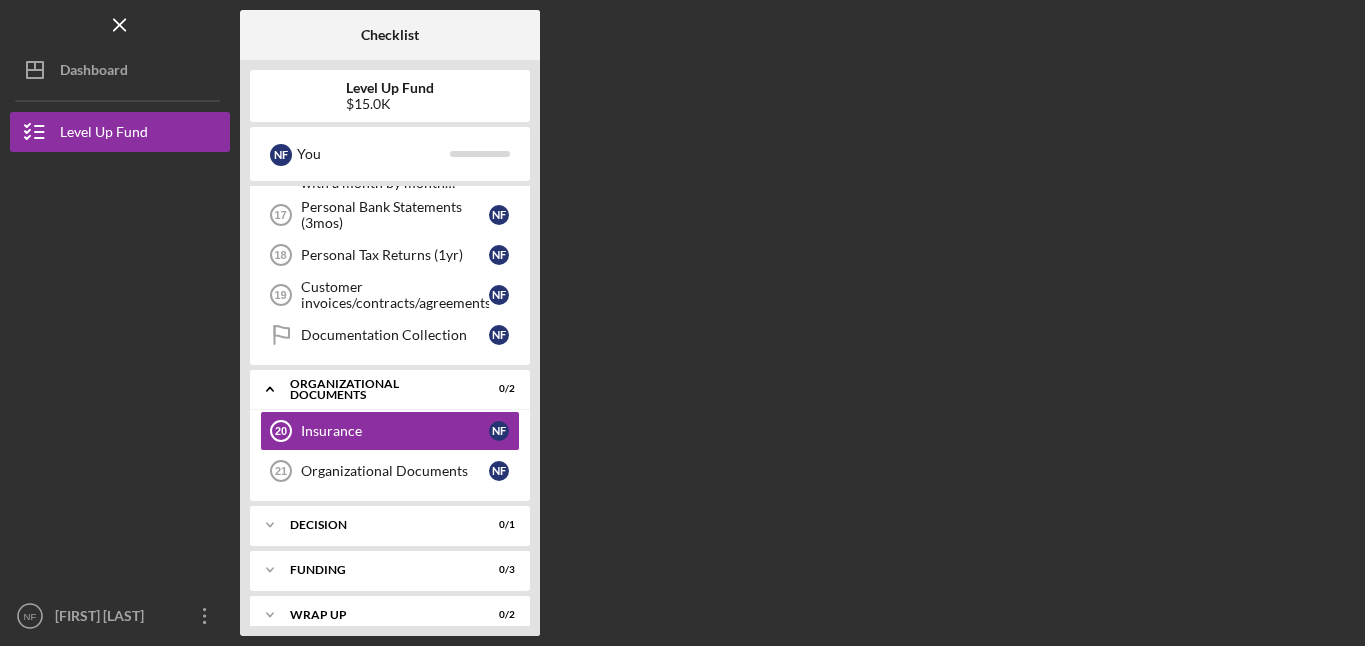scroll, scrollTop: 788, scrollLeft: 0, axis: vertical 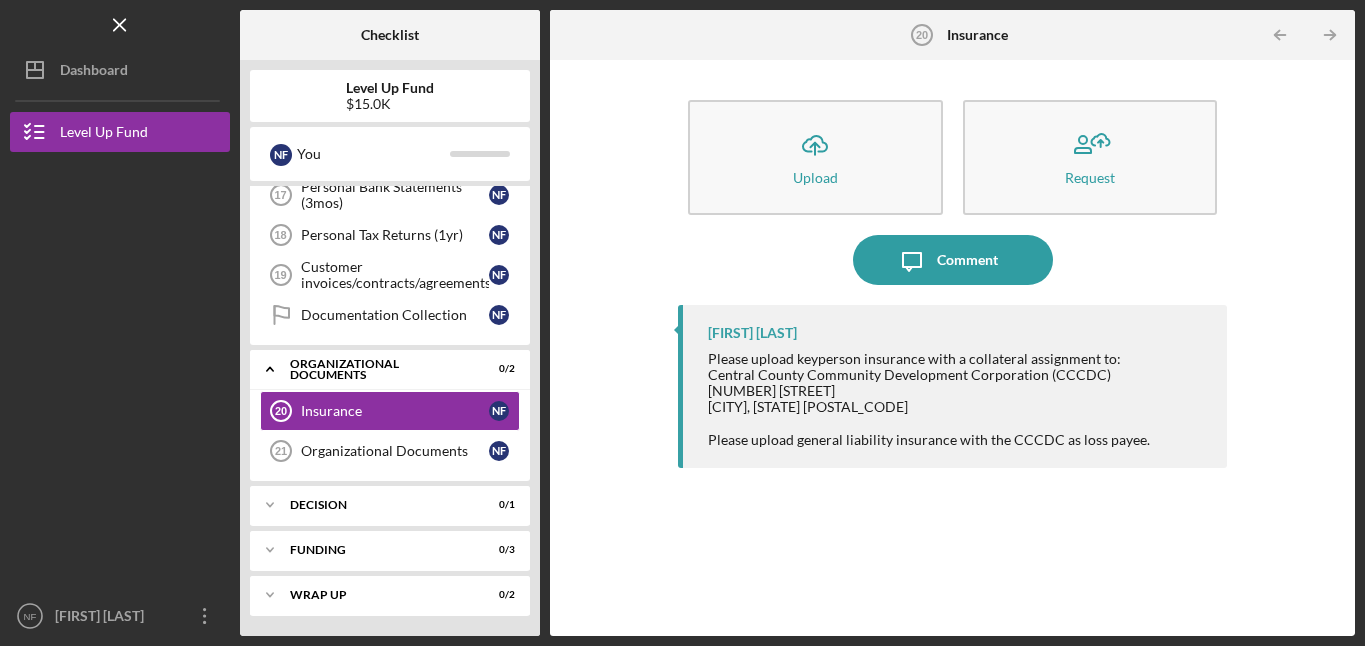 click on "Icon/Table Pagination Arrow" 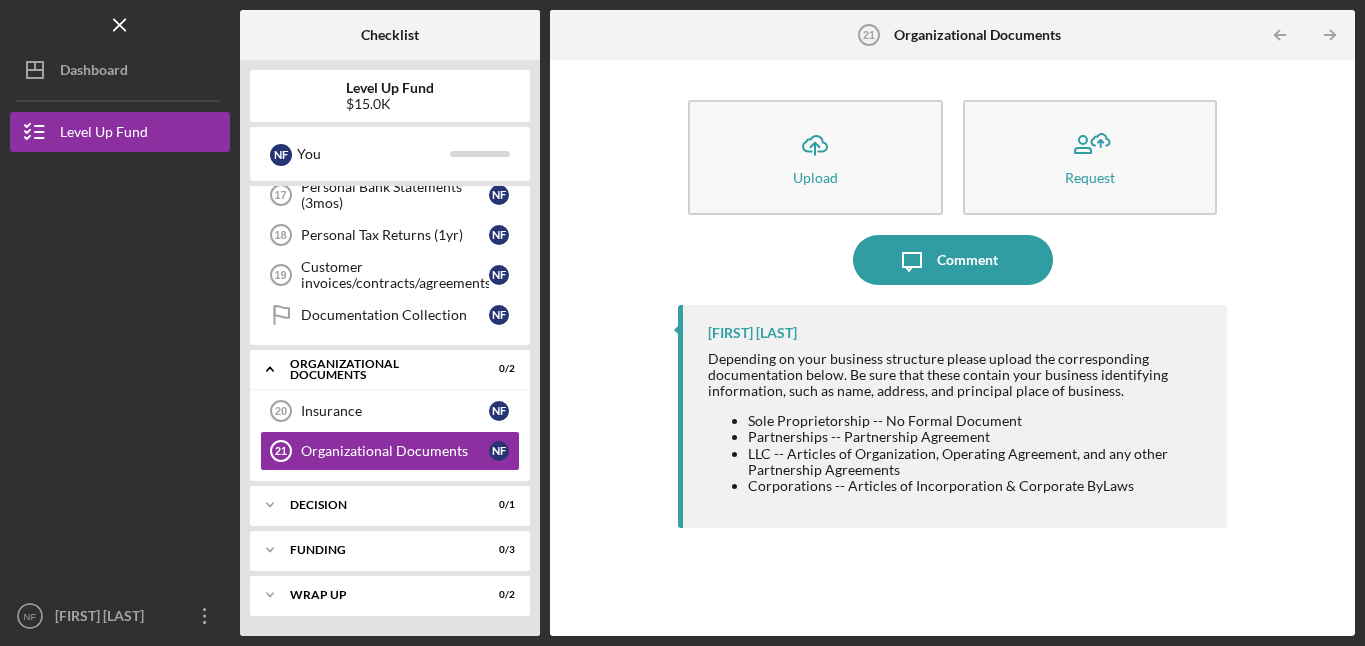click on "Icon/Table Pagination Arrow" 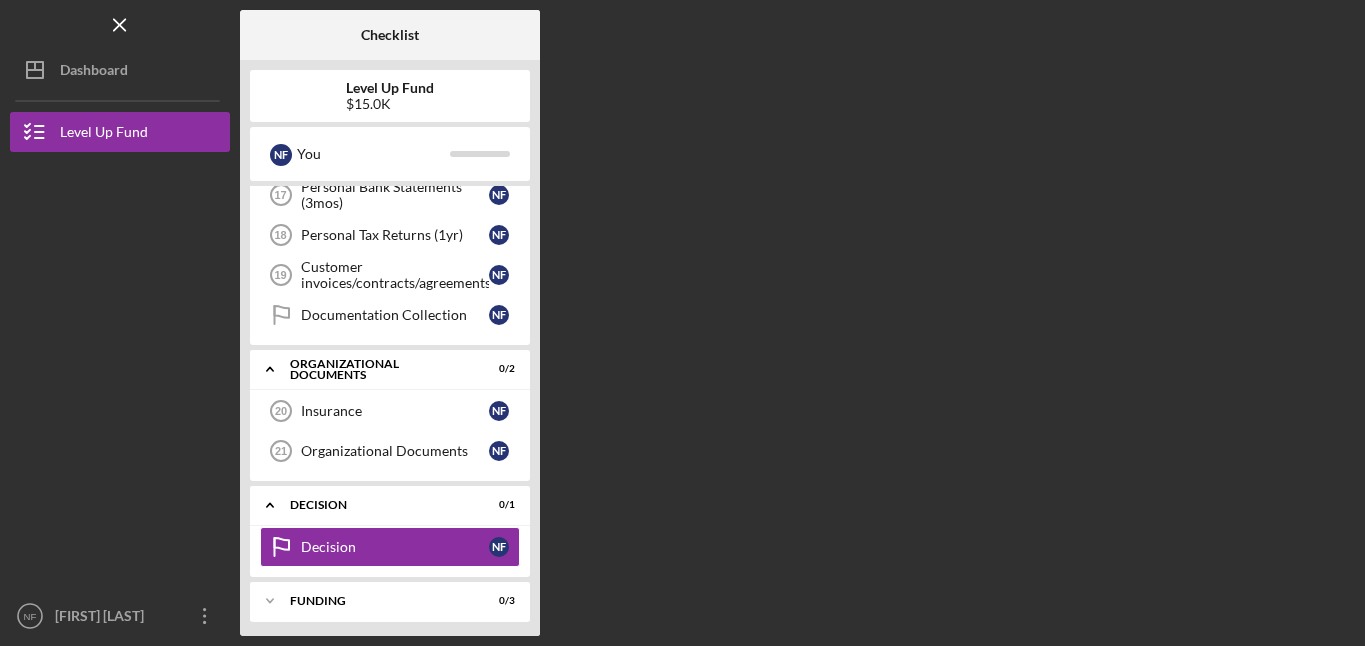 scroll, scrollTop: 839, scrollLeft: 0, axis: vertical 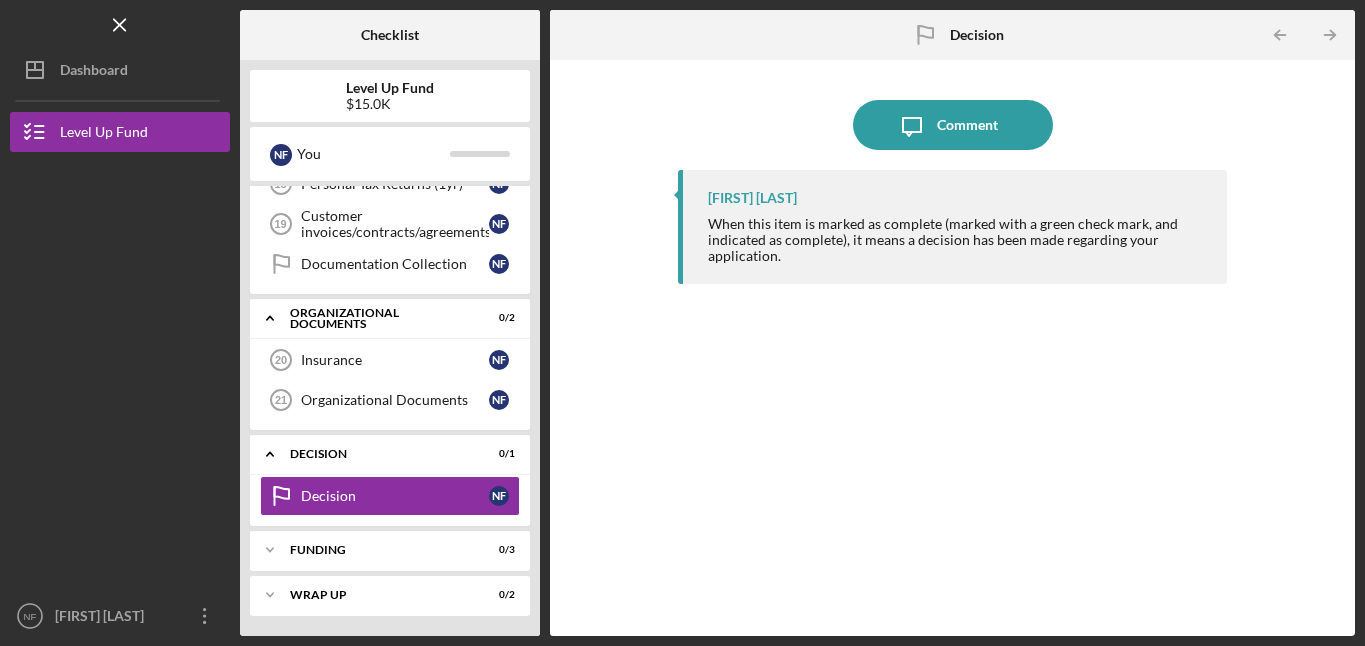 click on "Icon/Table Pagination Arrow" 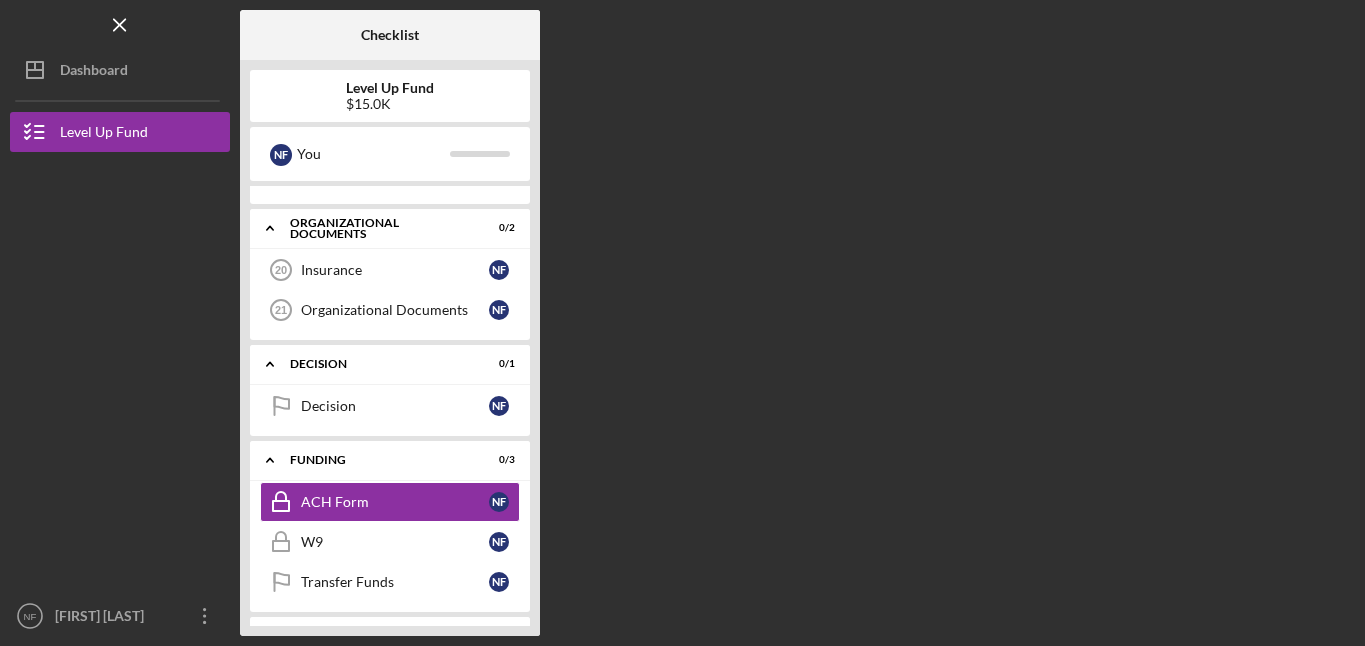 scroll, scrollTop: 970, scrollLeft: 0, axis: vertical 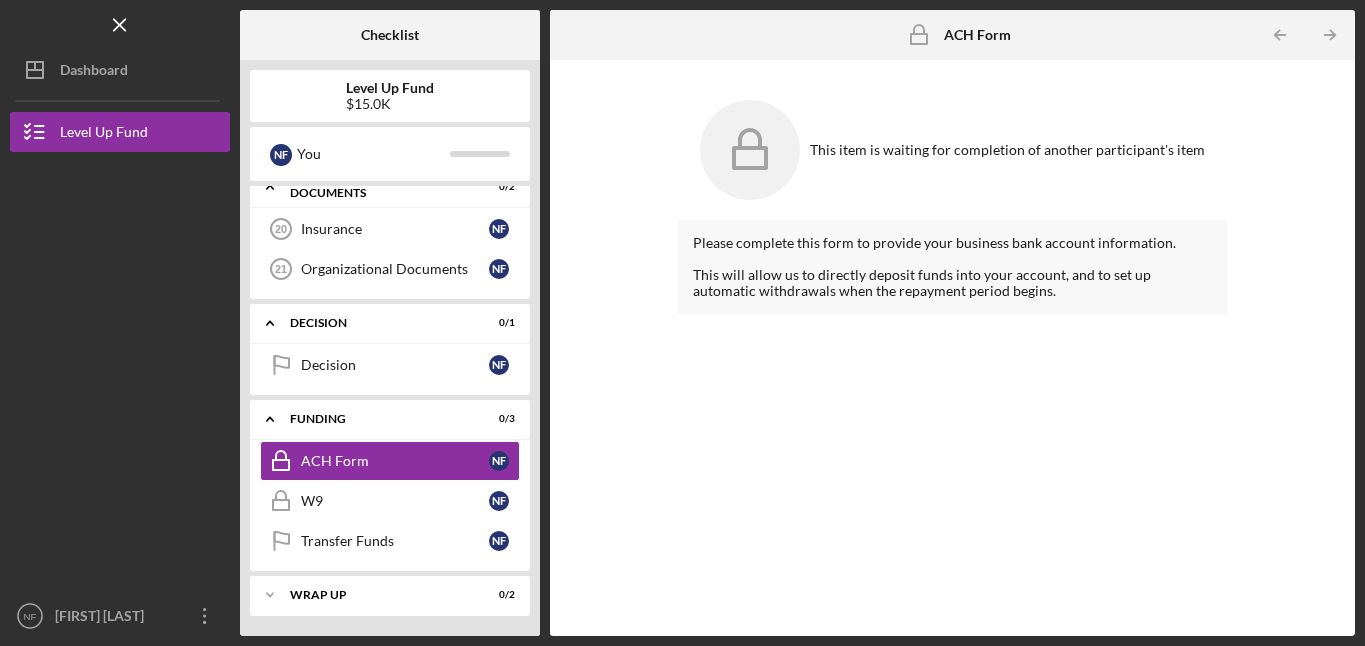 click on "Icon/Table Pagination Arrow" 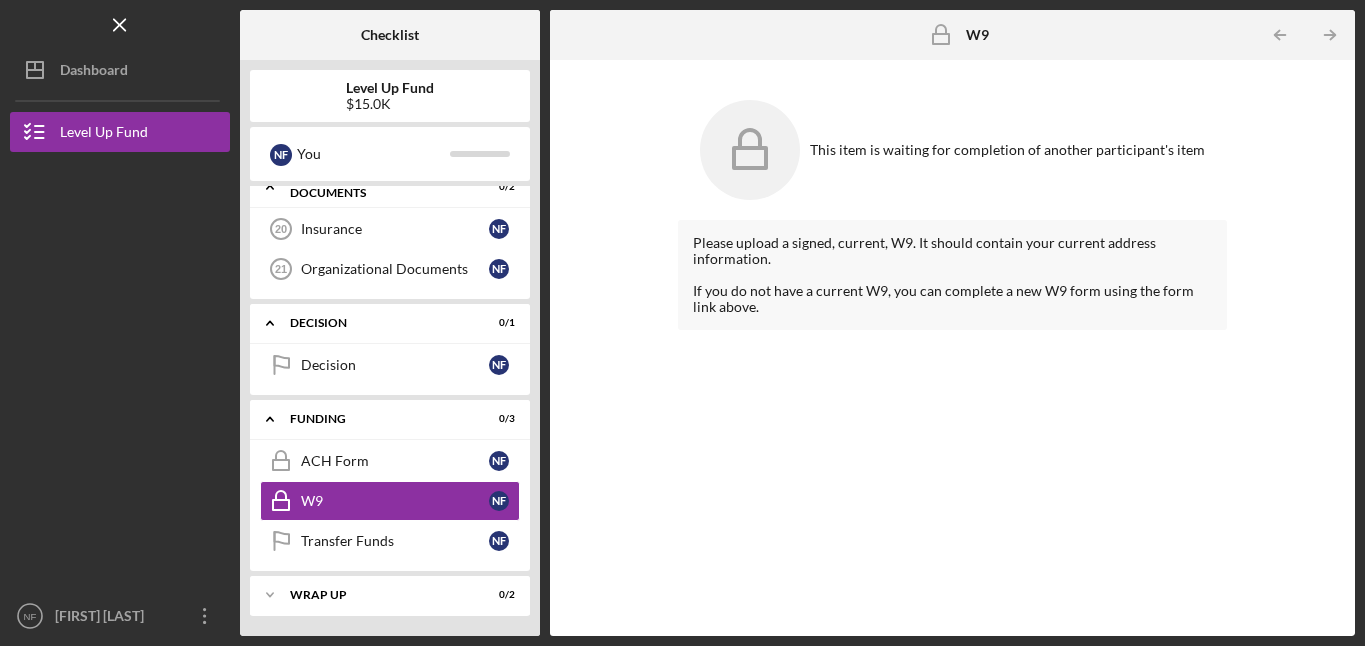 click on "Icon/Table Pagination Arrow" 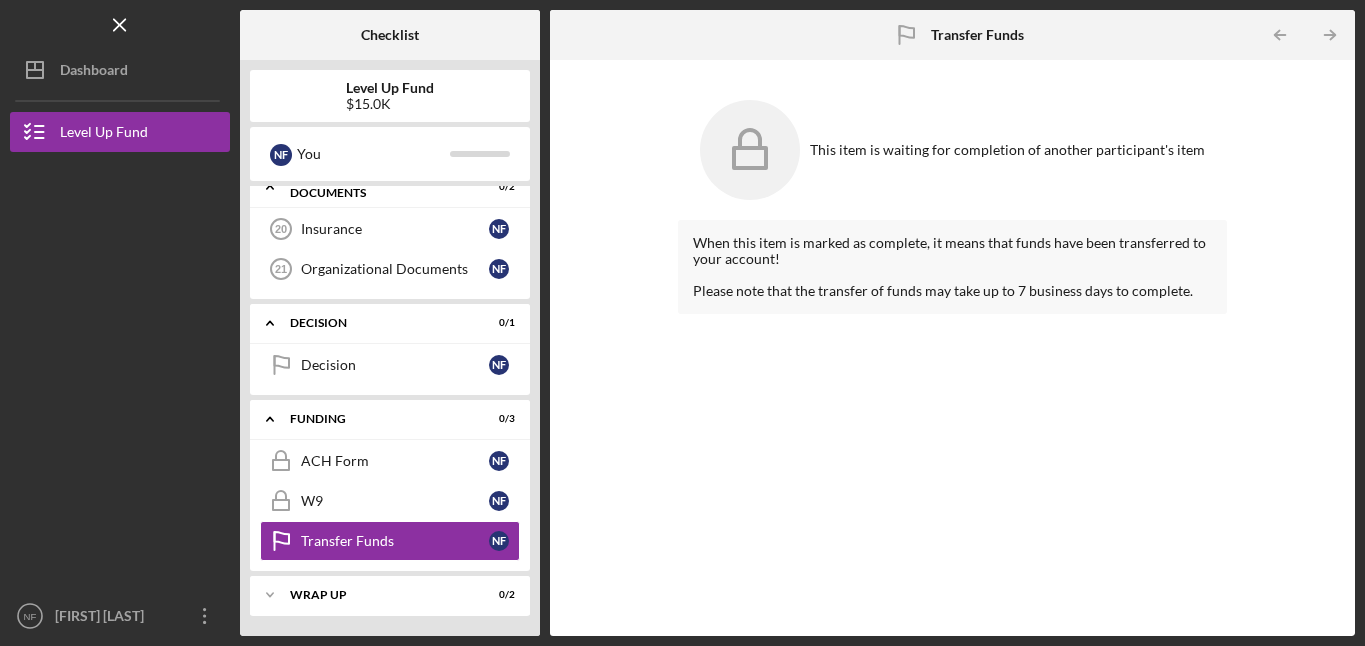 click on "Icon/Table Pagination Arrow" 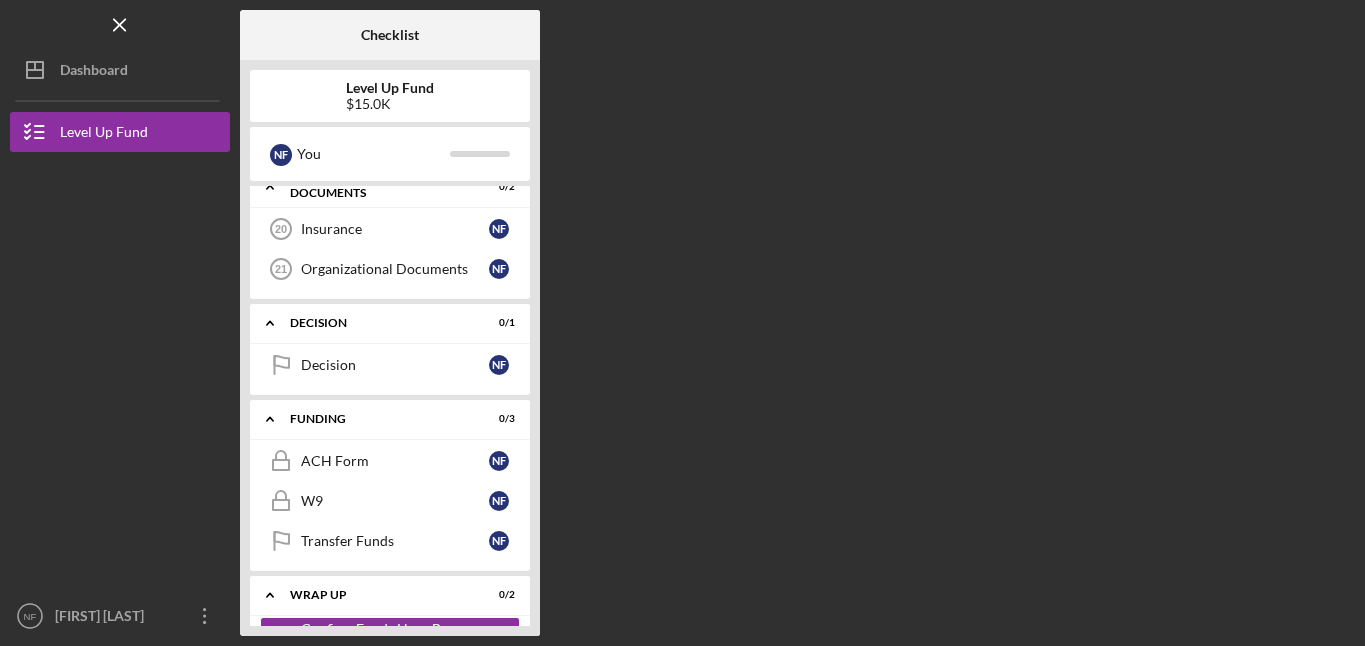 scroll, scrollTop: 1061, scrollLeft: 0, axis: vertical 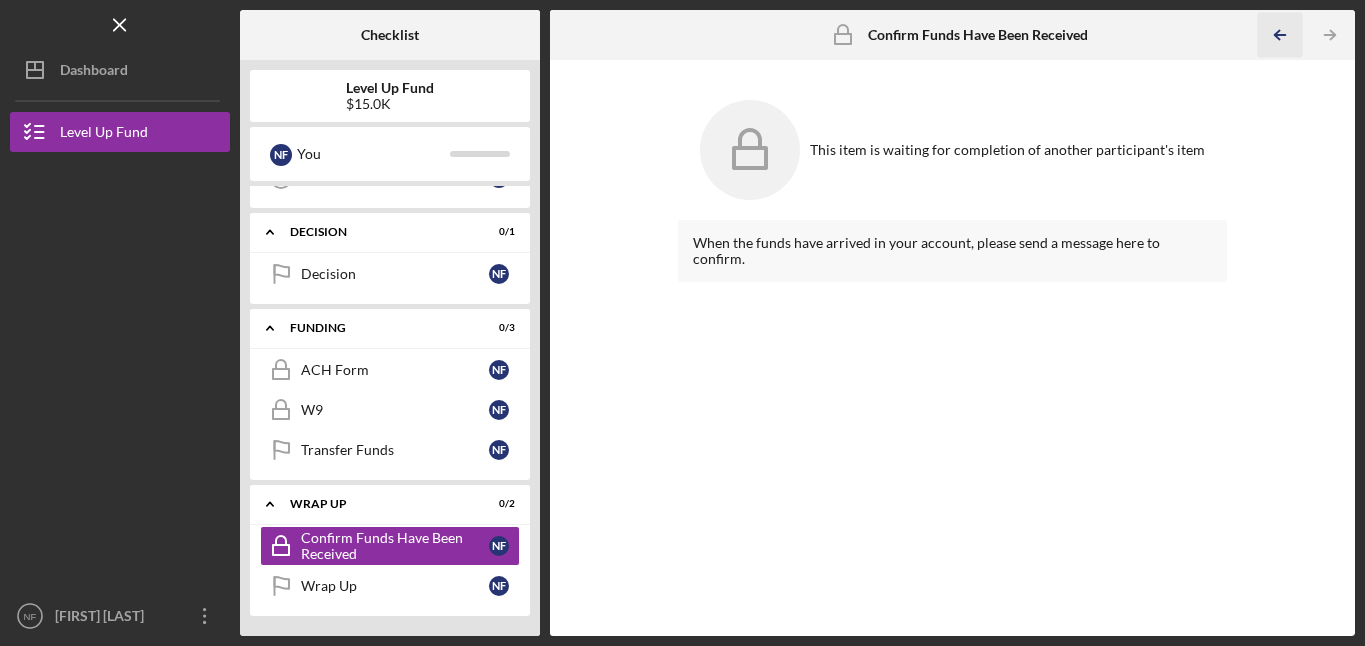 click on "Icon/Table Pagination Arrow" 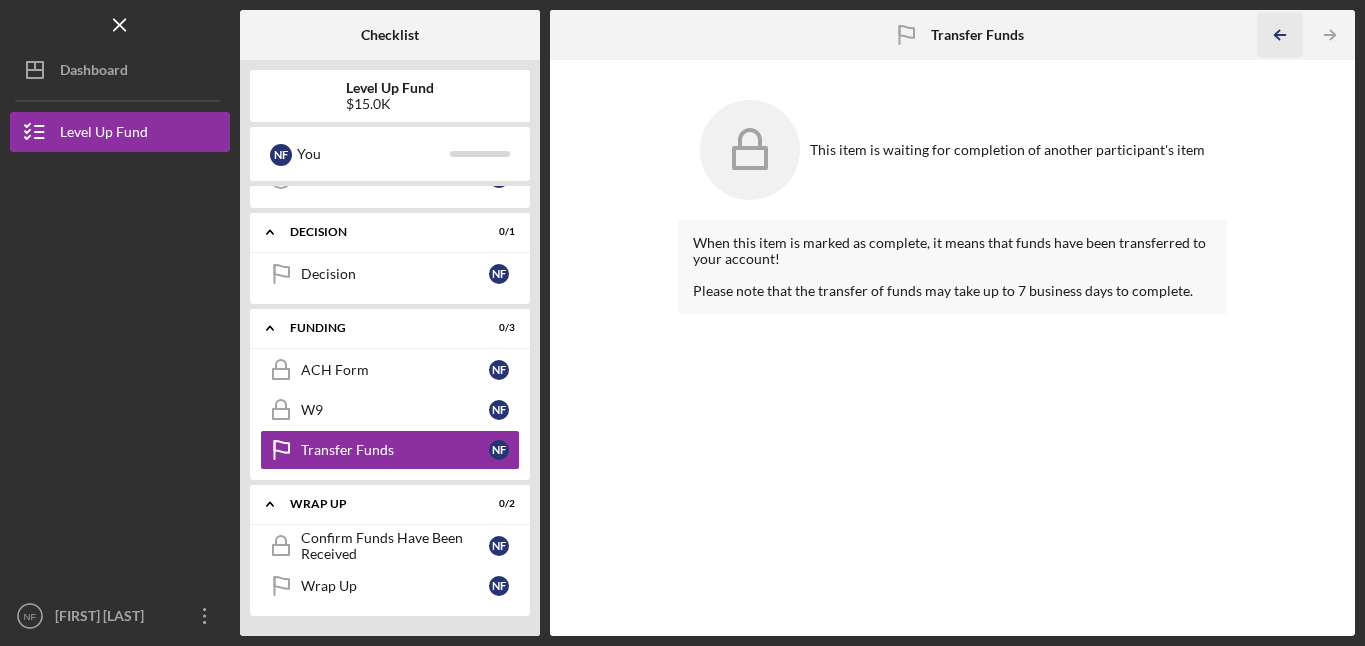 click on "Icon/Table Pagination Arrow" 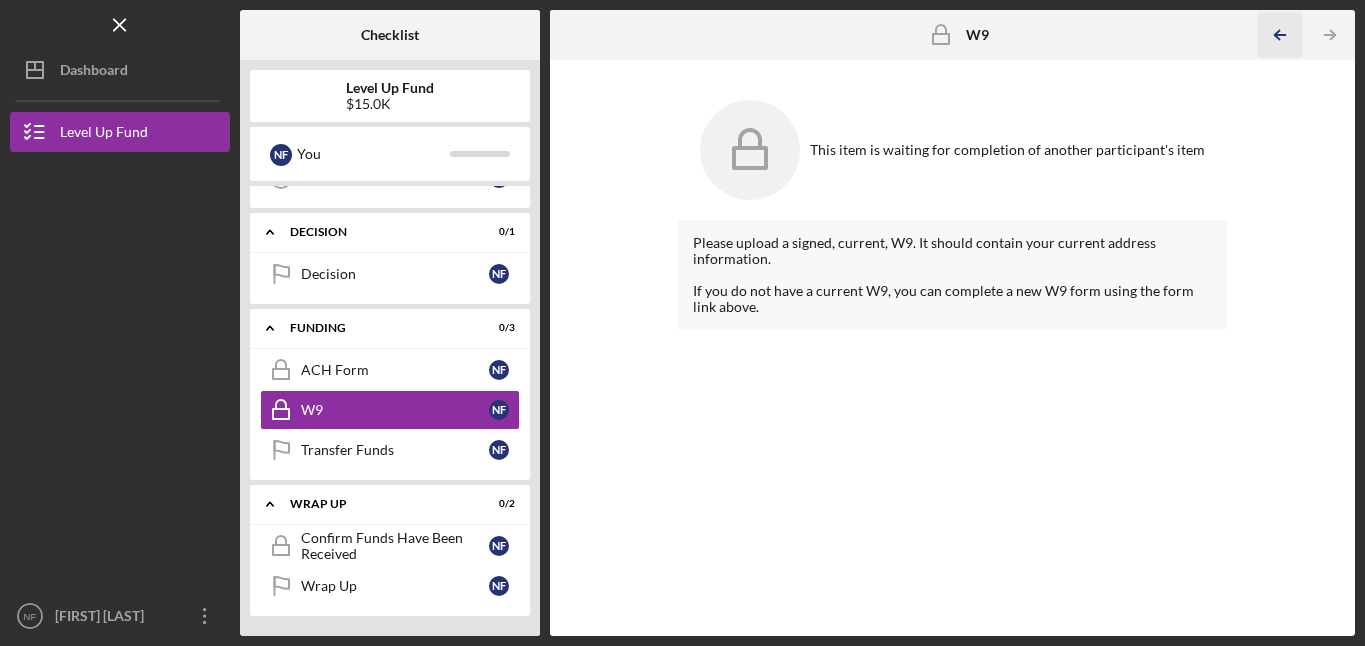 click on "Icon/Table Pagination Arrow" 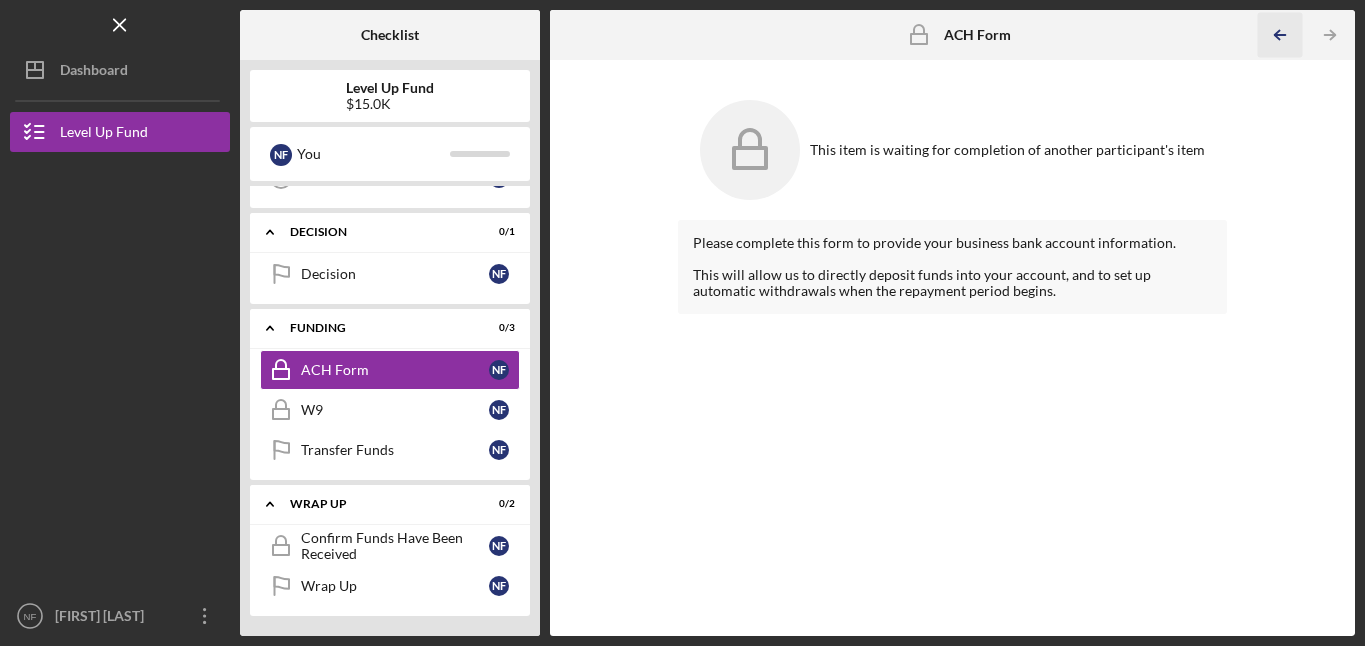 click on "Icon/Table Pagination Arrow" 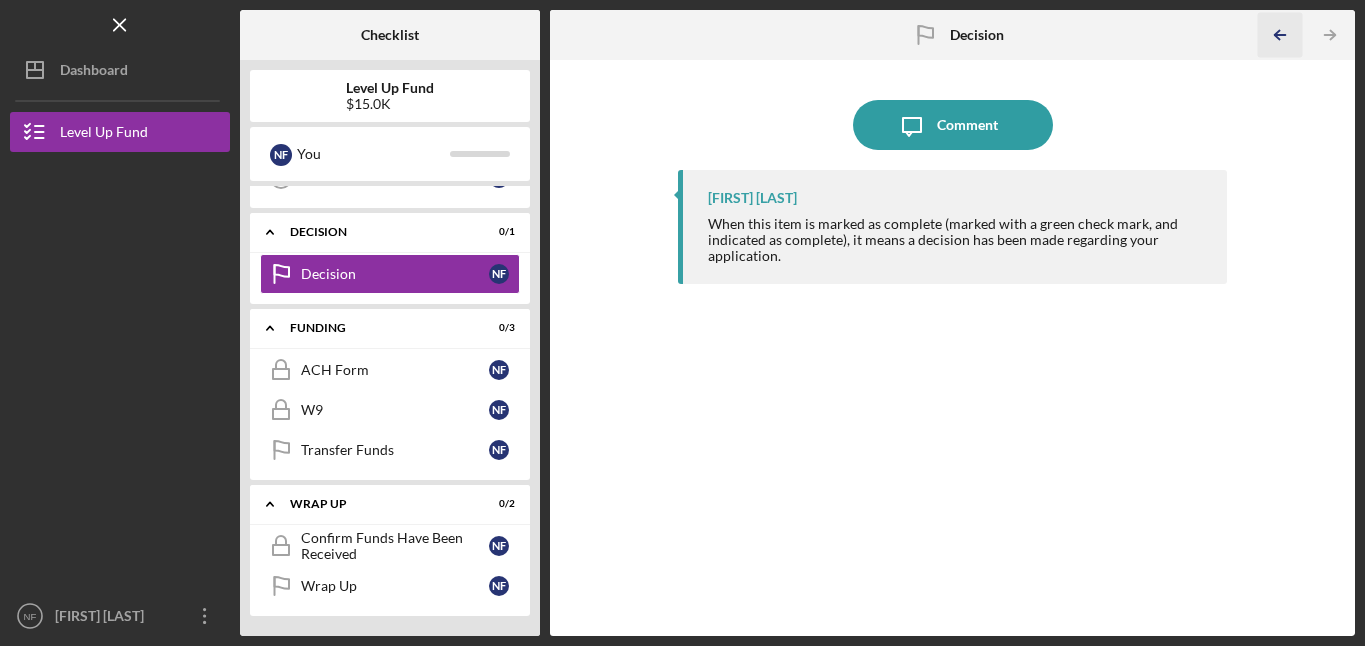 click on "Icon/Table Pagination Arrow" 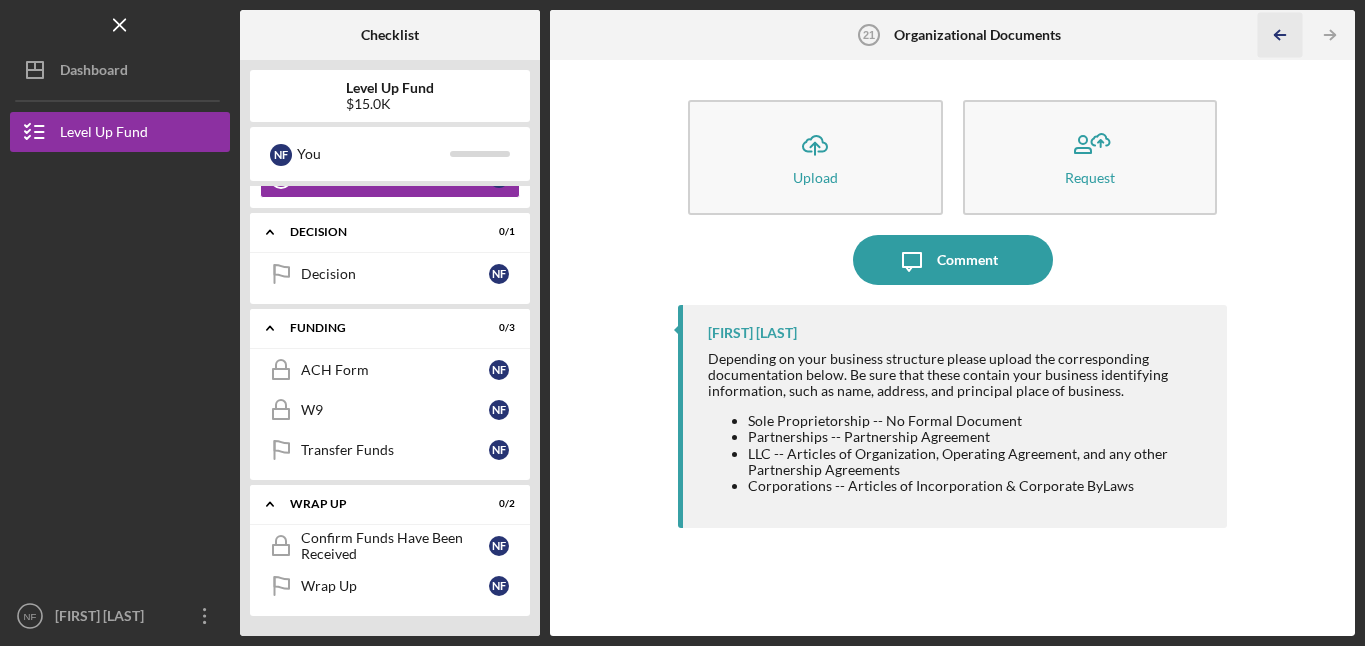 click on "Icon/Table Pagination Arrow" 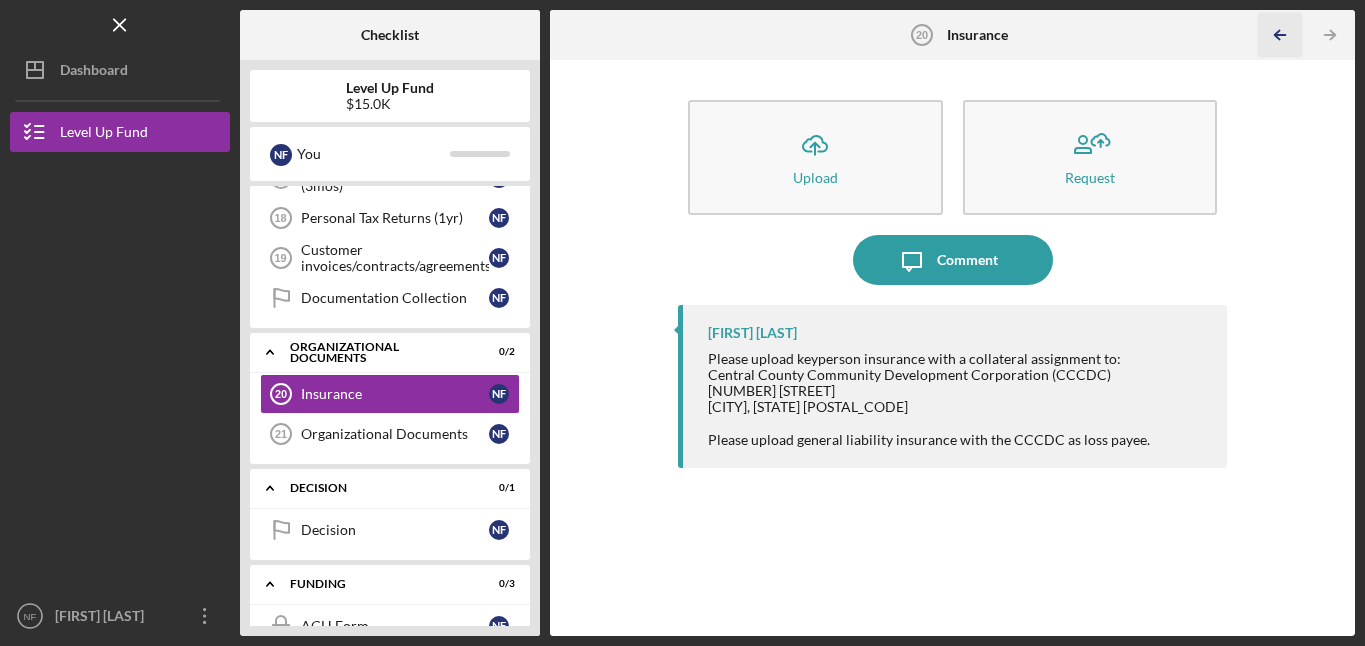 click on "Icon/Table Pagination Arrow" 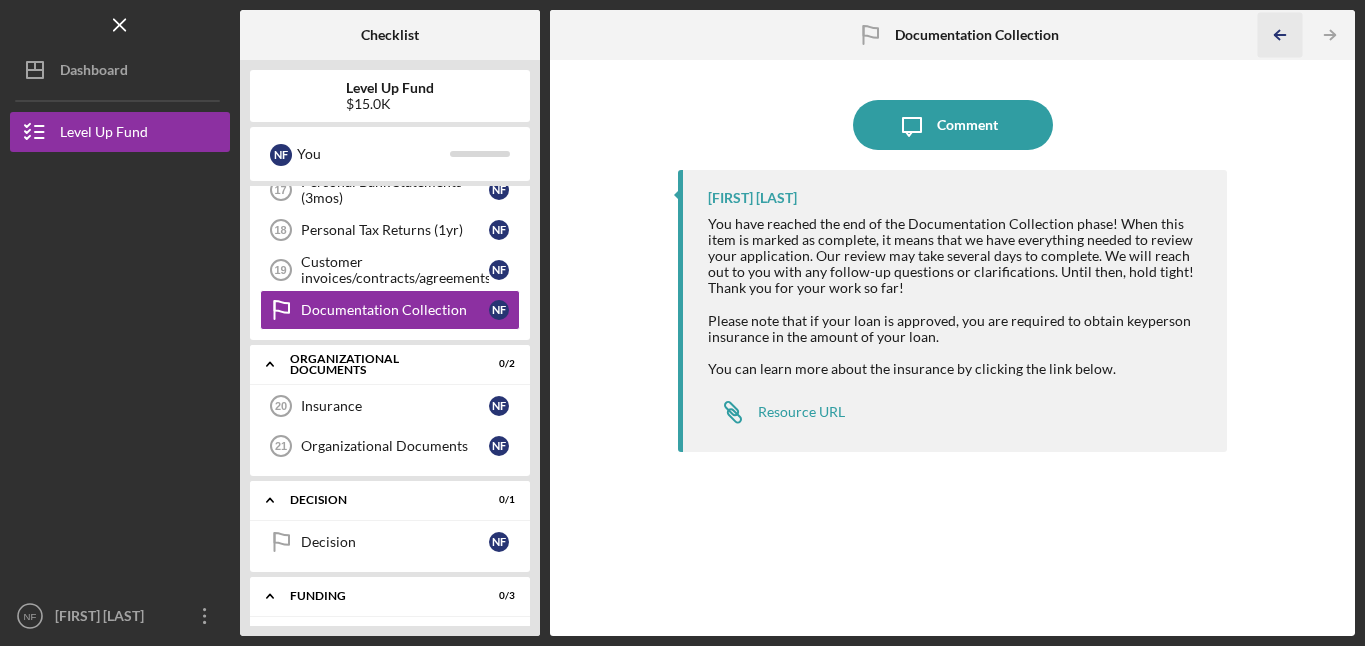 click on "Icon/Table Pagination Arrow" 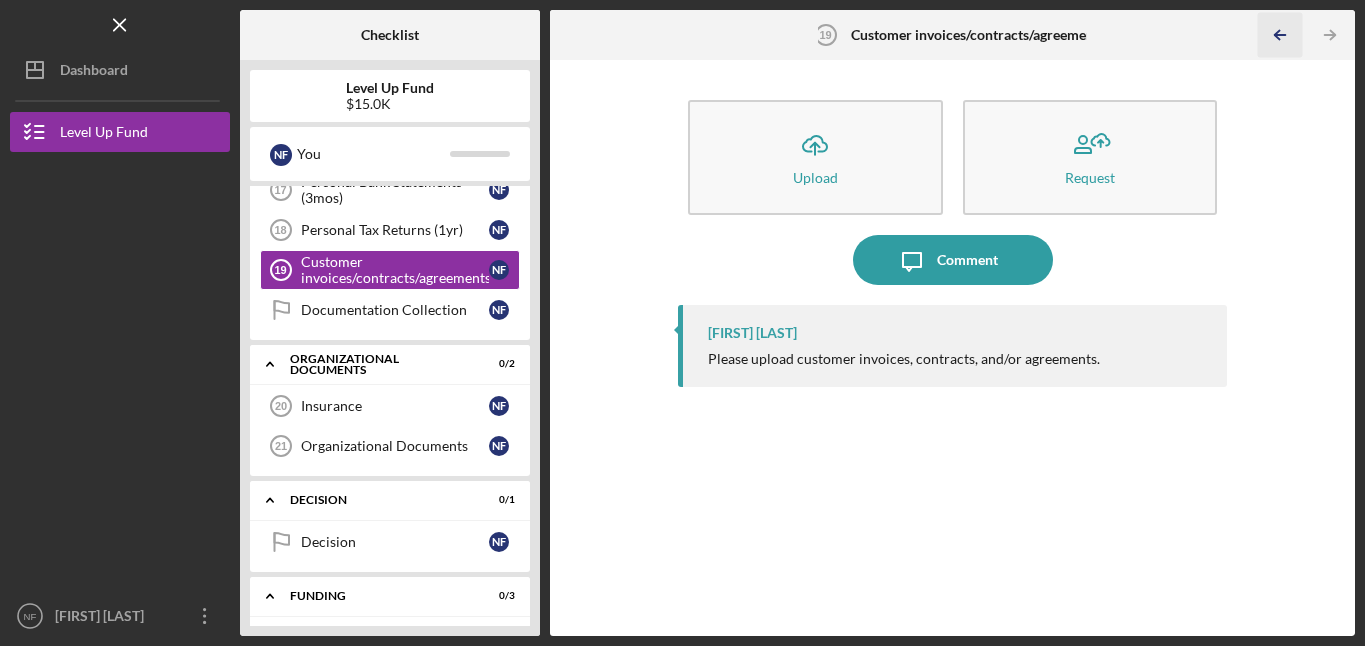 click on "Icon/Table Pagination Arrow" 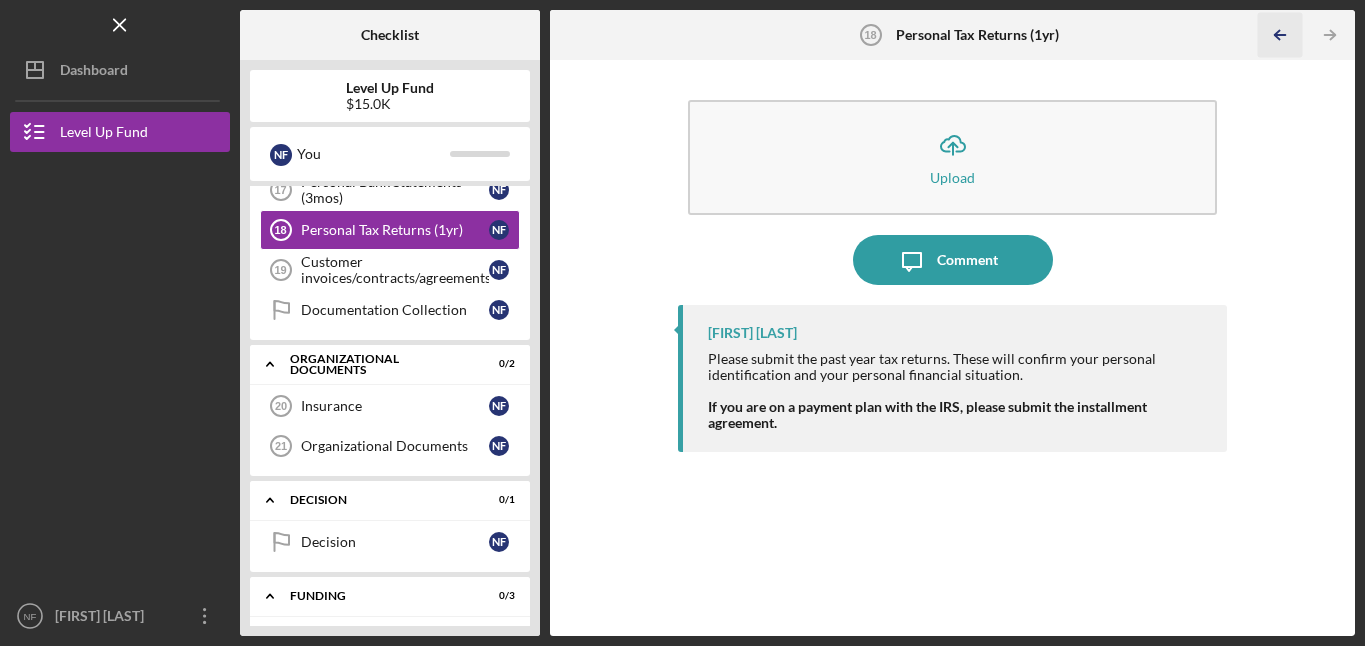 click on "Icon/Table Pagination Arrow" 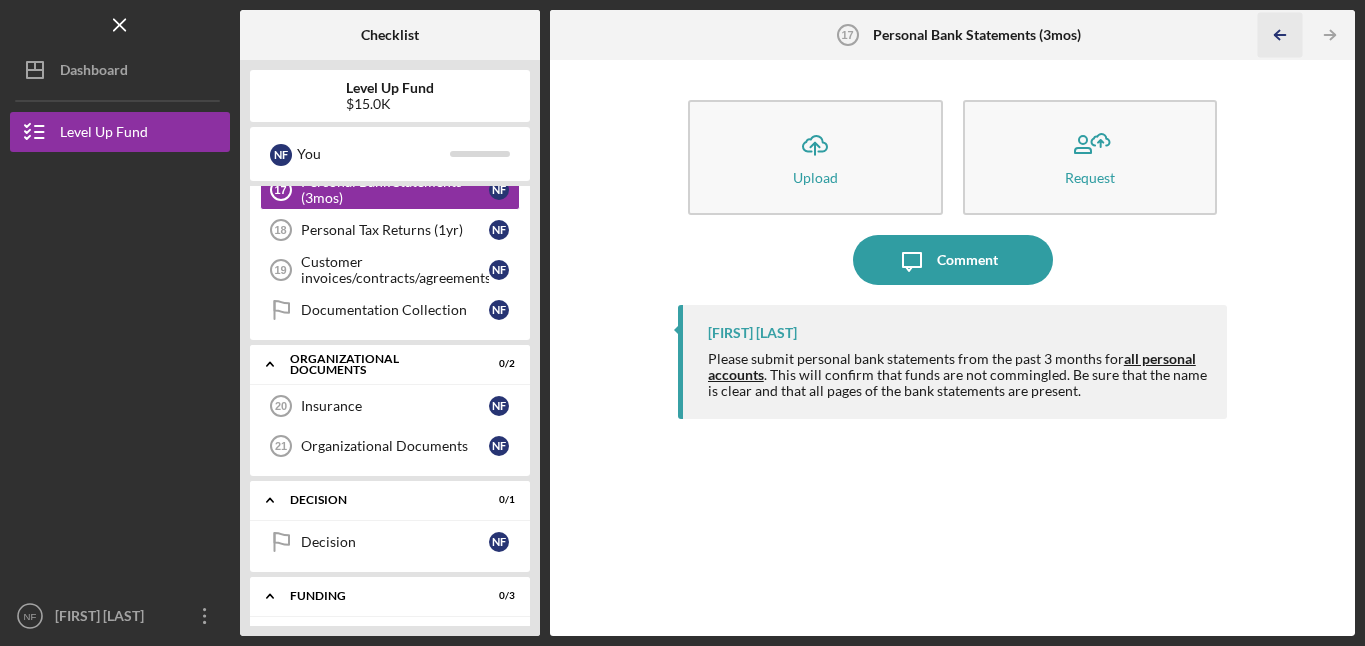 click on "Icon/Table Pagination Arrow" 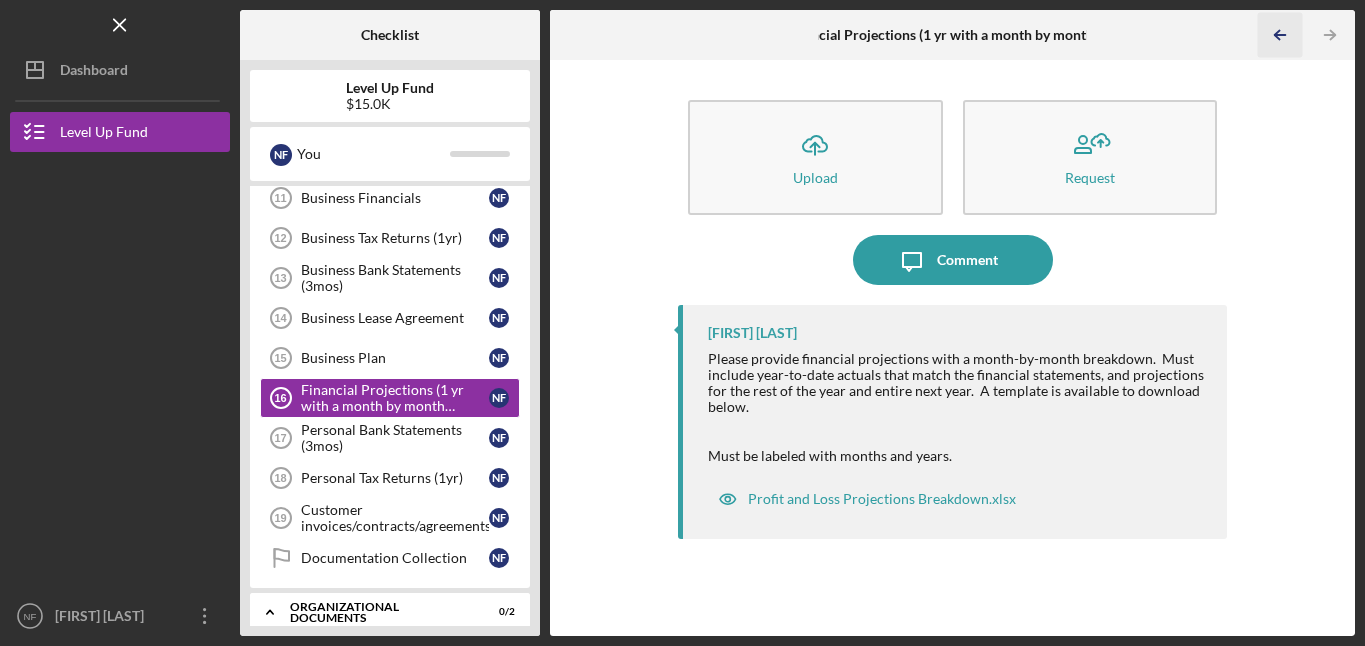 click on "Icon/Table Pagination Arrow" 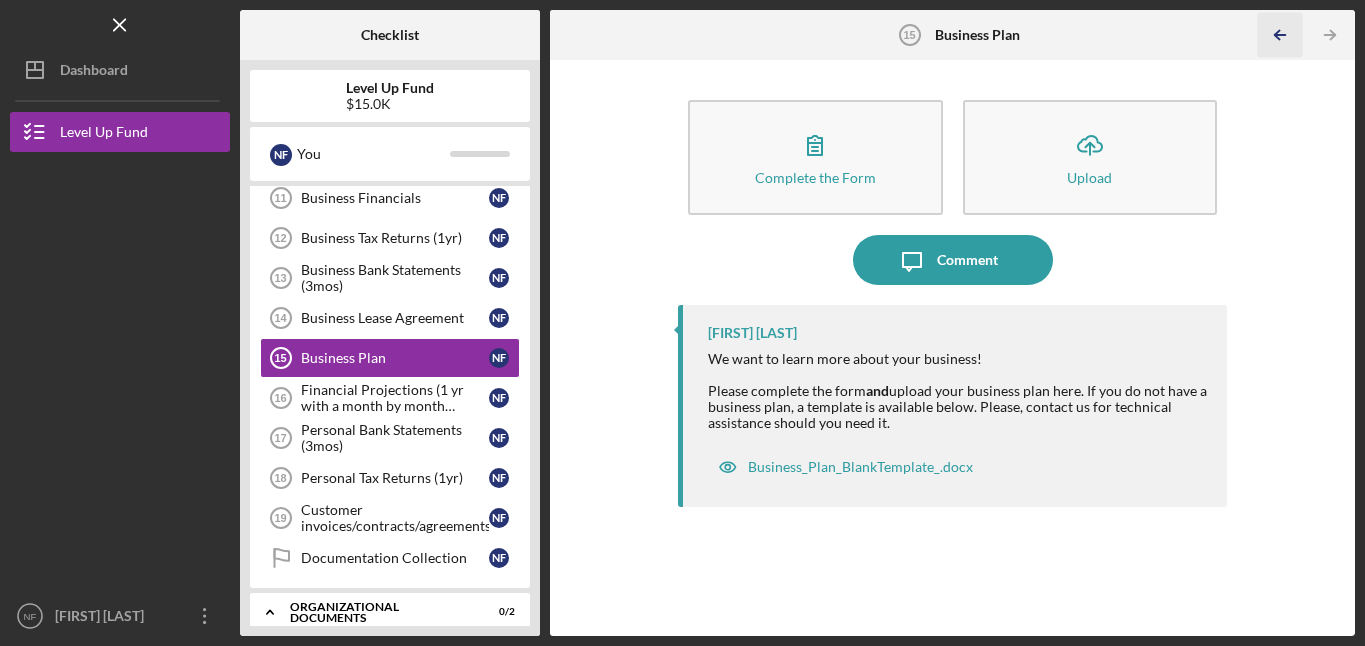 scroll, scrollTop: 537, scrollLeft: 0, axis: vertical 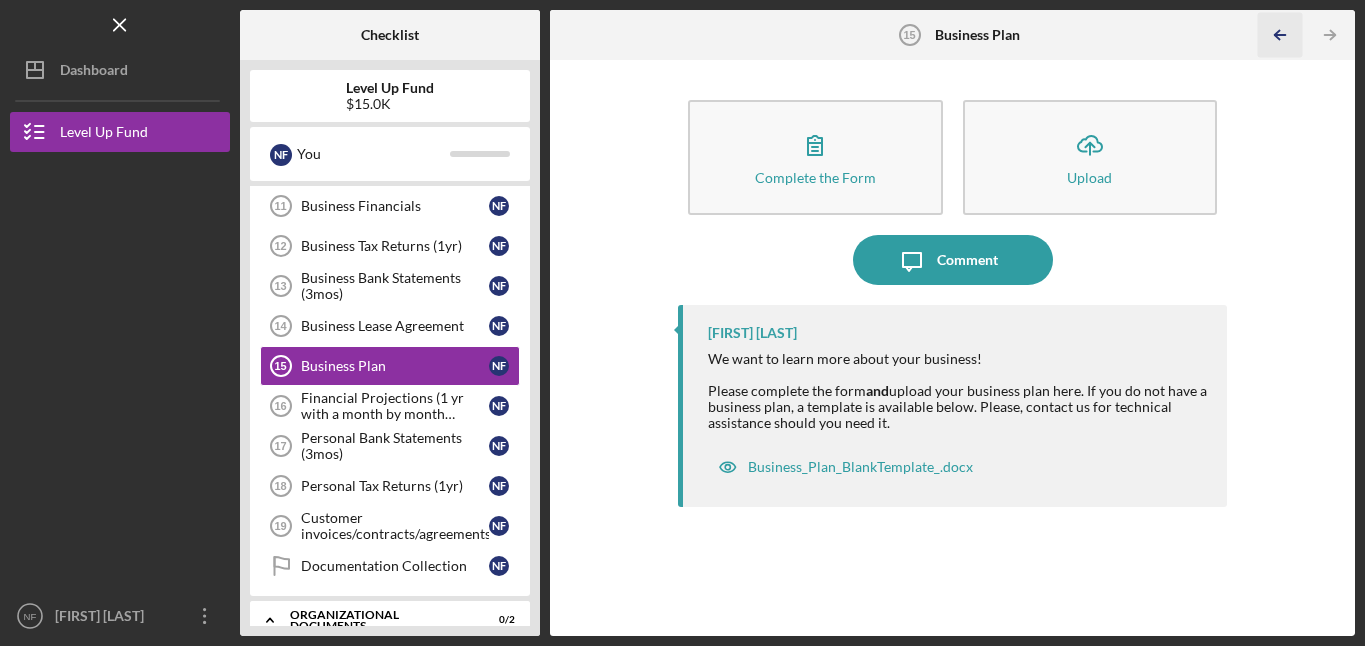 click on "Icon/Table Pagination Arrow" 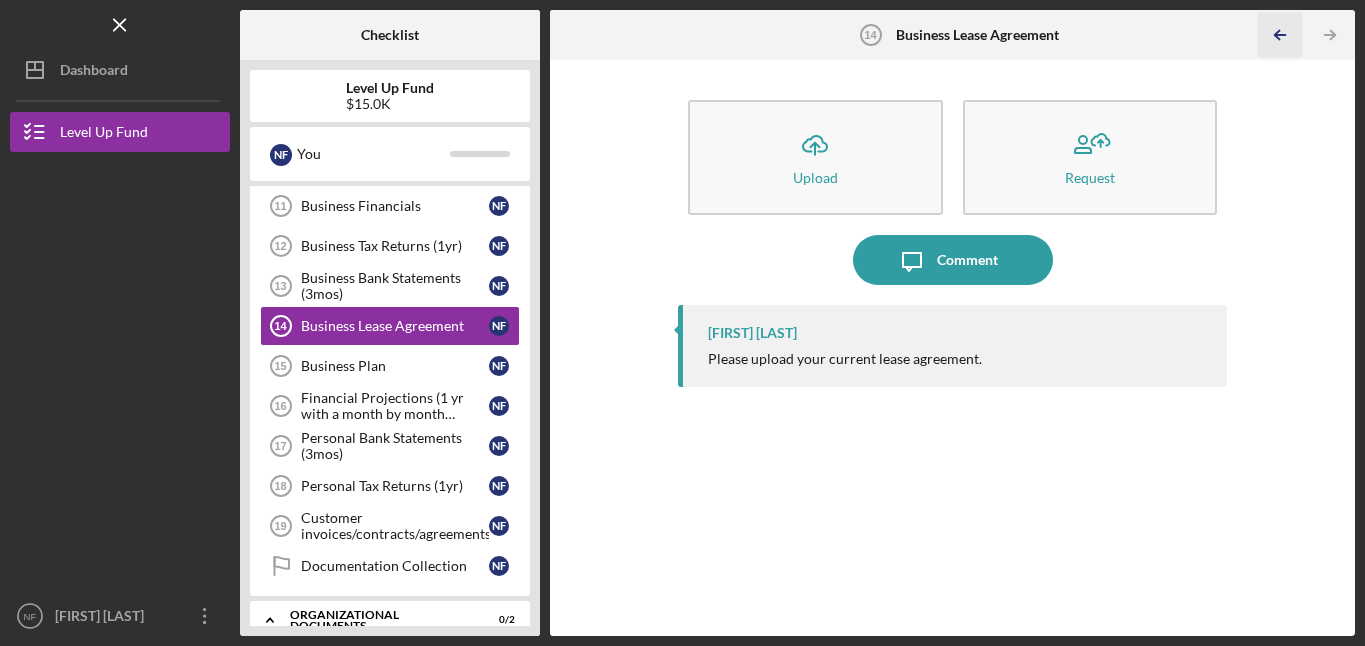 click on "Icon/Table Pagination Arrow" 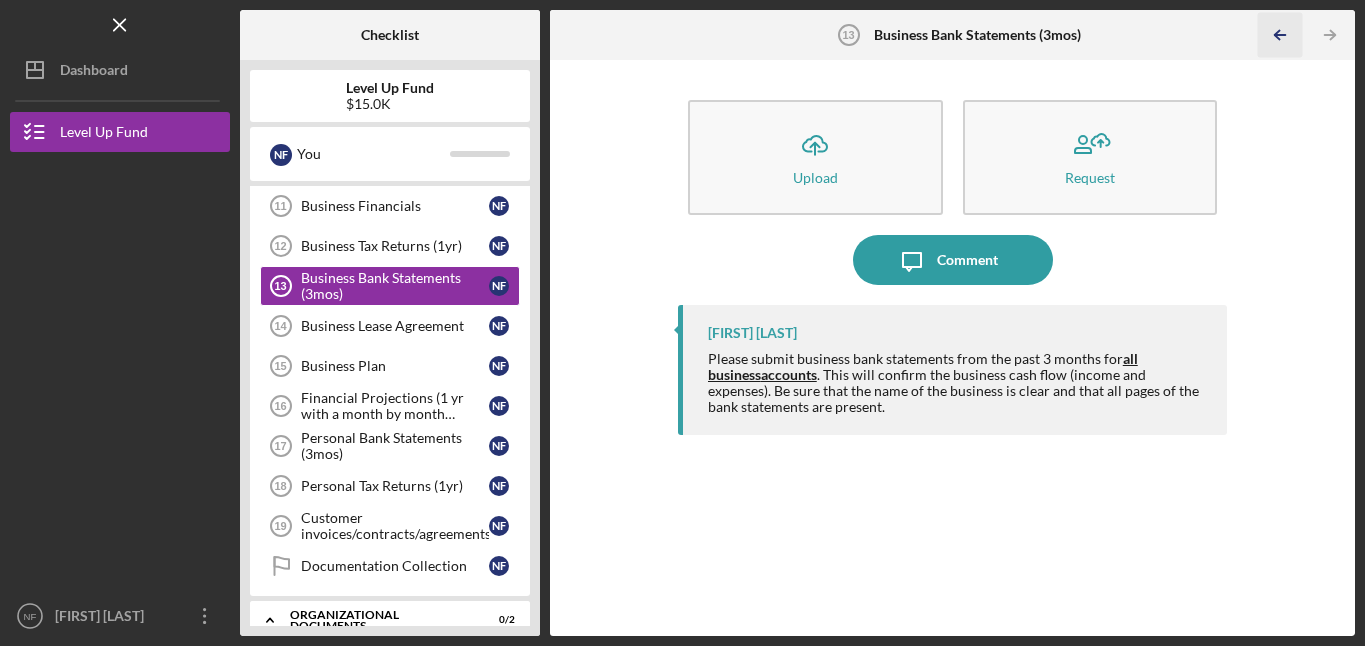 click on "Icon/Table Pagination Arrow" 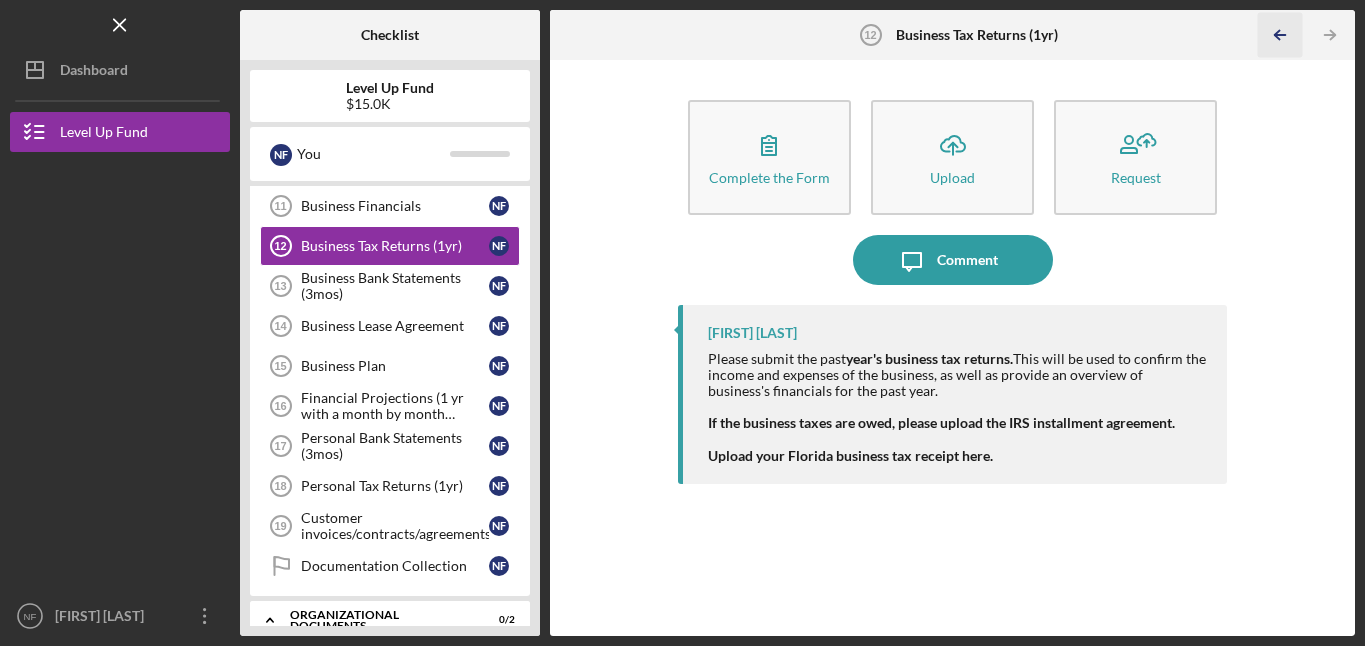 click on "Icon/Table Pagination Arrow" 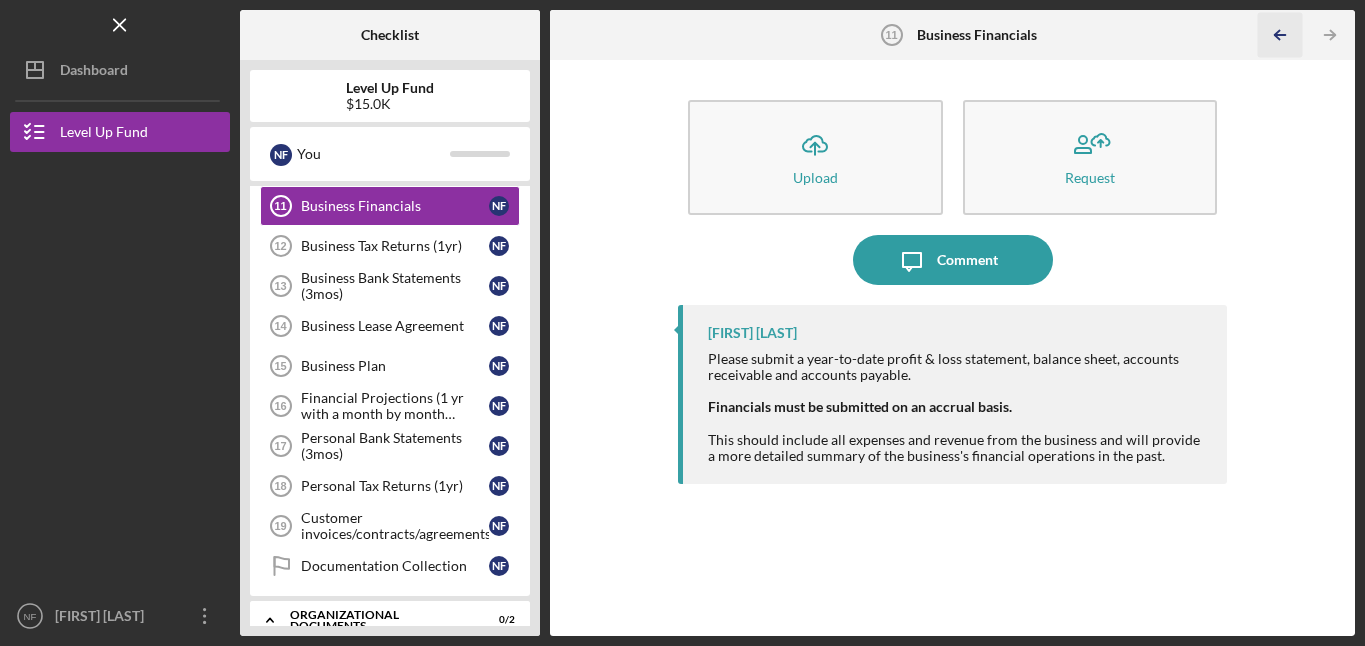 click on "Icon/Table Pagination Arrow" 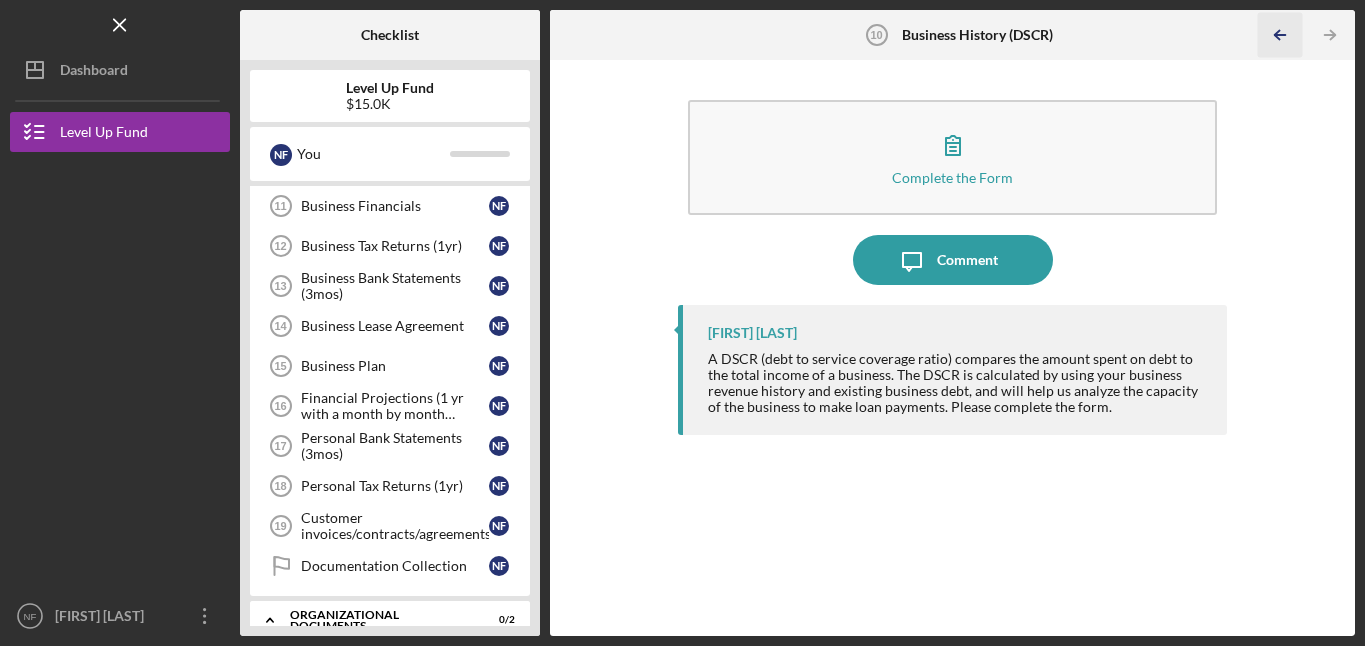 click on "Icon/Table Pagination Arrow" 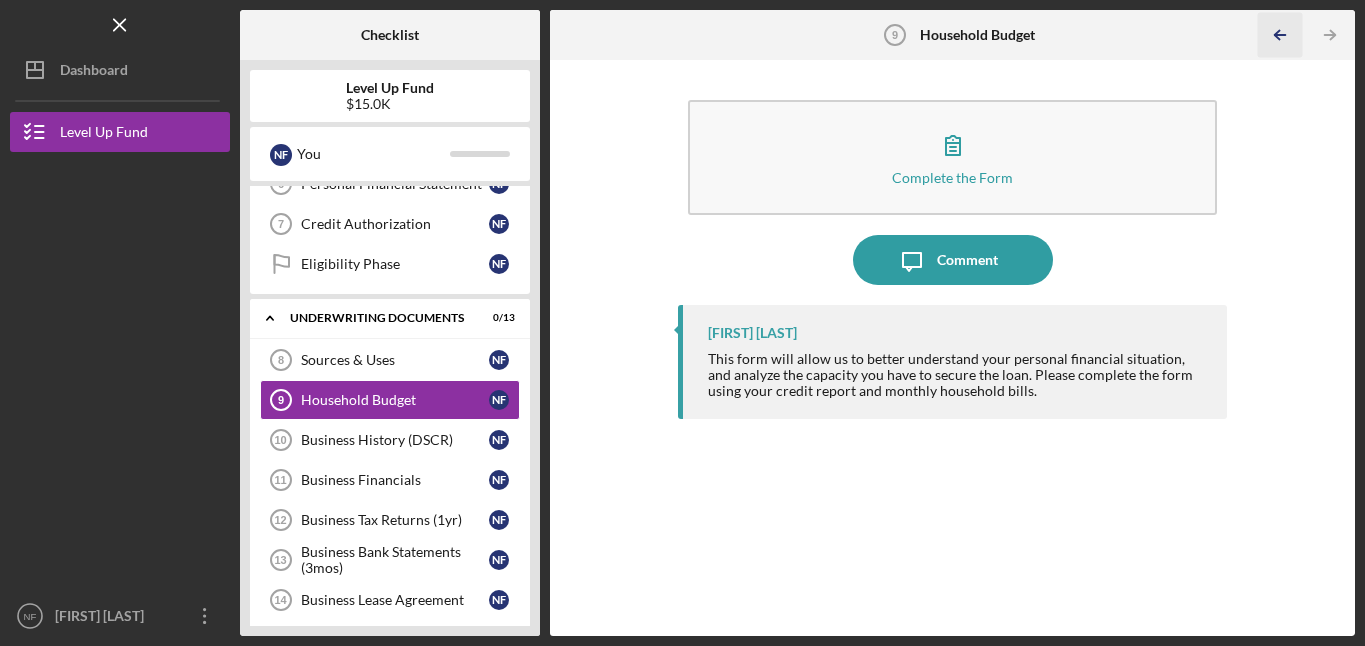 click on "Icon/Table Pagination Arrow" 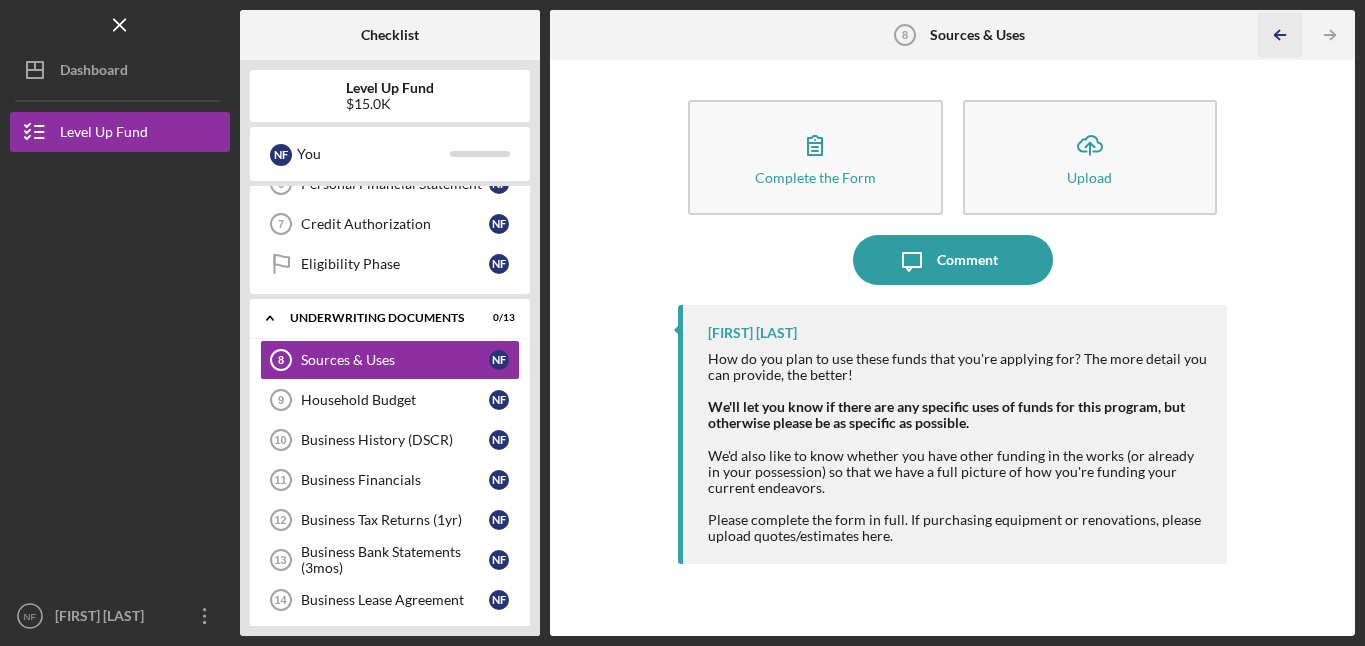 scroll, scrollTop: 257, scrollLeft: 0, axis: vertical 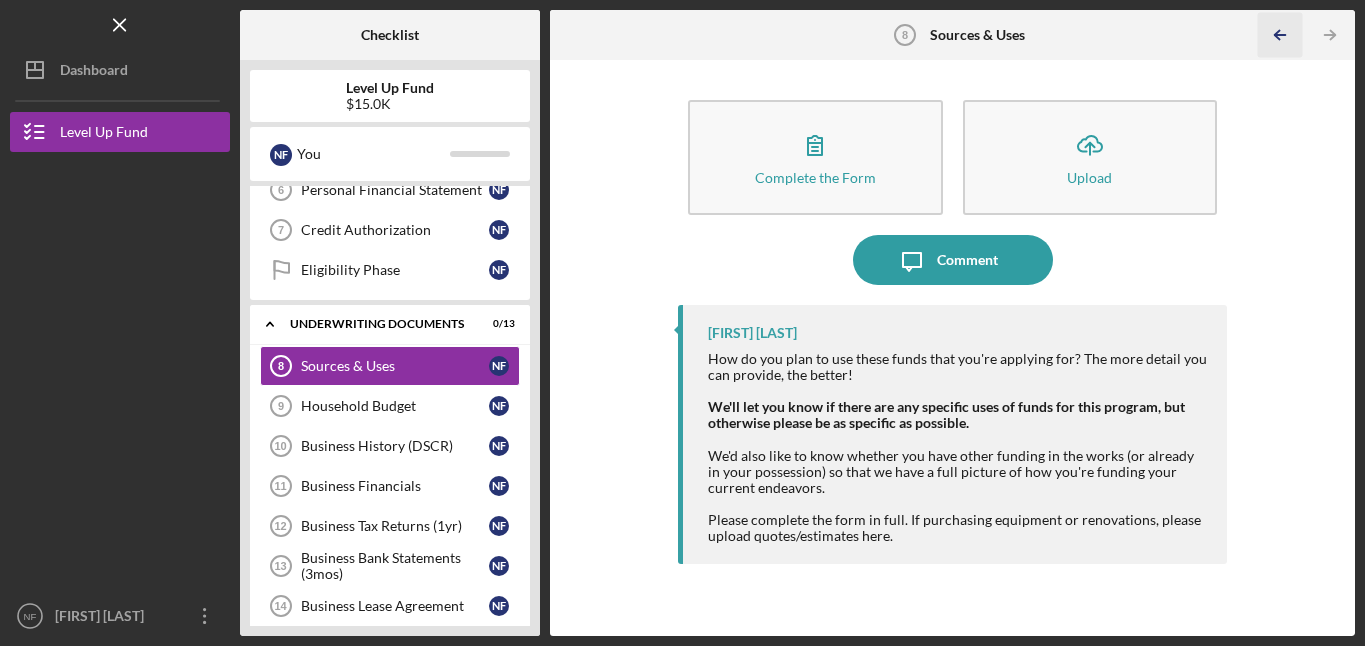 click on "Icon/Table Pagination Arrow" 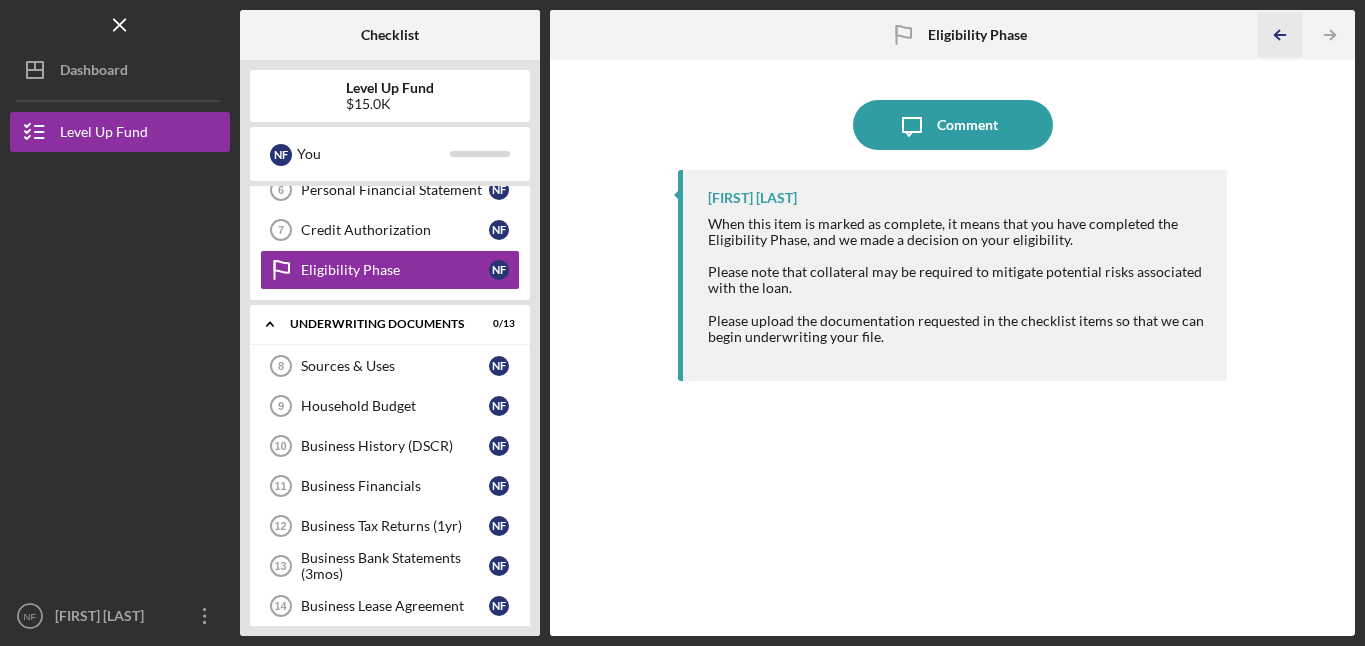 click on "Icon/Table Pagination Arrow" 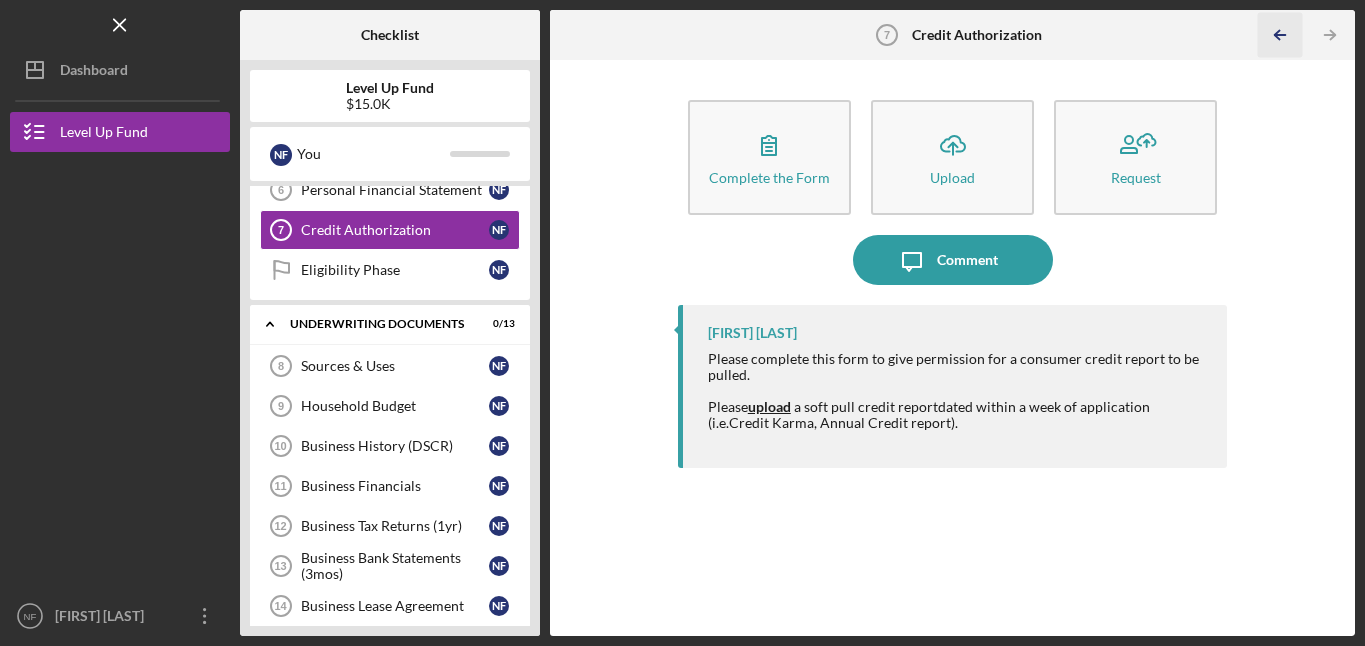 click on "Icon/Table Pagination Arrow" 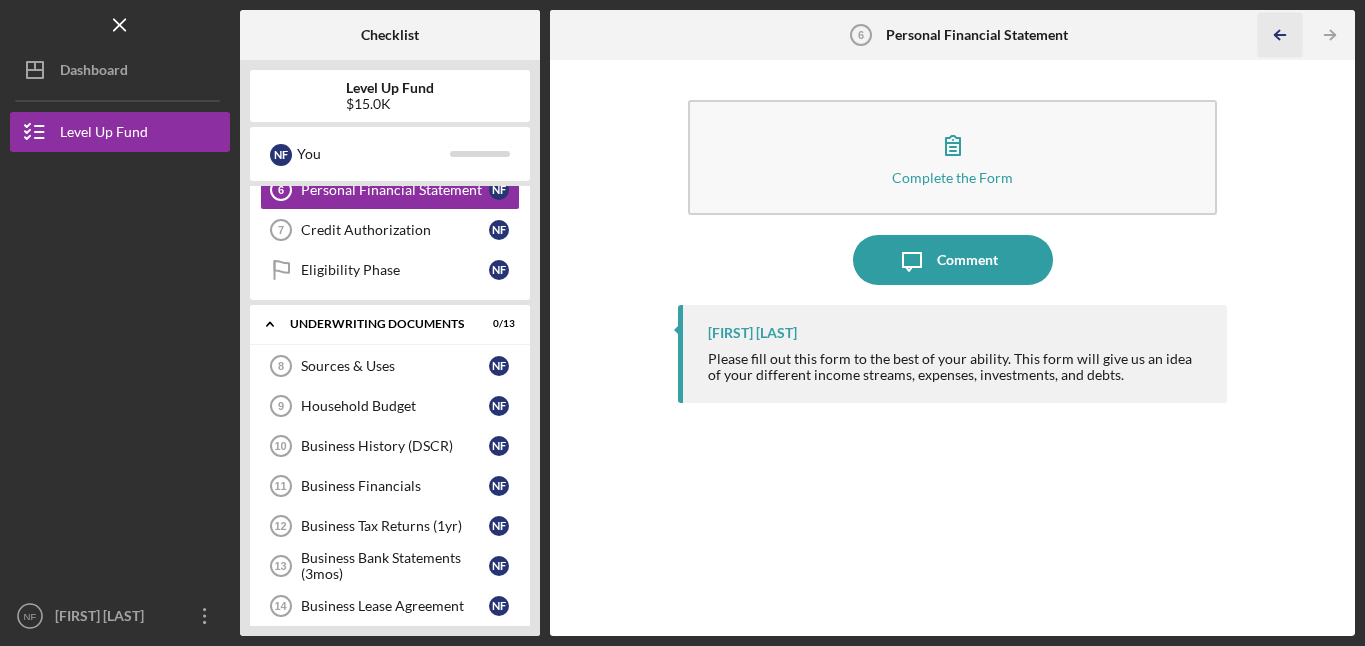 click on "Icon/Table Pagination Arrow" 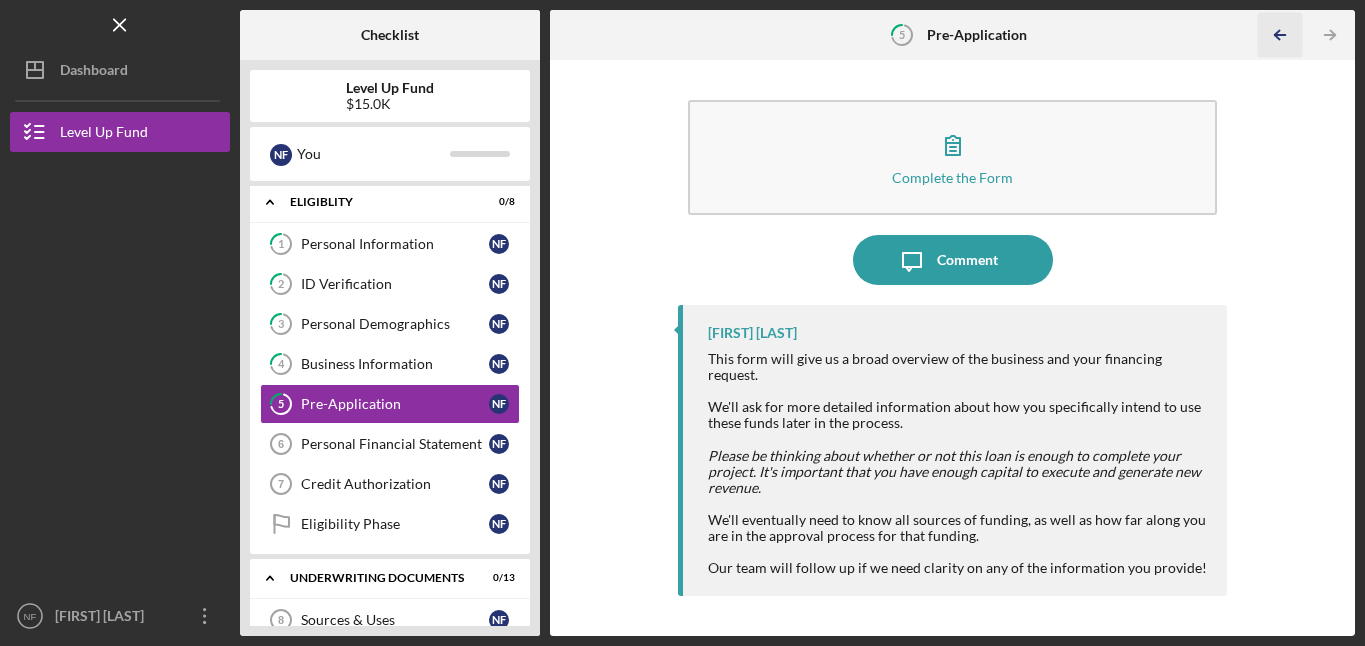 scroll, scrollTop: 1, scrollLeft: 0, axis: vertical 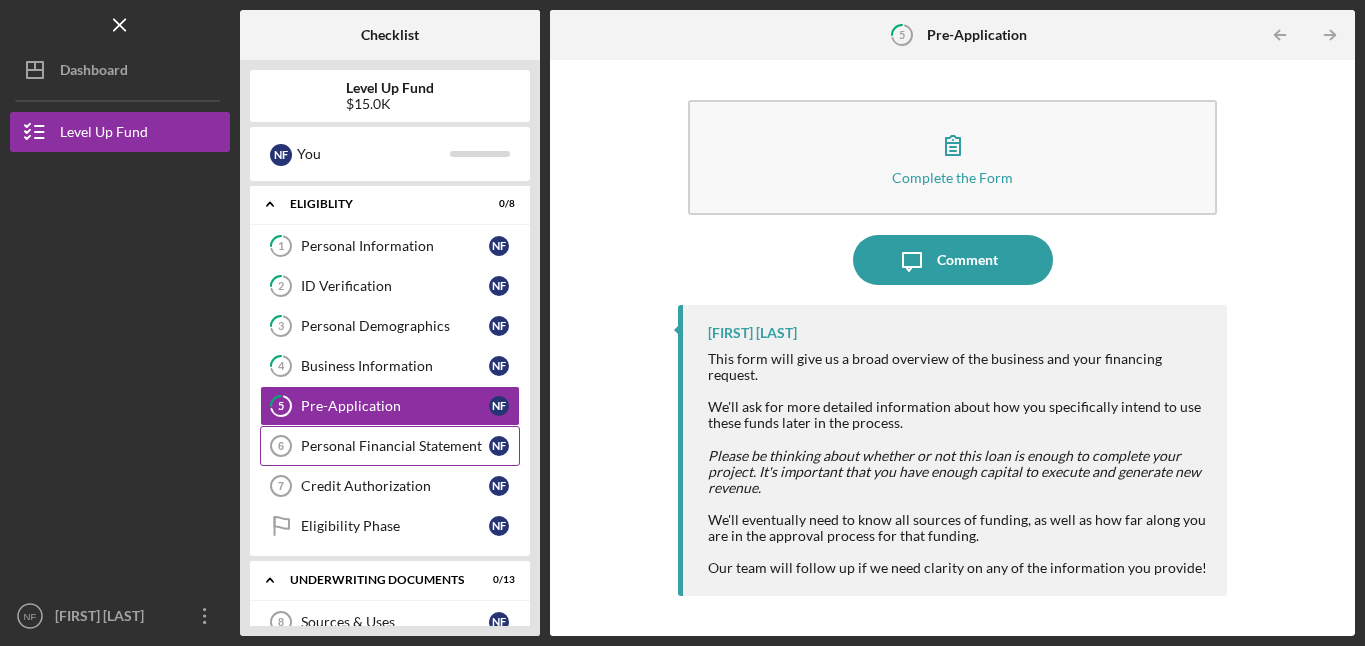 click on "Personal Financial Statement" at bounding box center [395, 446] 